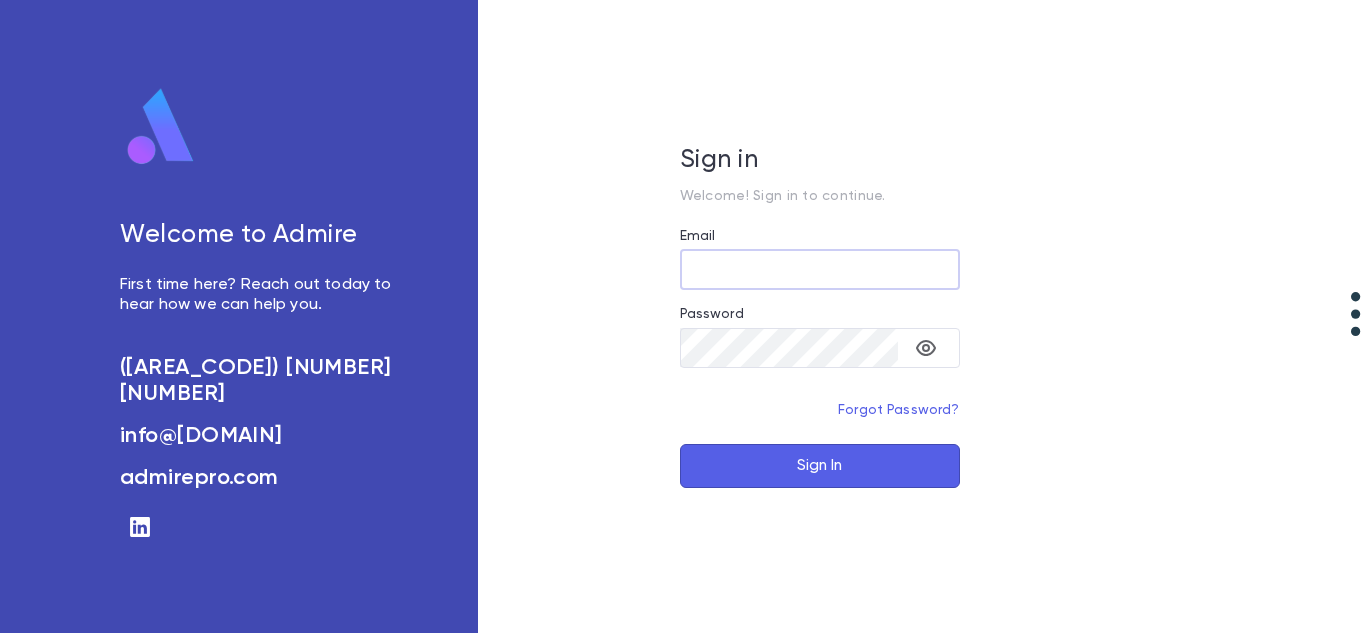 scroll, scrollTop: 0, scrollLeft: 0, axis: both 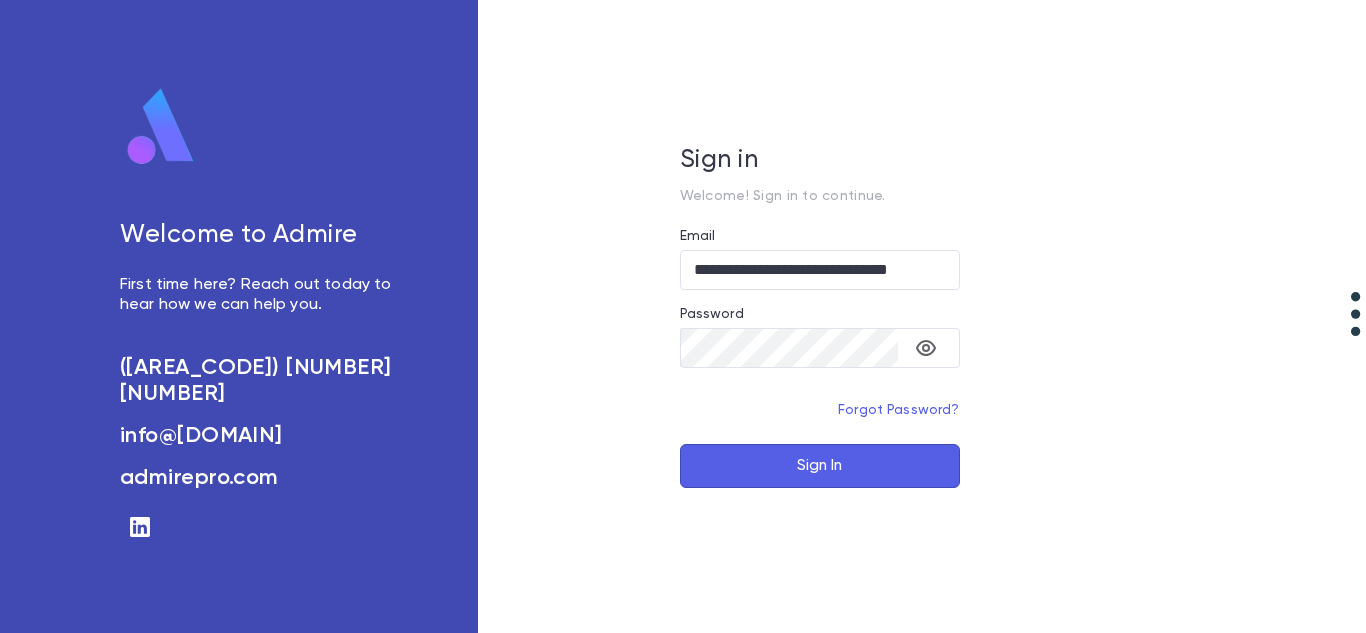 click on "Sign In" at bounding box center (820, 466) 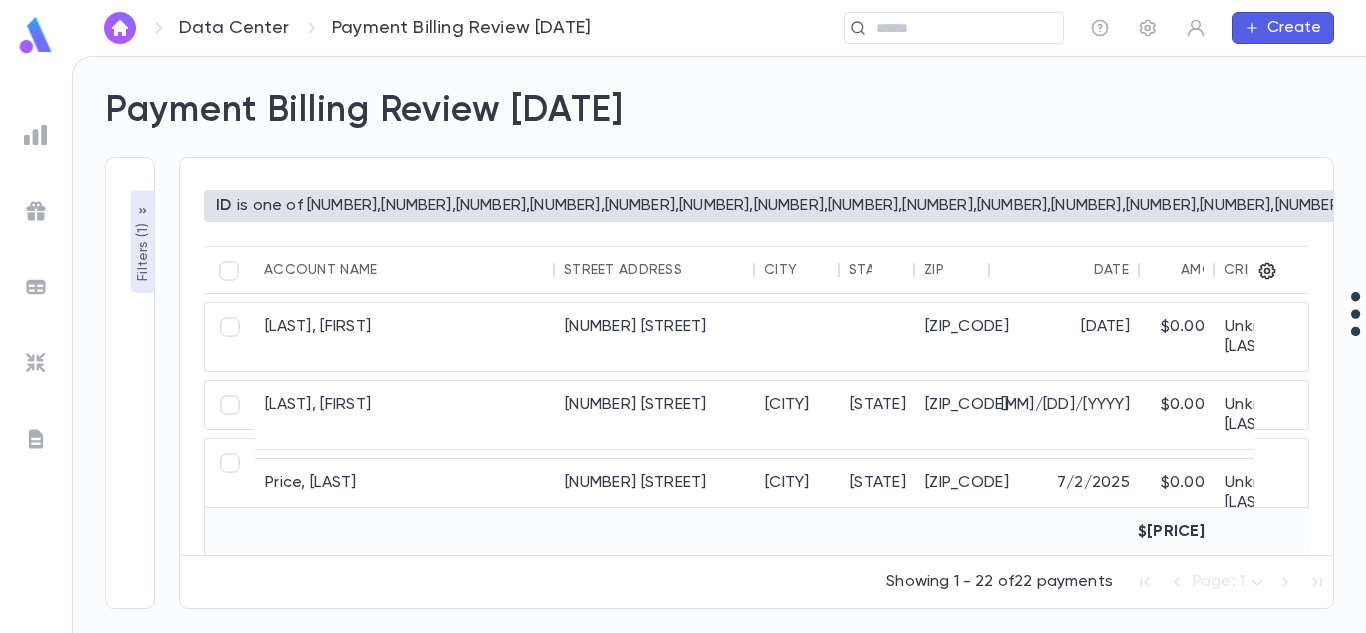 click at bounding box center (143, 211) 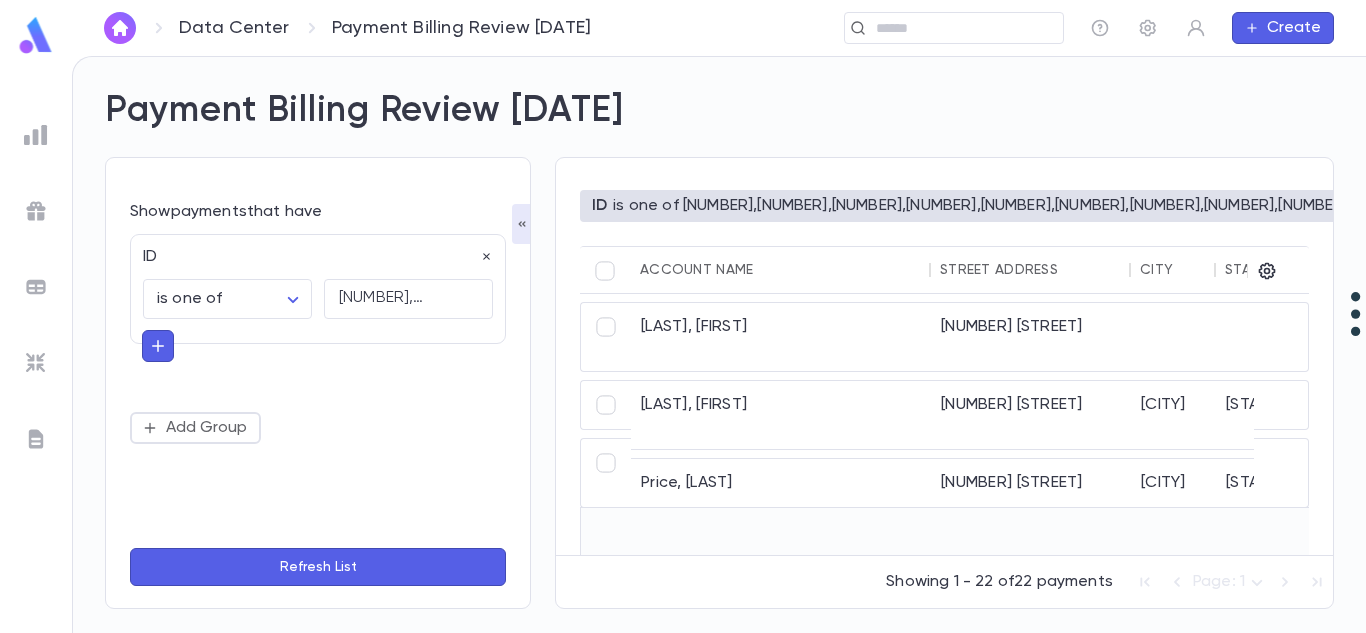 click at bounding box center [522, 224] 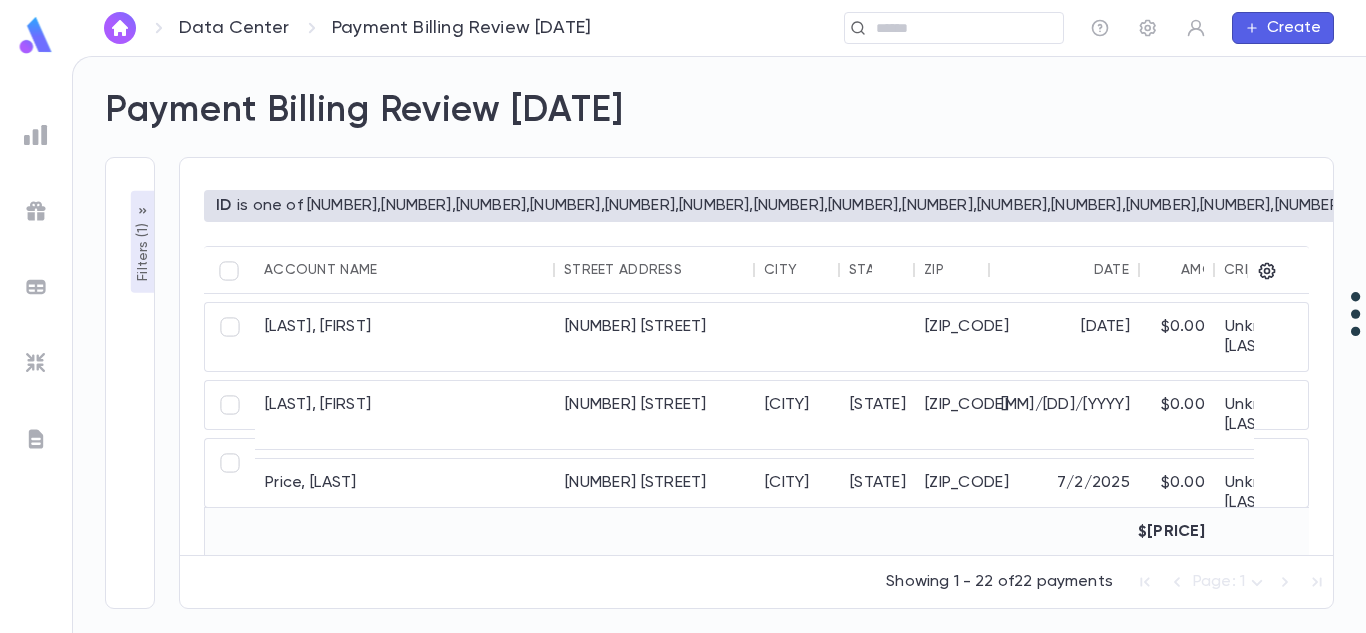 click at bounding box center [120, 28] 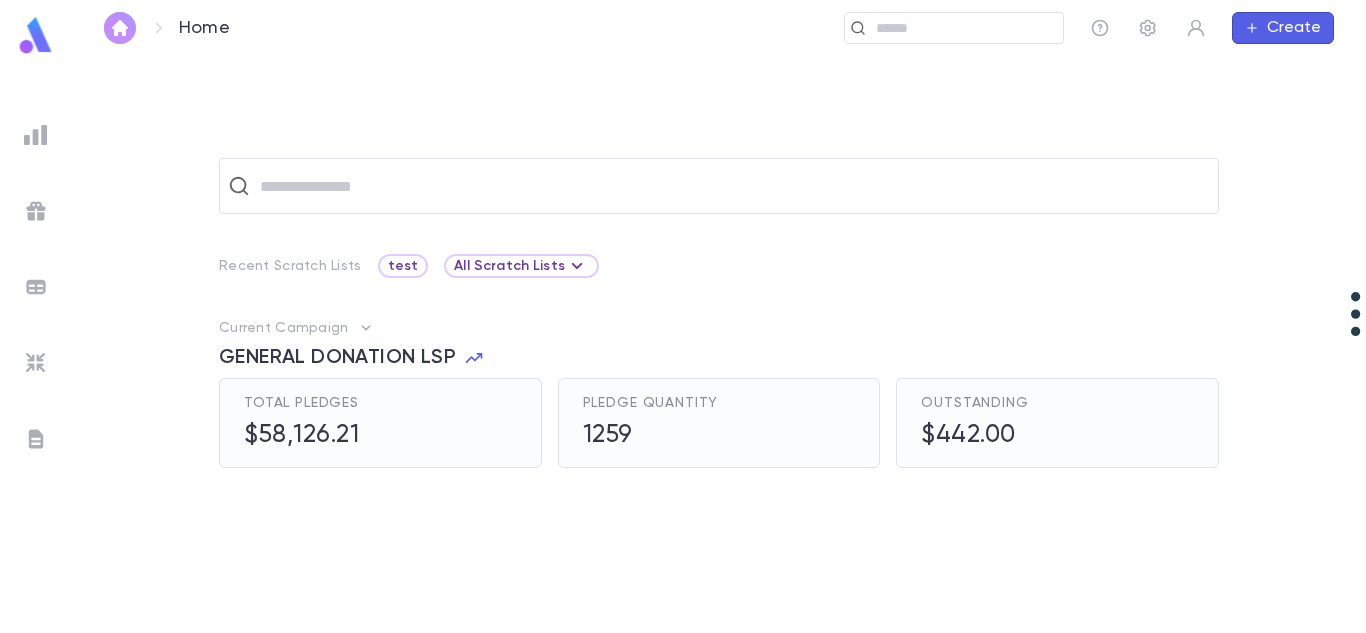 click at bounding box center [120, 28] 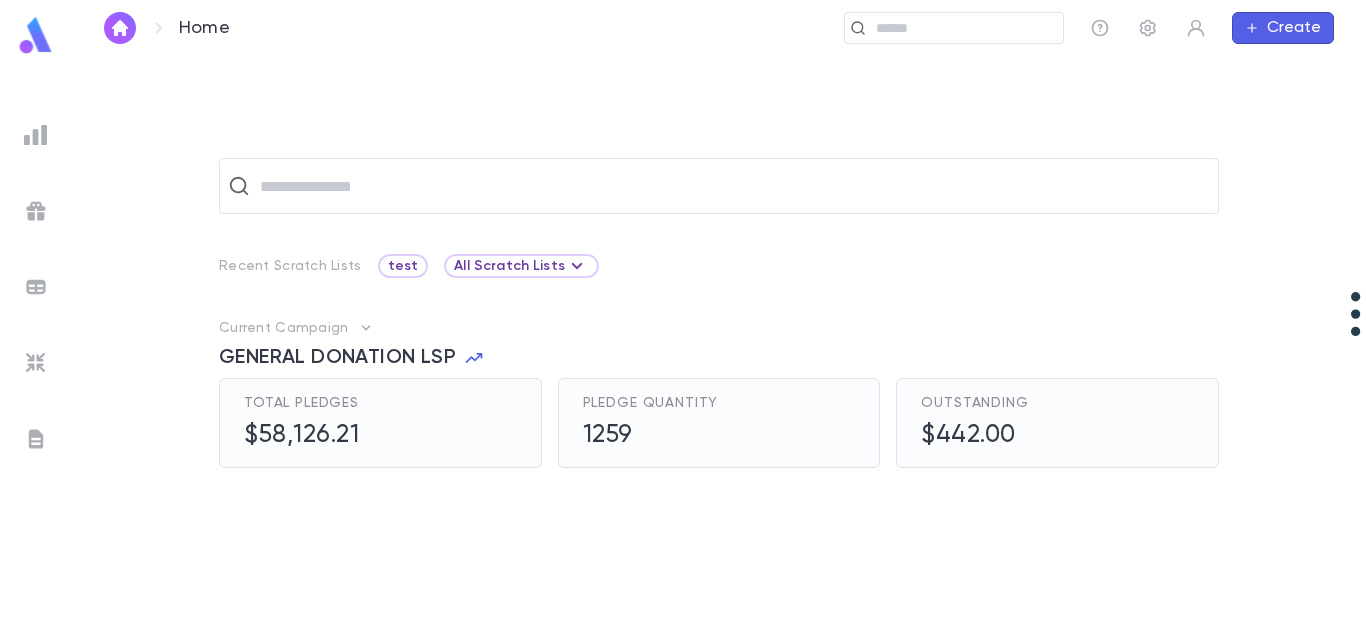 click at bounding box center (159, 28) 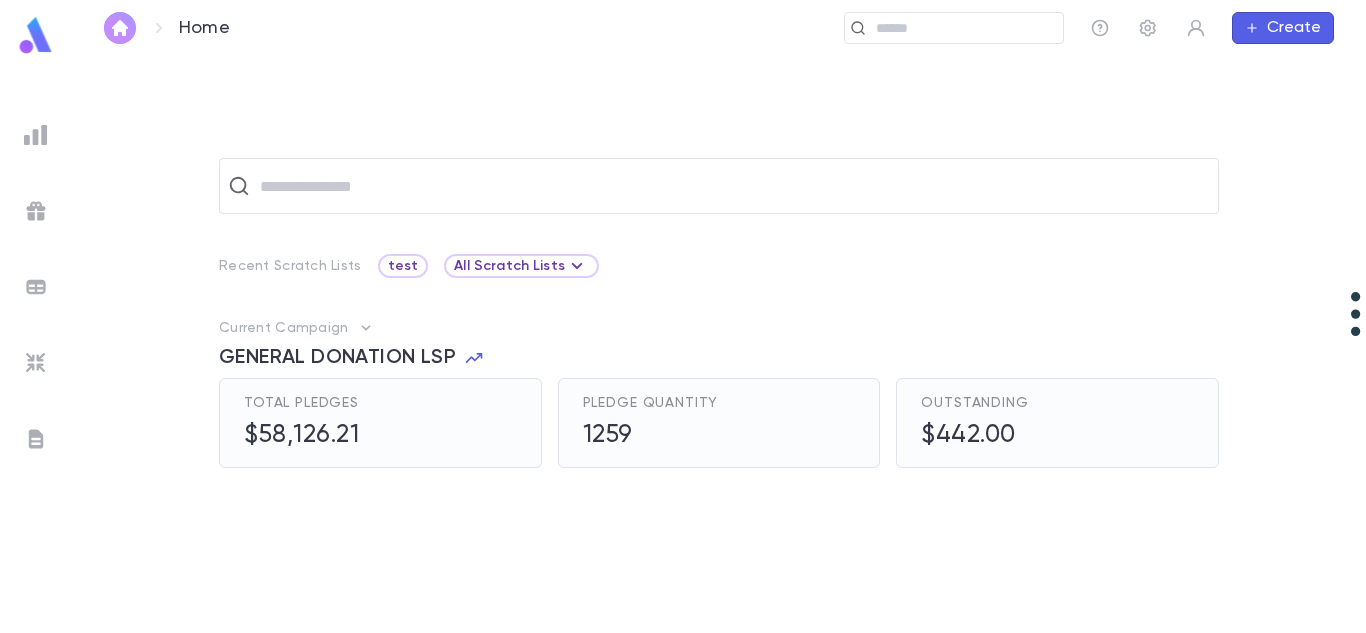 click at bounding box center (120, 28) 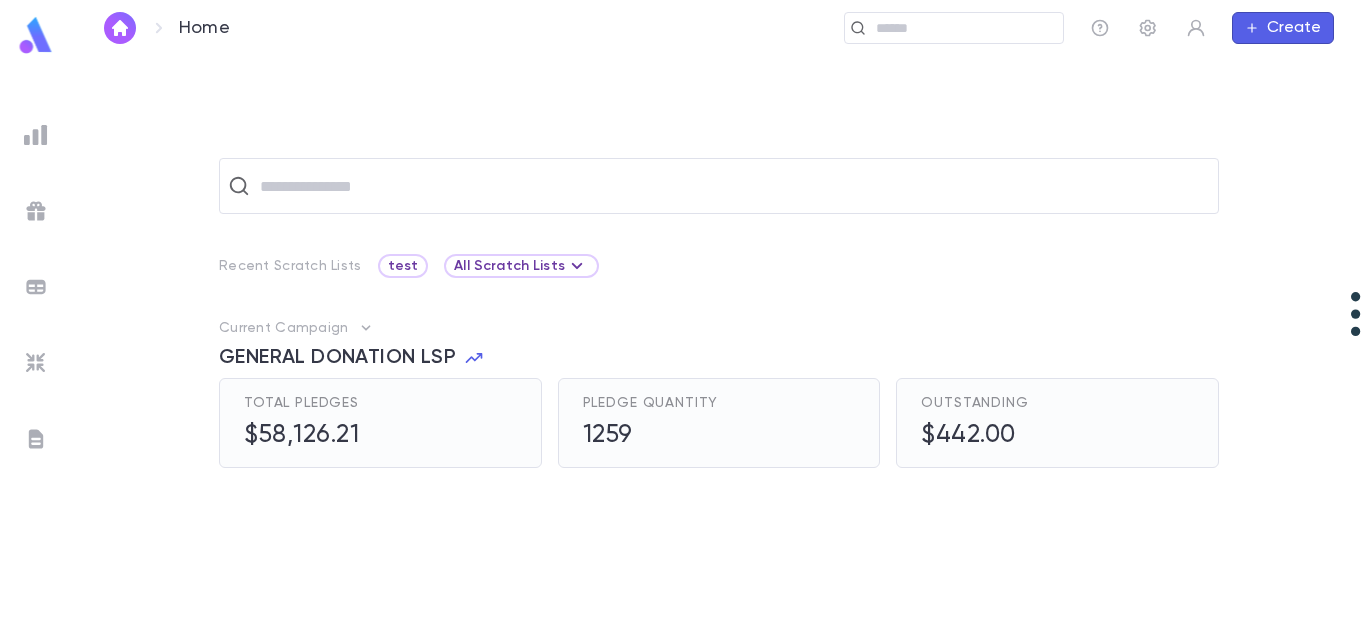 click at bounding box center (36, 35) 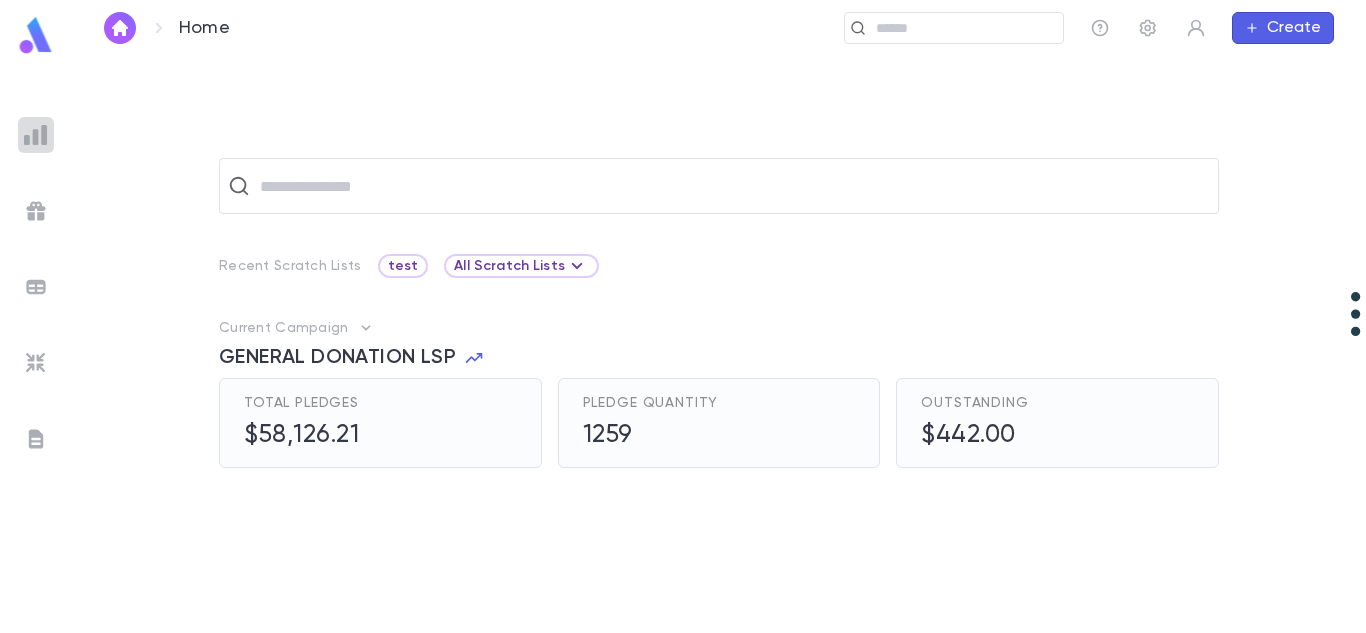 click at bounding box center (36, 135) 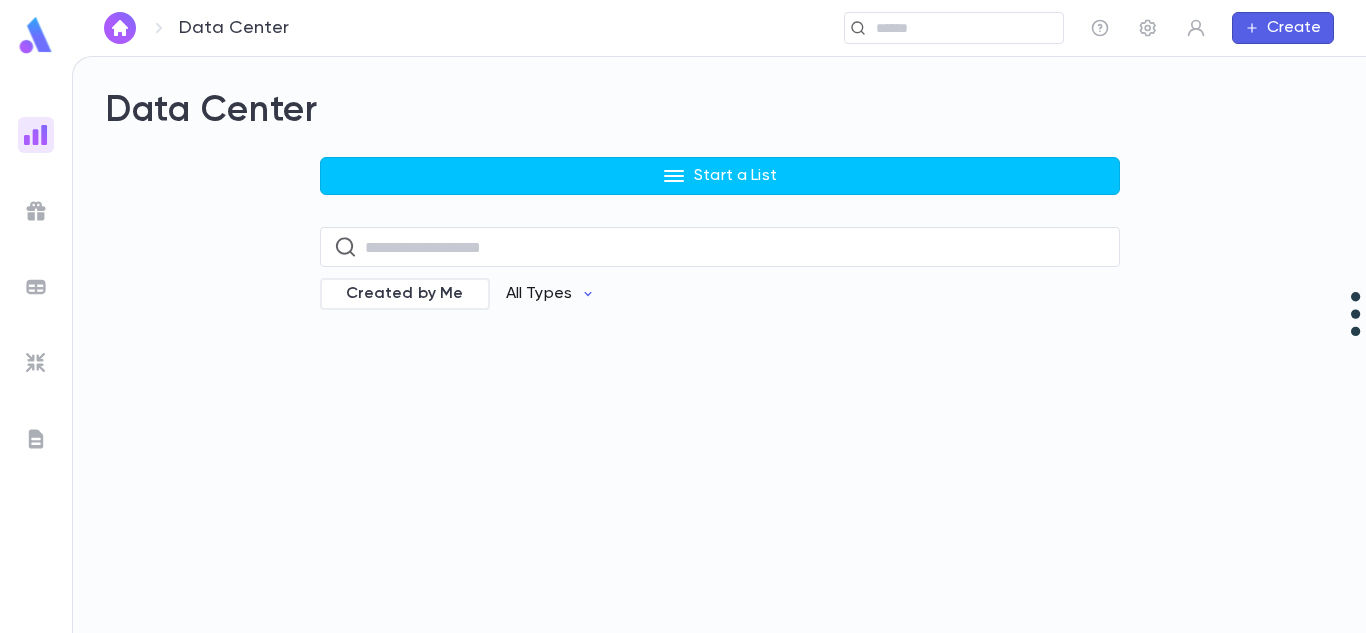 click on "All Types" at bounding box center (539, 294) 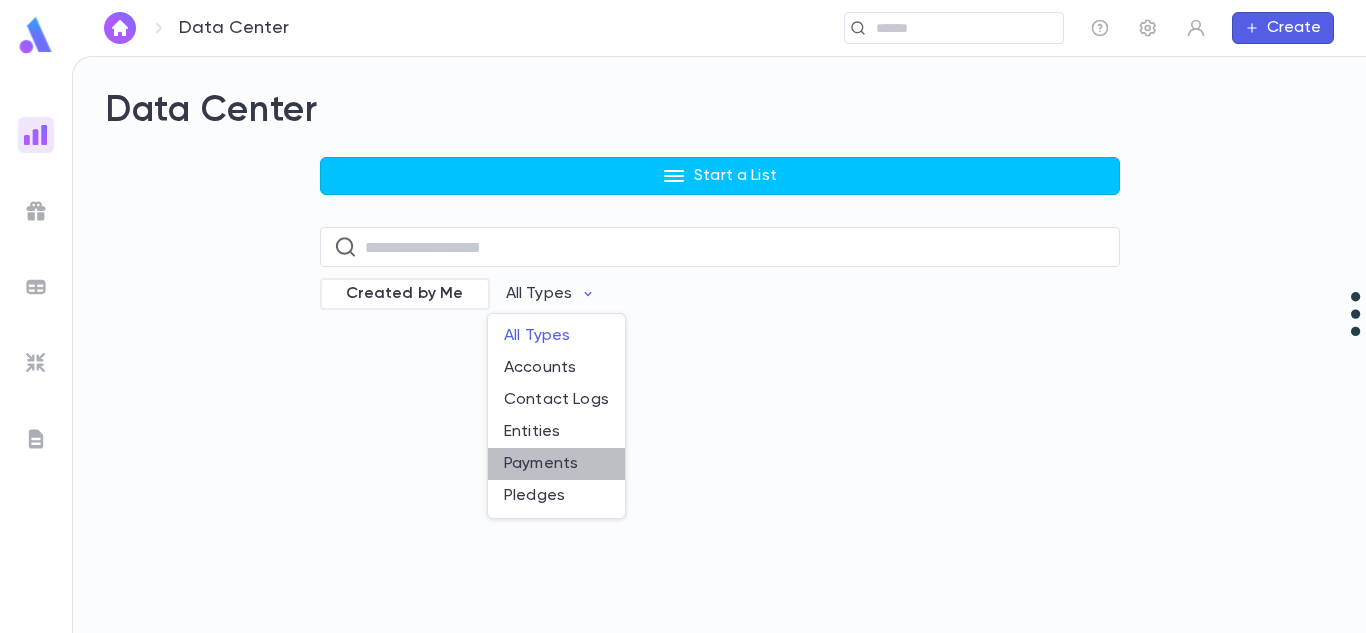 click on "Payments" at bounding box center [556, 464] 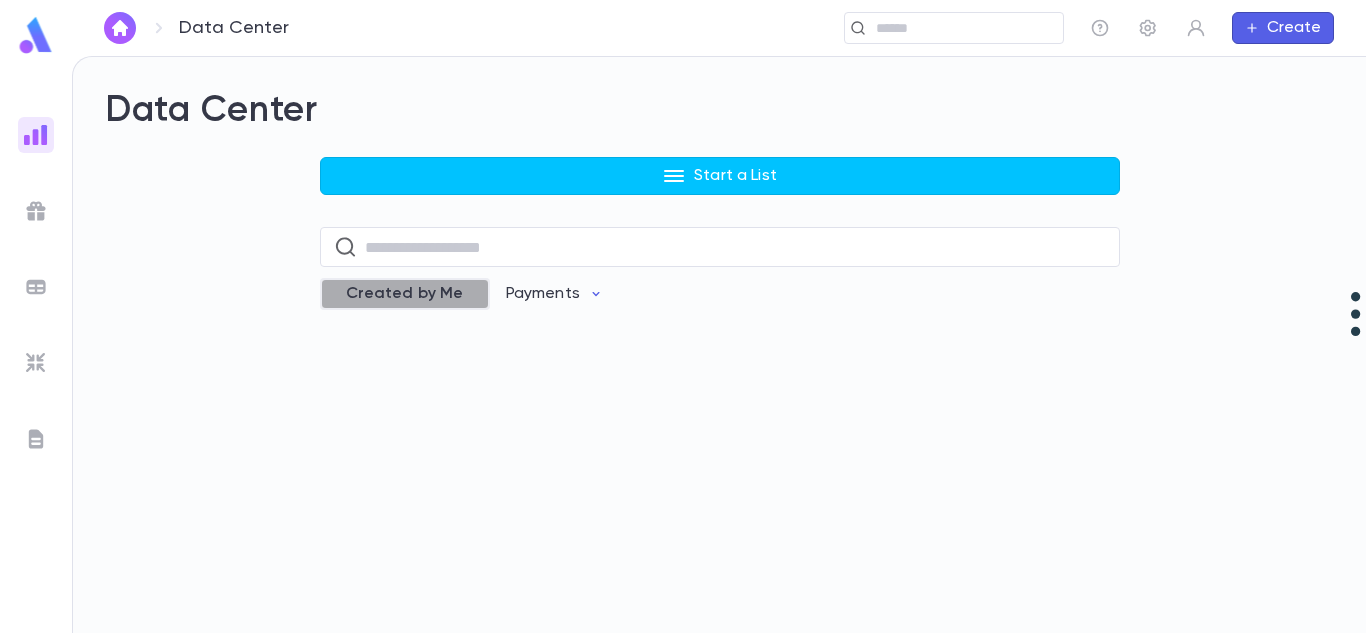 click on "Created by Me" at bounding box center (405, 294) 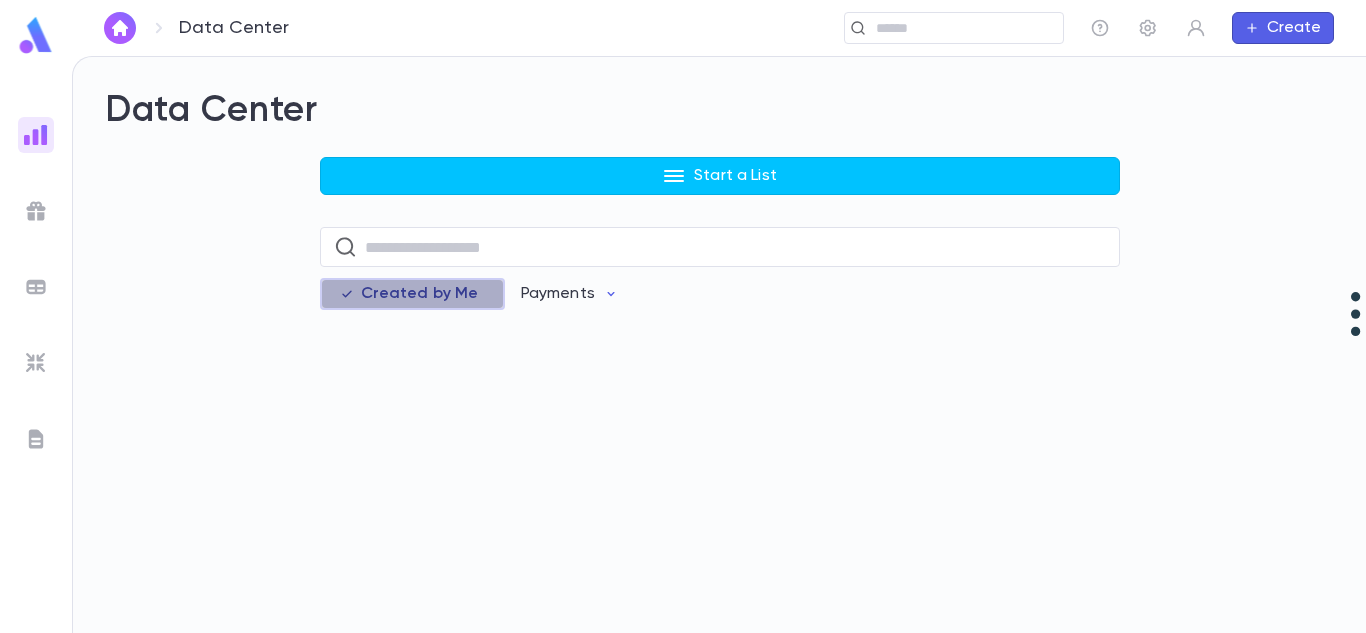 click on "Created by Me" at bounding box center (420, 294) 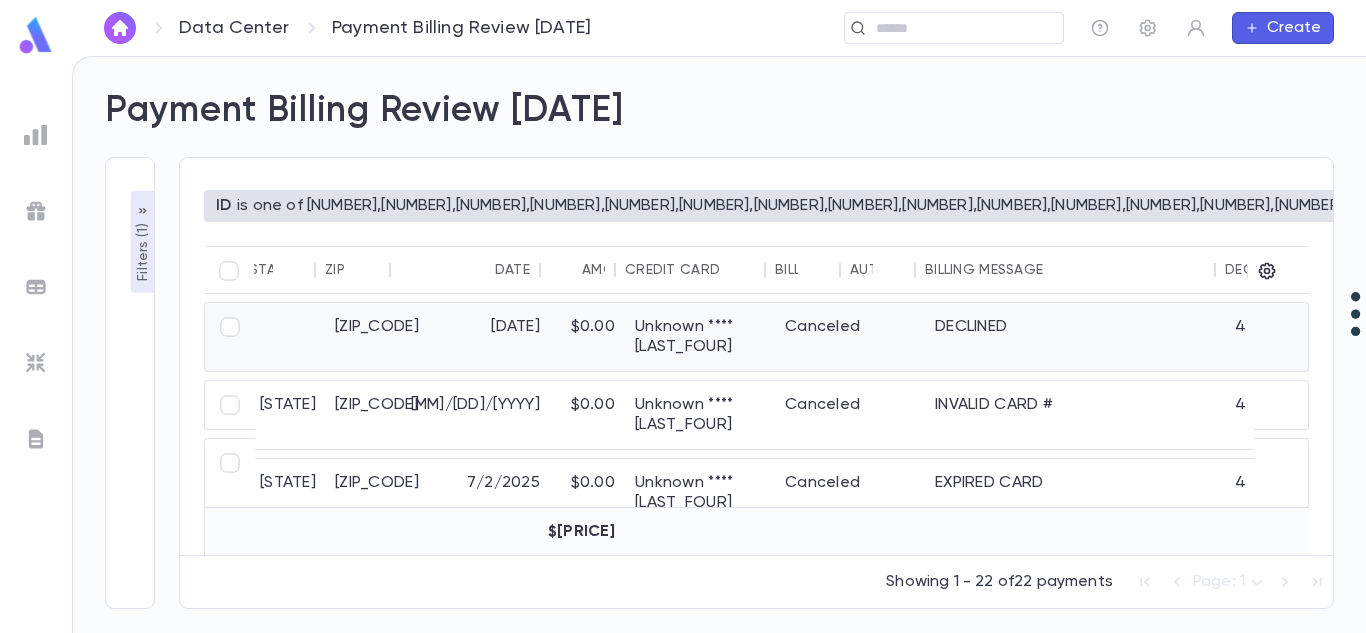scroll, scrollTop: 0, scrollLeft: 642, axis: horizontal 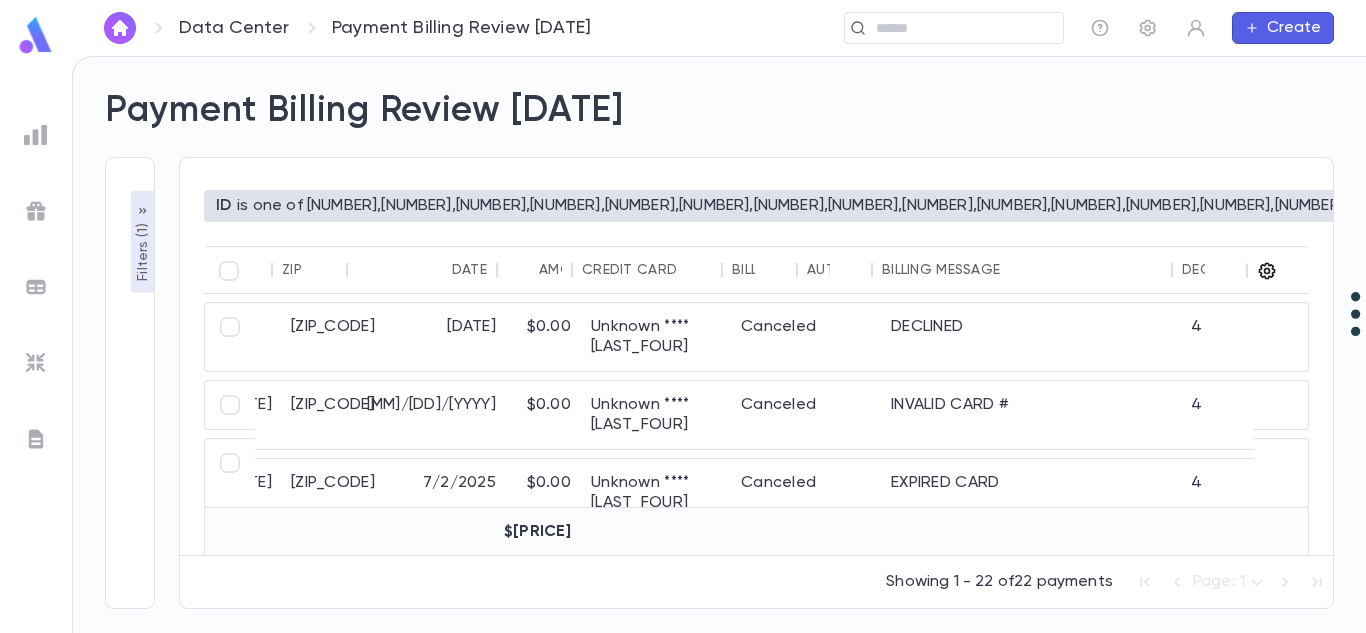 click at bounding box center (1267, 271) 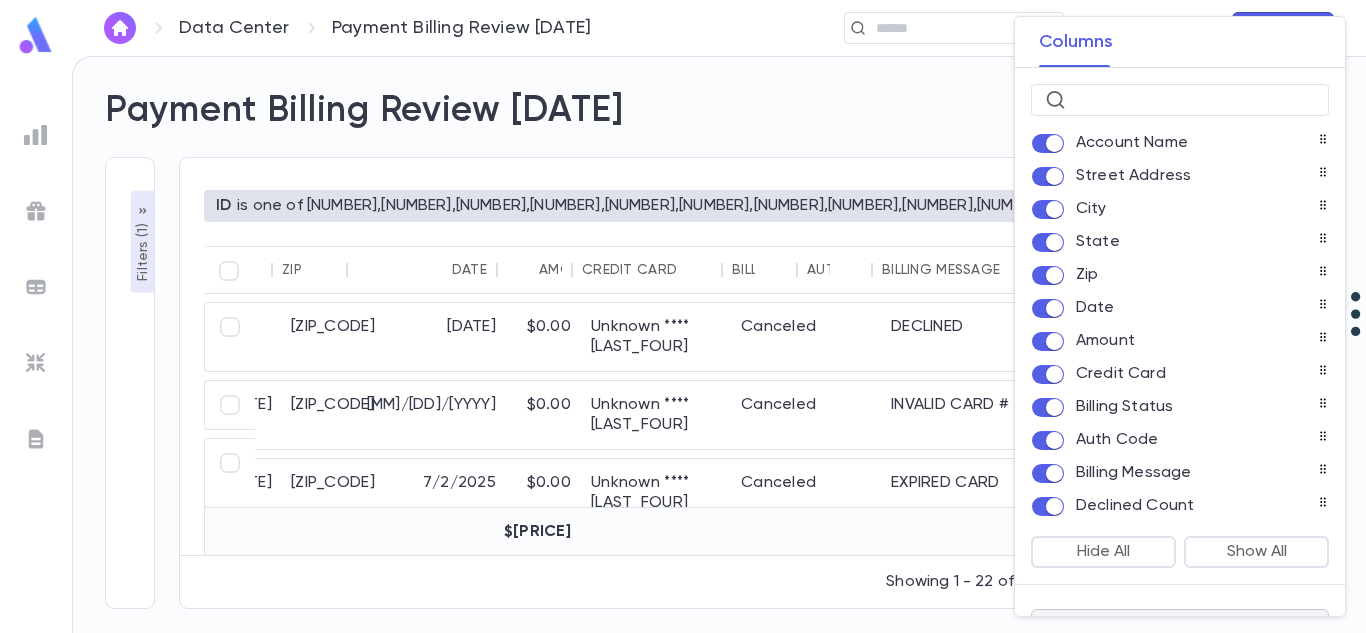 click on "Zip" at bounding box center [1155, 143] 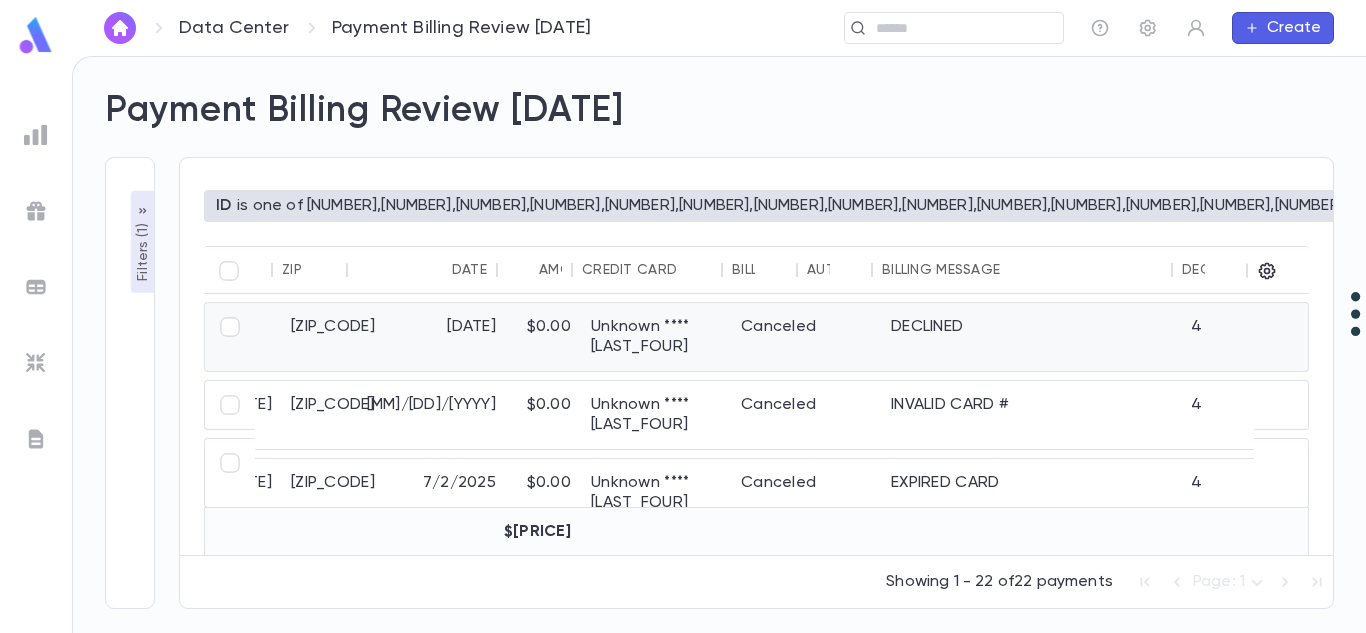 click on "DECLINED" at bounding box center (1031, 337) 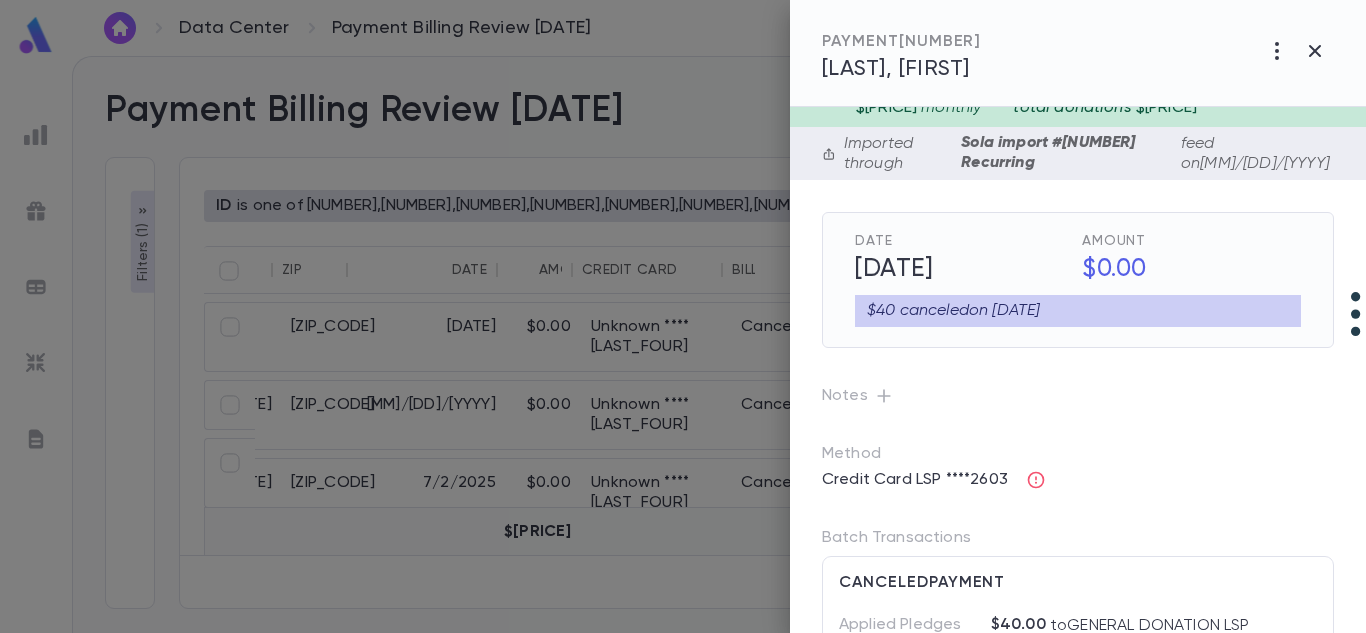 scroll, scrollTop: 0, scrollLeft: 0, axis: both 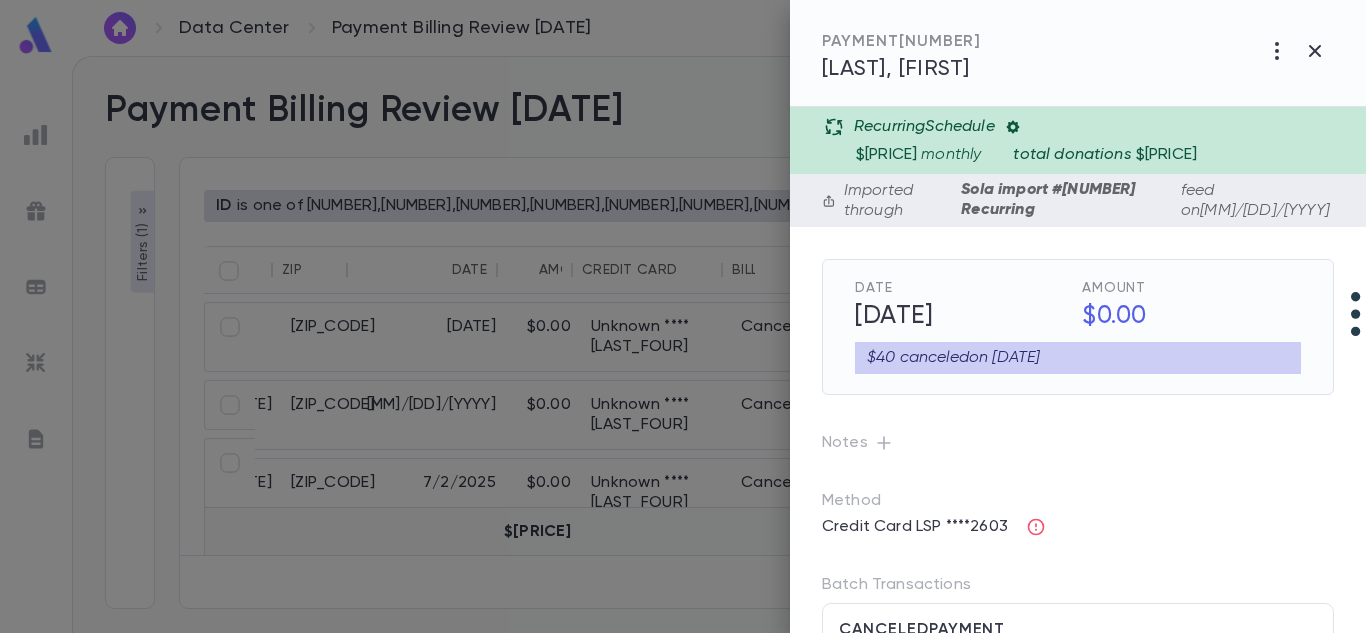 click at bounding box center [1012, 127] 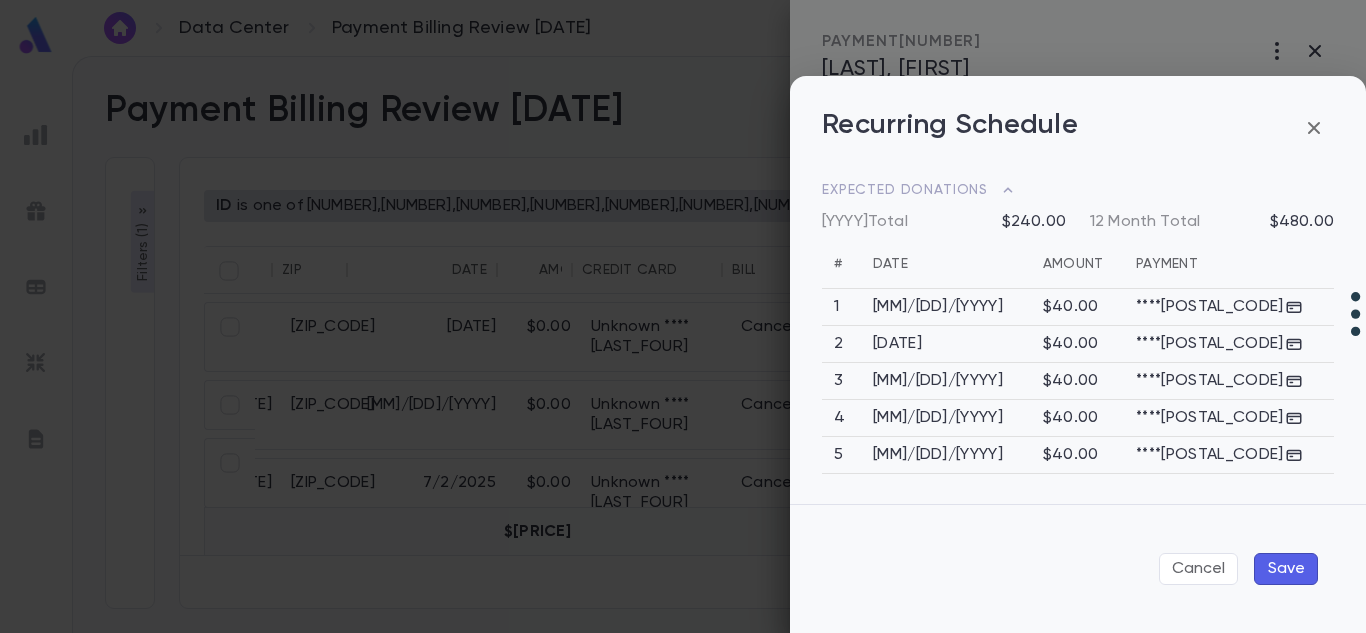 scroll, scrollTop: 538, scrollLeft: 0, axis: vertical 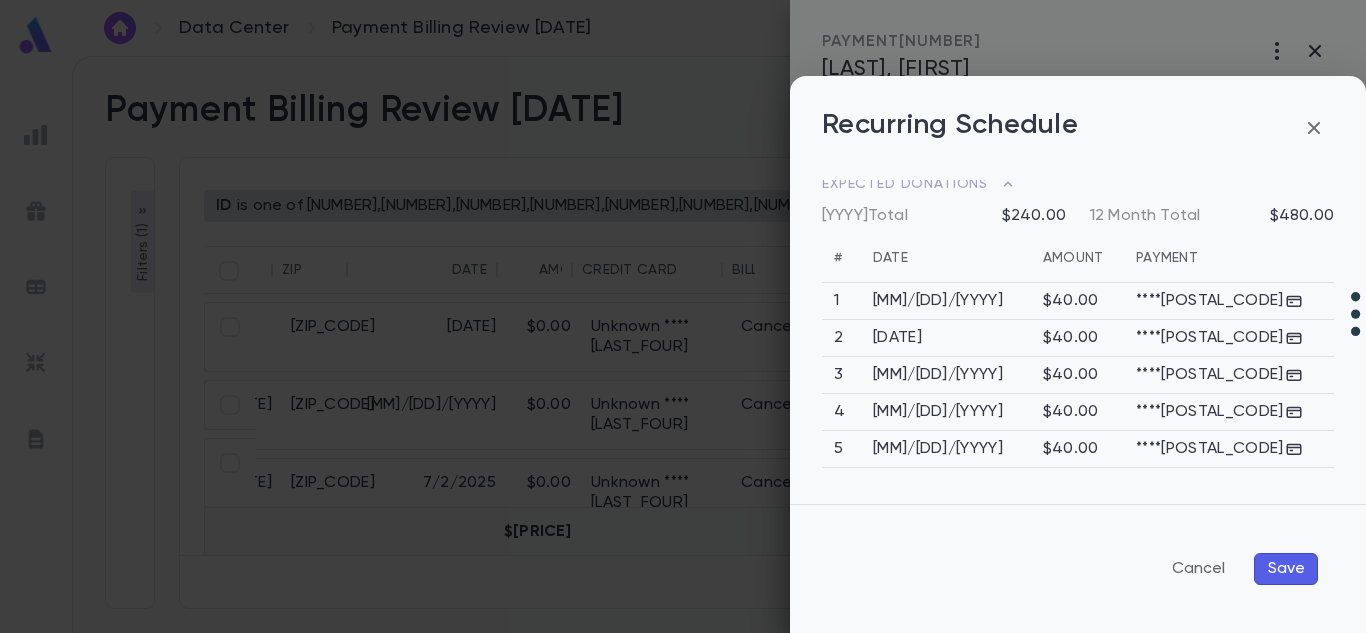 click on "Cancel" at bounding box center [1198, 569] 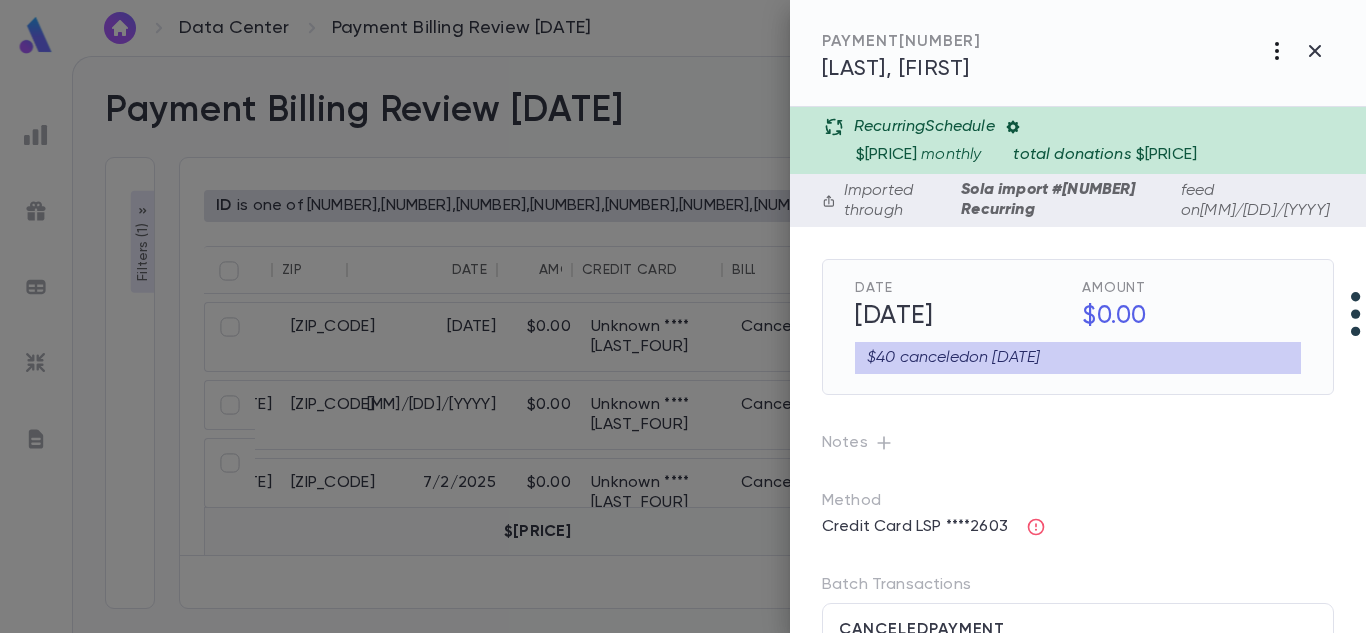 click at bounding box center (1277, 51) 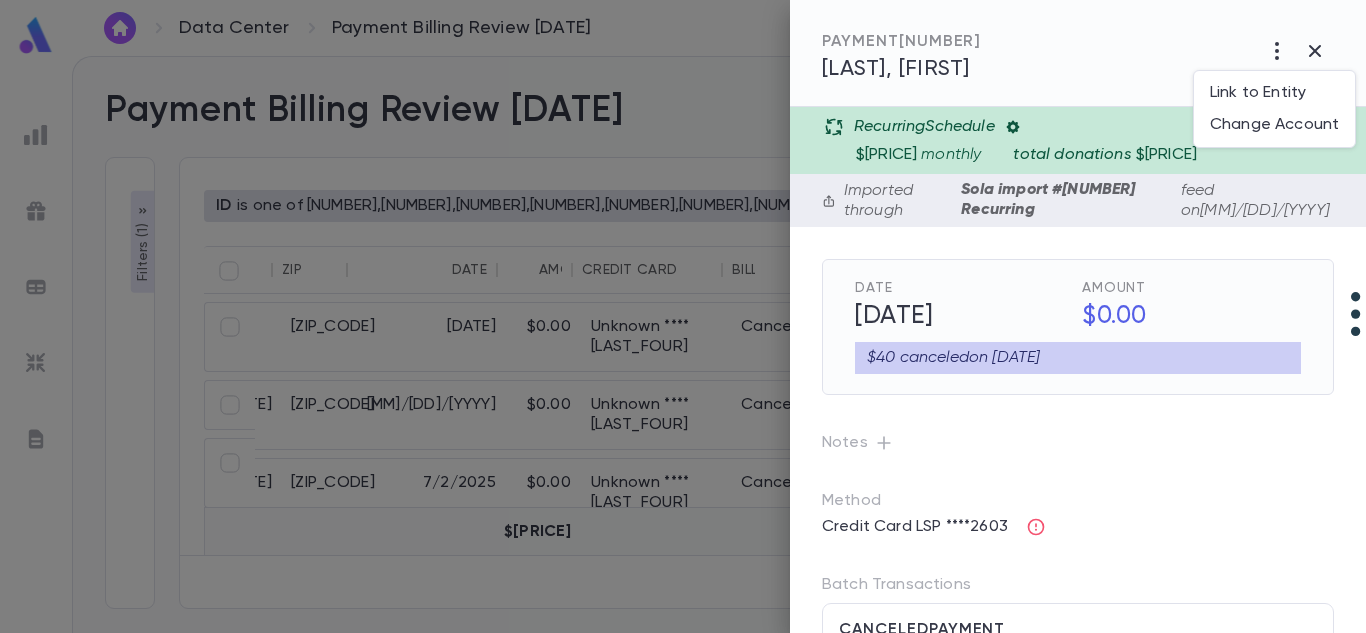 click at bounding box center (683, 316) 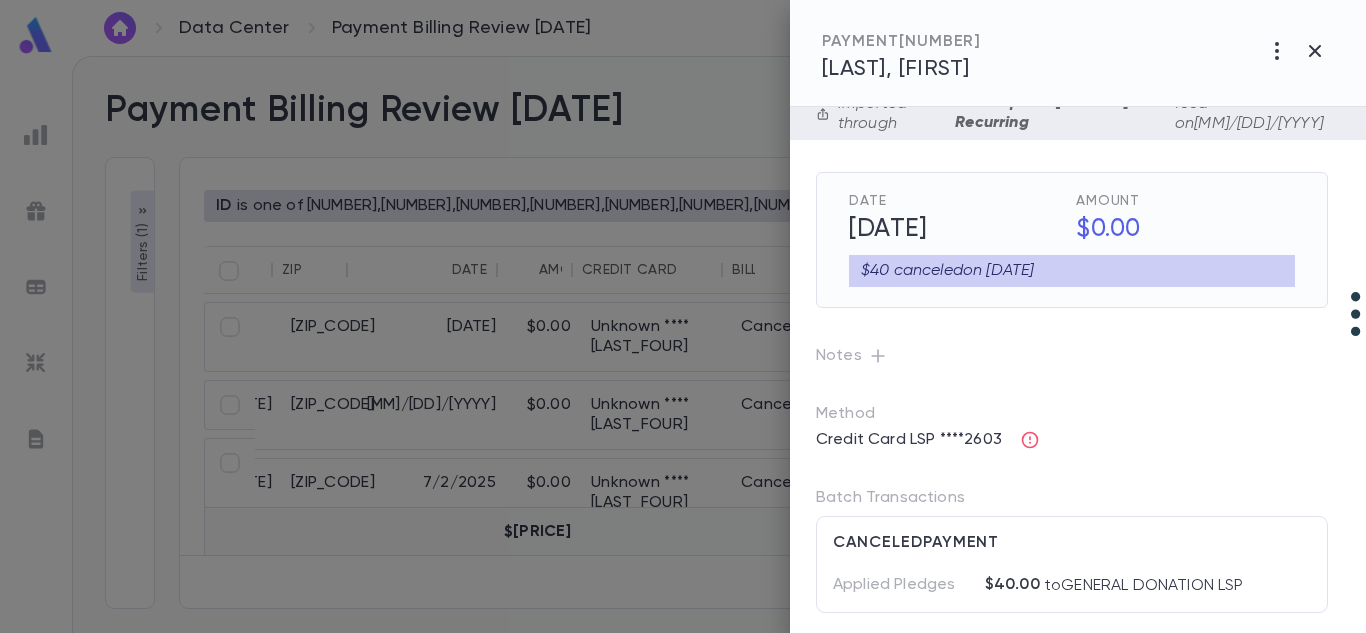 scroll, scrollTop: 0, scrollLeft: 6, axis: horizontal 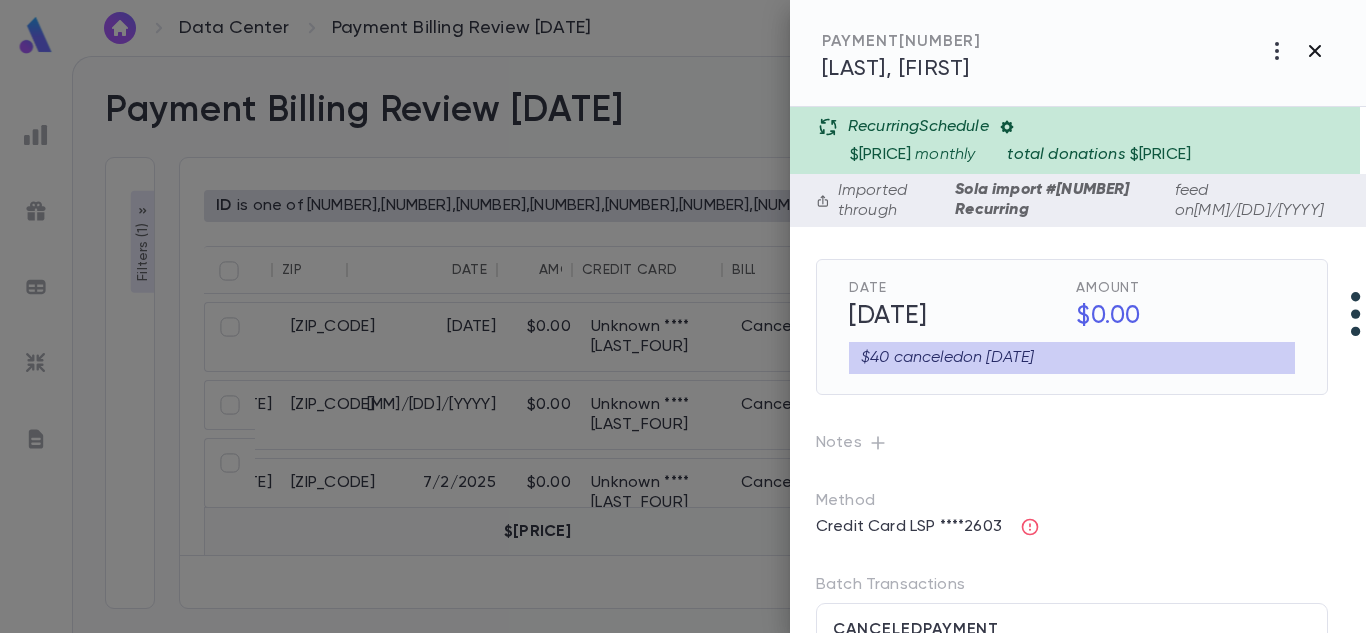 click at bounding box center (1277, 51) 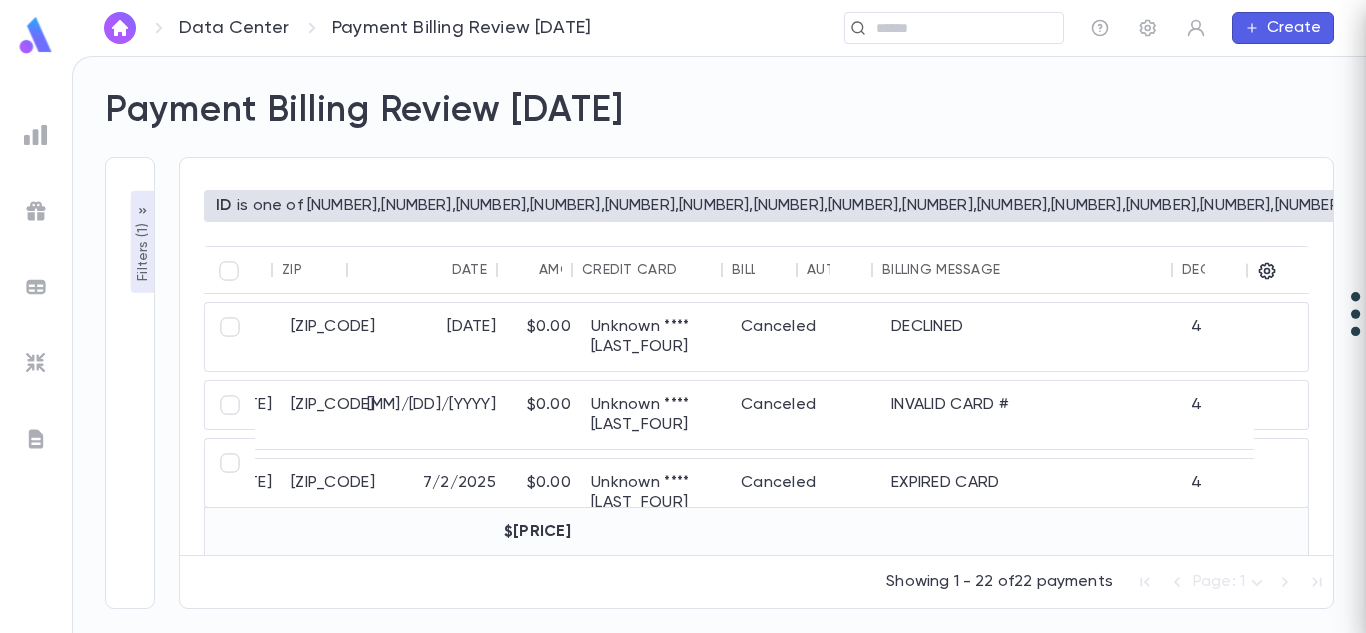 scroll, scrollTop: 0, scrollLeft: 0, axis: both 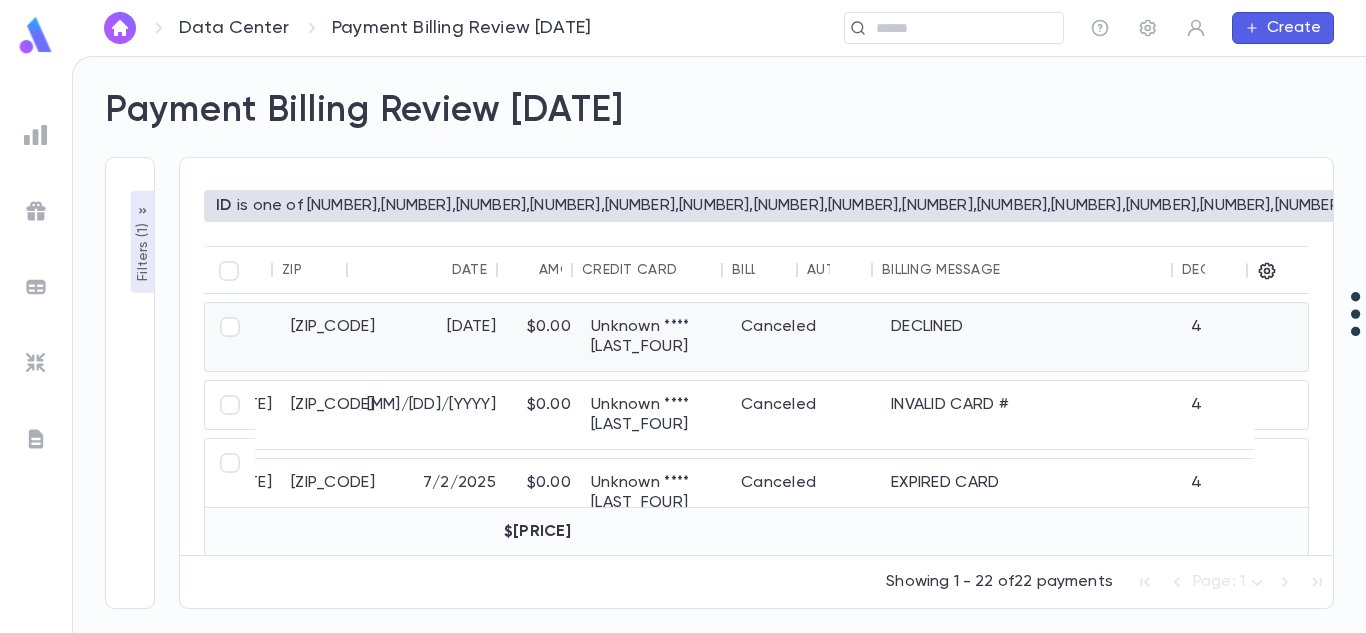click on "[DATE]" at bounding box center (431, 337) 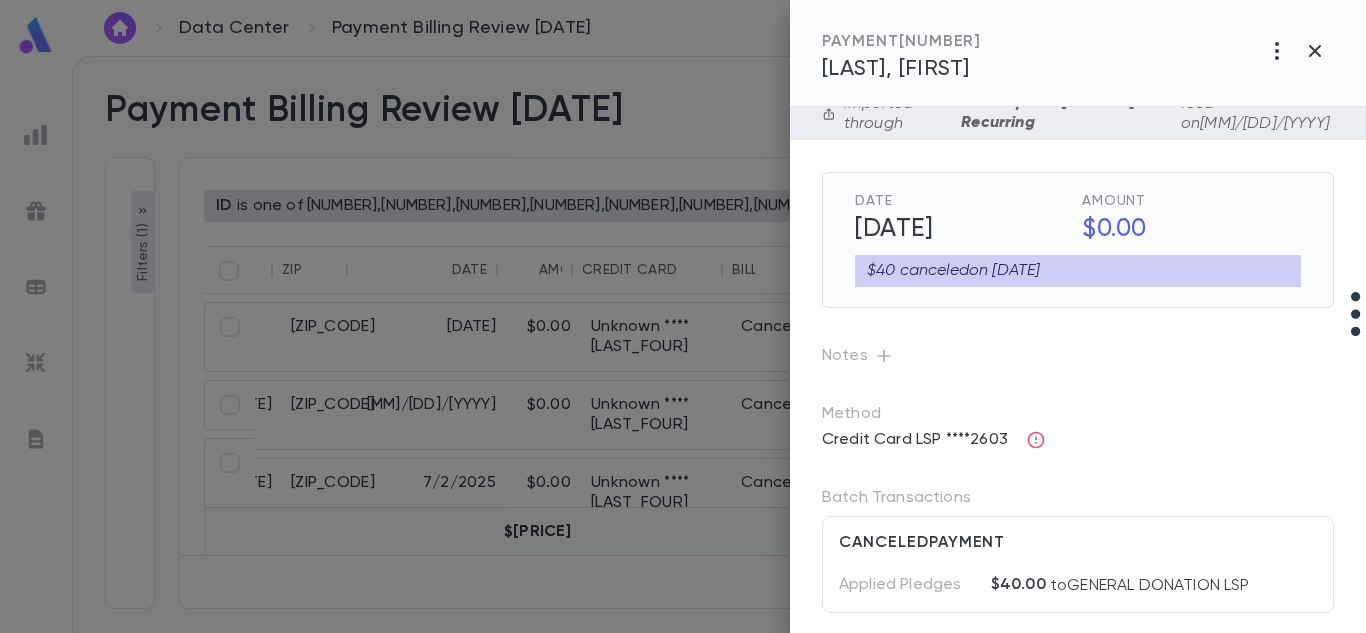 scroll, scrollTop: 0, scrollLeft: 0, axis: both 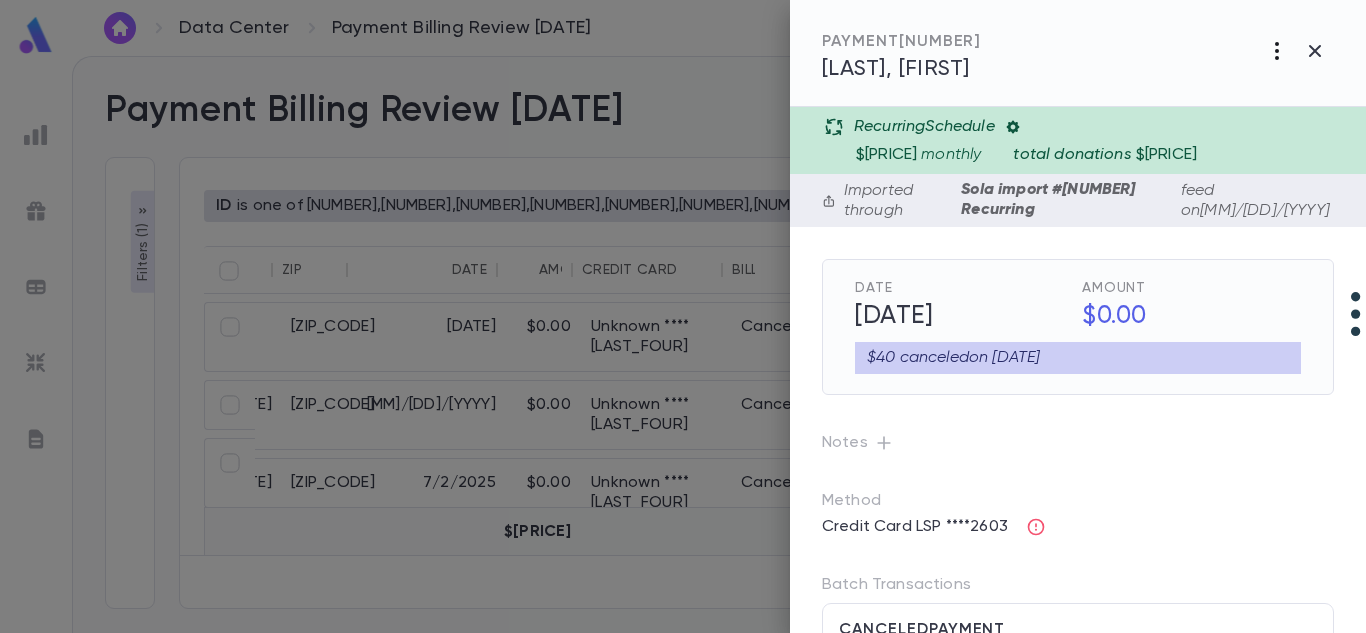 click at bounding box center (1277, 51) 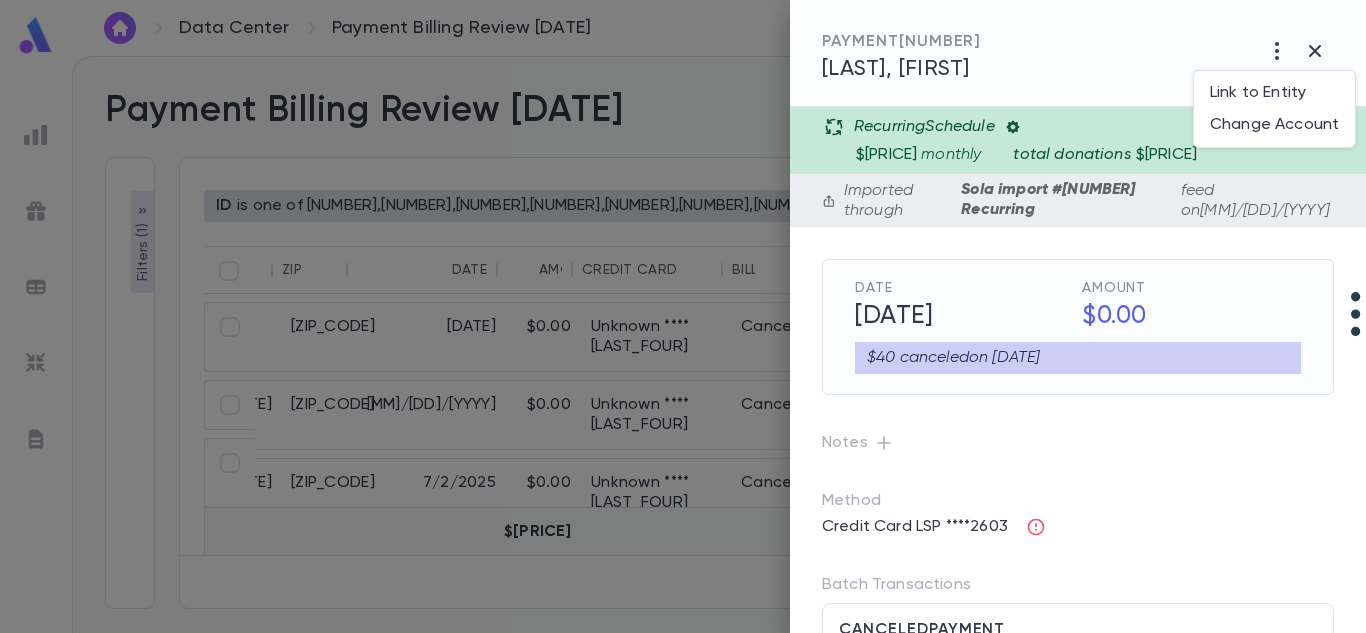 click at bounding box center [683, 316] 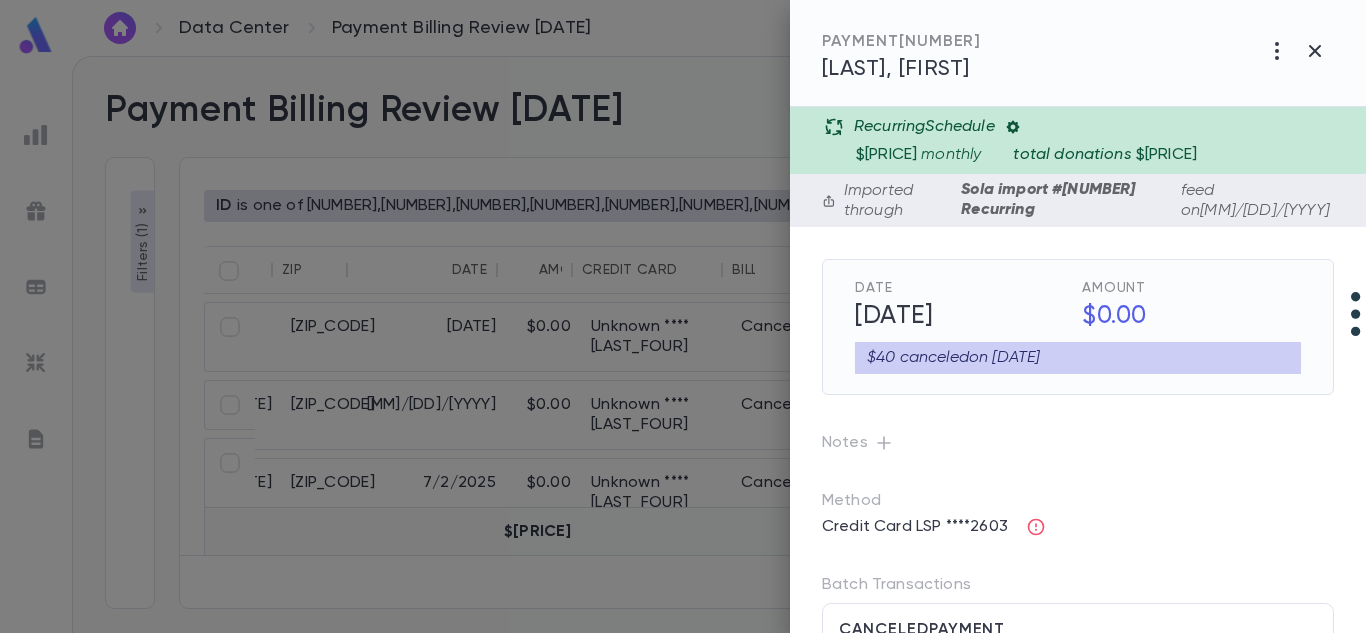 scroll, scrollTop: 87, scrollLeft: 0, axis: vertical 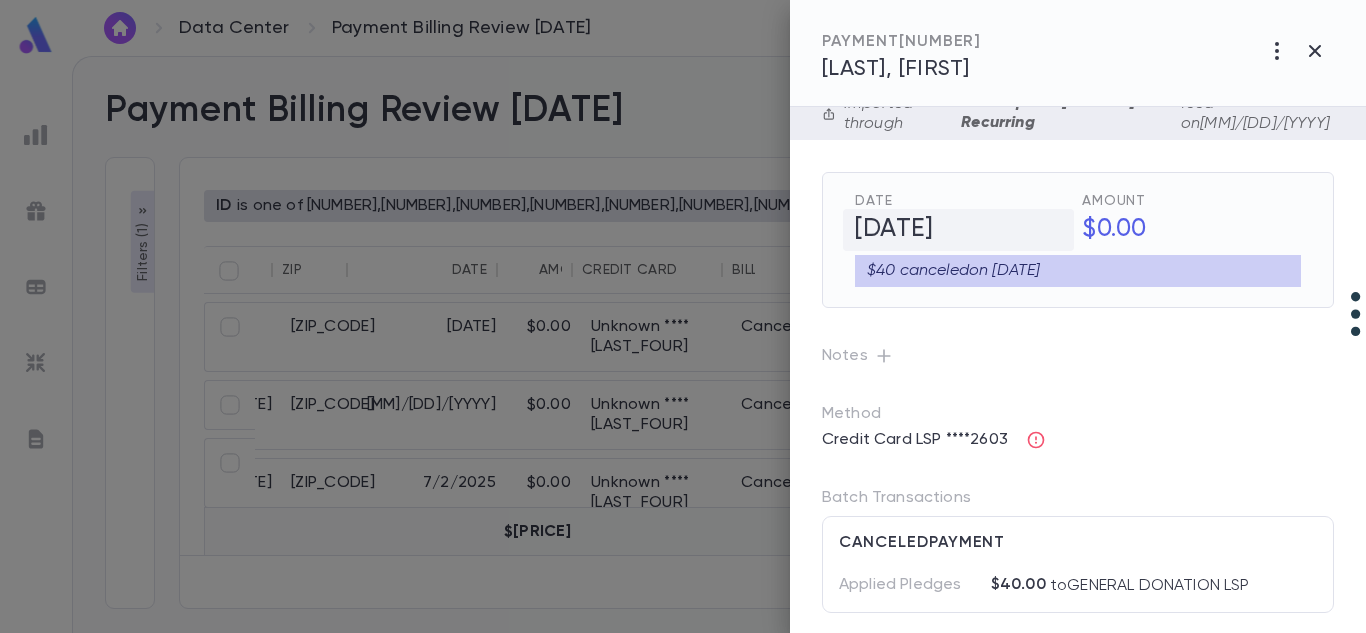 click on "[DATE]" at bounding box center (958, 230) 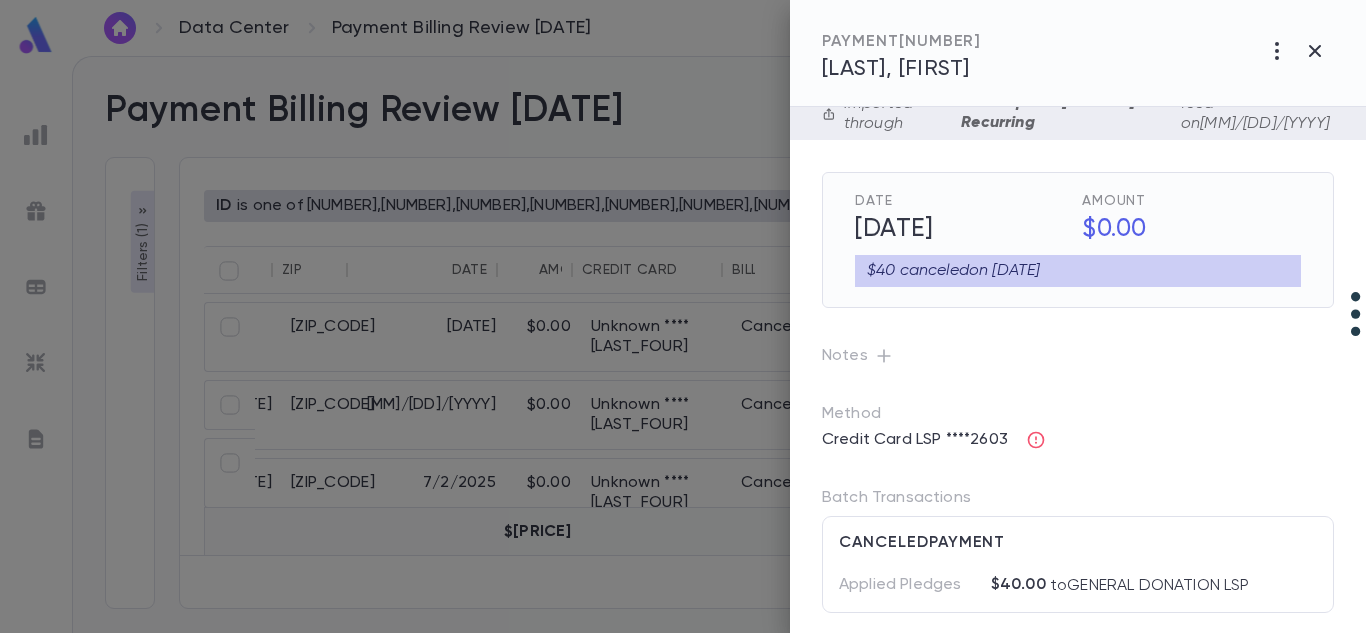 click on "Amount" at bounding box center (964, 201) 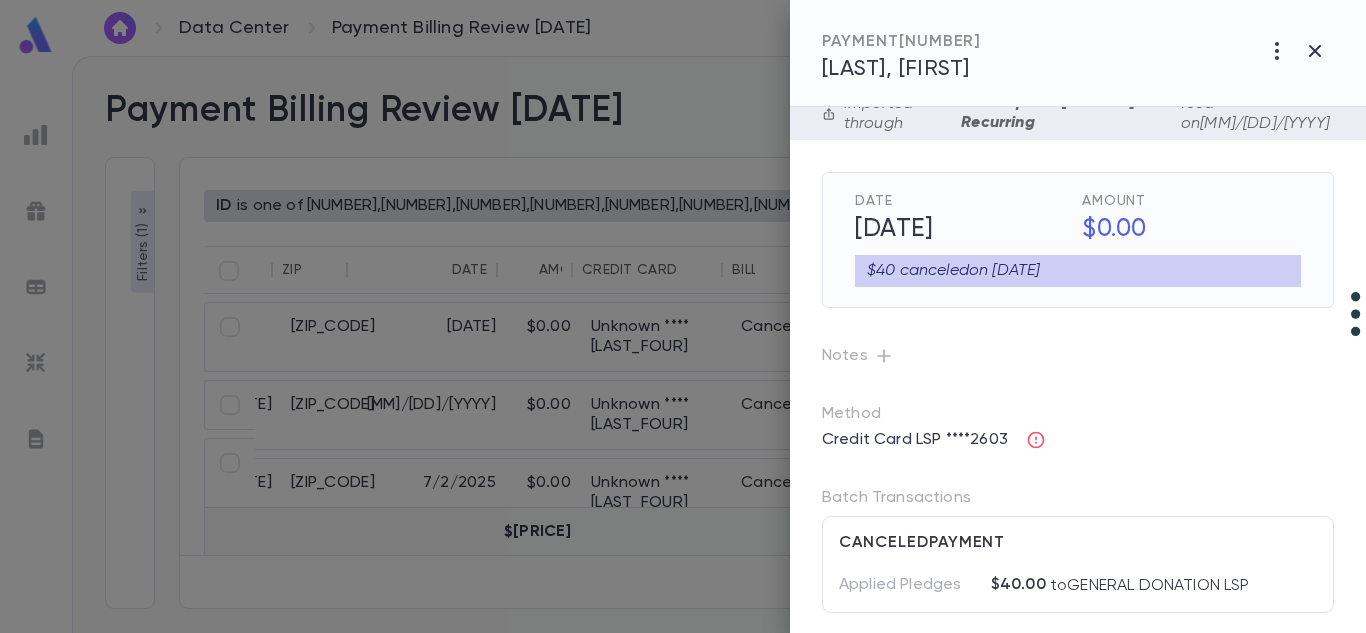 click on "Notes" at bounding box center [1078, 356] 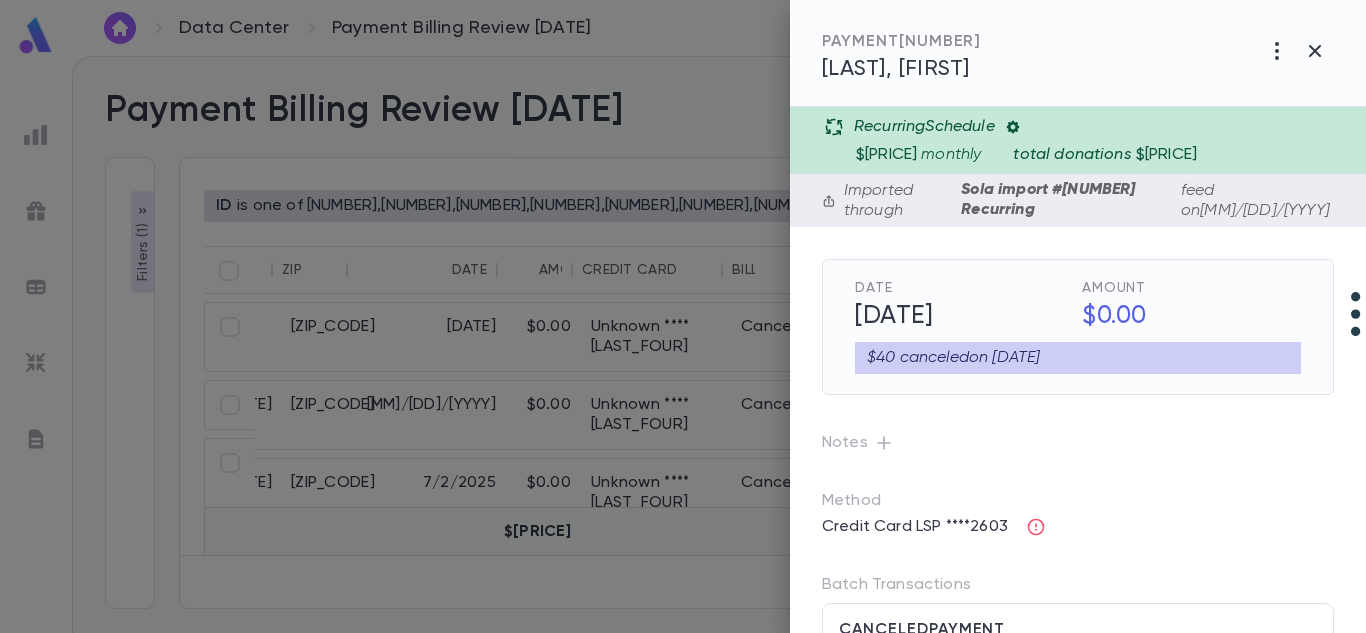 click on "Sola import #1 Recurring" at bounding box center [1069, 200] 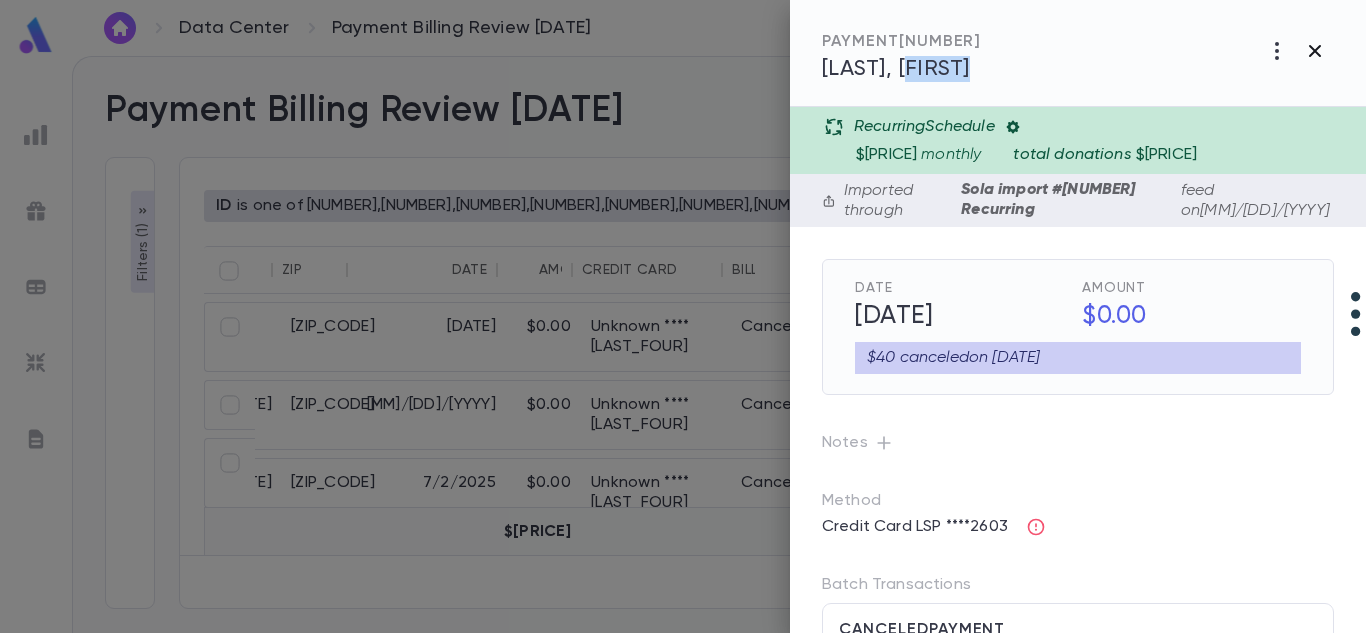 click at bounding box center [1277, 51] 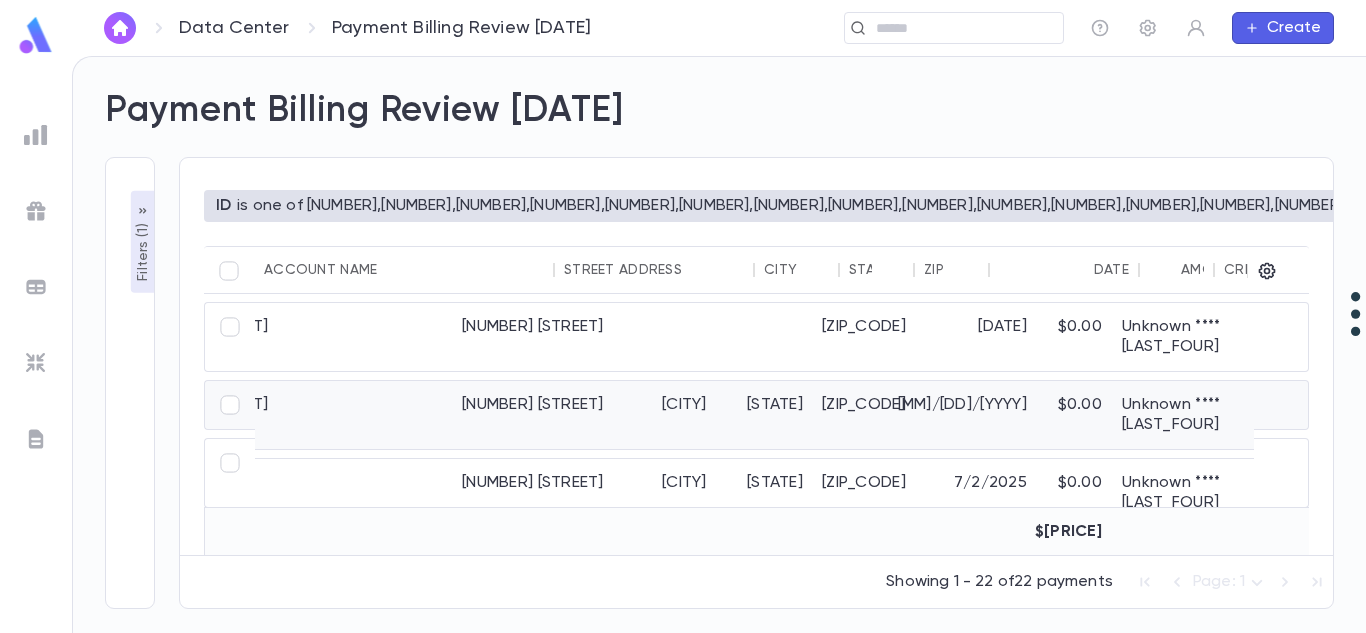 scroll, scrollTop: 0, scrollLeft: 0, axis: both 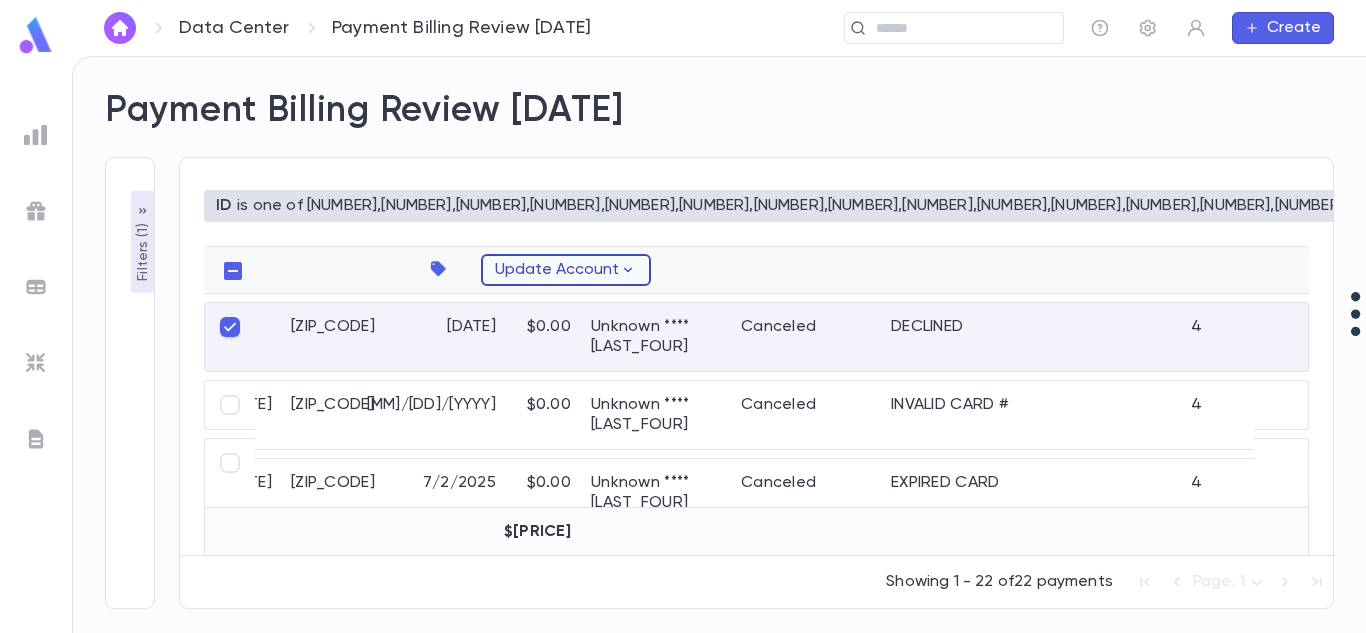 click at bounding box center (628, 270) 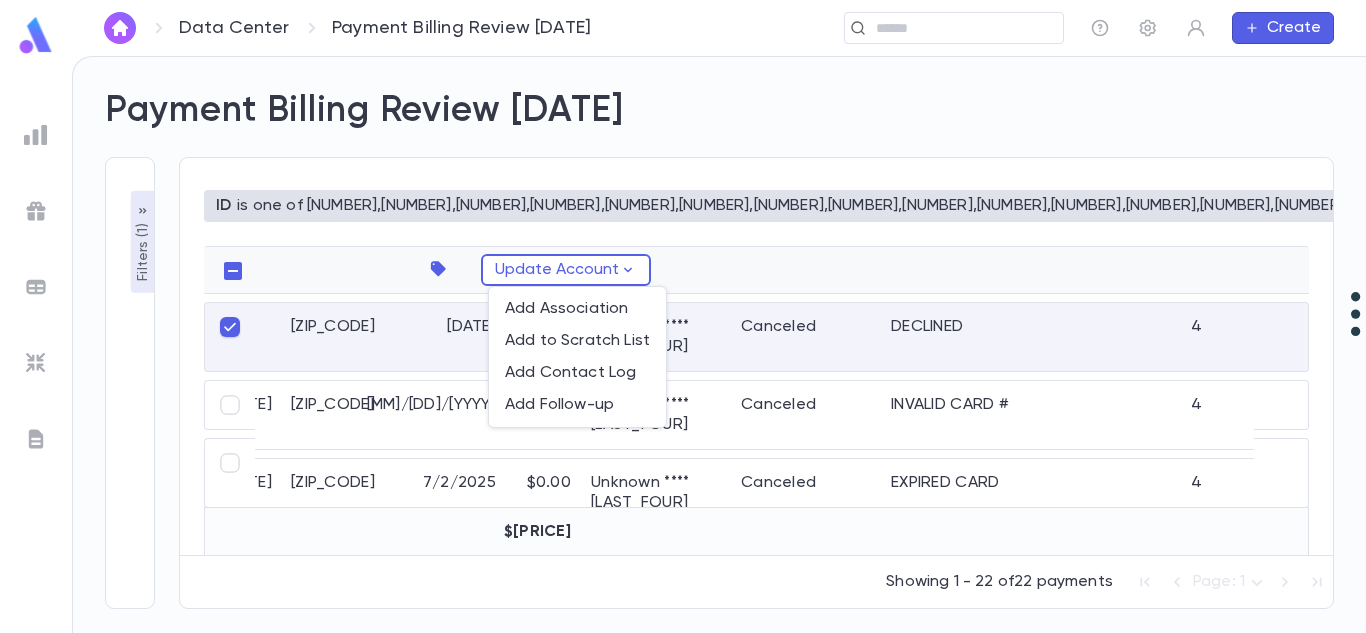 click at bounding box center [683, 316] 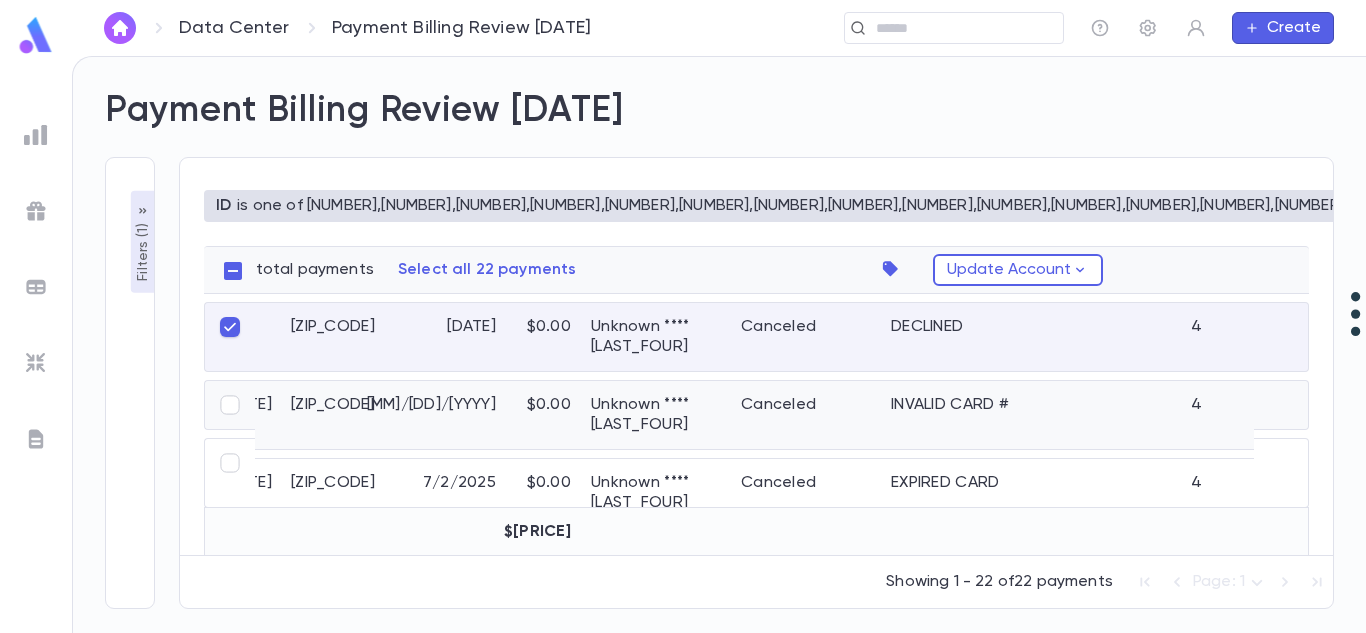 scroll, scrollTop: 0, scrollLeft: 0, axis: both 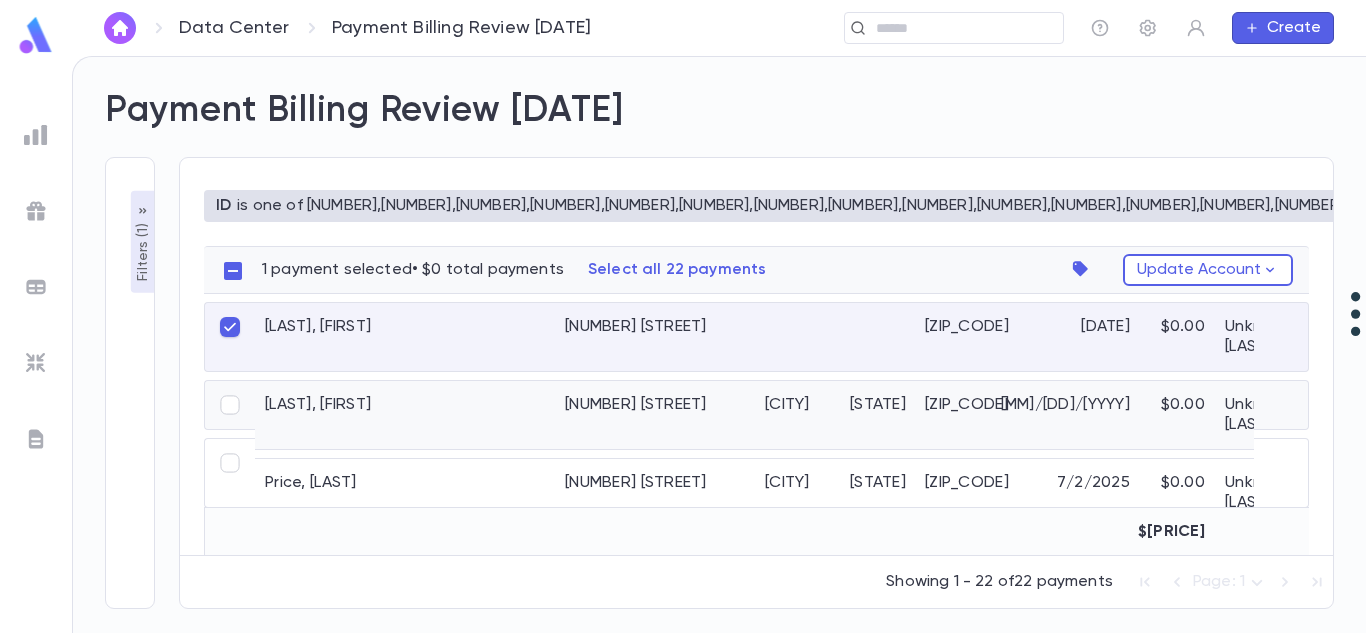 click on "[LAST], [FIRST]" at bounding box center (405, 415) 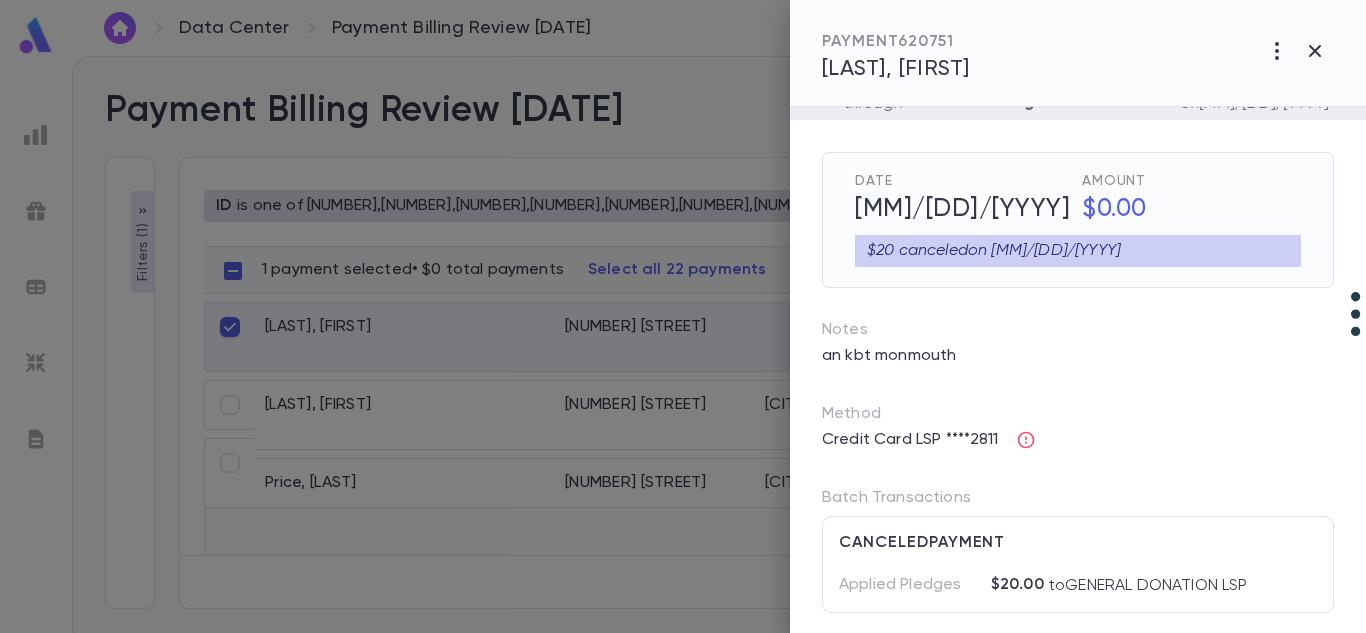 scroll, scrollTop: 0, scrollLeft: 0, axis: both 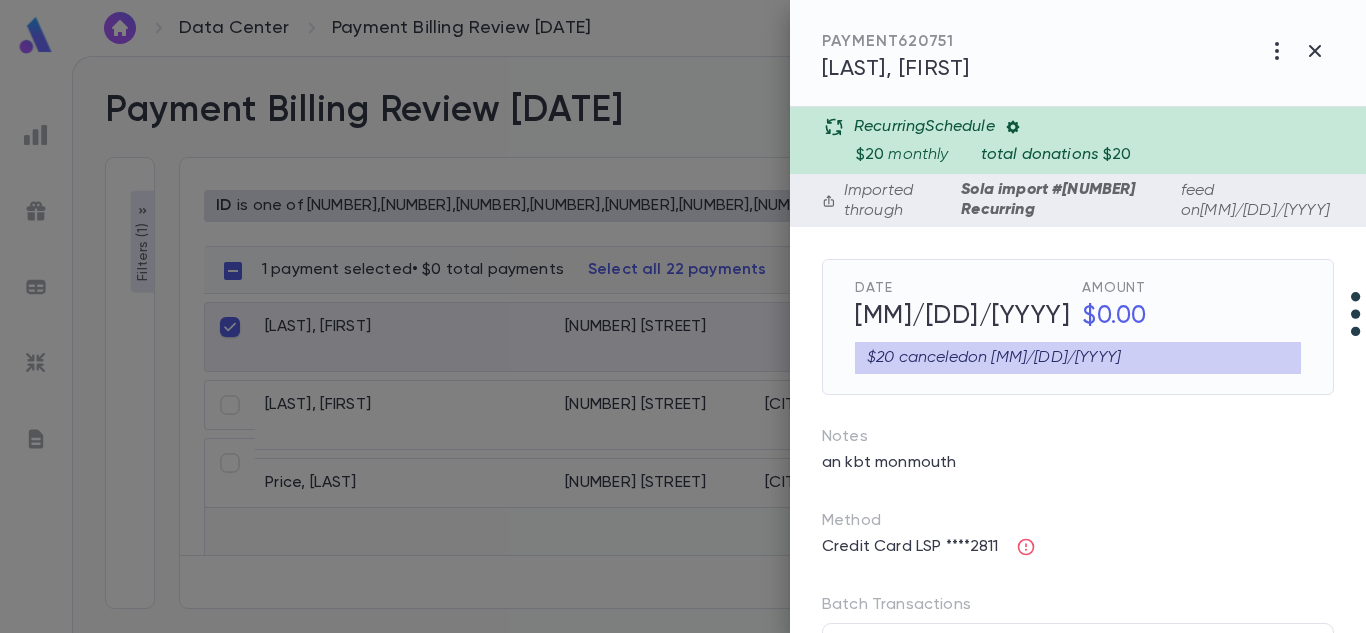 click on "[LAST], [FIRST]" at bounding box center [896, 69] 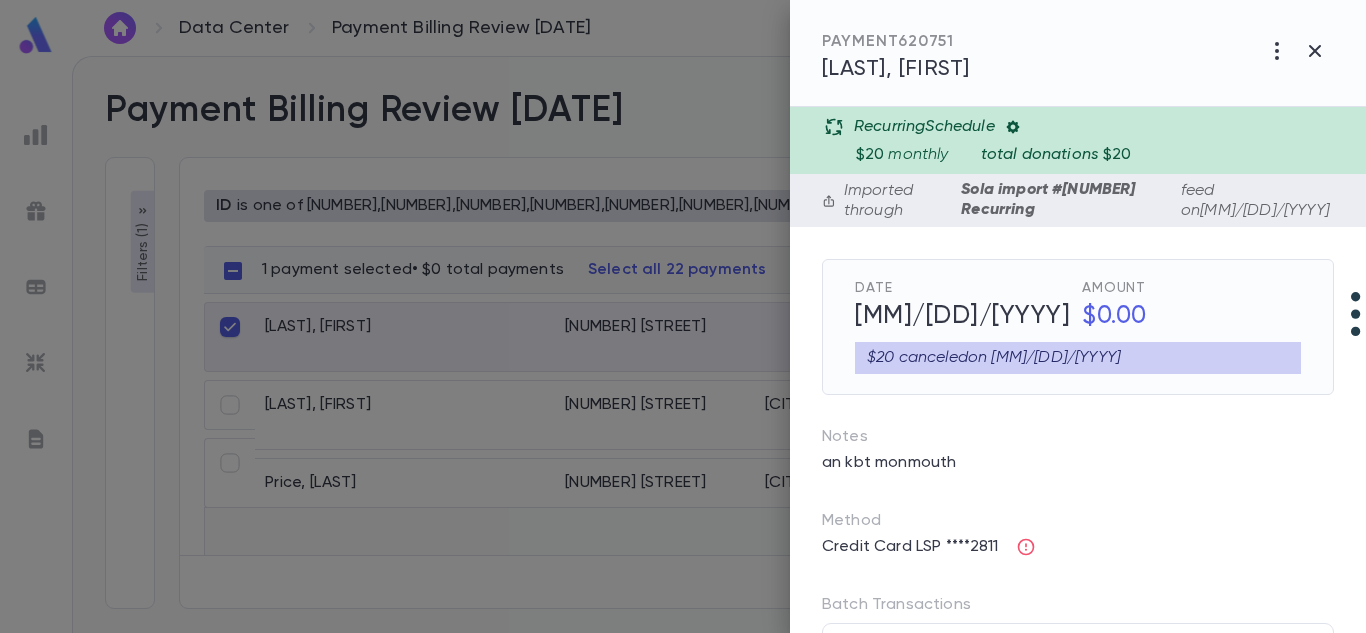 click at bounding box center [683, 316] 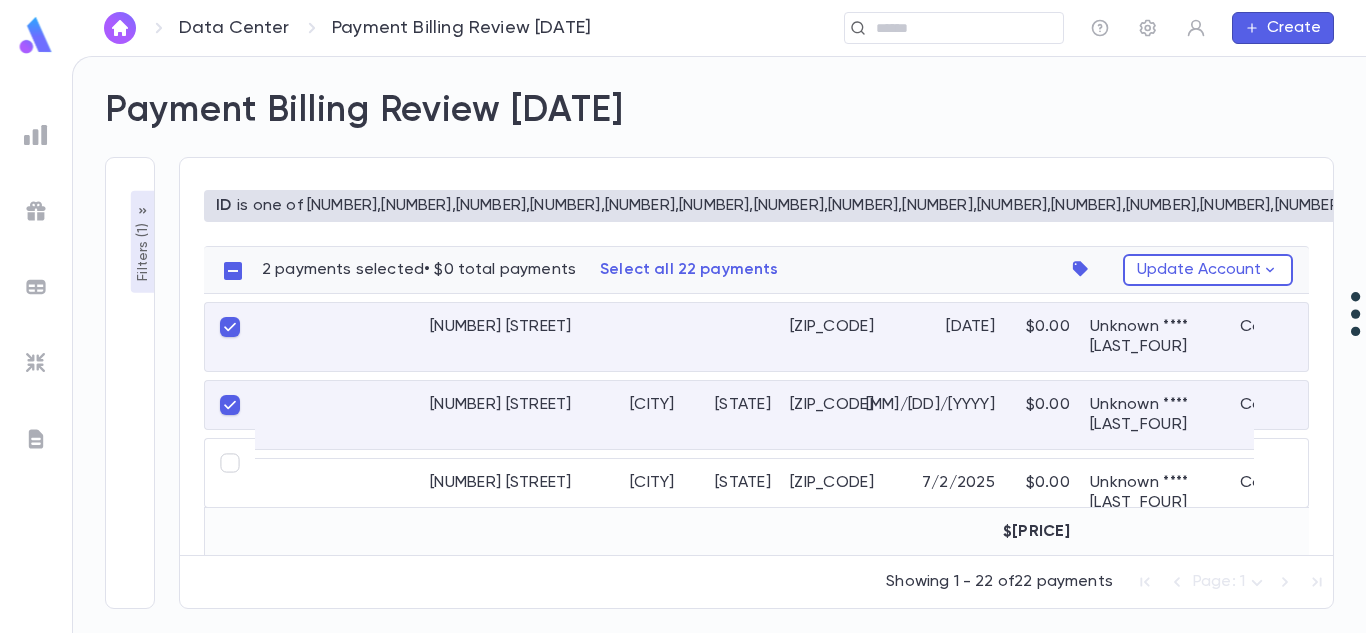 scroll, scrollTop: 0, scrollLeft: 0, axis: both 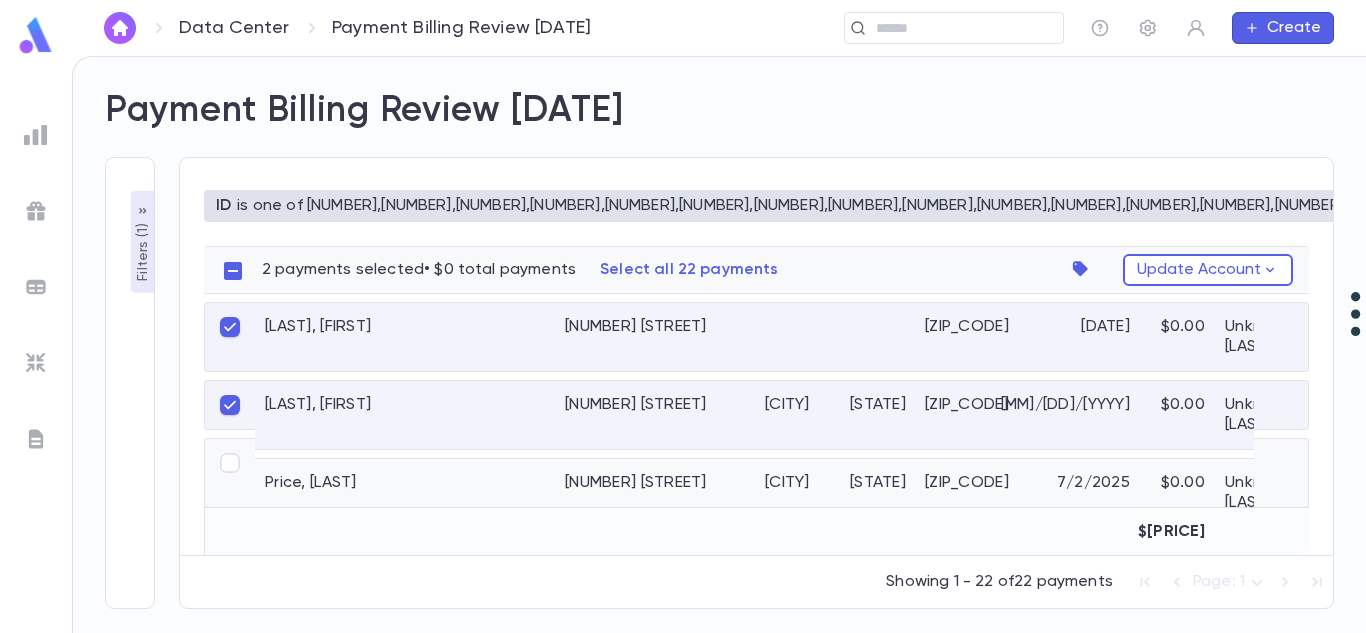 click on "[LAST], [FIRST]" at bounding box center (405, 493) 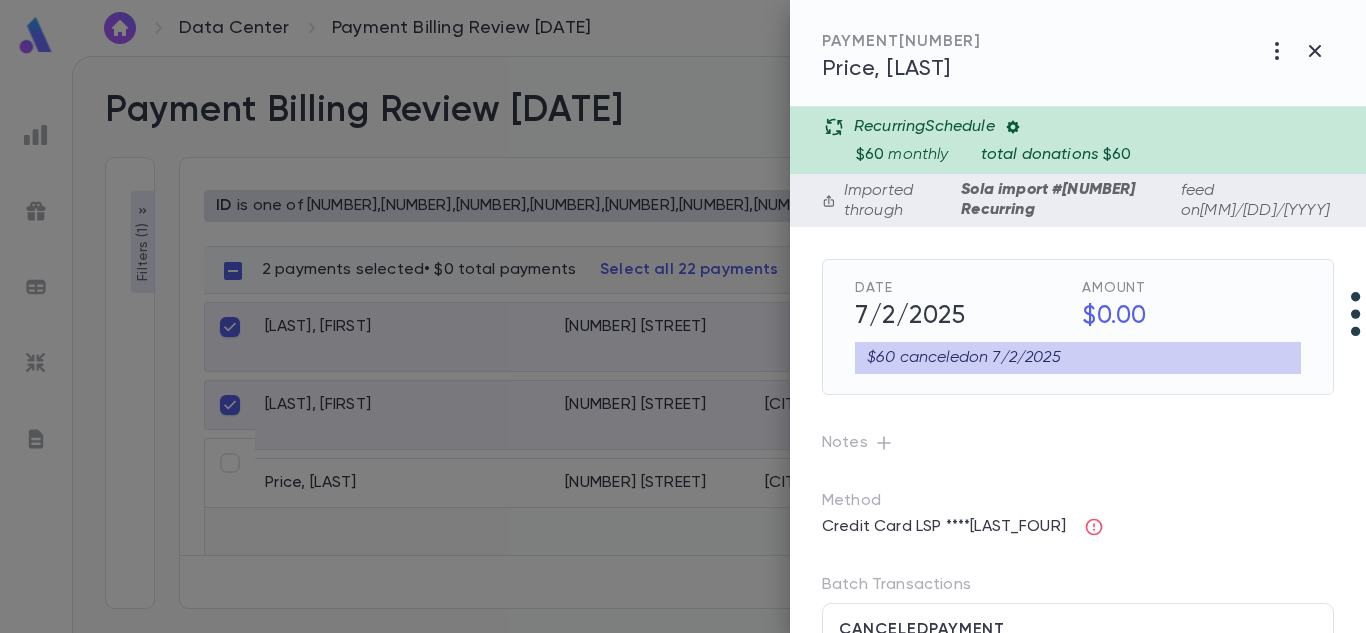click on "[LAST], [FIRST]" at bounding box center (886, 69) 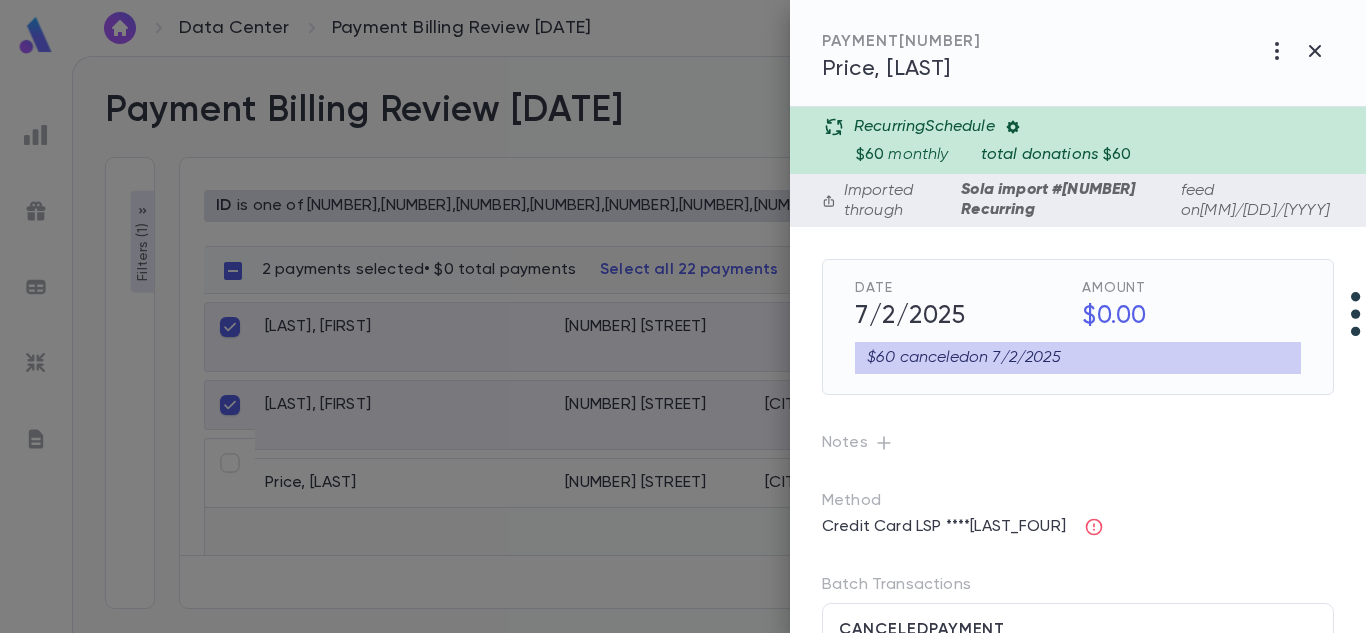 click at bounding box center [683, 316] 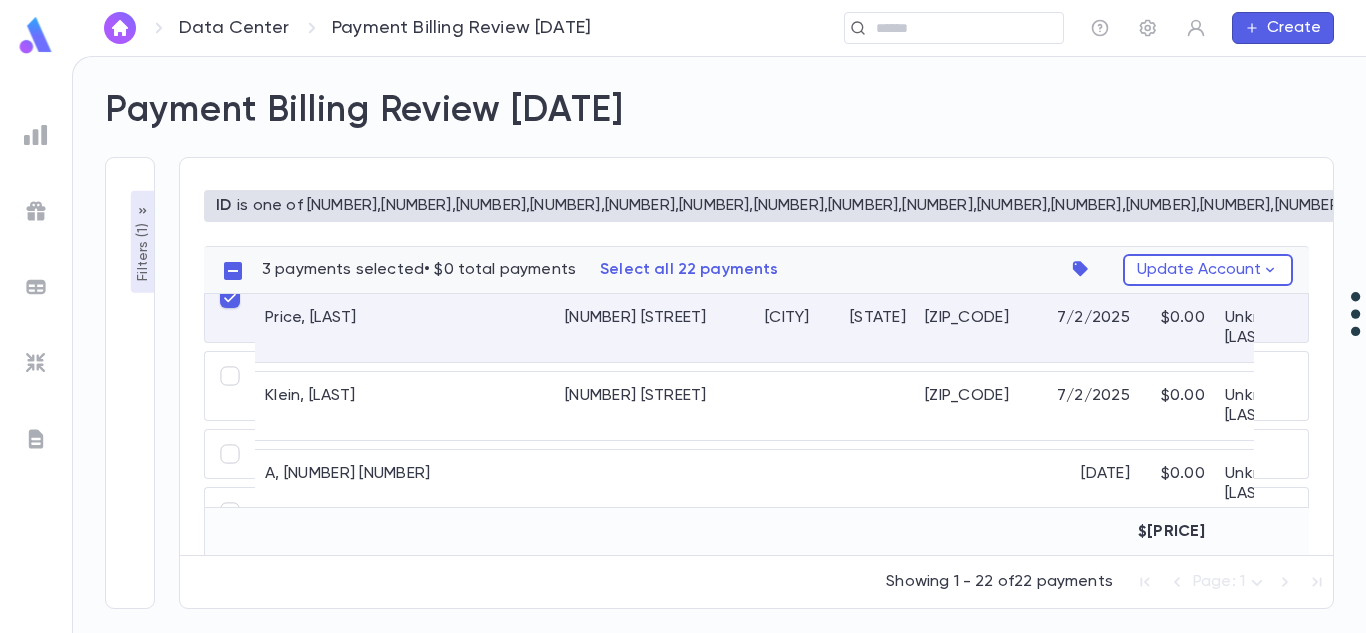 scroll, scrollTop: 167, scrollLeft: 0, axis: vertical 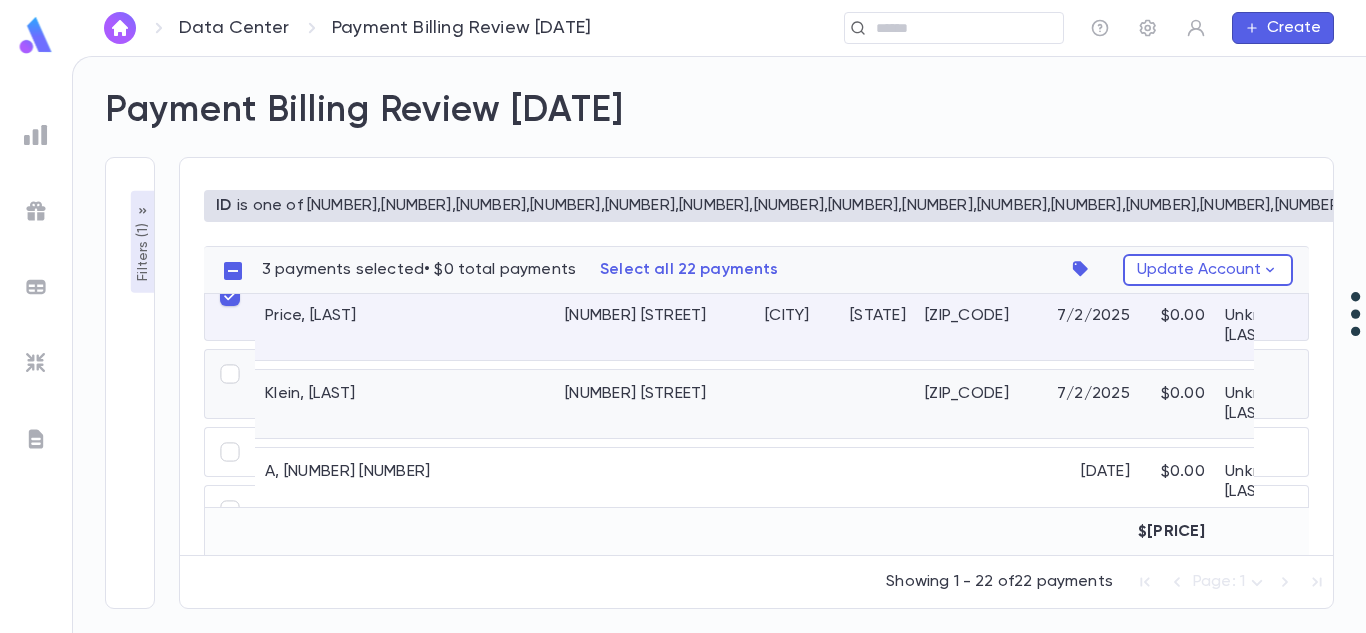 click on "[LAST], [FIRST]" at bounding box center (405, 404) 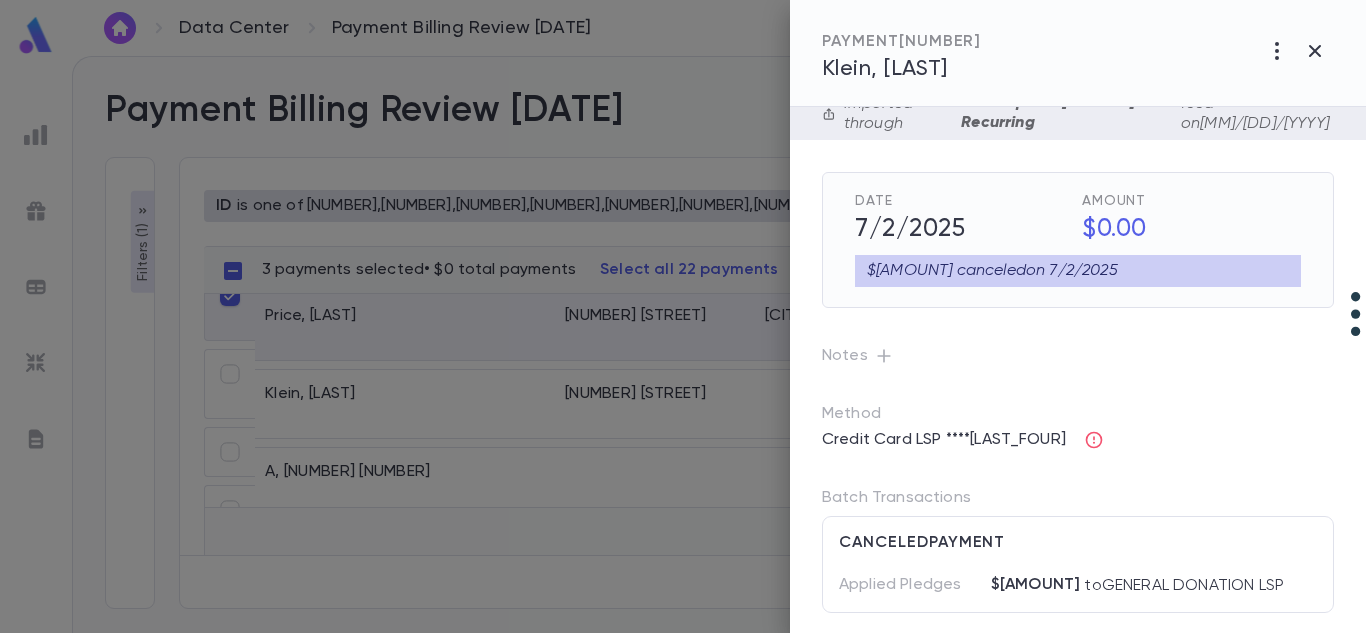 scroll, scrollTop: 0, scrollLeft: 0, axis: both 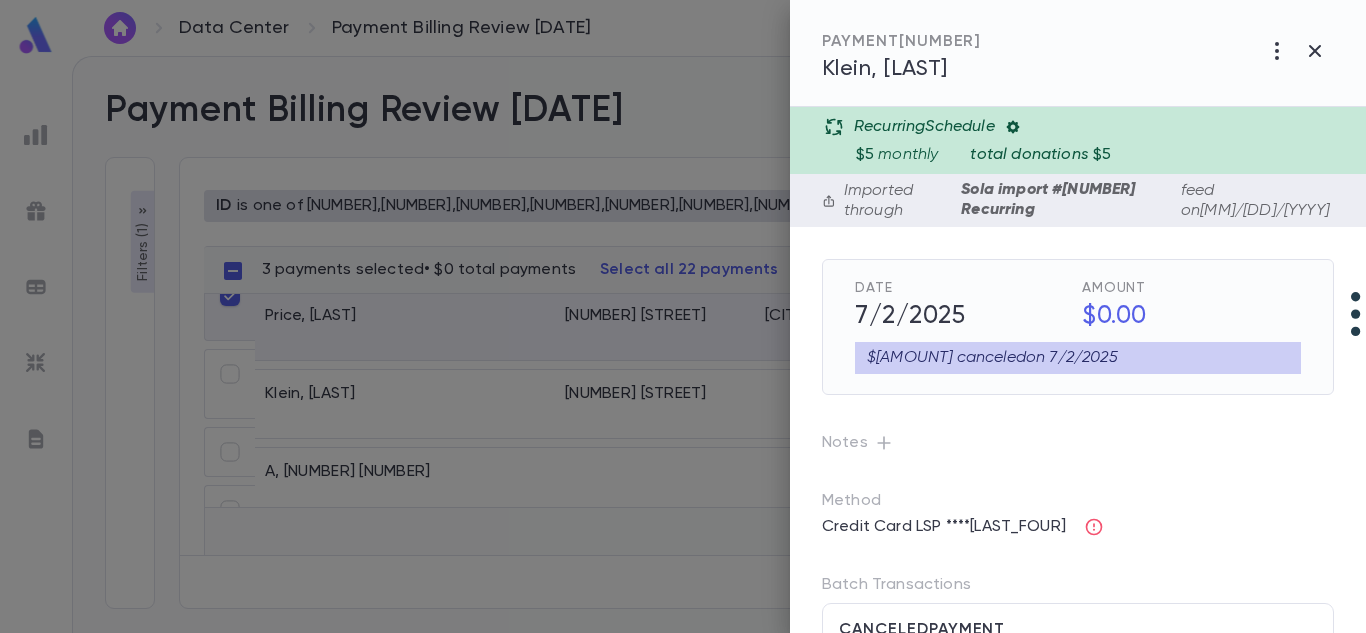 click on "[LAST], [FIRST]" at bounding box center (885, 69) 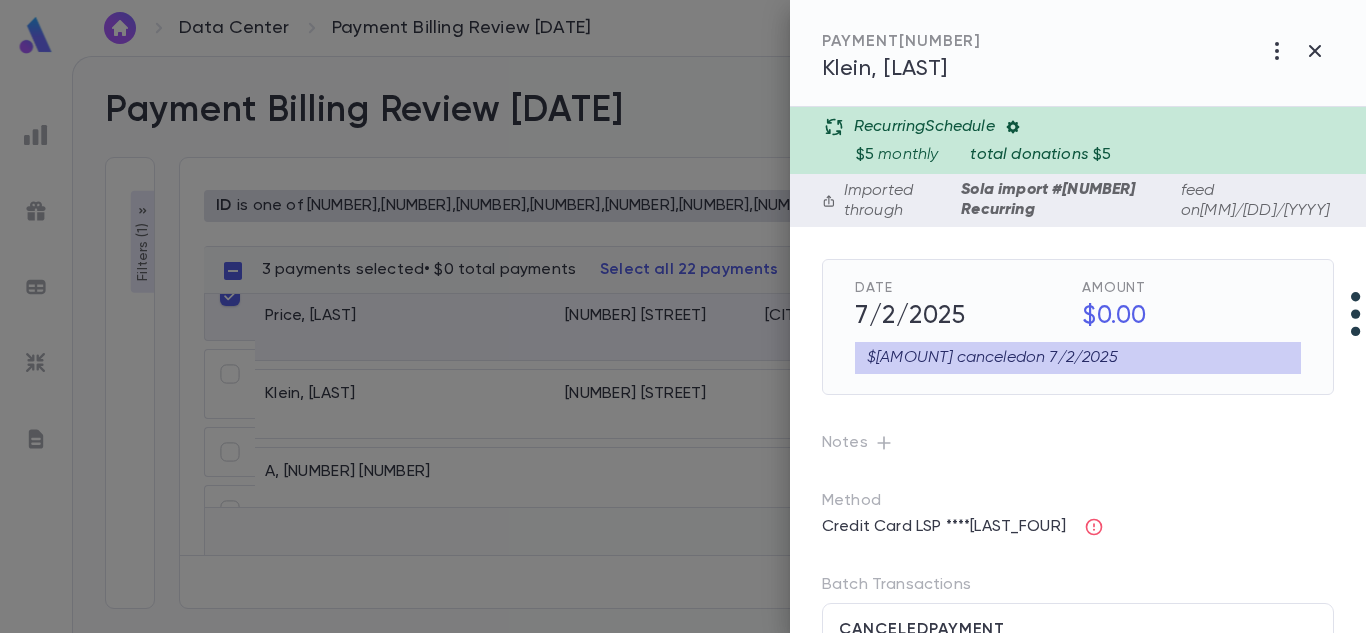 click at bounding box center (683, 316) 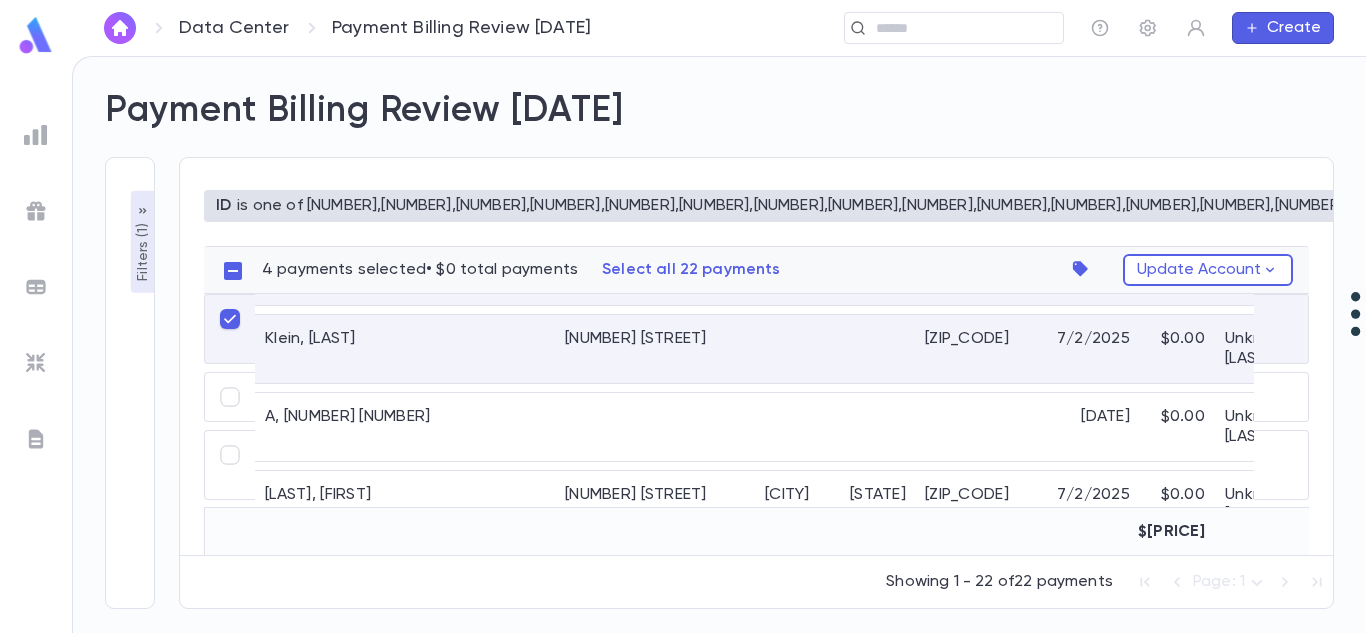 scroll, scrollTop: 230, scrollLeft: 0, axis: vertical 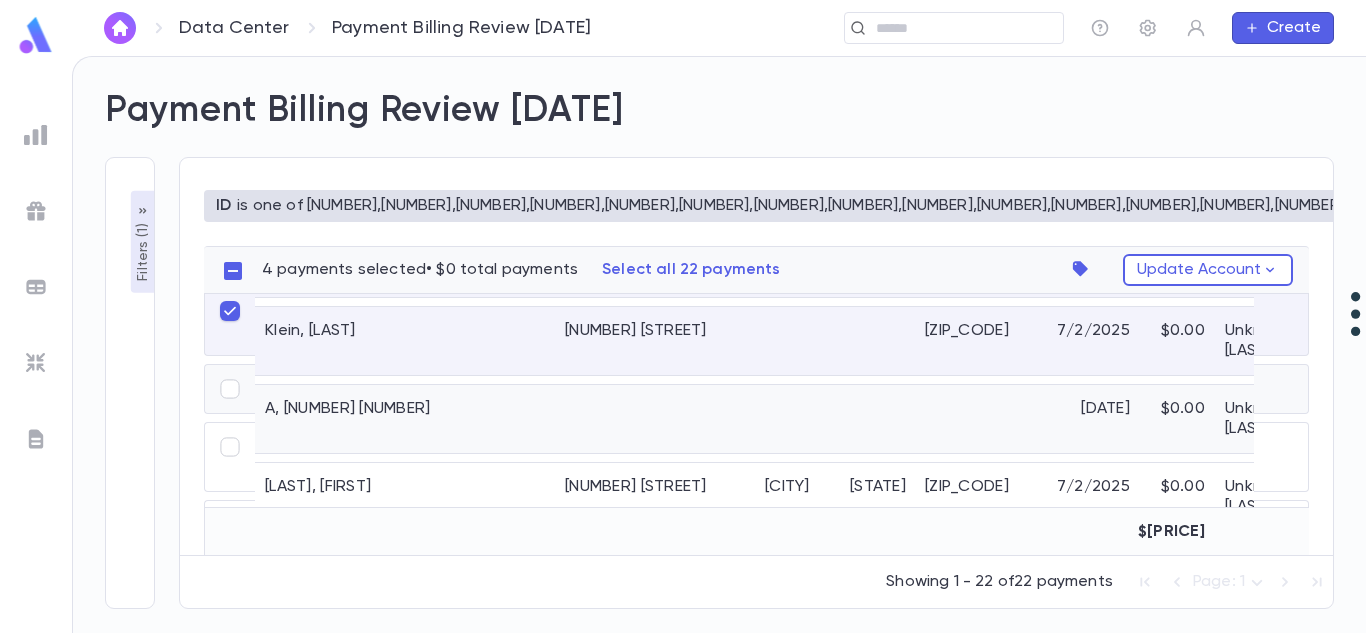 click on "A, 17327791387 17327791387" at bounding box center (405, 419) 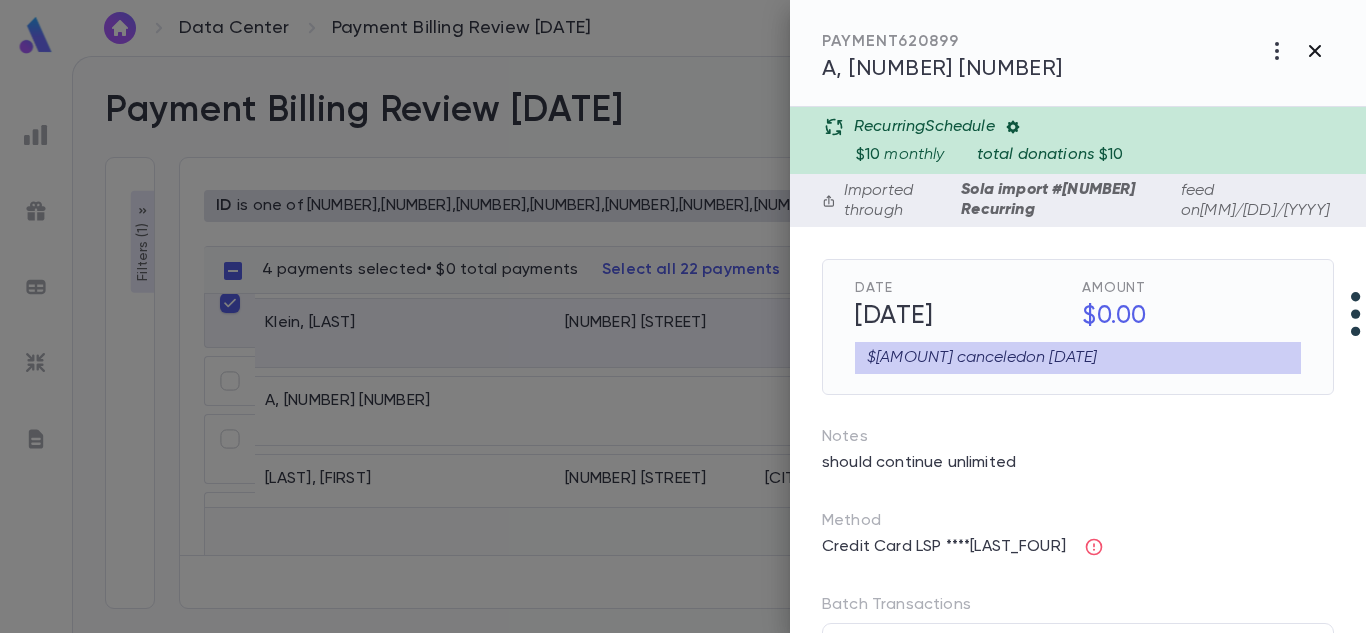click at bounding box center (1315, 51) 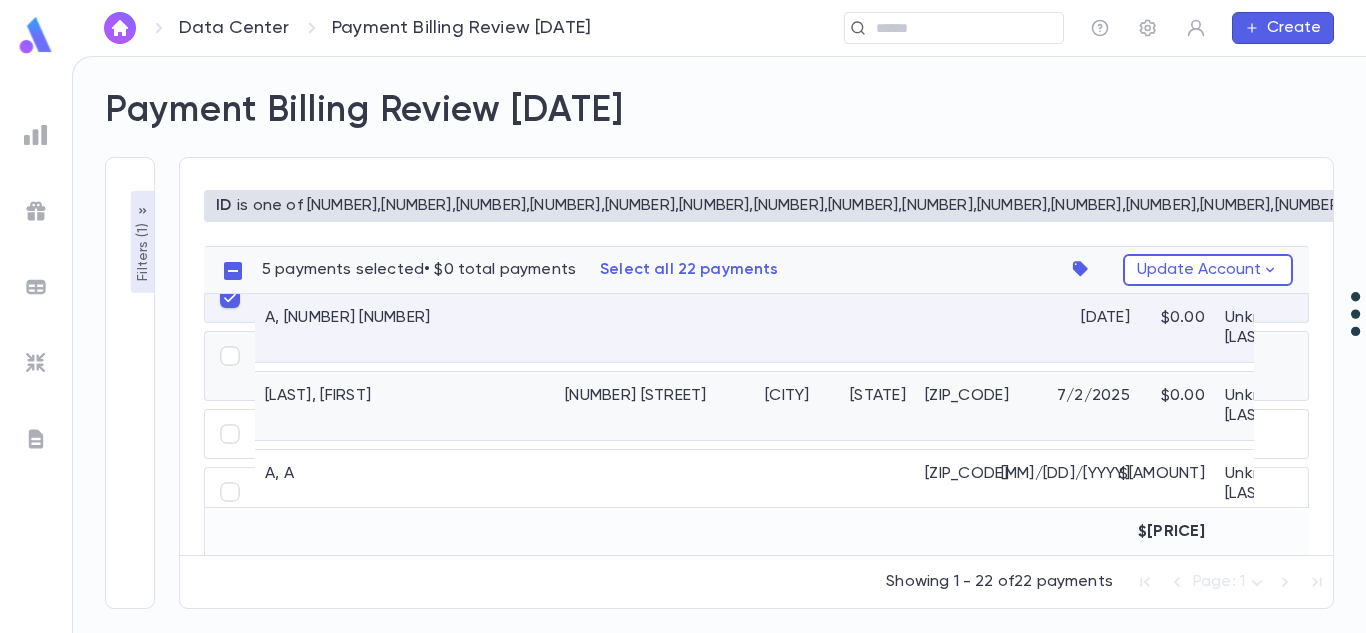 scroll, scrollTop: 315, scrollLeft: 0, axis: vertical 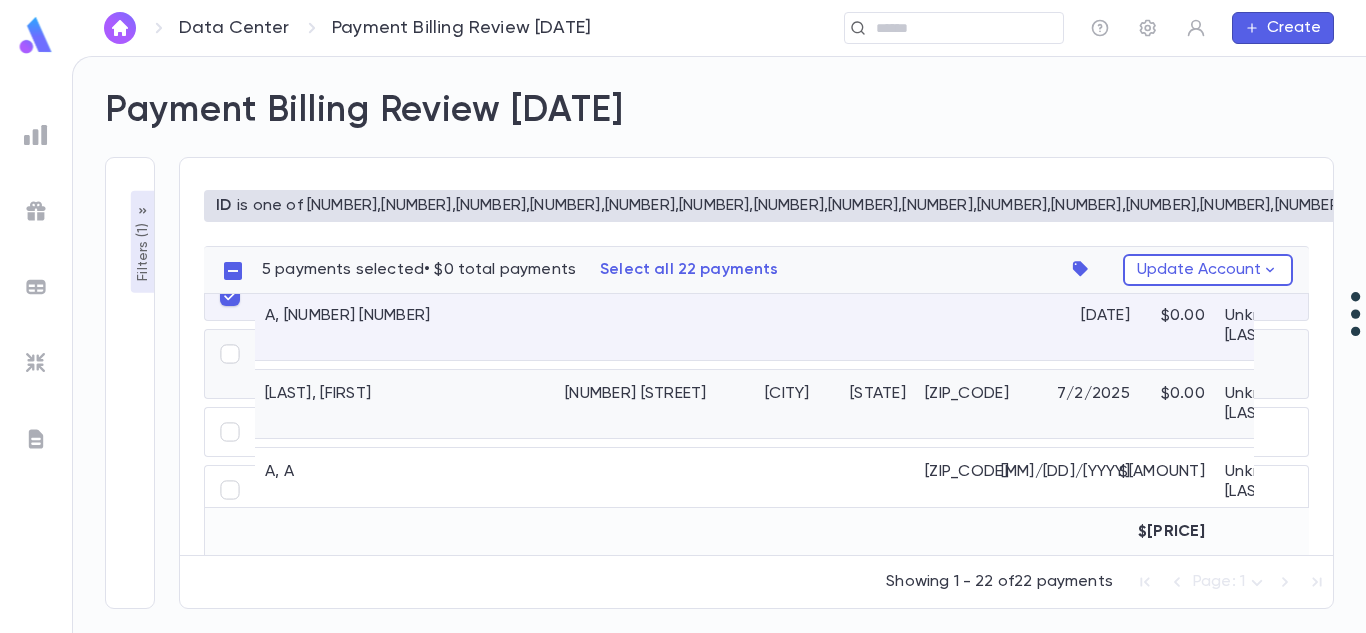 click on "[LAST], [FIRST]" at bounding box center [405, 404] 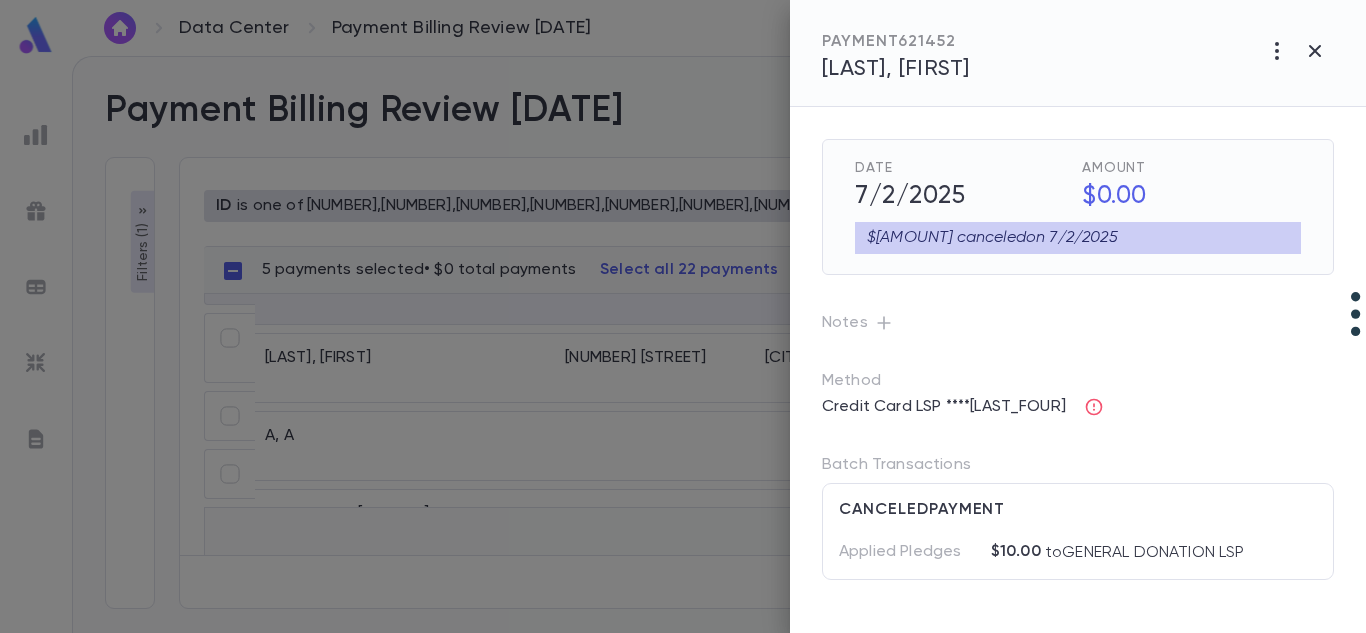 click on "[LAST], [FIRST]" at bounding box center [896, 69] 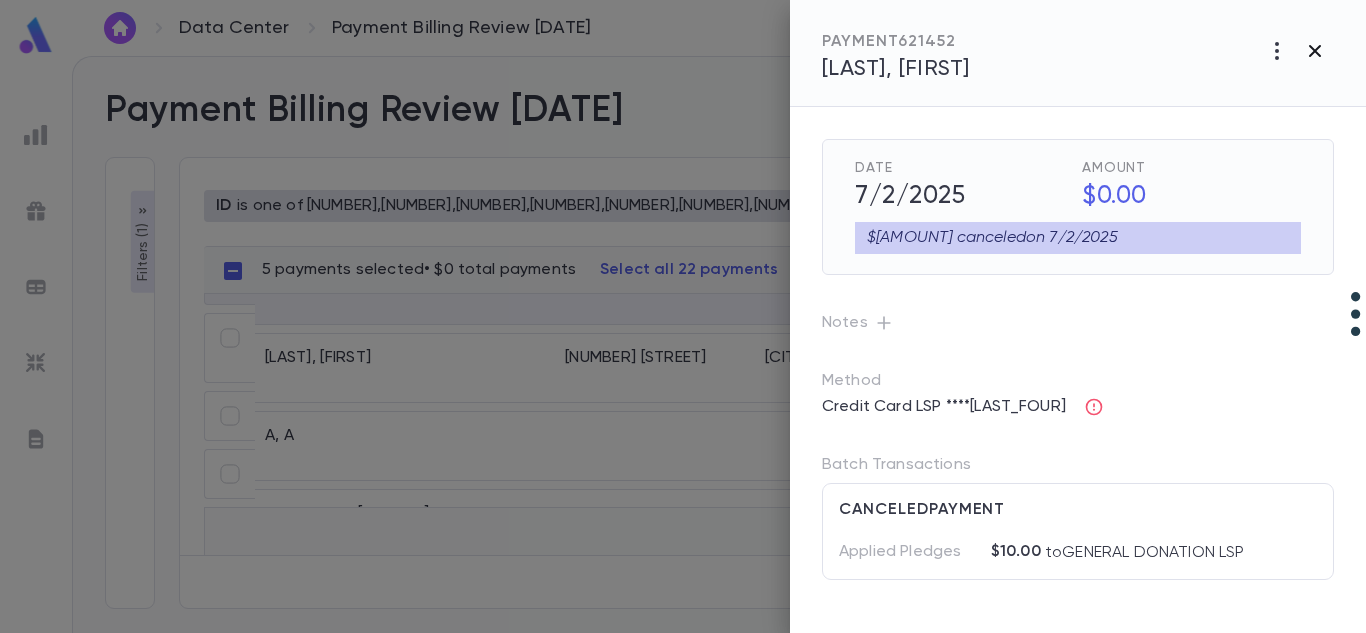 click at bounding box center [1315, 51] 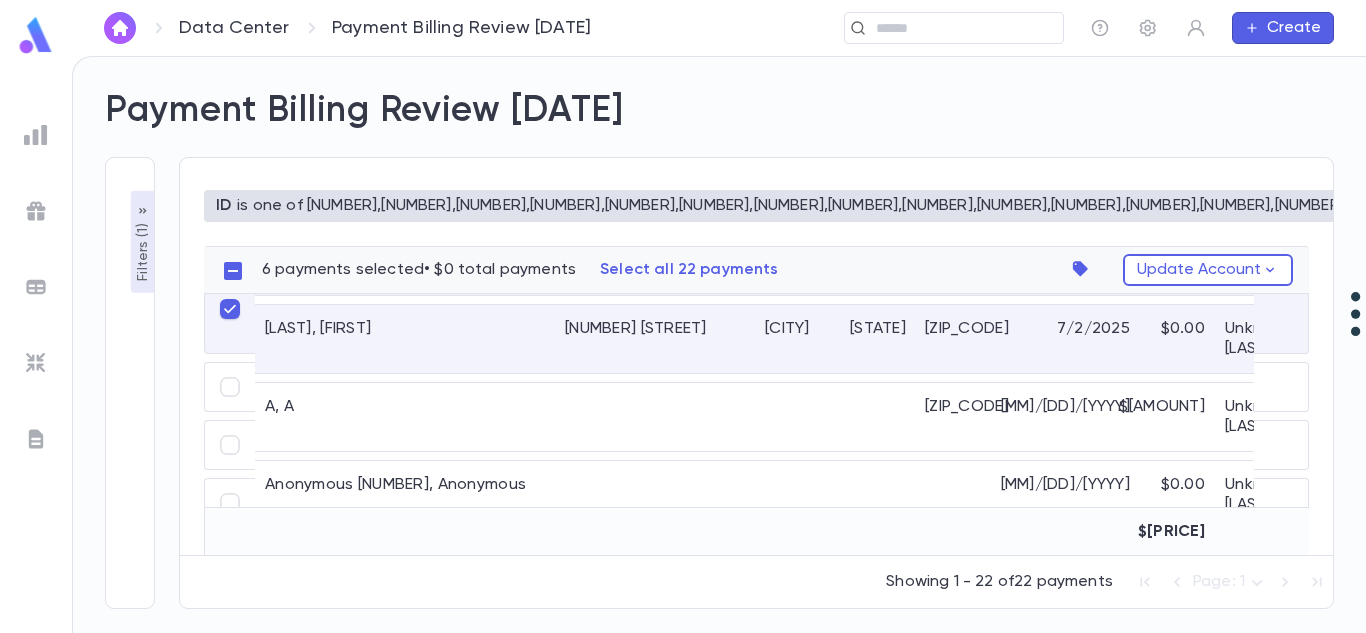 scroll, scrollTop: 339, scrollLeft: 0, axis: vertical 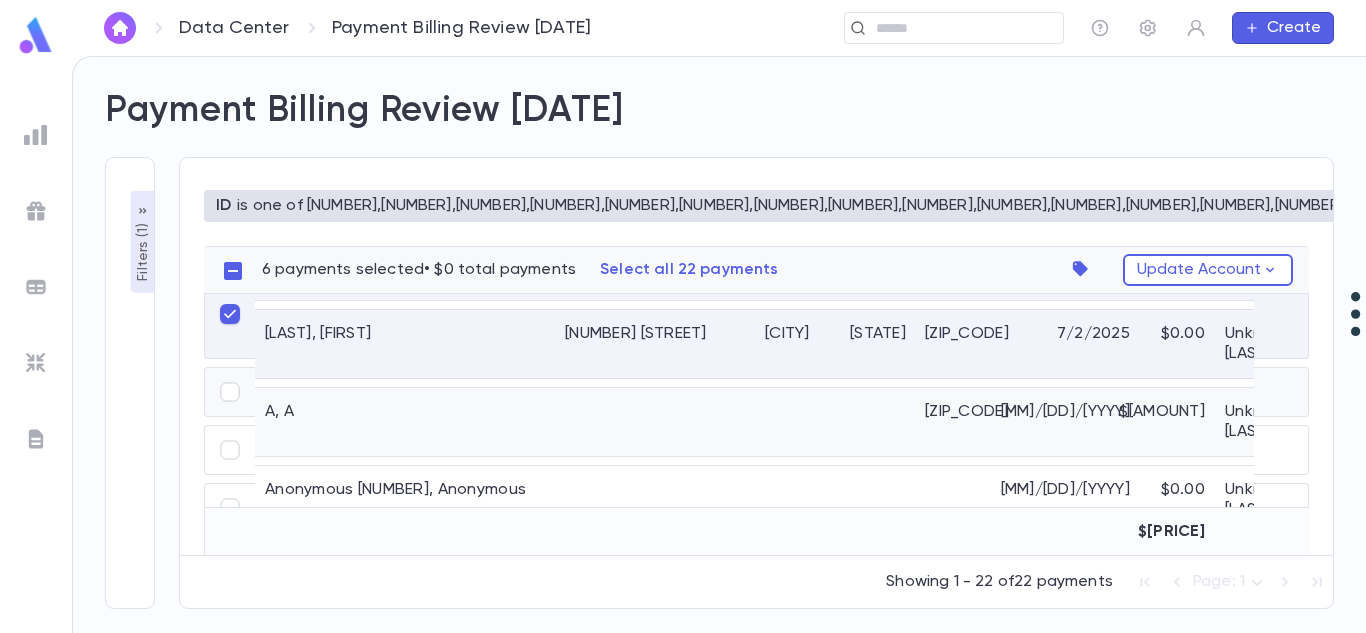 click on "[LAST], [FIRST]" at bounding box center [405, 422] 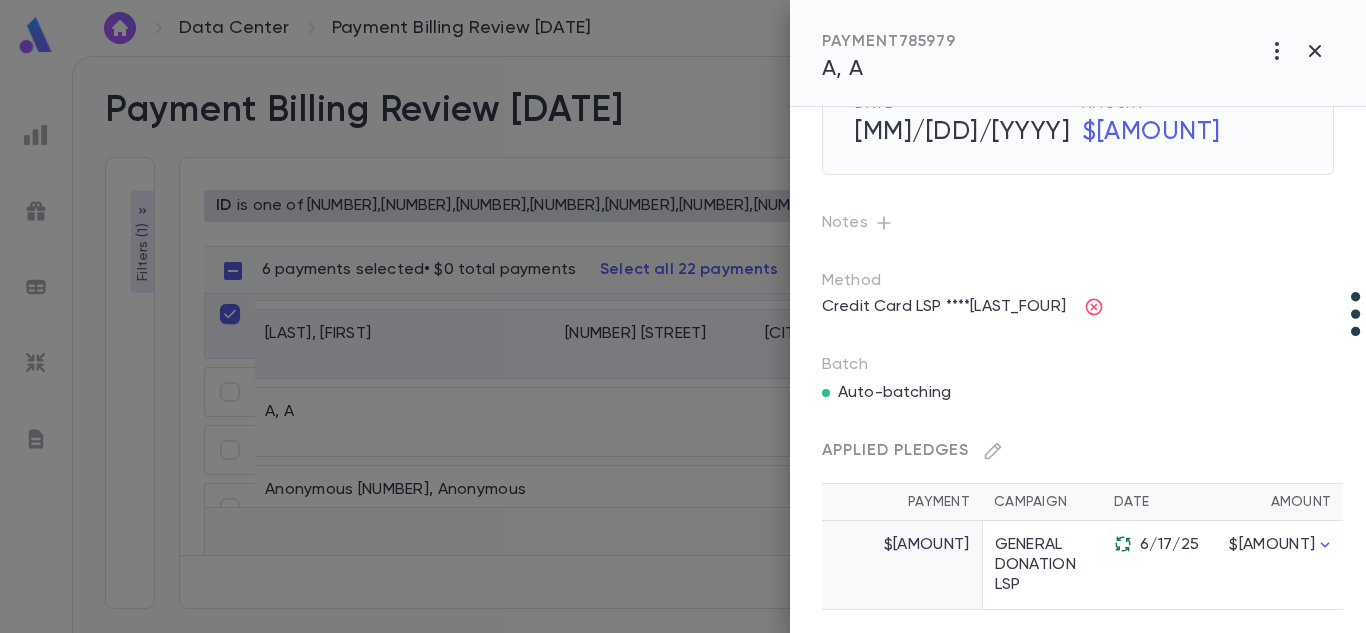 scroll, scrollTop: 180, scrollLeft: 0, axis: vertical 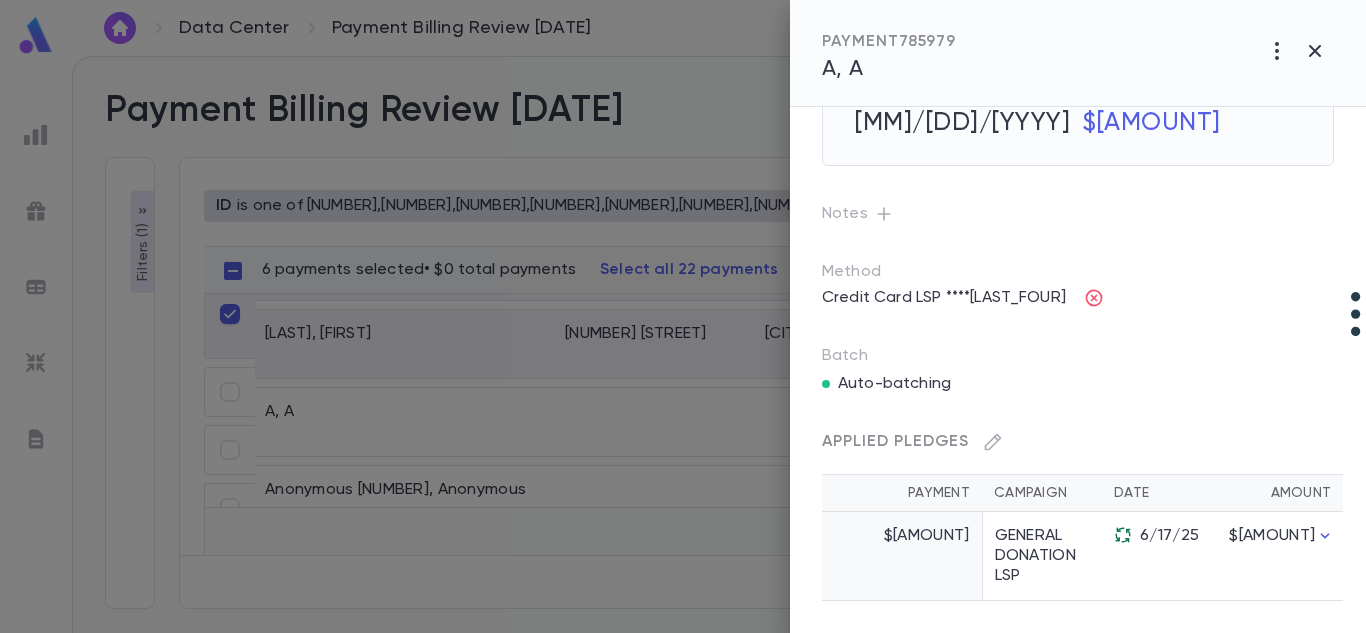 click on "[LAST], [FIRST]" at bounding box center [843, 69] 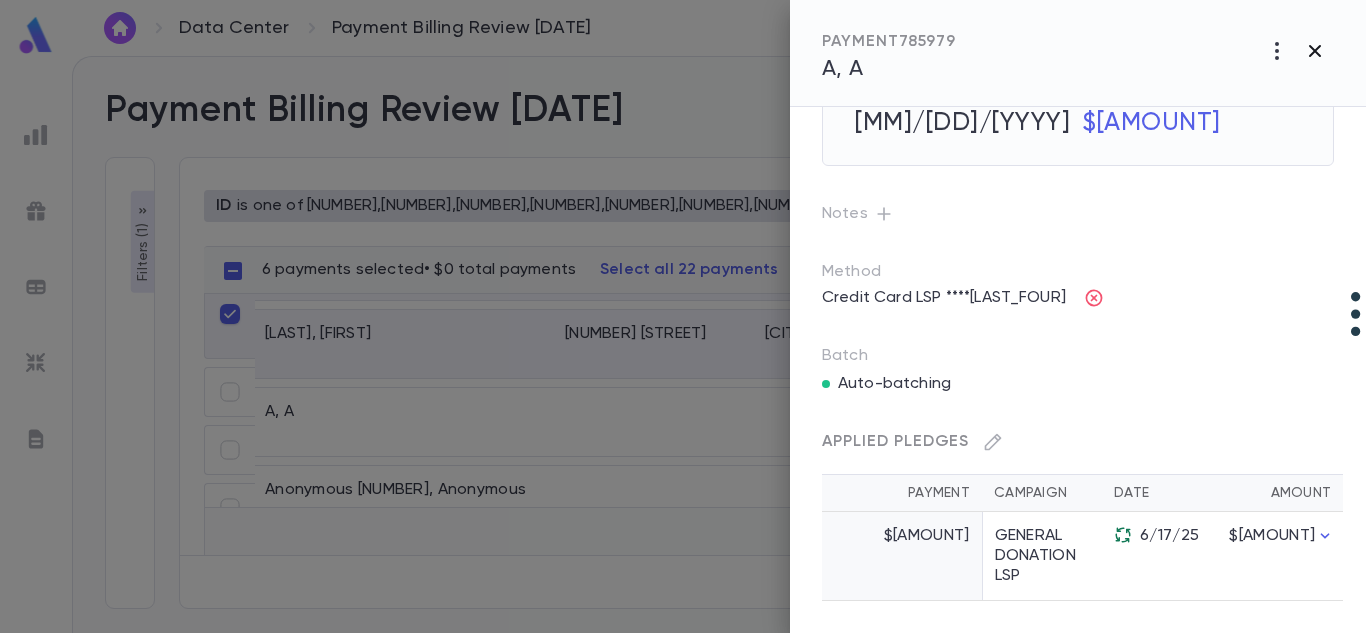 click at bounding box center [1277, 51] 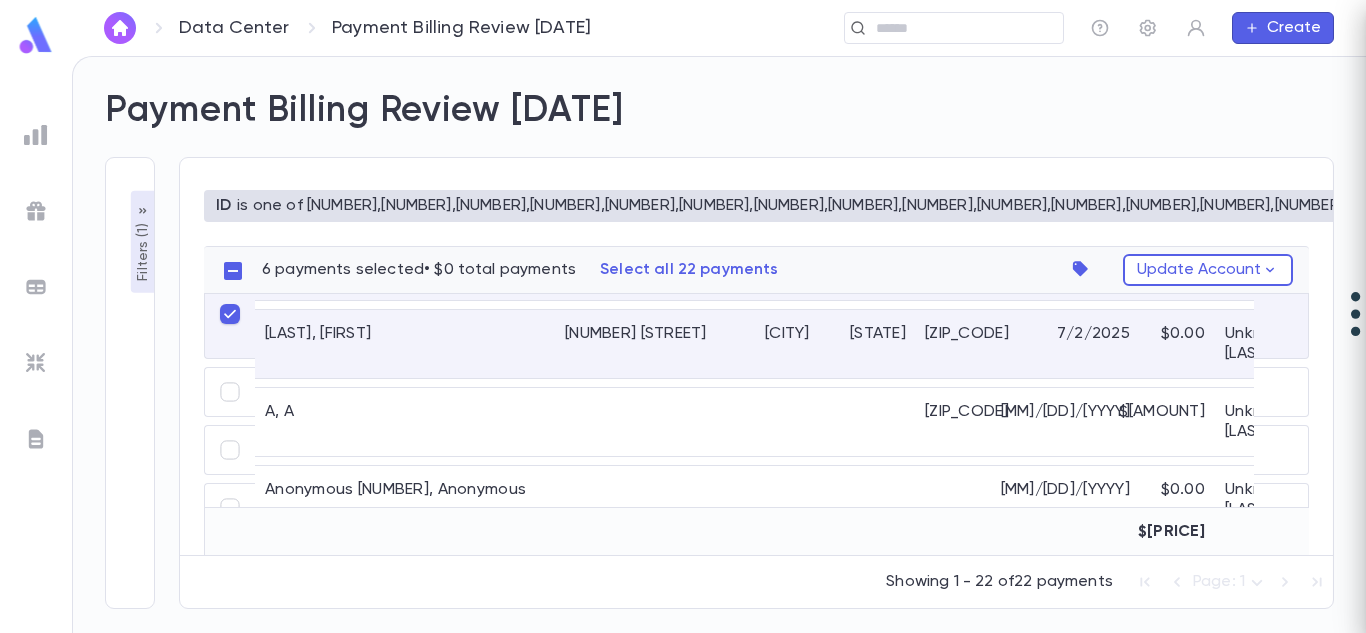 scroll, scrollTop: 0, scrollLeft: 0, axis: both 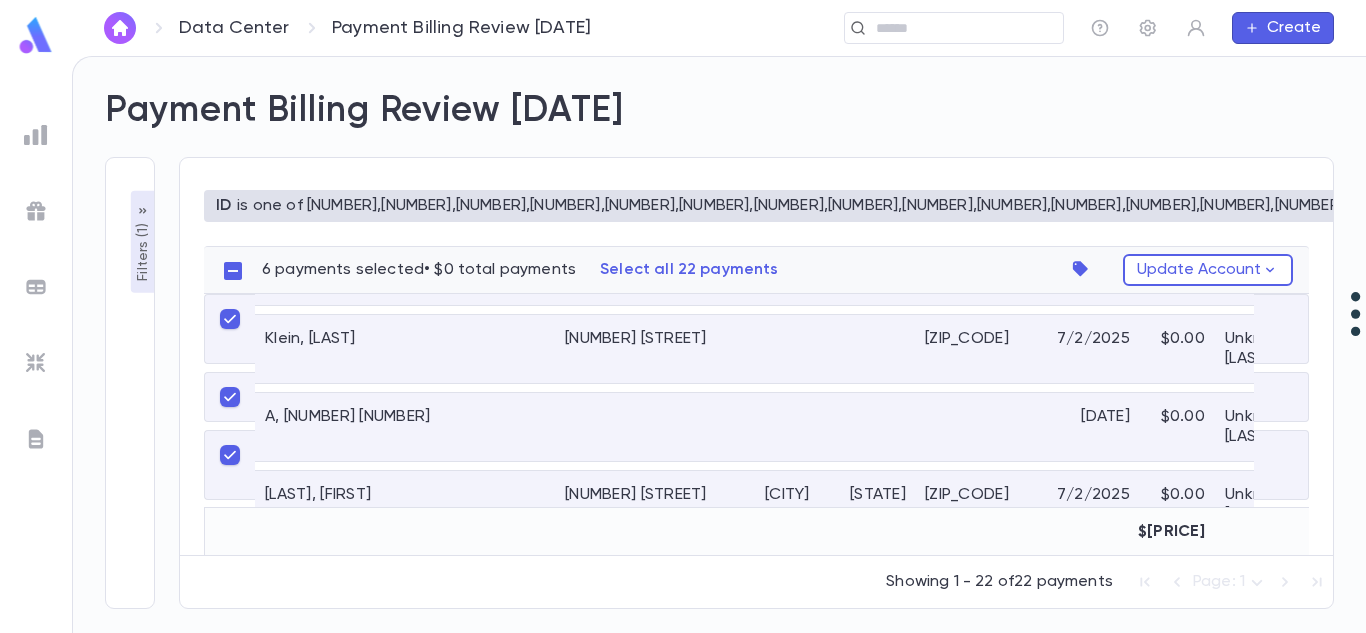 click on "A, 17327791387 17327791387" at bounding box center [405, 427] 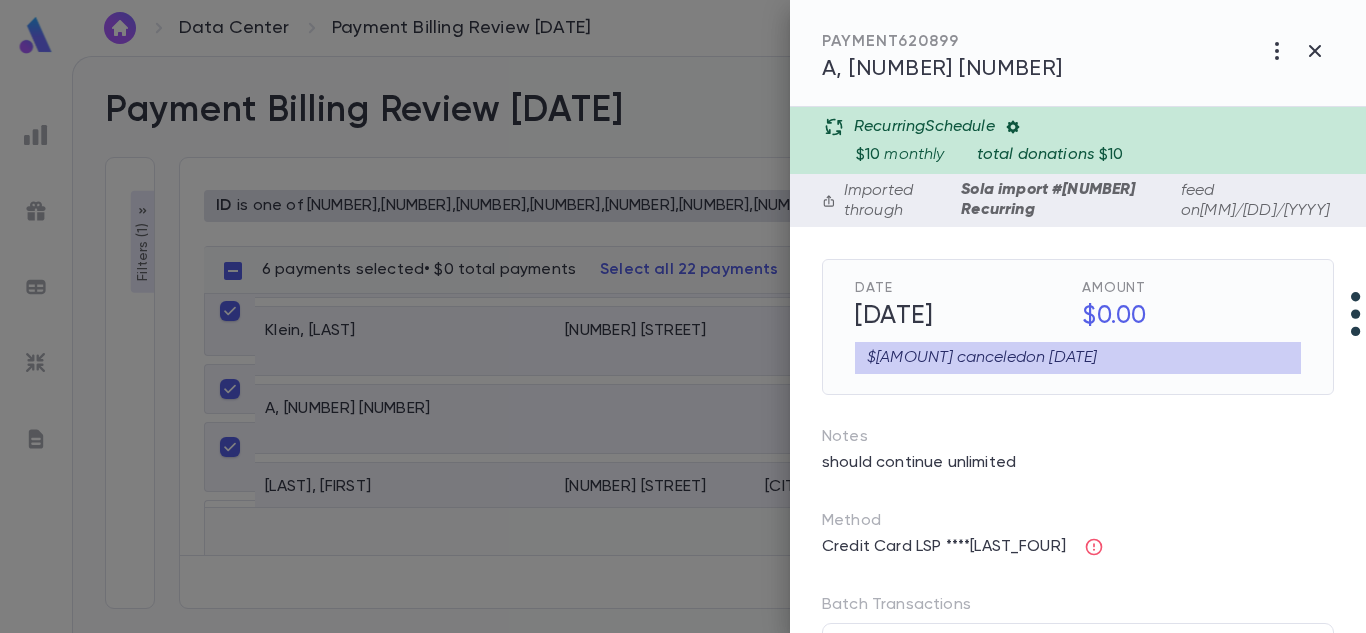 click on "A, 17327791387 17327791387" at bounding box center (942, 69) 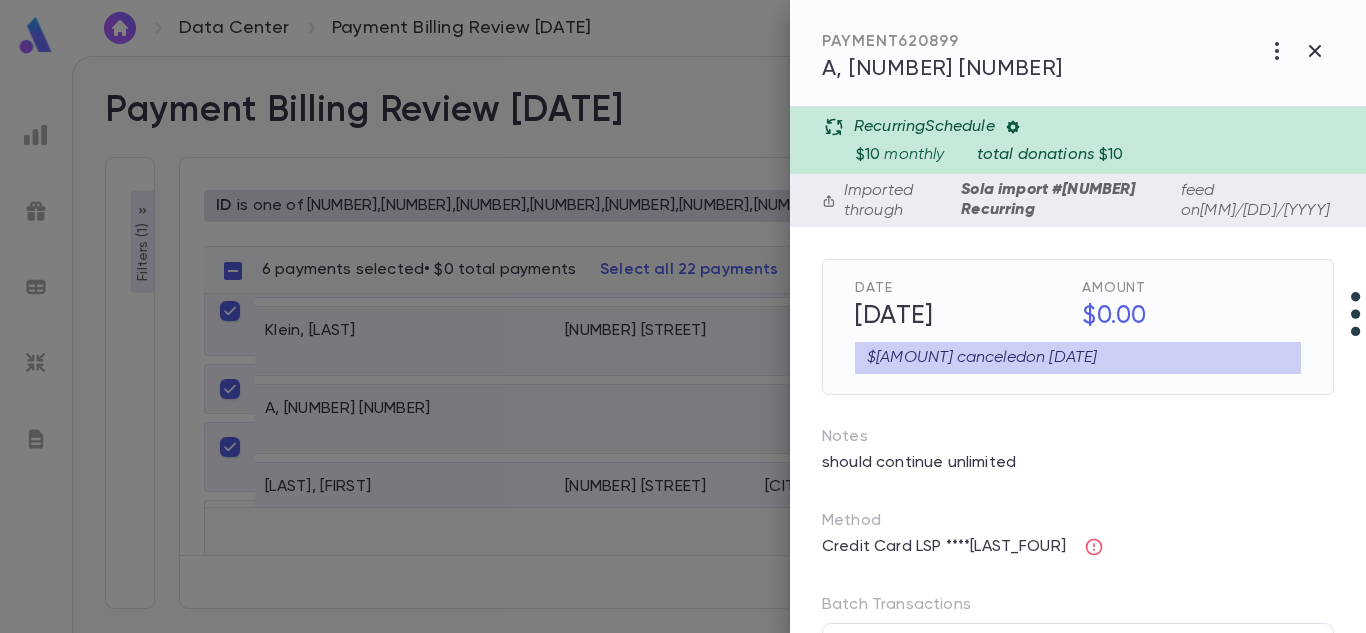 click at bounding box center [683, 316] 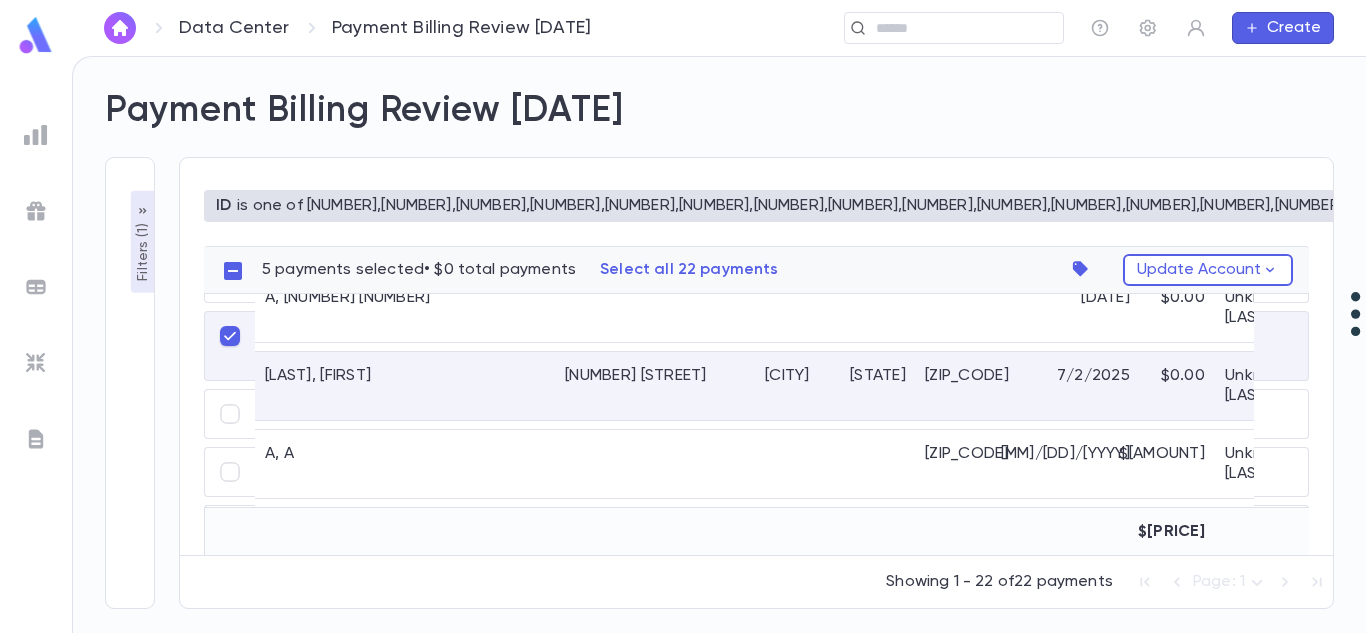 scroll, scrollTop: 334, scrollLeft: 0, axis: vertical 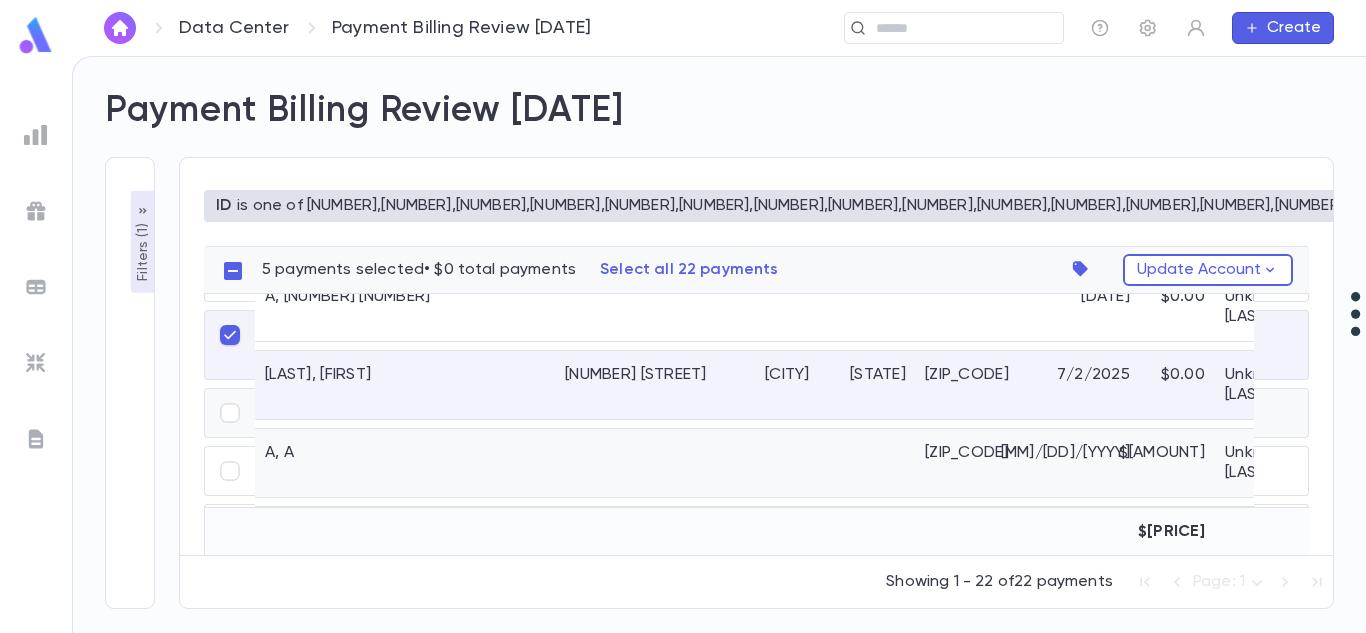 click on "[LAST], [FIRST]" at bounding box center [405, 463] 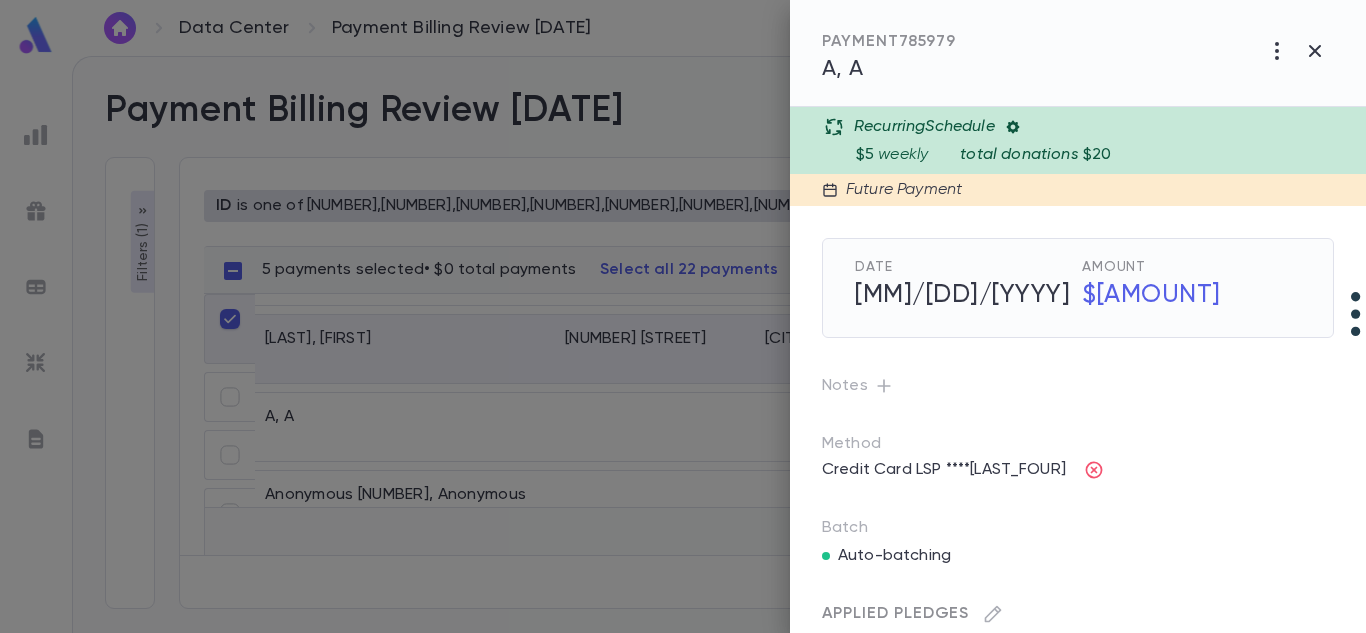 click on "[LAST], [FIRST]" at bounding box center (889, 69) 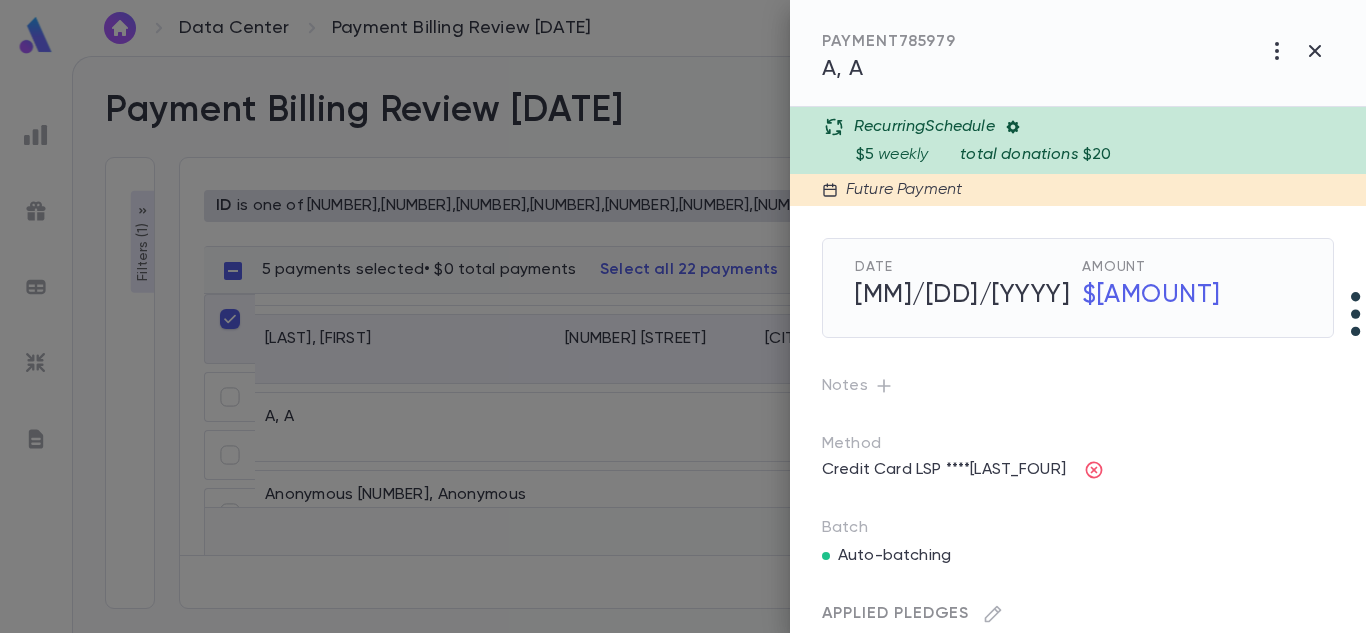 click at bounding box center [683, 316] 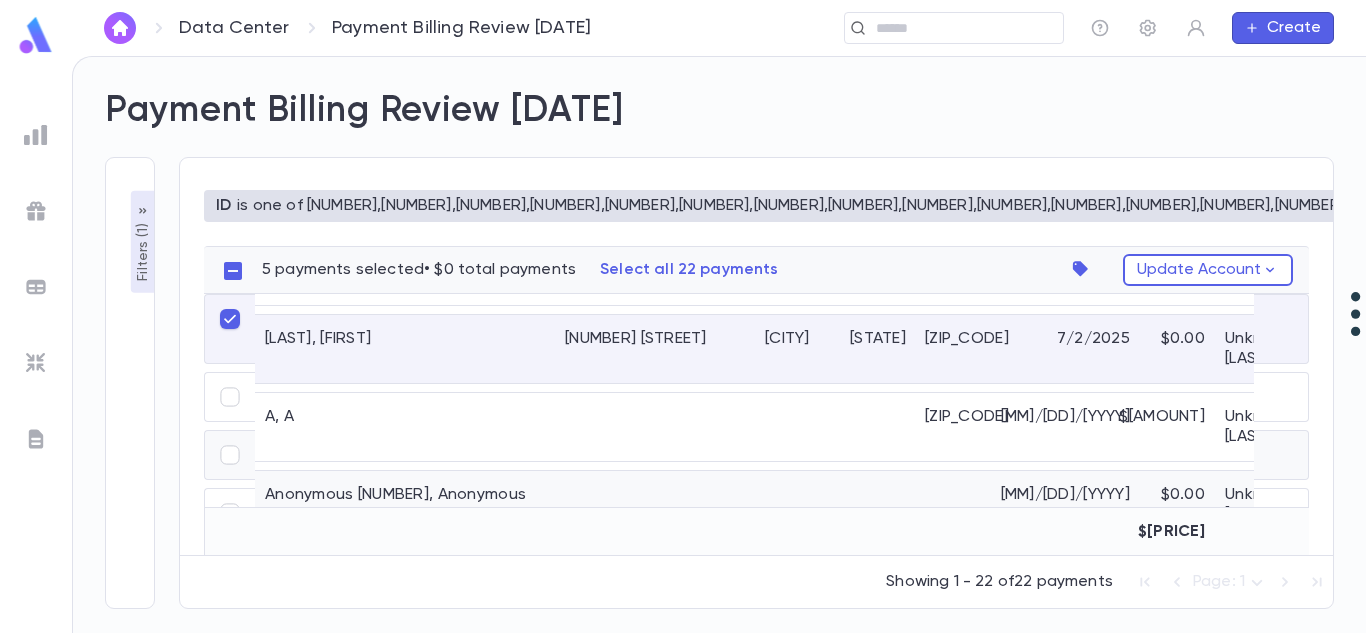 click on "Anonymous 4, Anonymous" at bounding box center (405, 505) 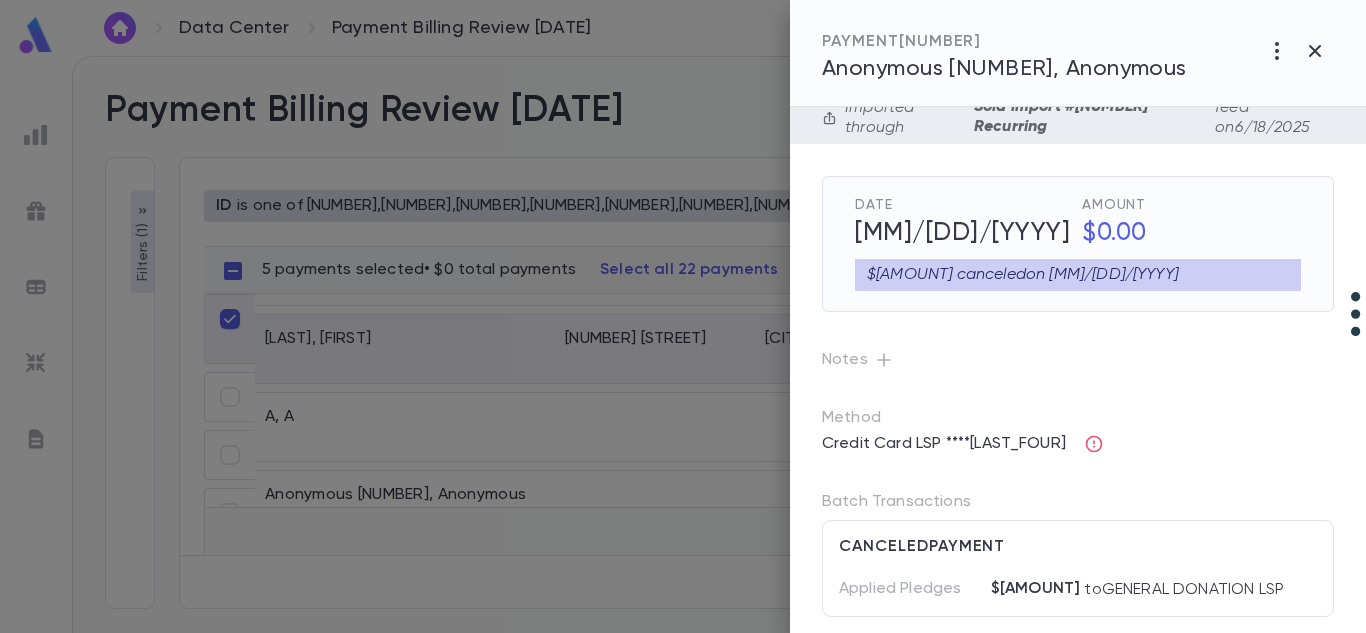 scroll, scrollTop: 87, scrollLeft: 0, axis: vertical 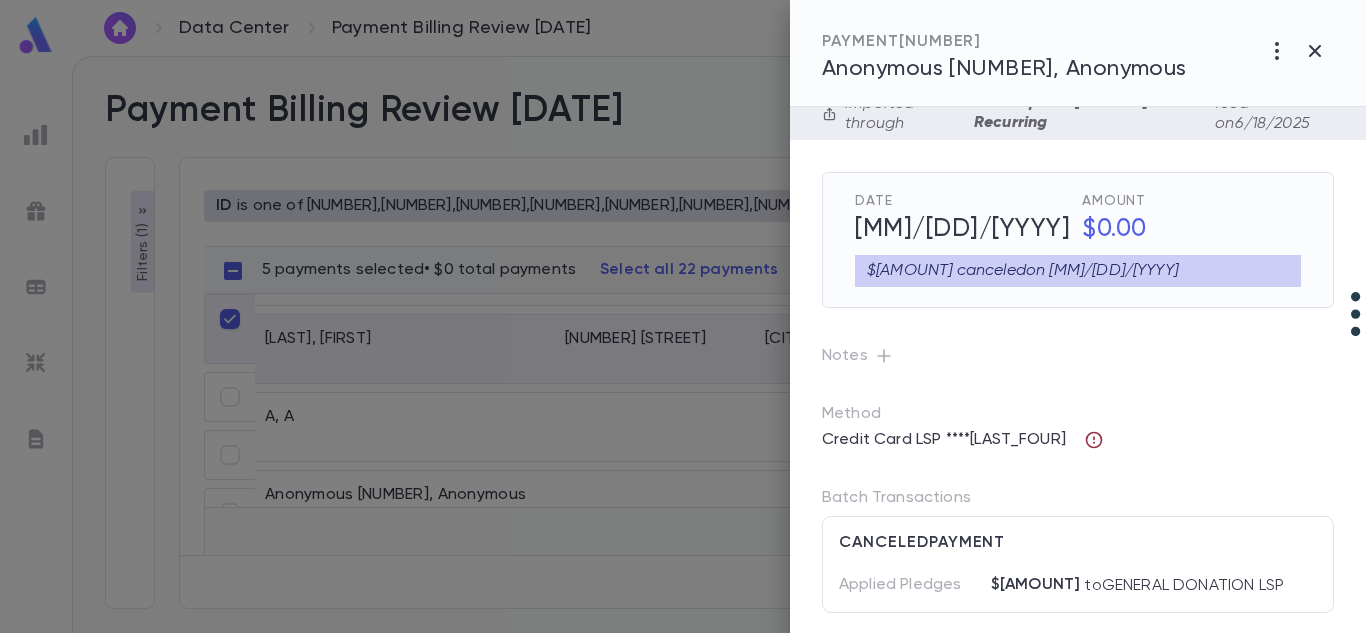 click at bounding box center [1094, 440] 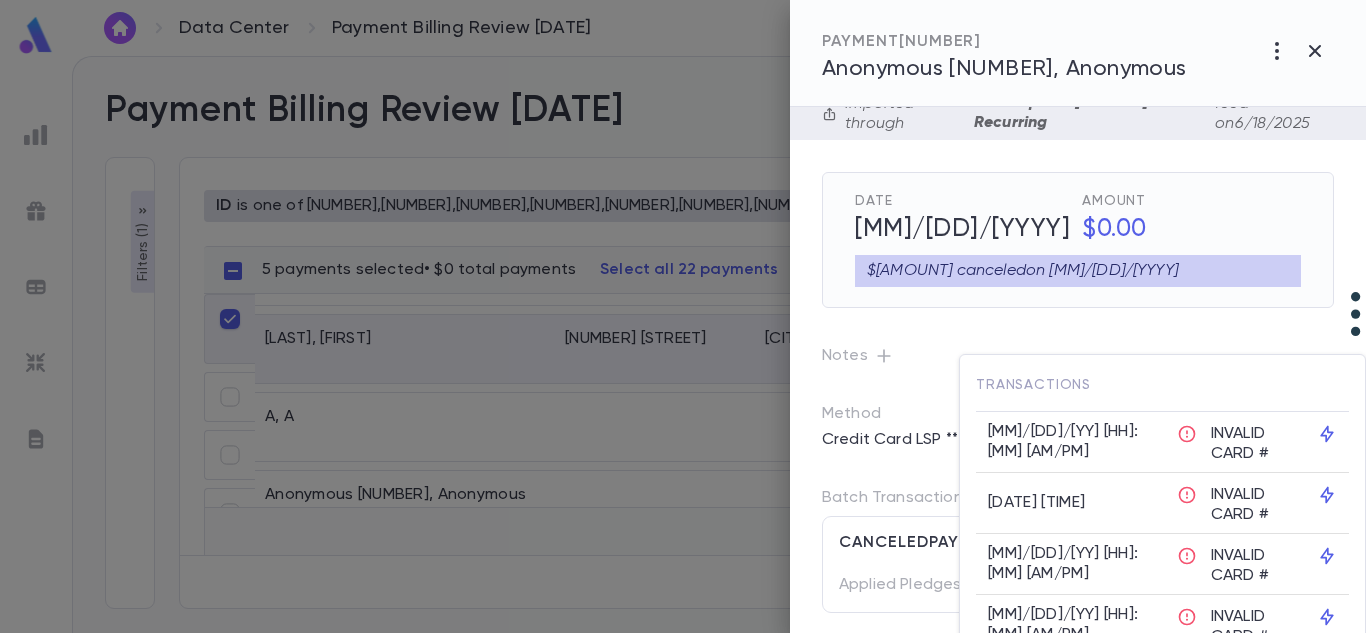 click at bounding box center (683, 316) 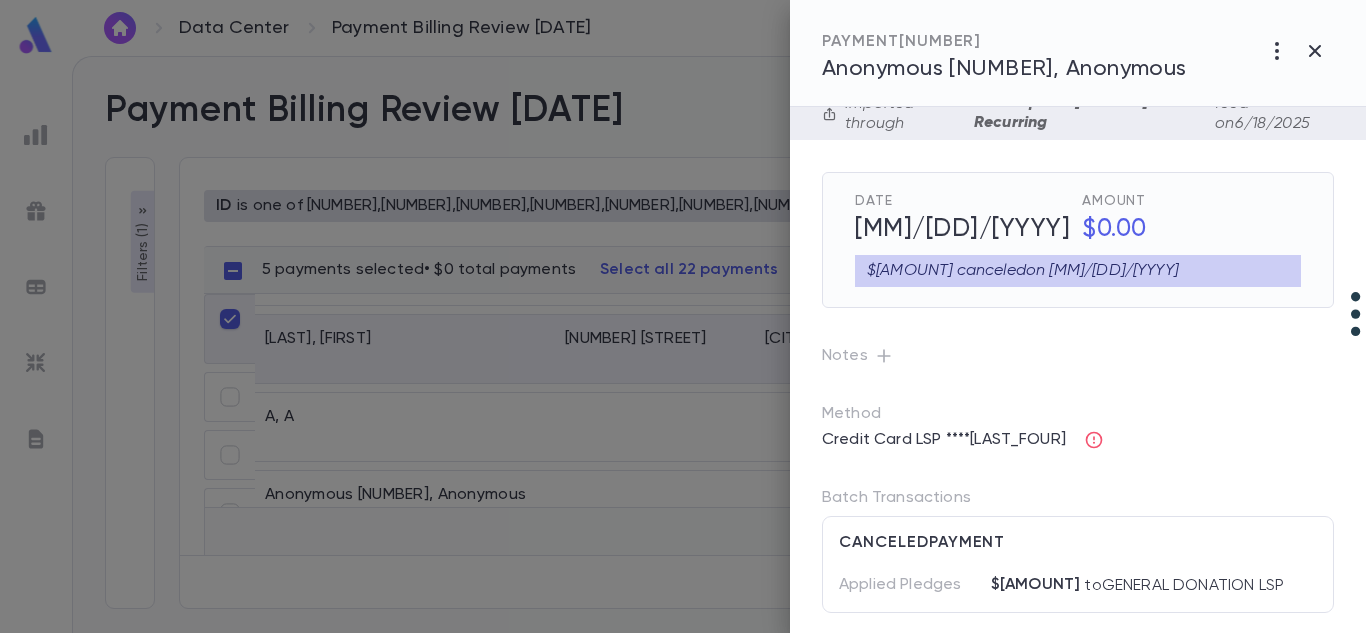 click on "Anonymous 4, Anonymous" at bounding box center [1004, 69] 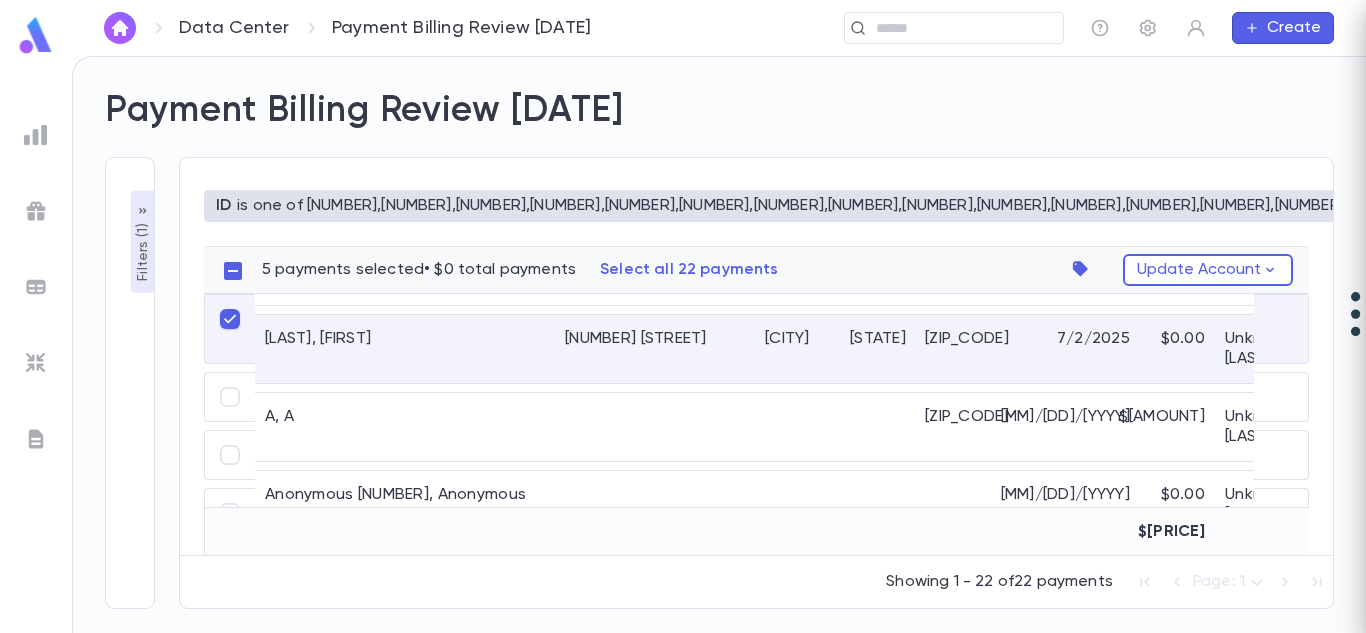 scroll, scrollTop: 0, scrollLeft: 0, axis: both 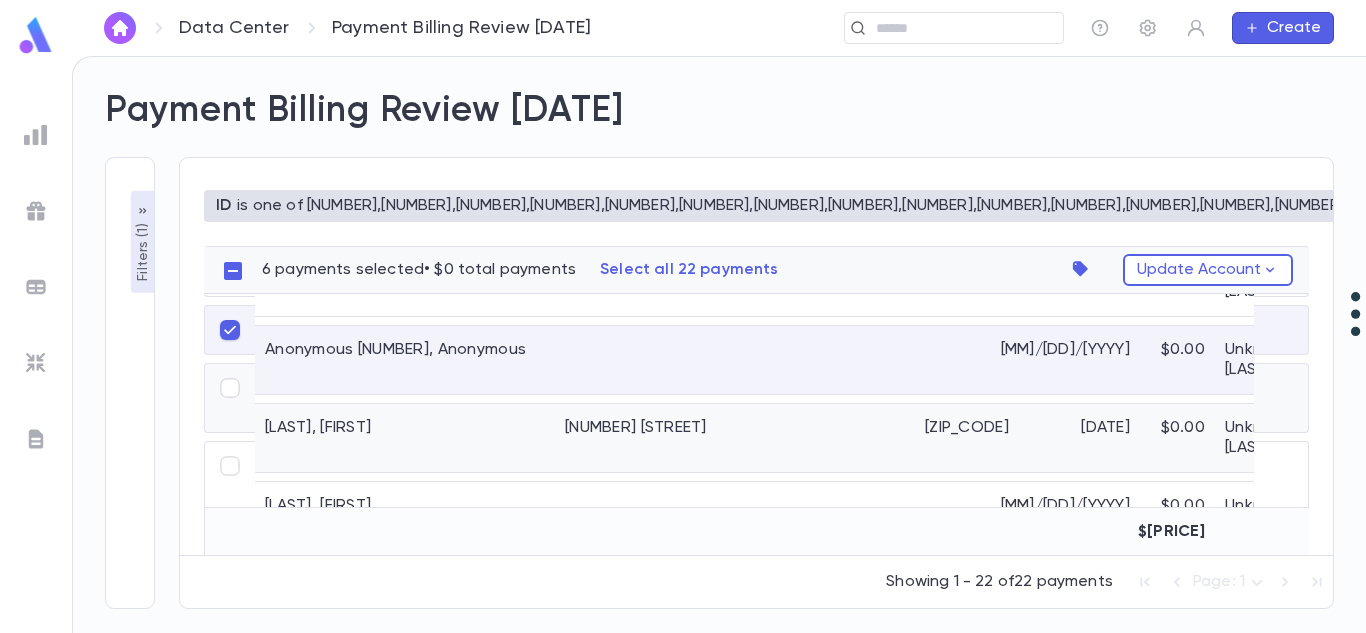 click on "[LAST], [FIRST]" at bounding box center [405, 438] 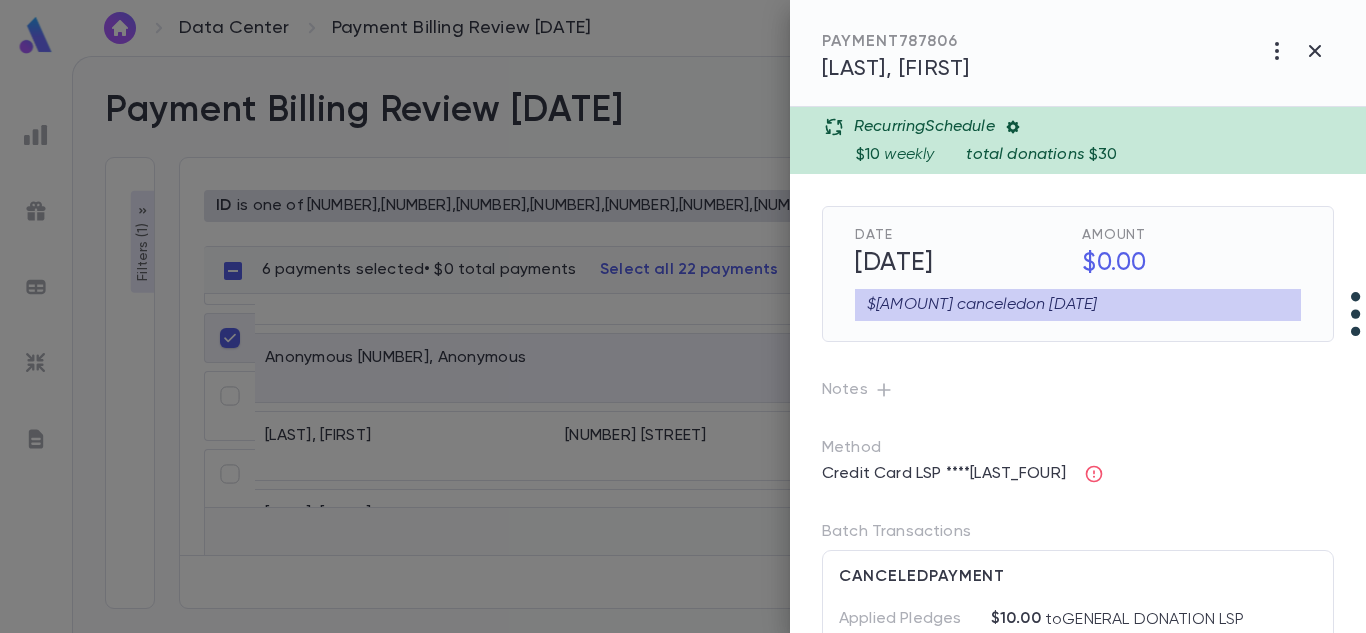 click on "[LAST], [FIRST]" at bounding box center (896, 69) 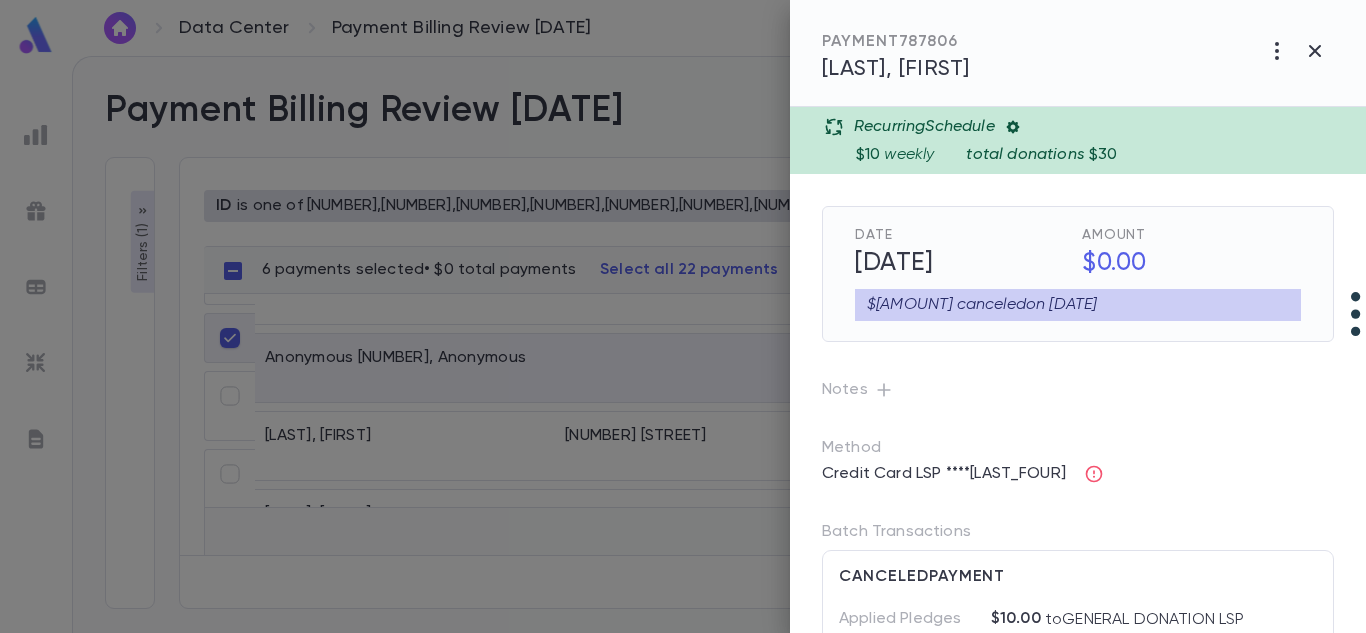 click at bounding box center [683, 316] 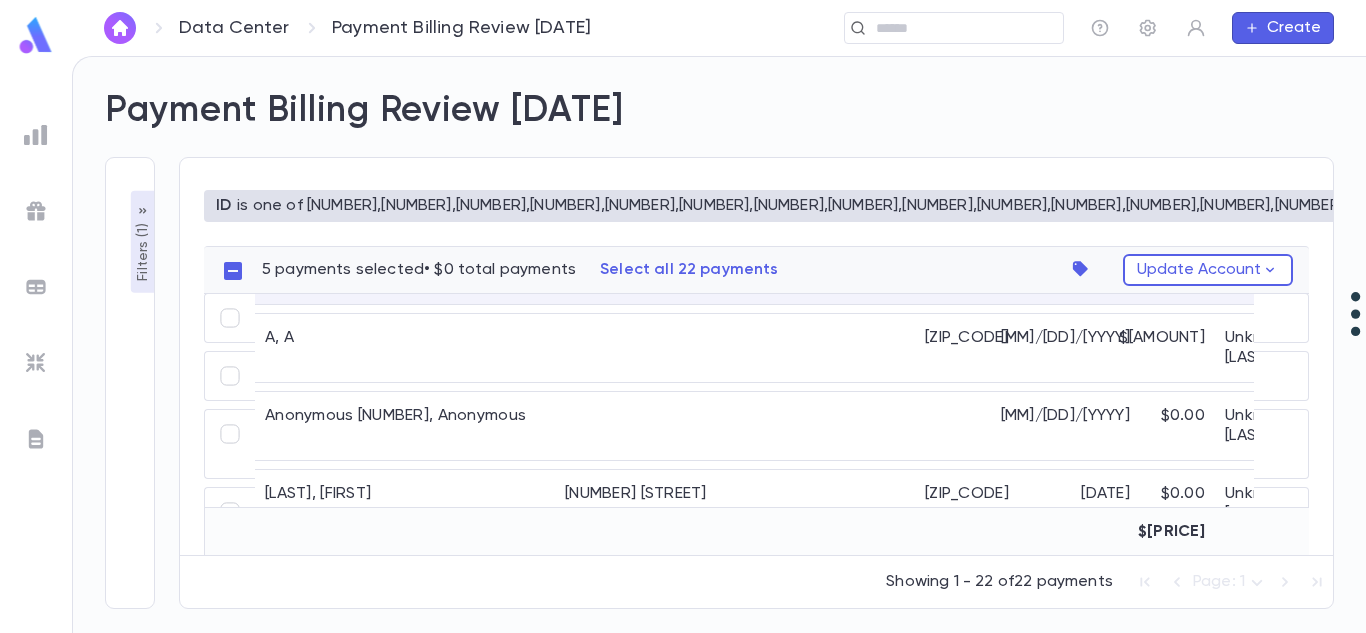 scroll, scrollTop: 415, scrollLeft: 0, axis: vertical 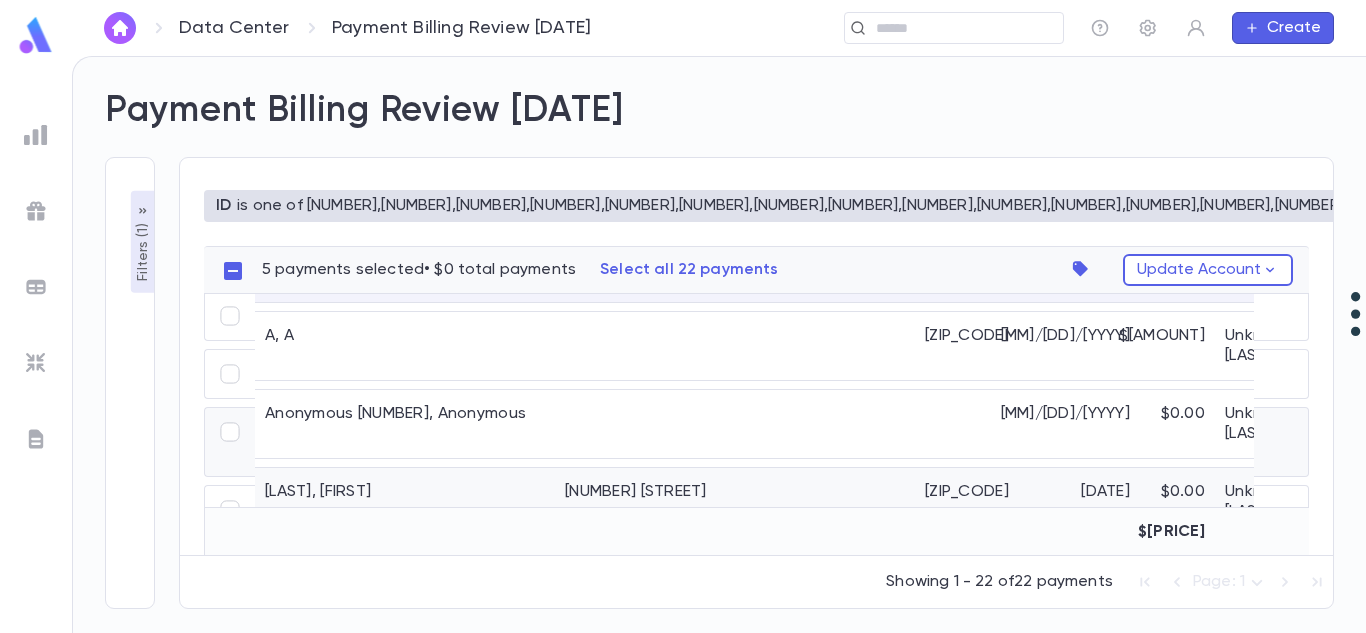 click on "[LAST], [FIRST]" at bounding box center (405, 502) 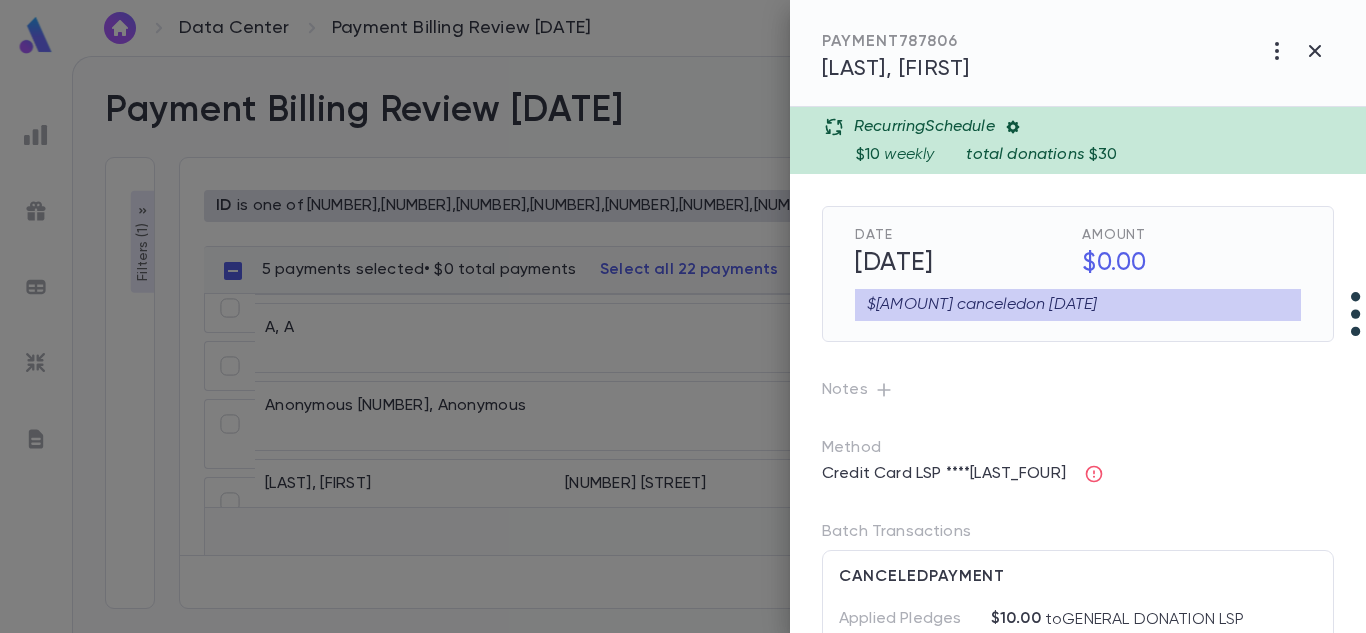 click at bounding box center [683, 316] 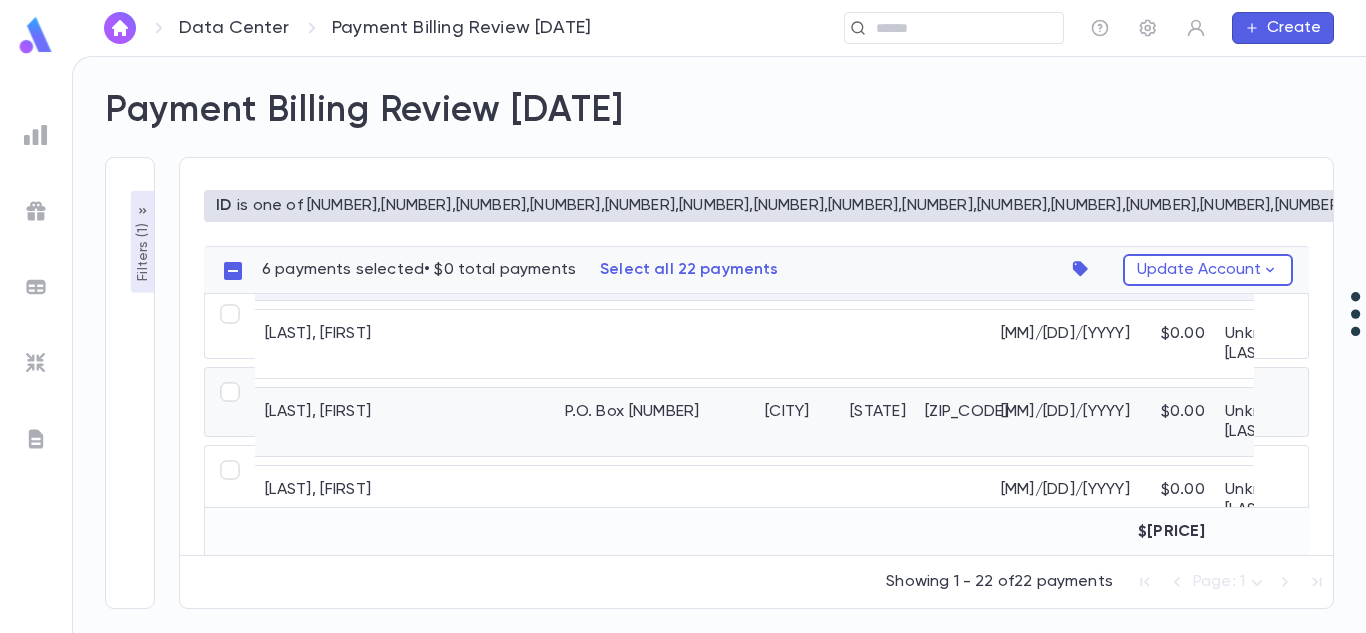 scroll, scrollTop: 580, scrollLeft: 0, axis: vertical 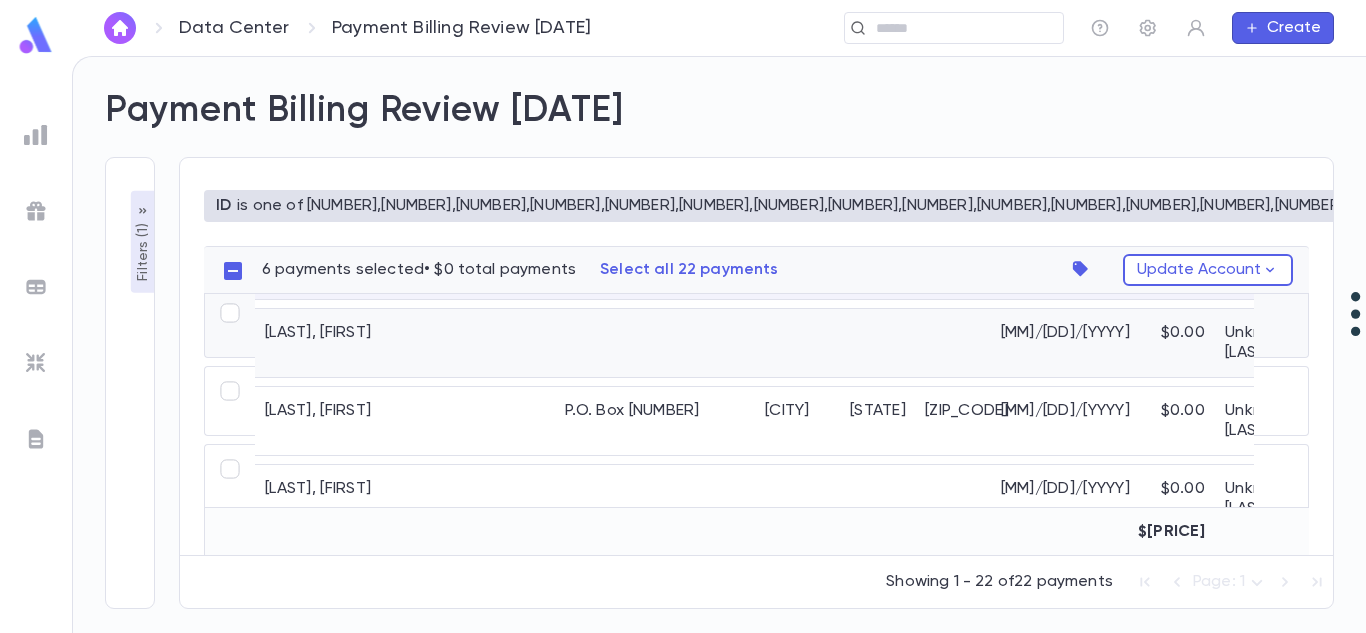 click on "B, Moshe" at bounding box center (405, 343) 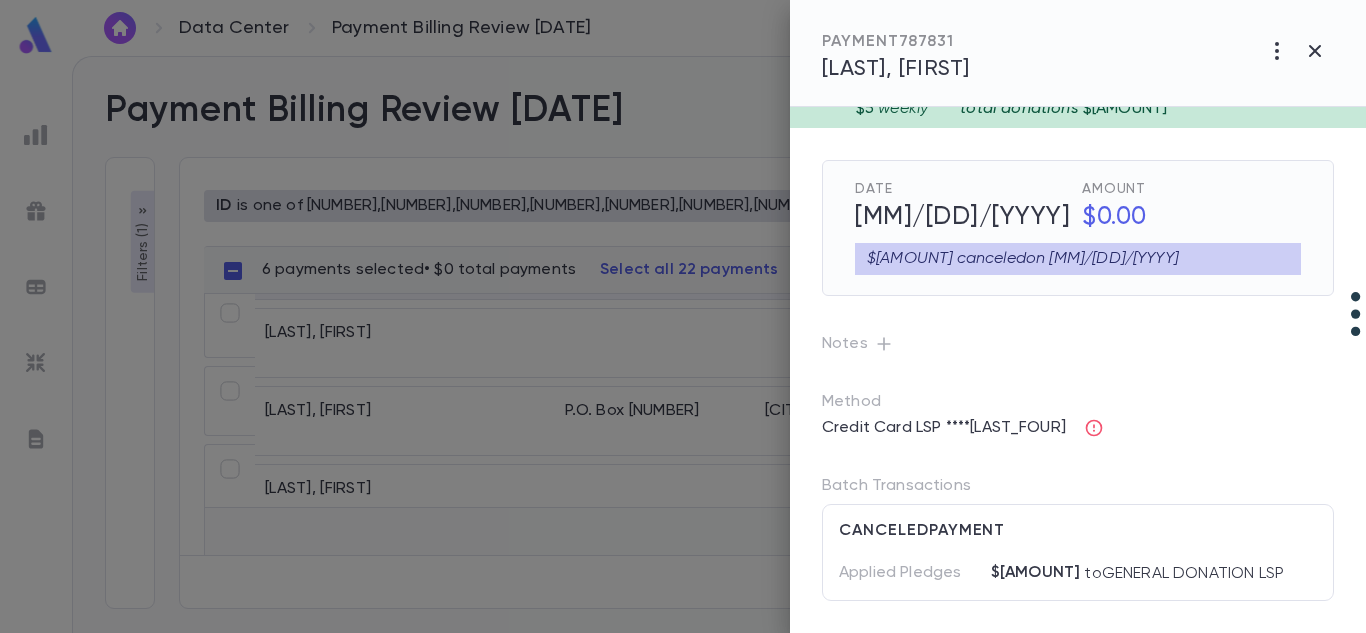 scroll, scrollTop: 0, scrollLeft: 0, axis: both 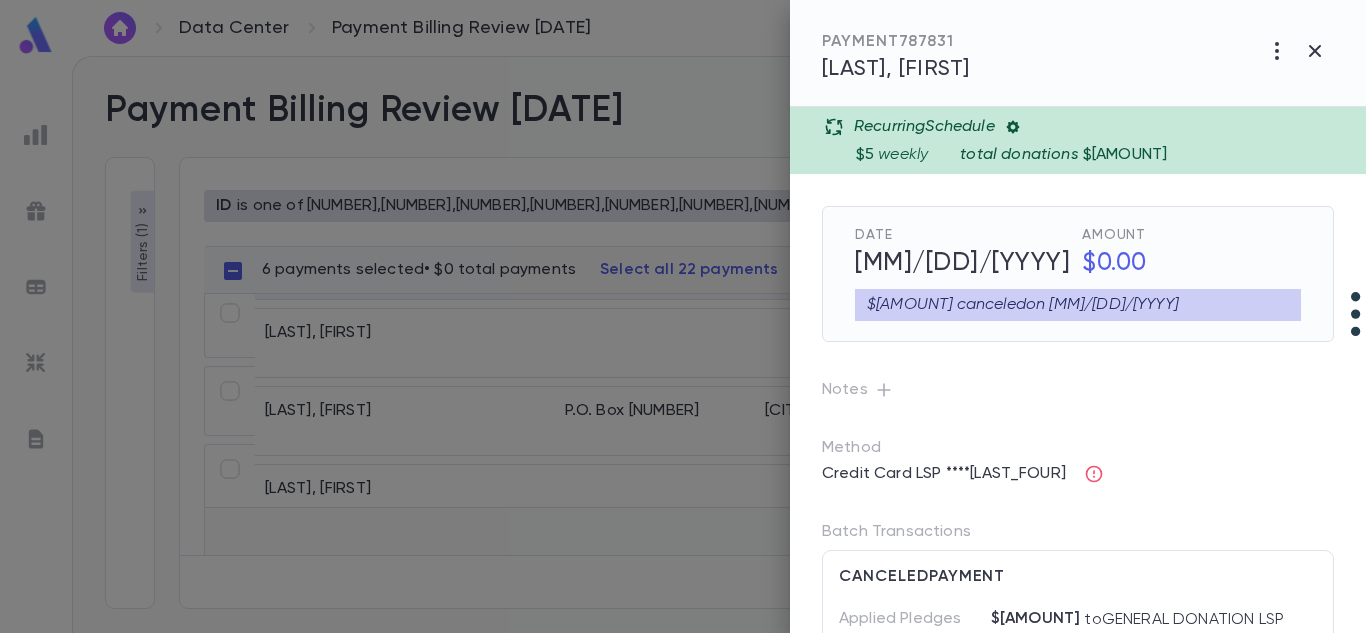 click on "B, Moshe" at bounding box center (896, 69) 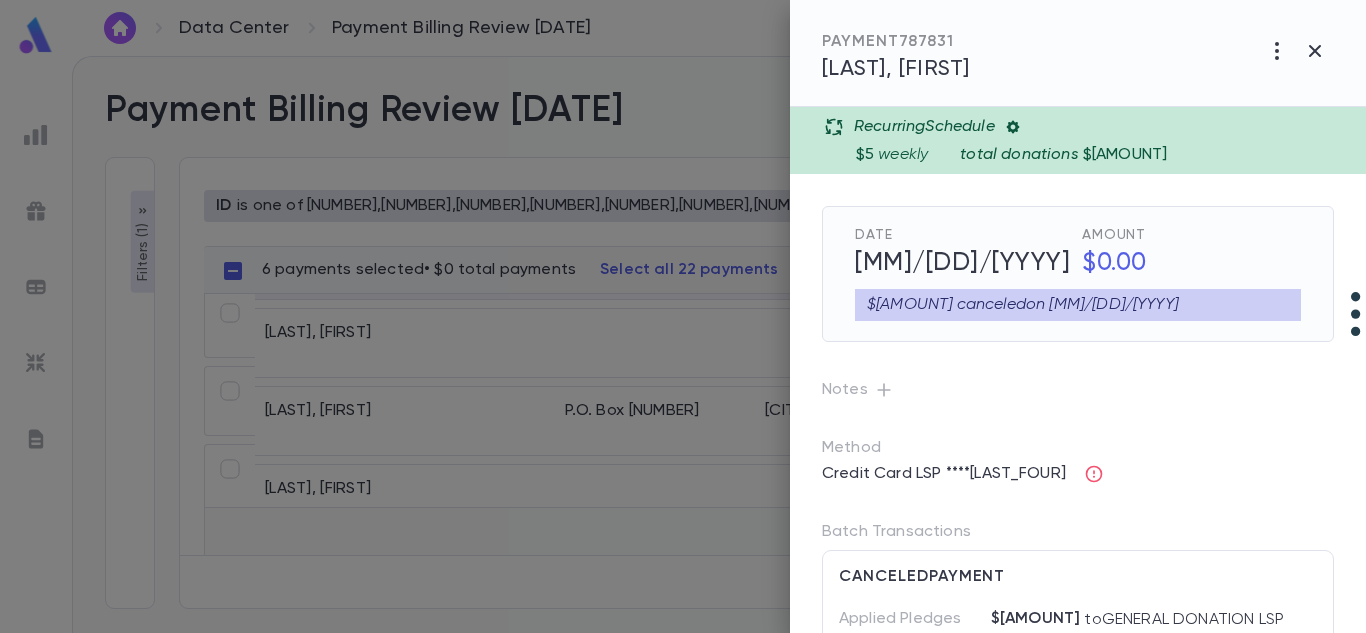 click at bounding box center (683, 316) 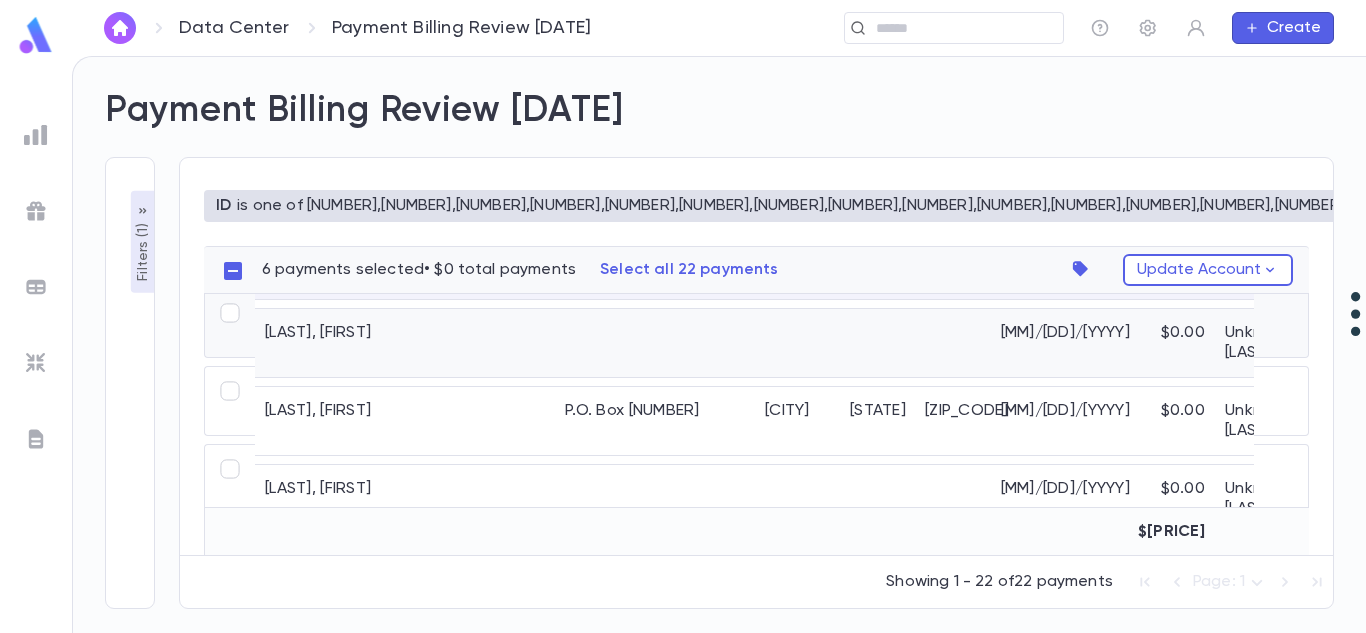 scroll, scrollTop: 575, scrollLeft: 0, axis: vertical 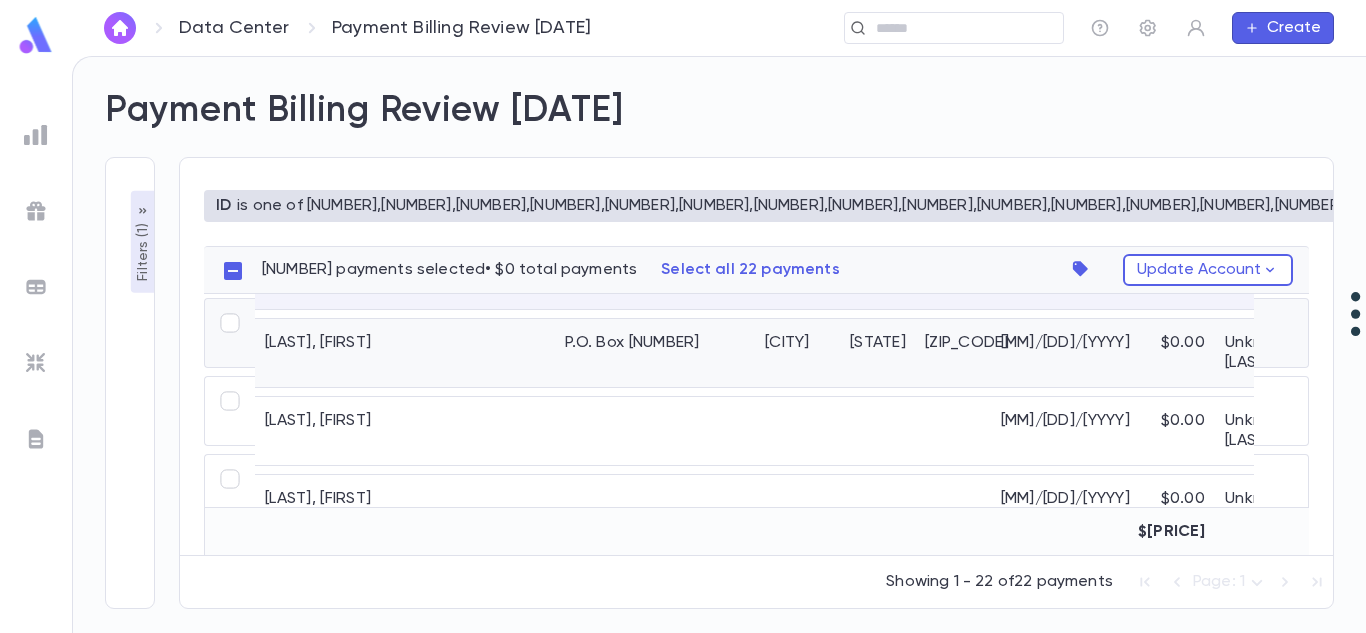 click on "Rosenman, Michal" at bounding box center (405, 353) 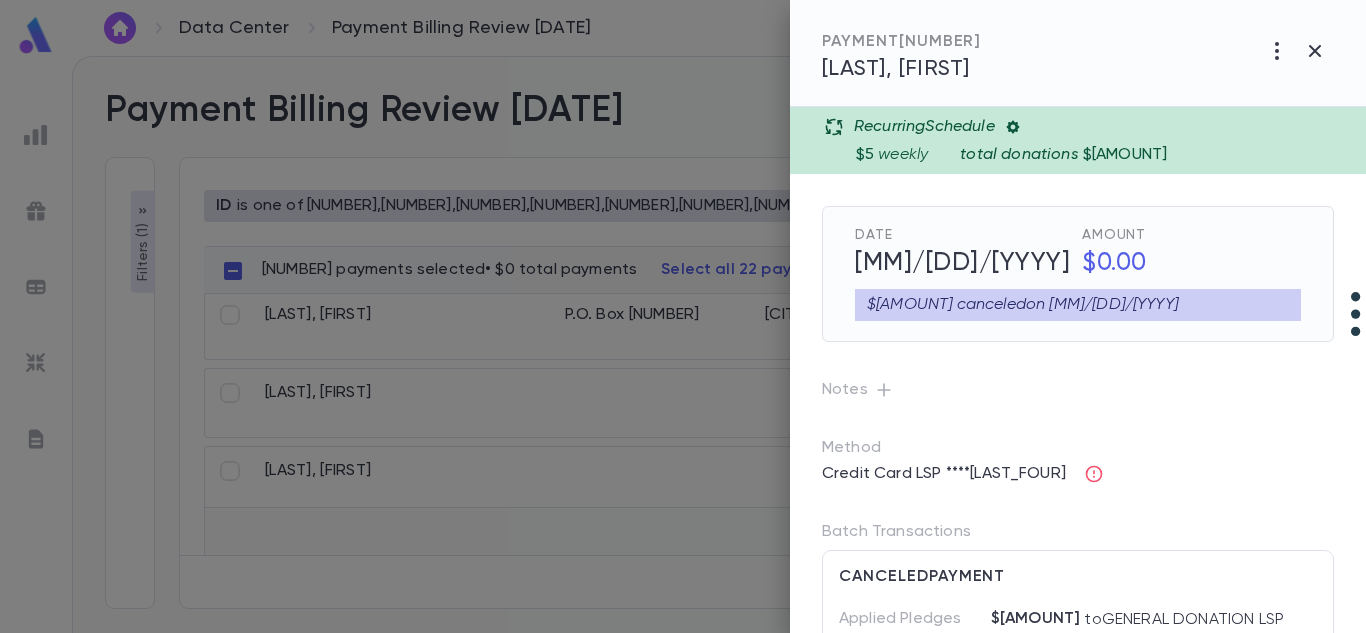 click on "Rosenman, Michal" at bounding box center (896, 69) 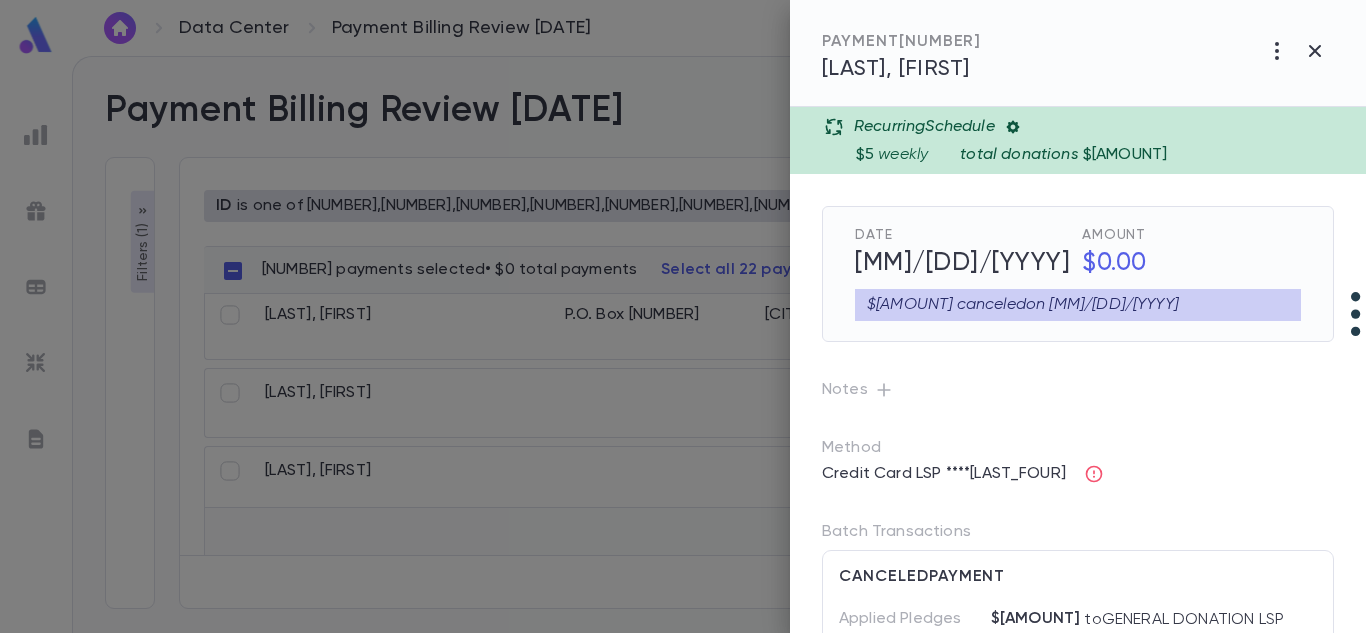 click at bounding box center [683, 316] 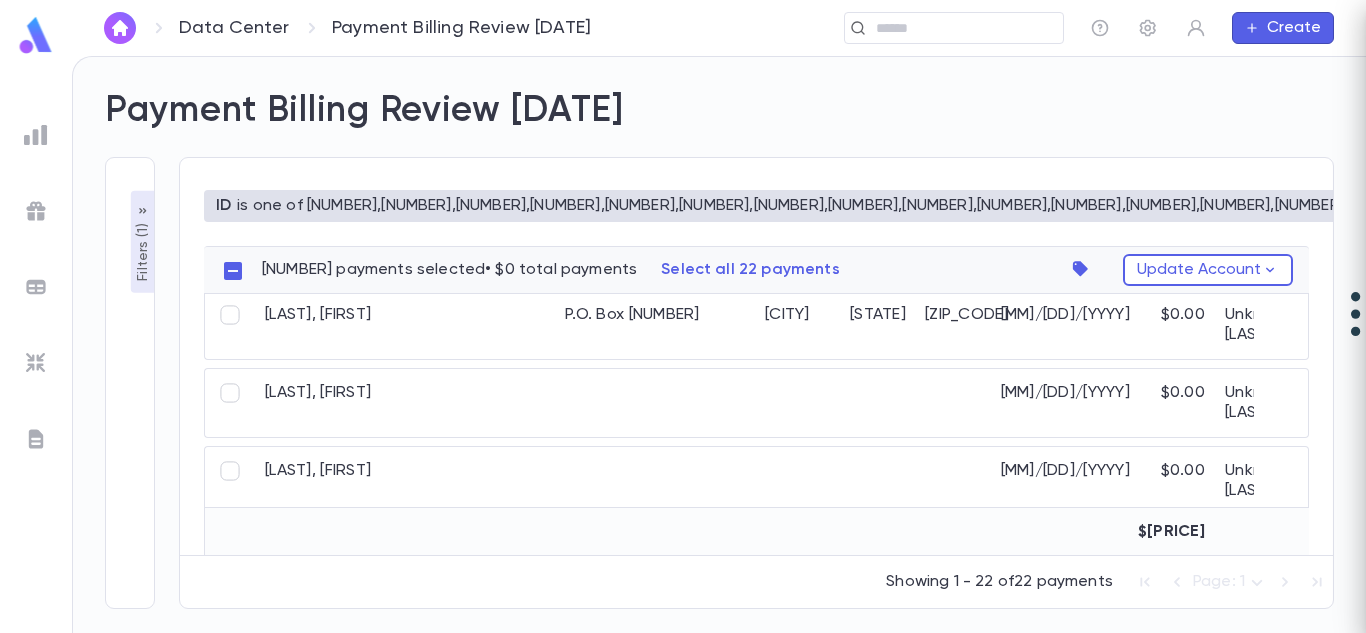 scroll, scrollTop: 645, scrollLeft: 0, axis: vertical 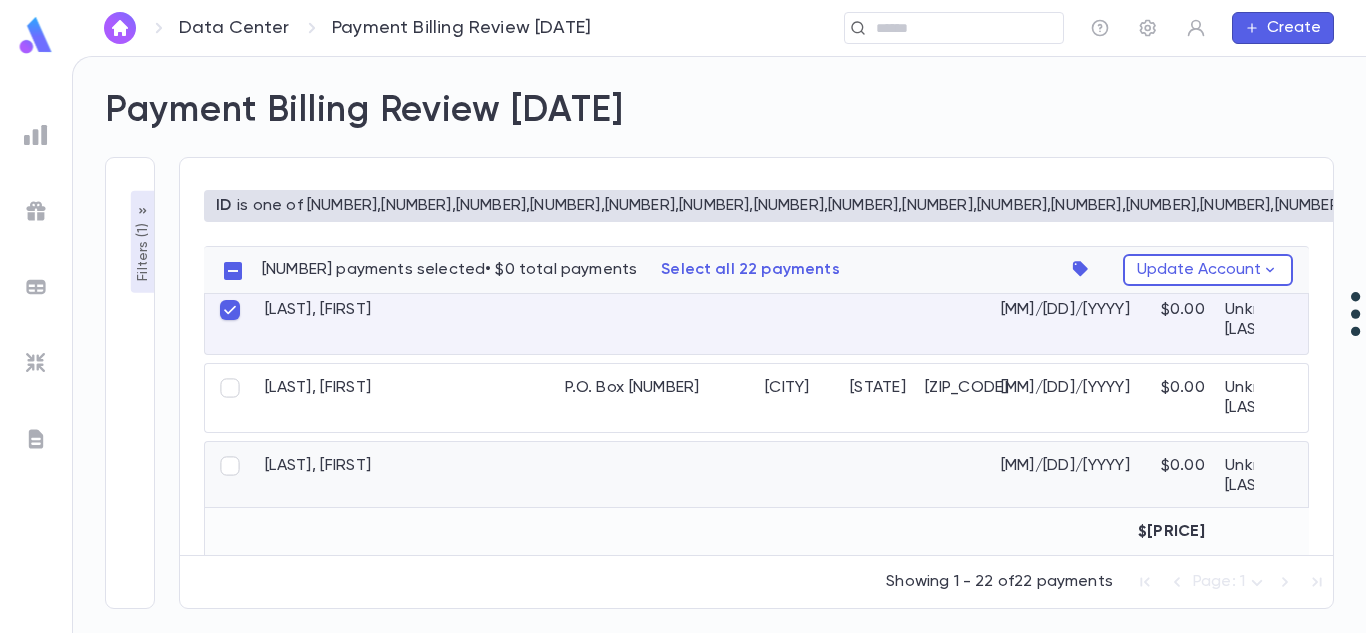 click on "Lane, Shalom" at bounding box center [405, 476] 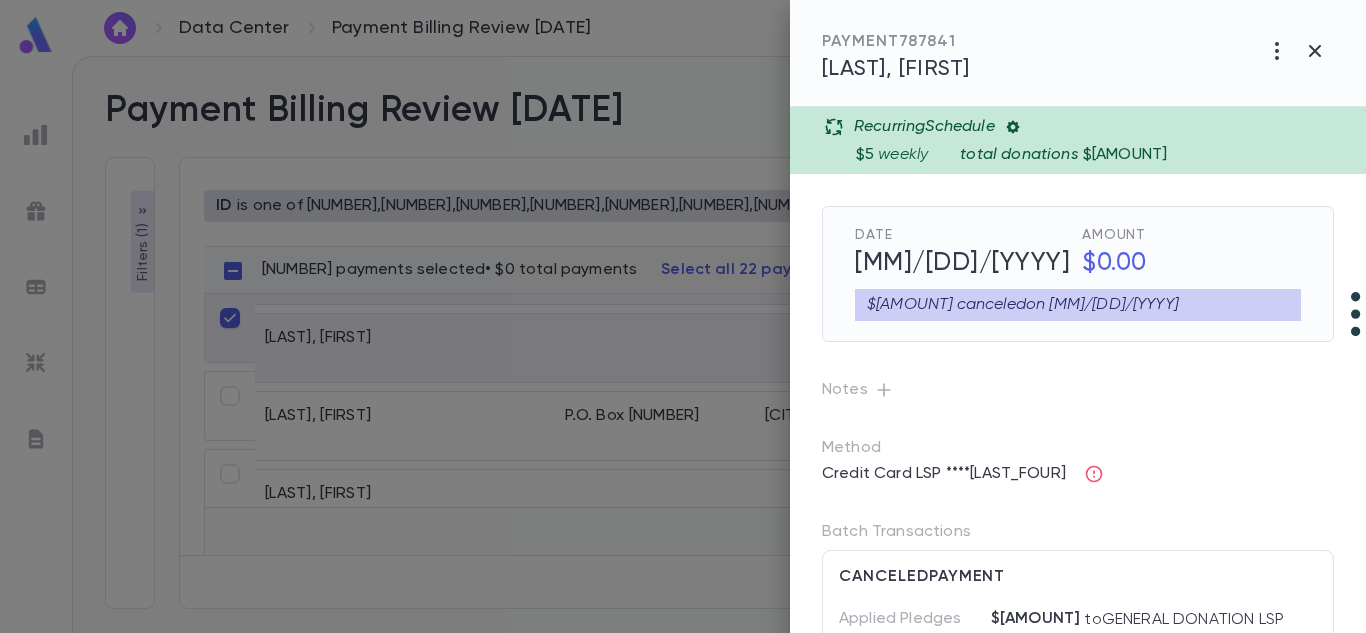 click on "Lane, Shalom" at bounding box center (896, 69) 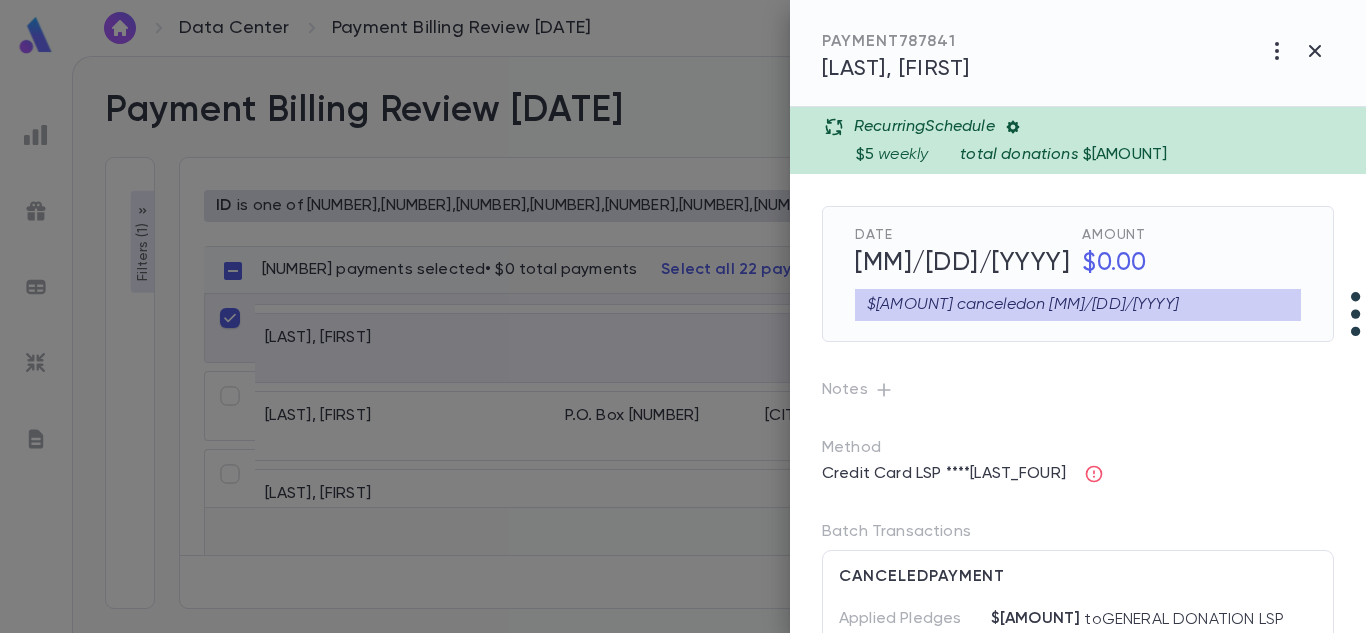 click at bounding box center (683, 316) 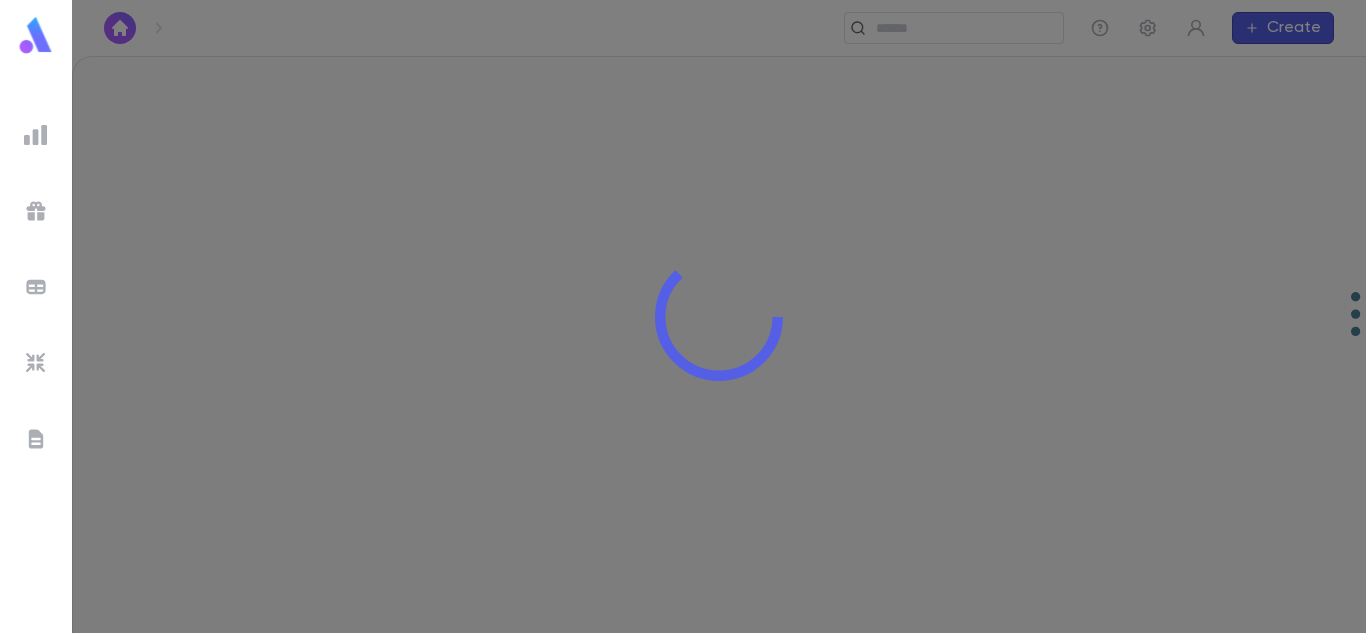 scroll, scrollTop: 0, scrollLeft: 0, axis: both 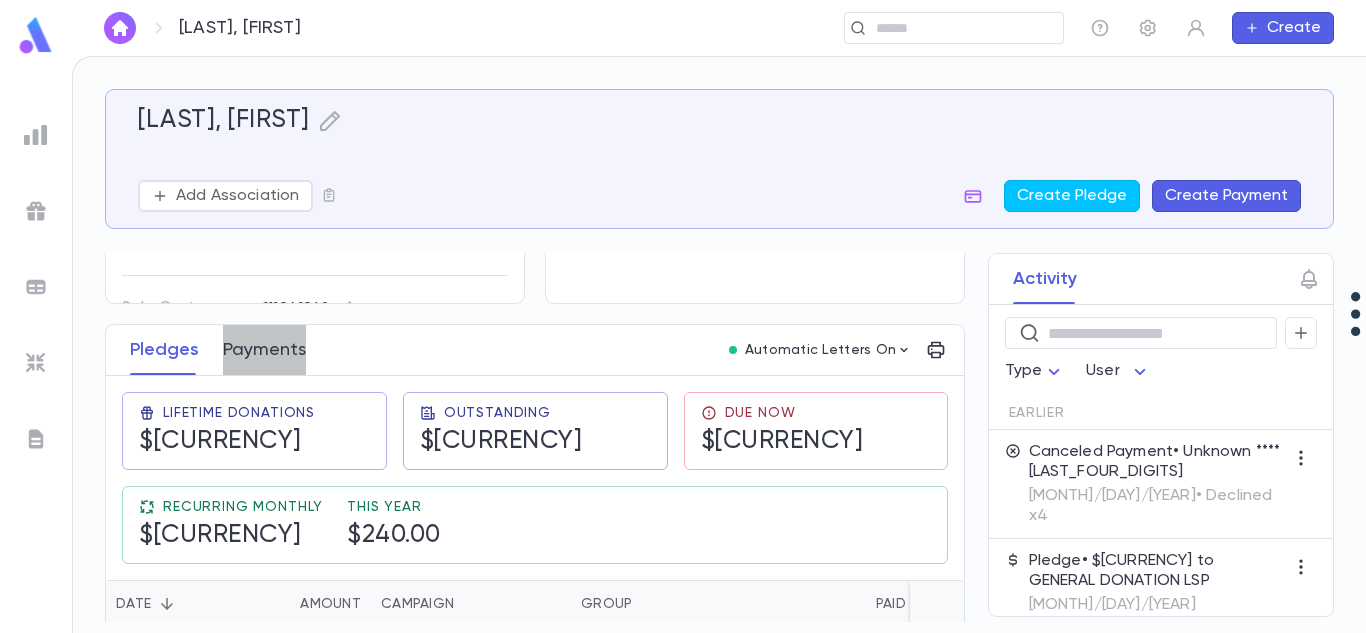 click on "Payments" at bounding box center [264, 350] 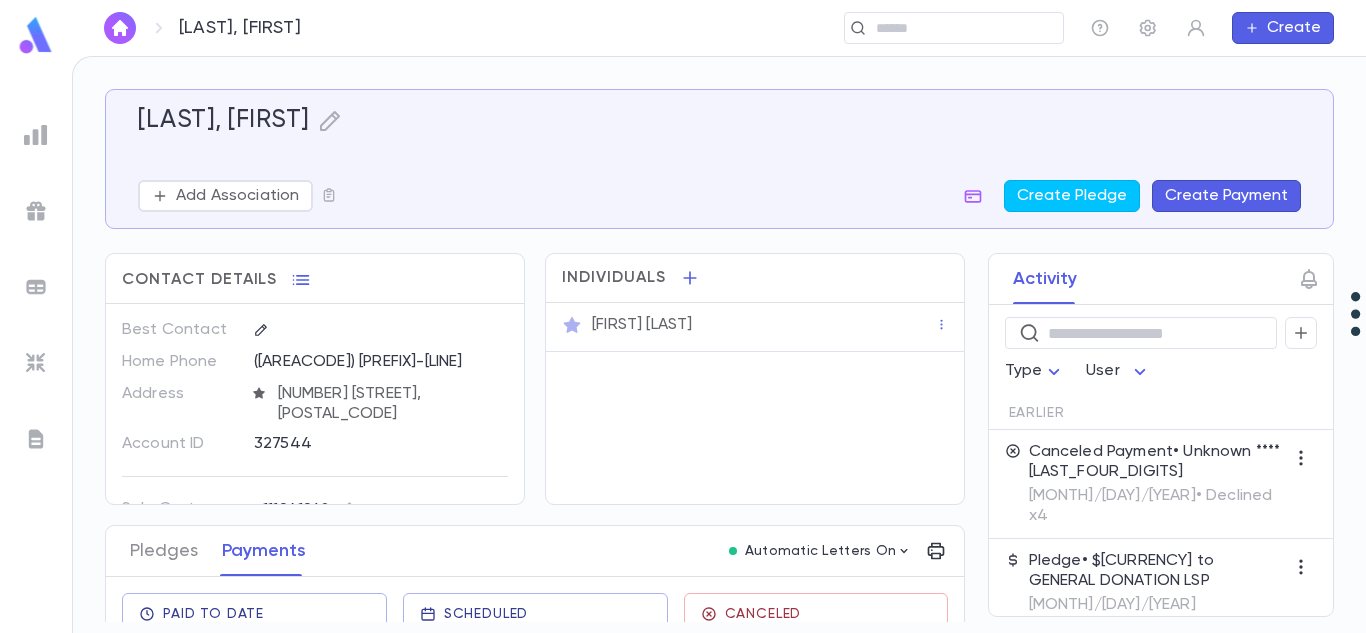 scroll, scrollTop: 203, scrollLeft: 0, axis: vertical 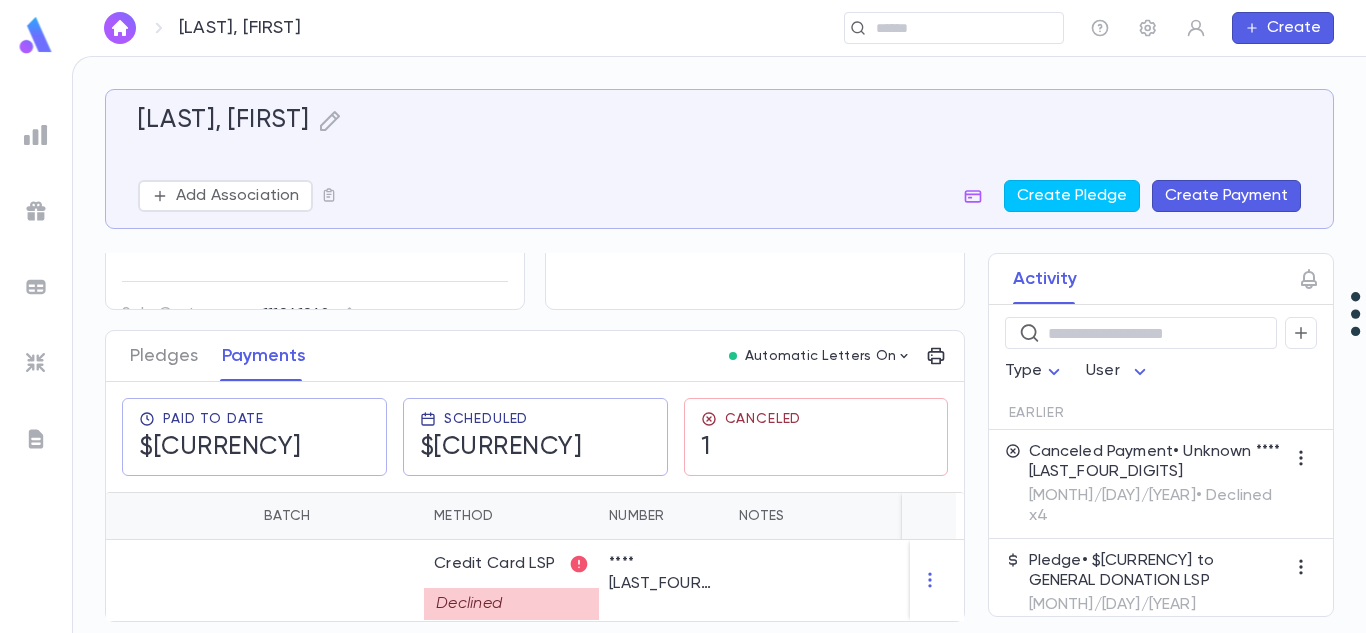 click on "Pledge  • $40.00 to GENERAL DONATION LSP" at bounding box center [1157, 462] 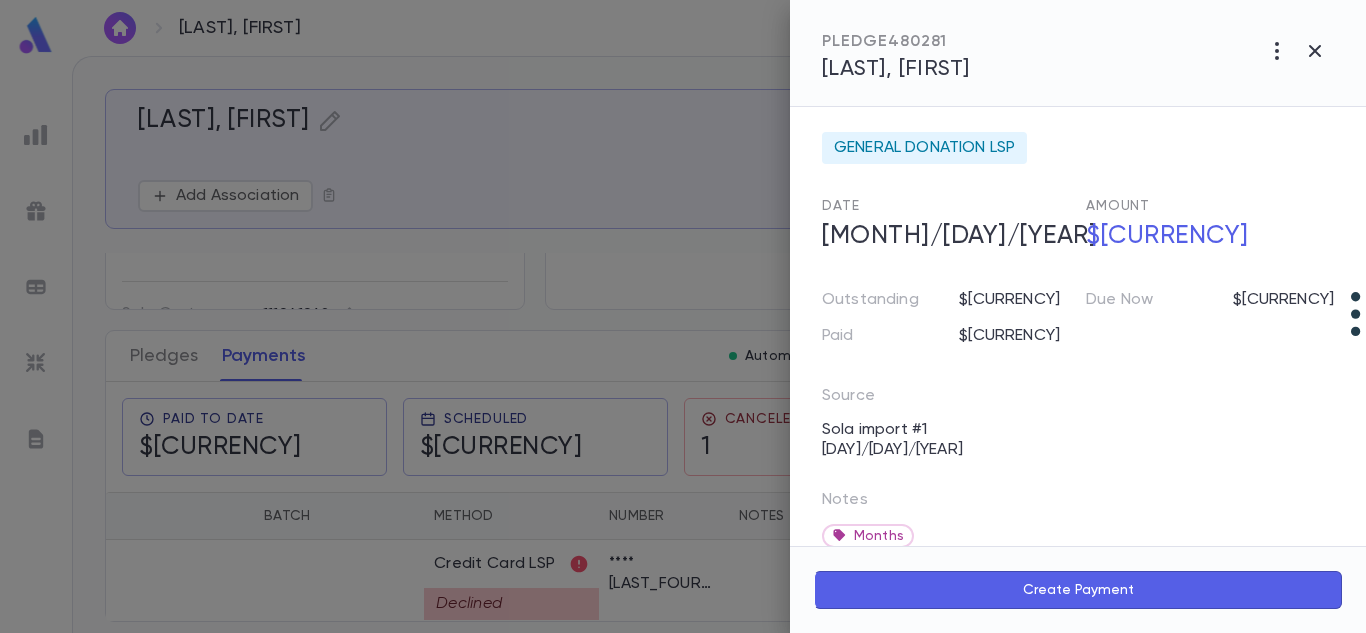 scroll, scrollTop: 0, scrollLeft: 0, axis: both 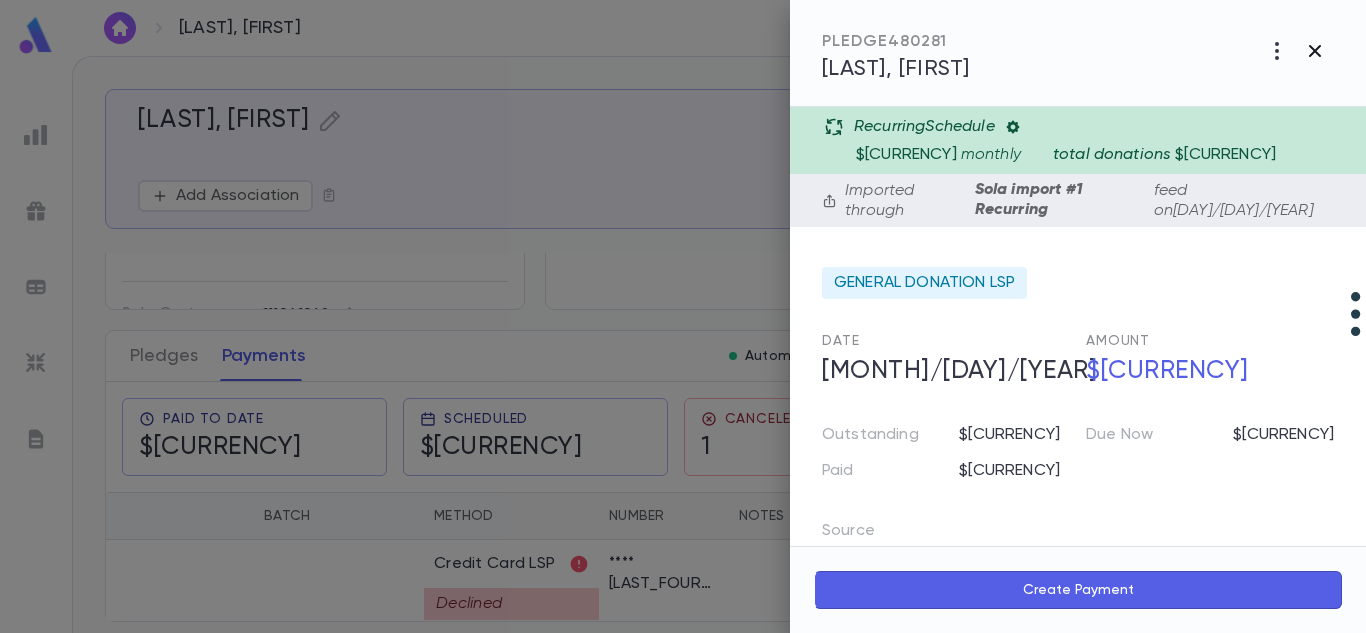 click at bounding box center [1315, 51] 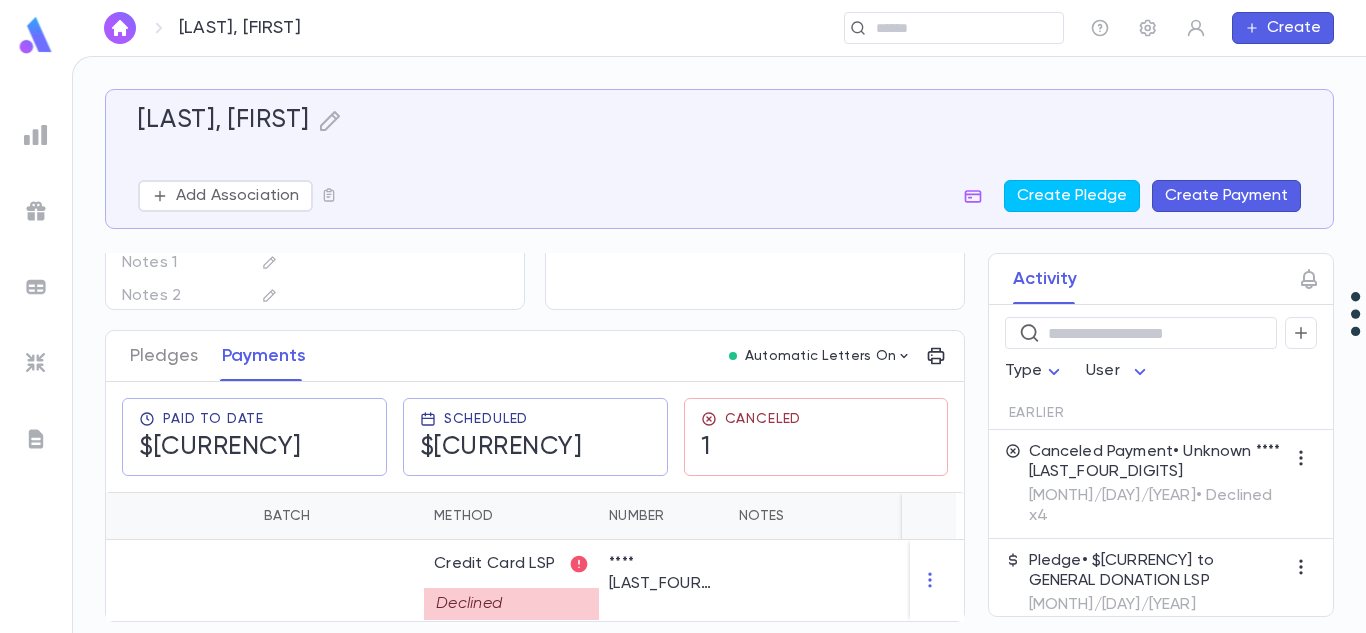 scroll, scrollTop: 0, scrollLeft: 0, axis: both 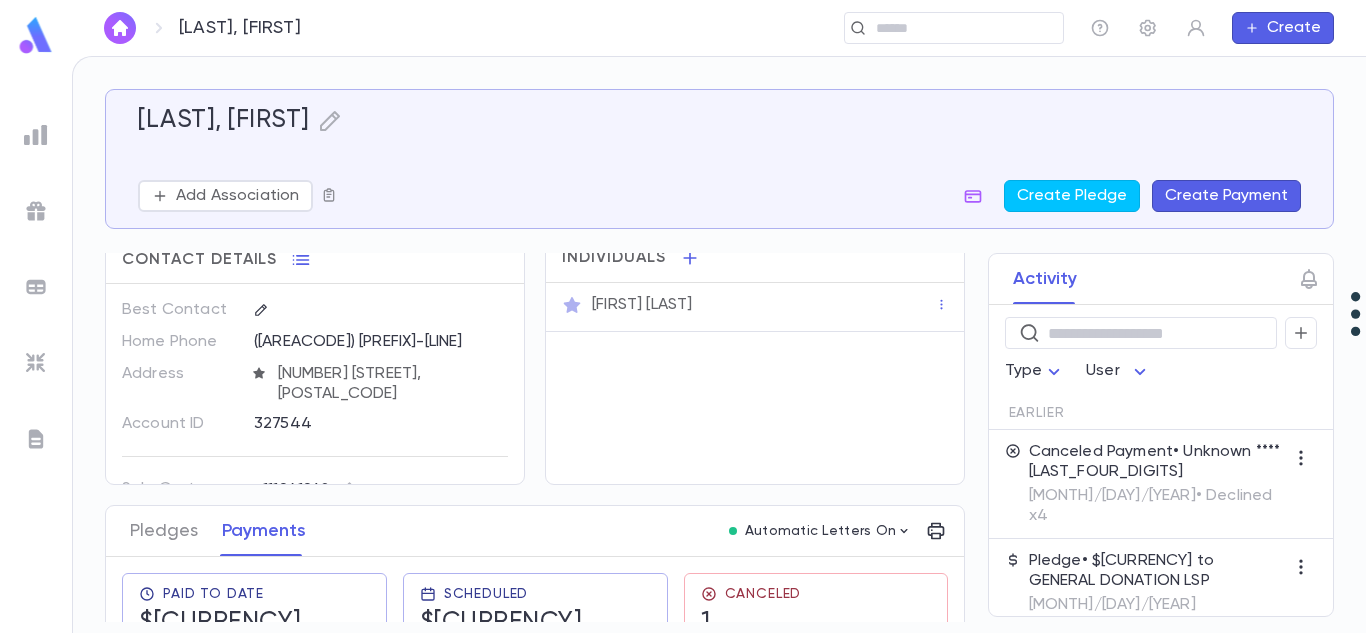 click at bounding box center [329, 196] 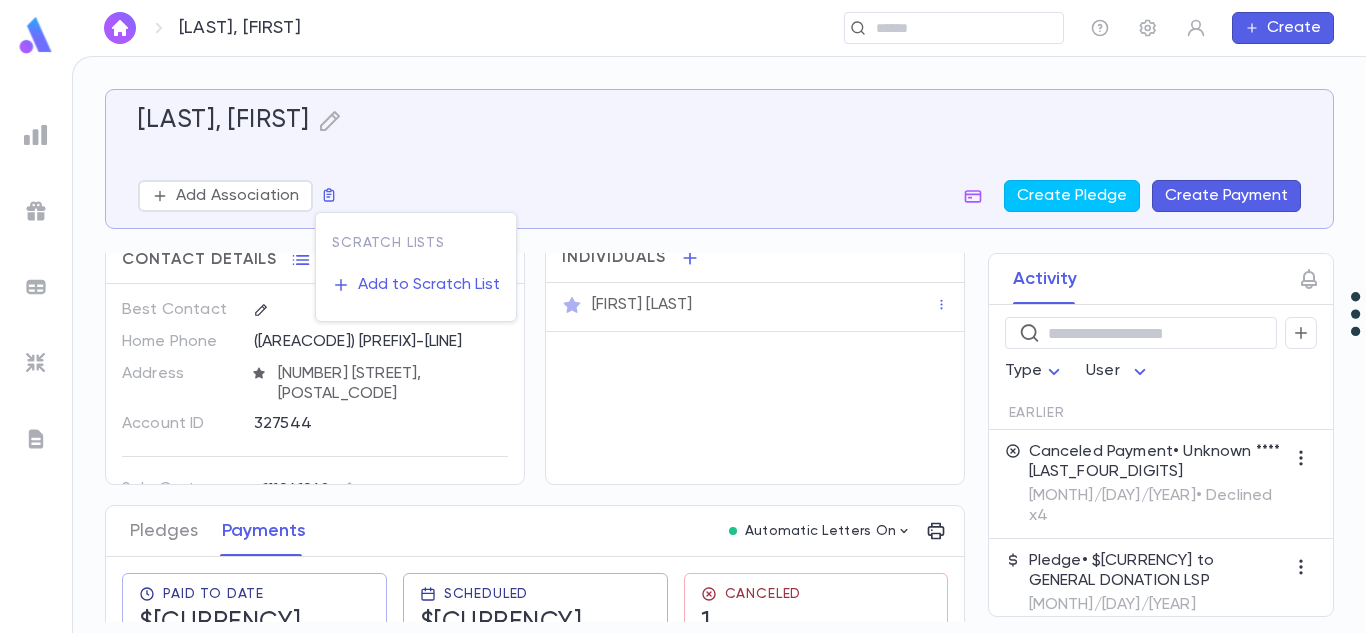 click at bounding box center (683, 316) 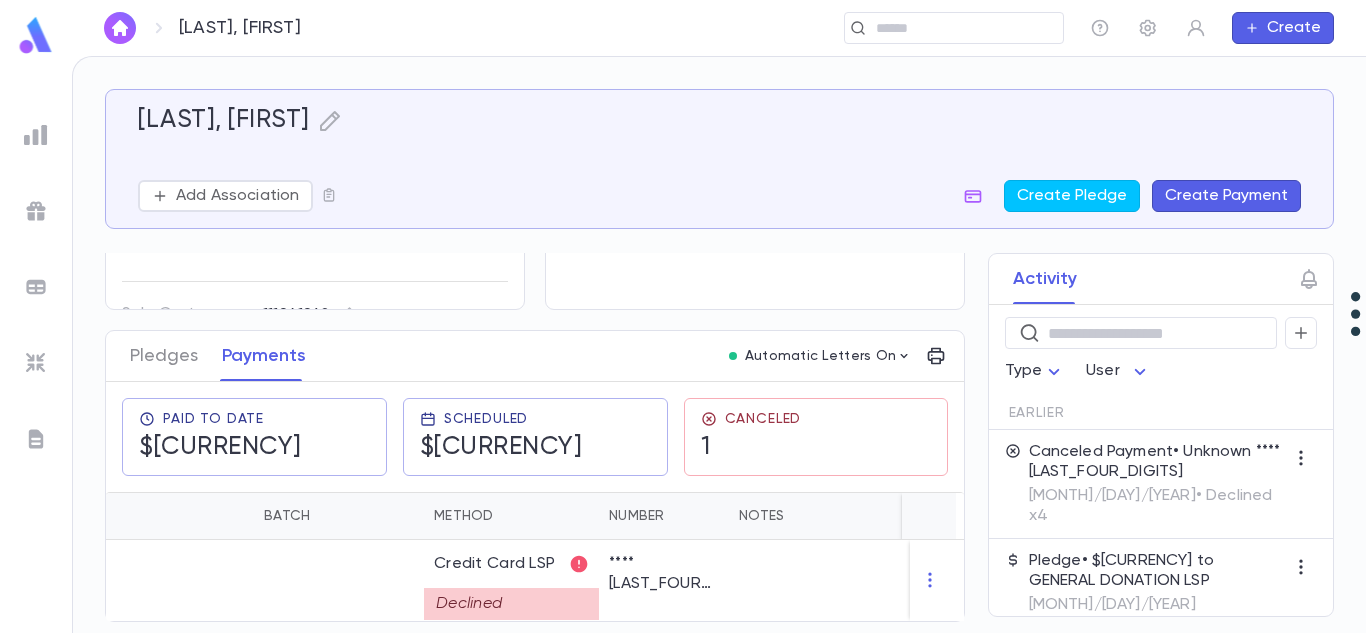 scroll, scrollTop: 203, scrollLeft: 0, axis: vertical 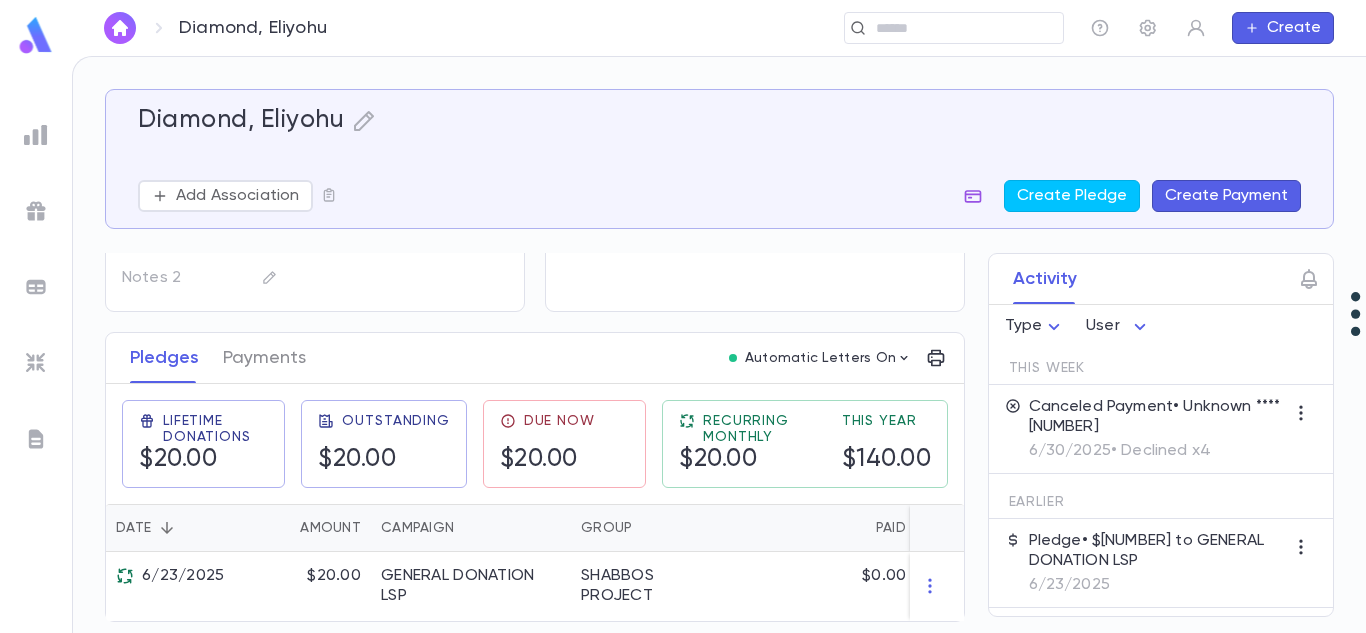 click at bounding box center (973, 196) 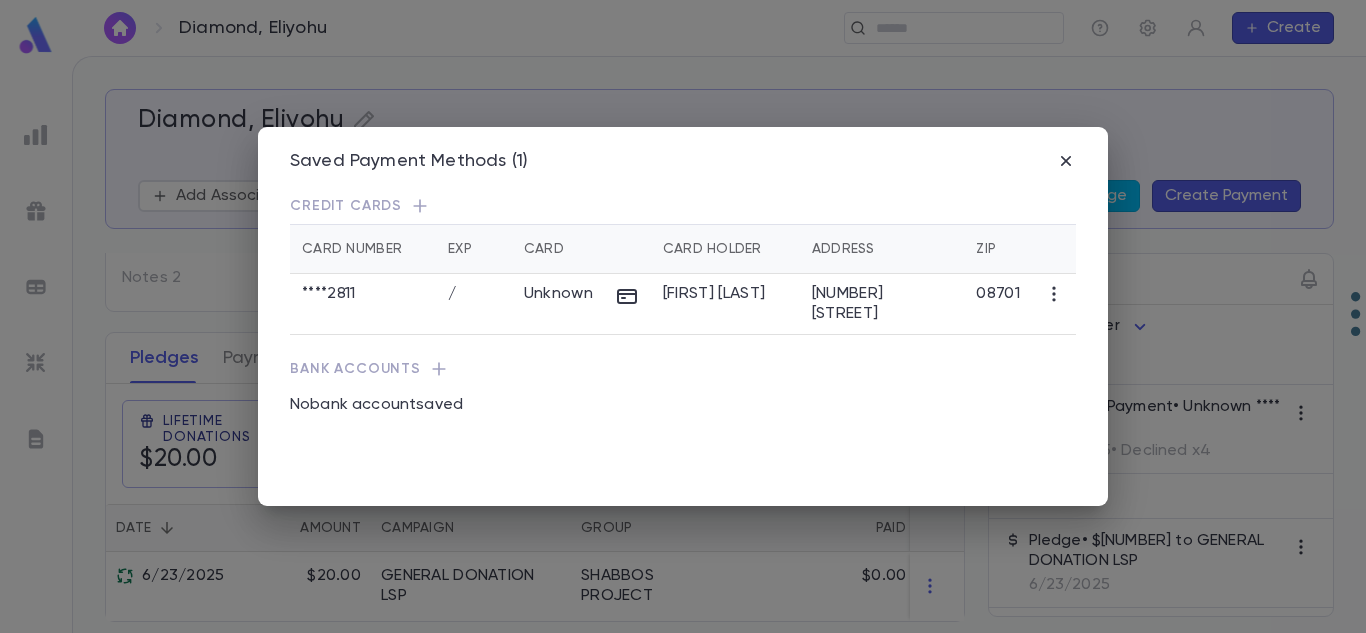 click at bounding box center (1054, 294) 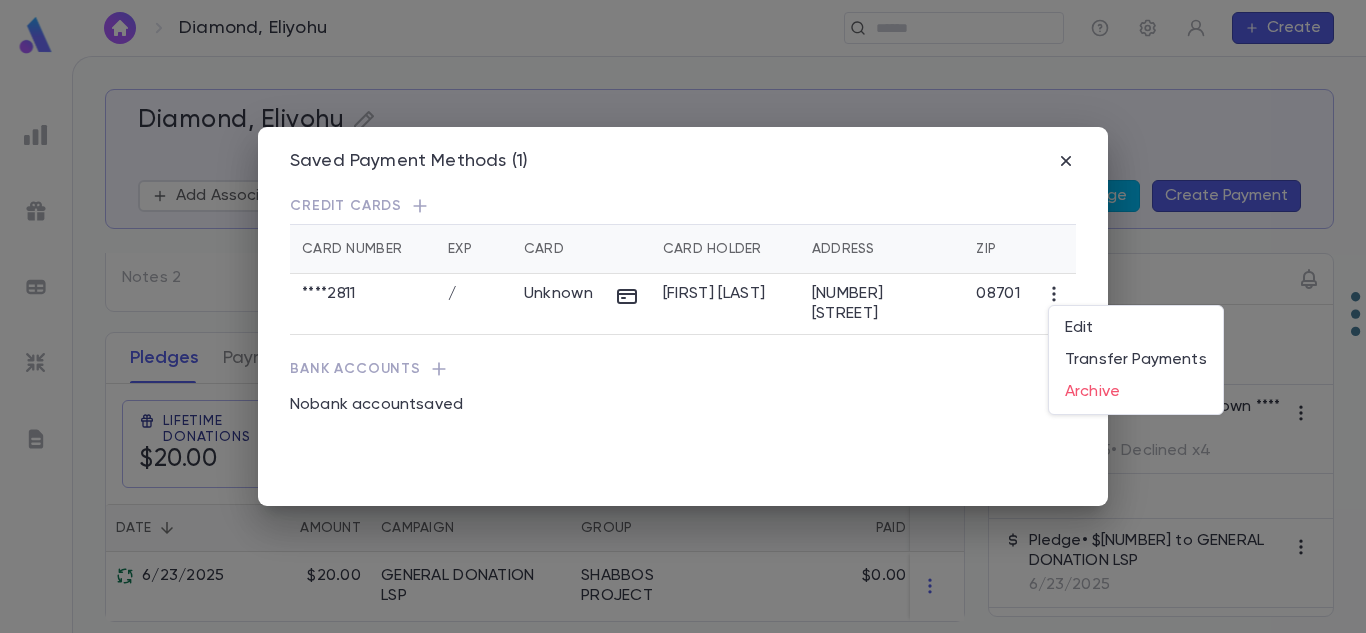 click at bounding box center (683, 316) 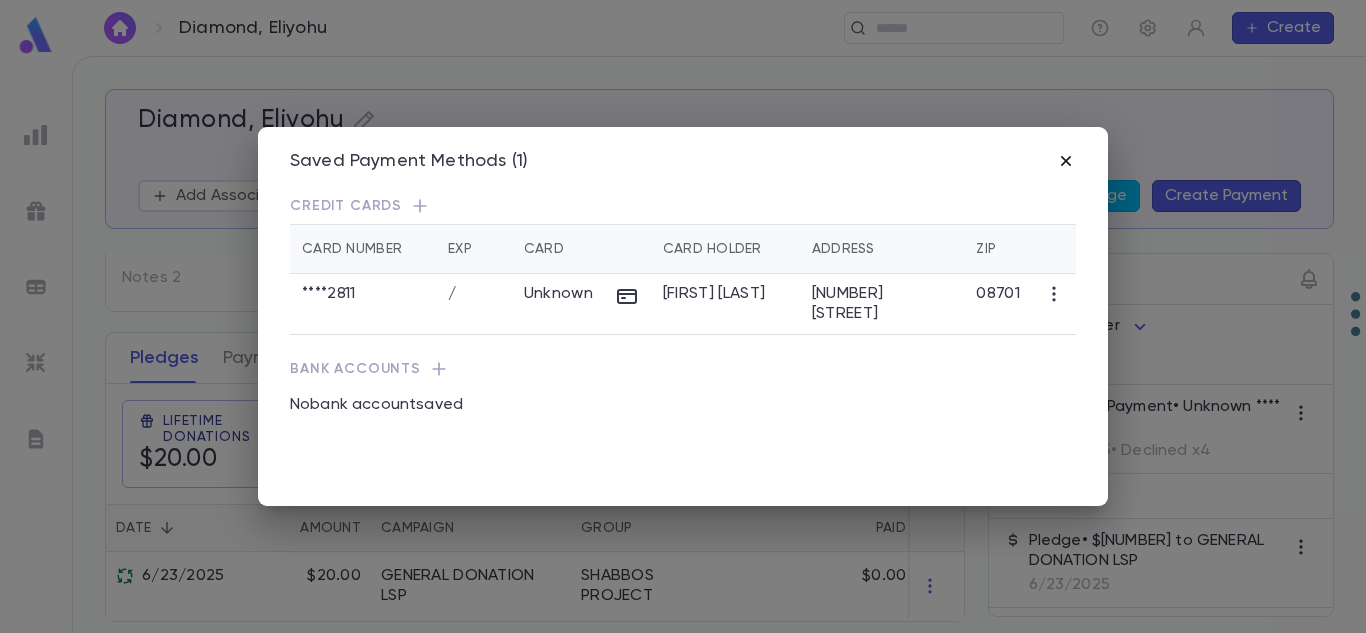 click at bounding box center (1066, 161) 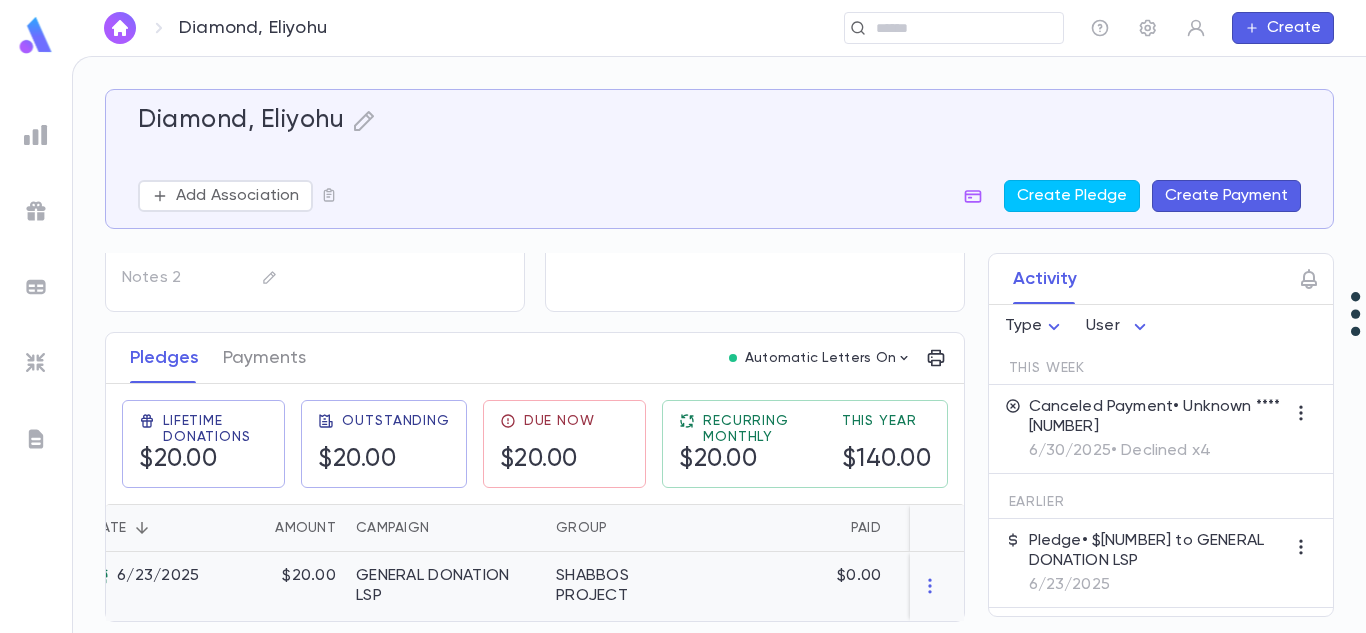 scroll, scrollTop: 0, scrollLeft: 24, axis: horizontal 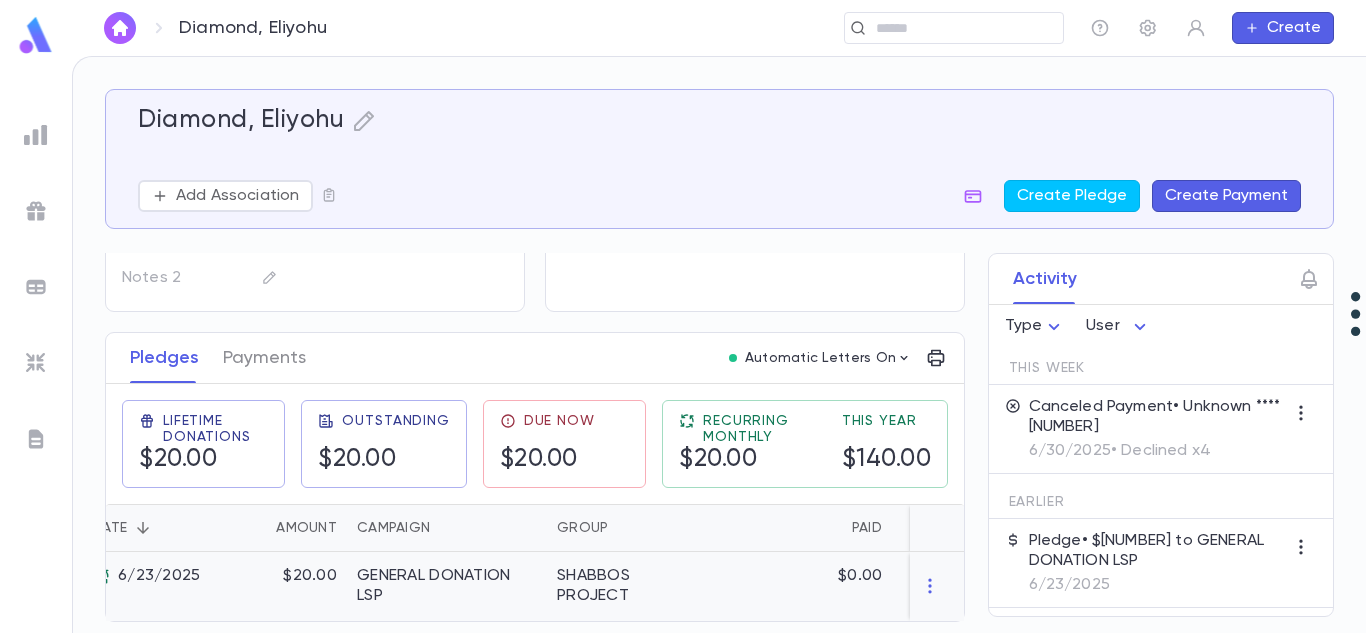 click on "$0.00" at bounding box center (794, 586) 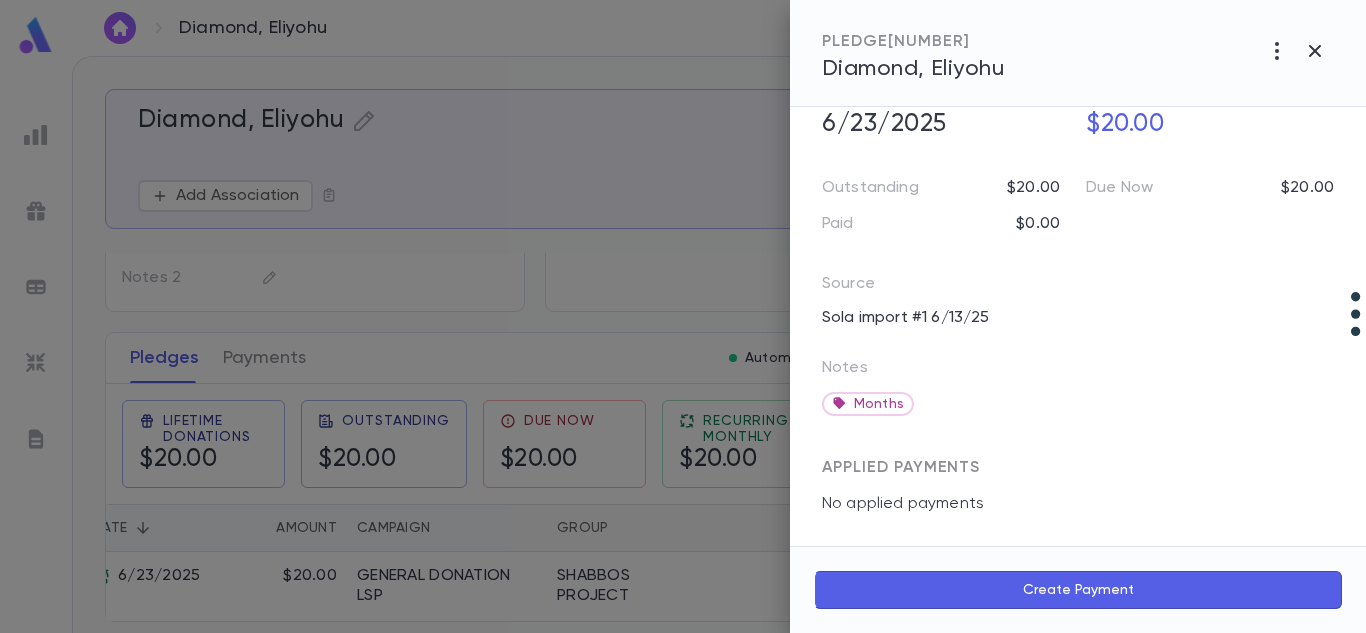 scroll, scrollTop: 0, scrollLeft: 0, axis: both 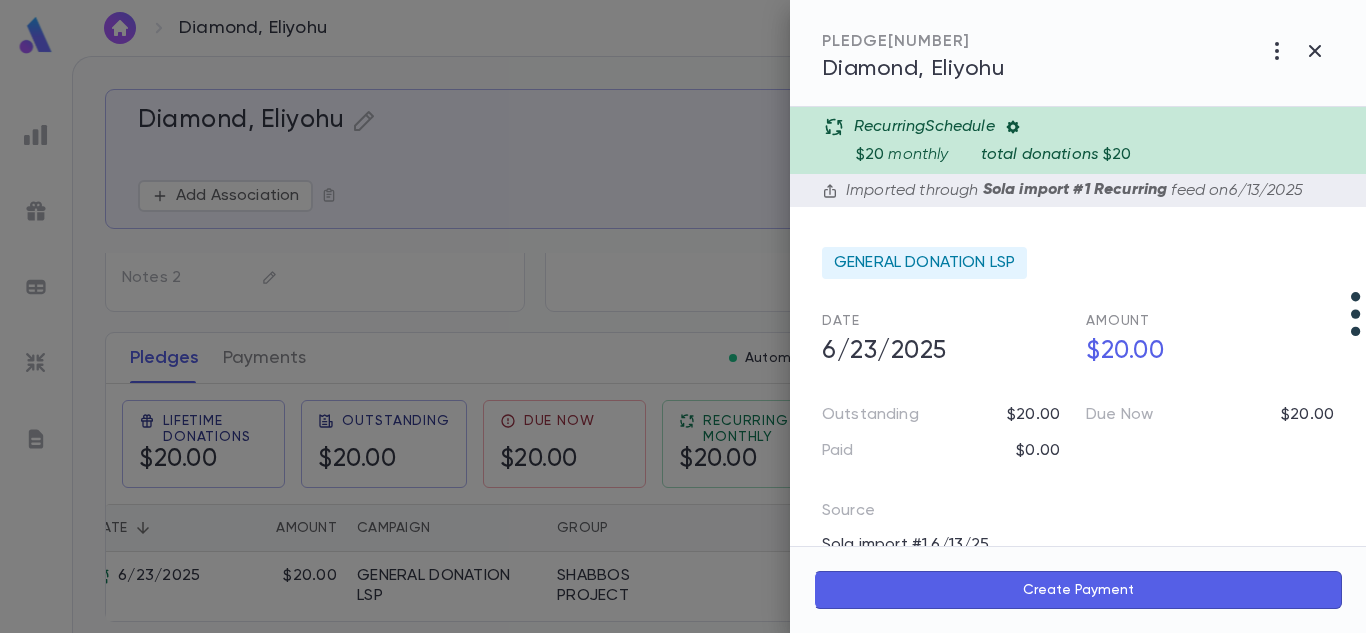 click at bounding box center (1012, 127) 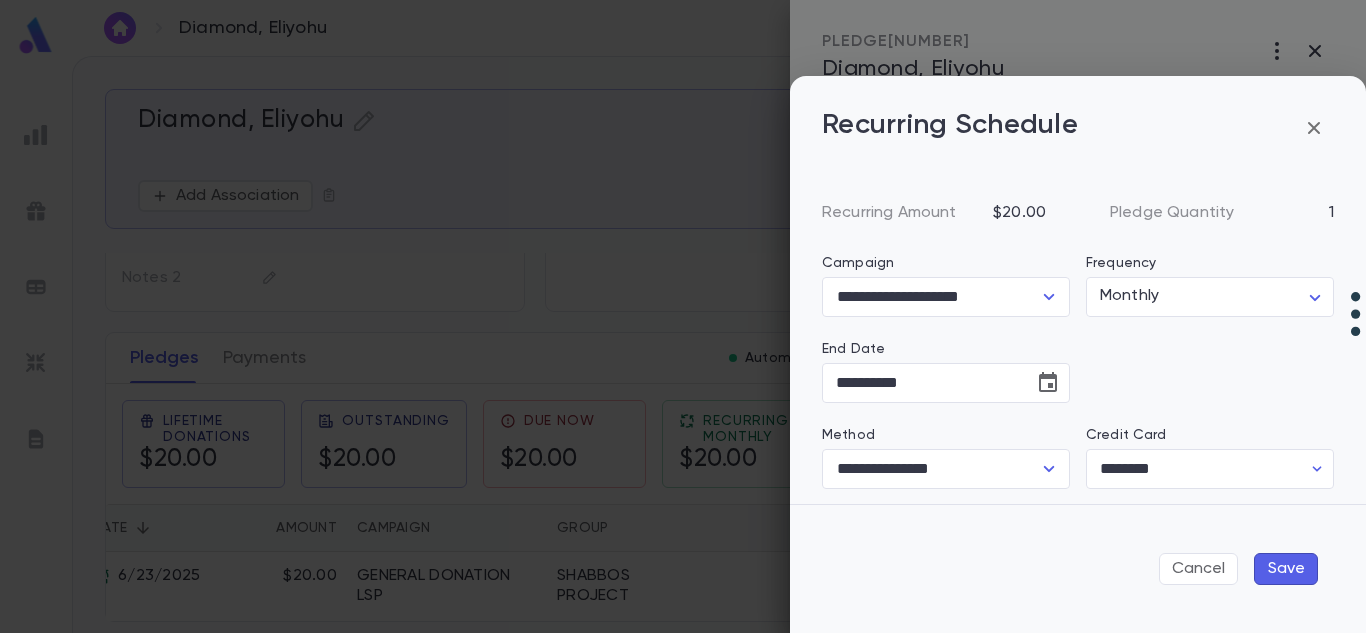 scroll, scrollTop: 40, scrollLeft: 0, axis: vertical 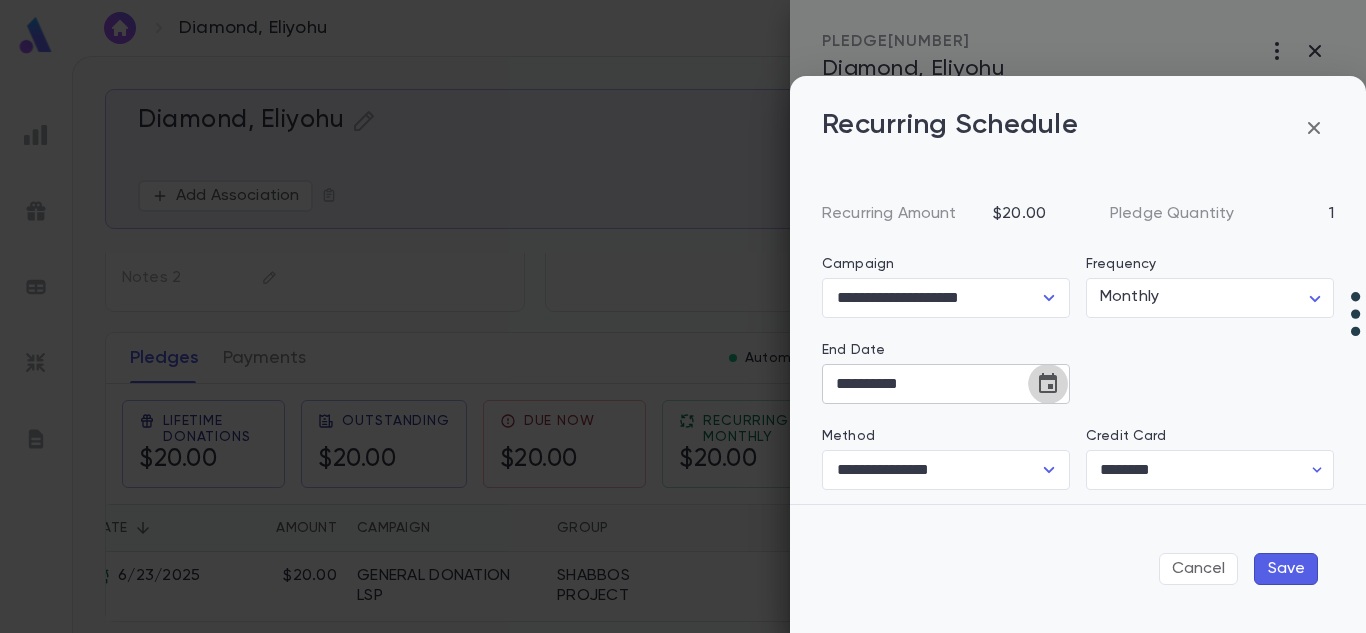 click at bounding box center (1048, 383) 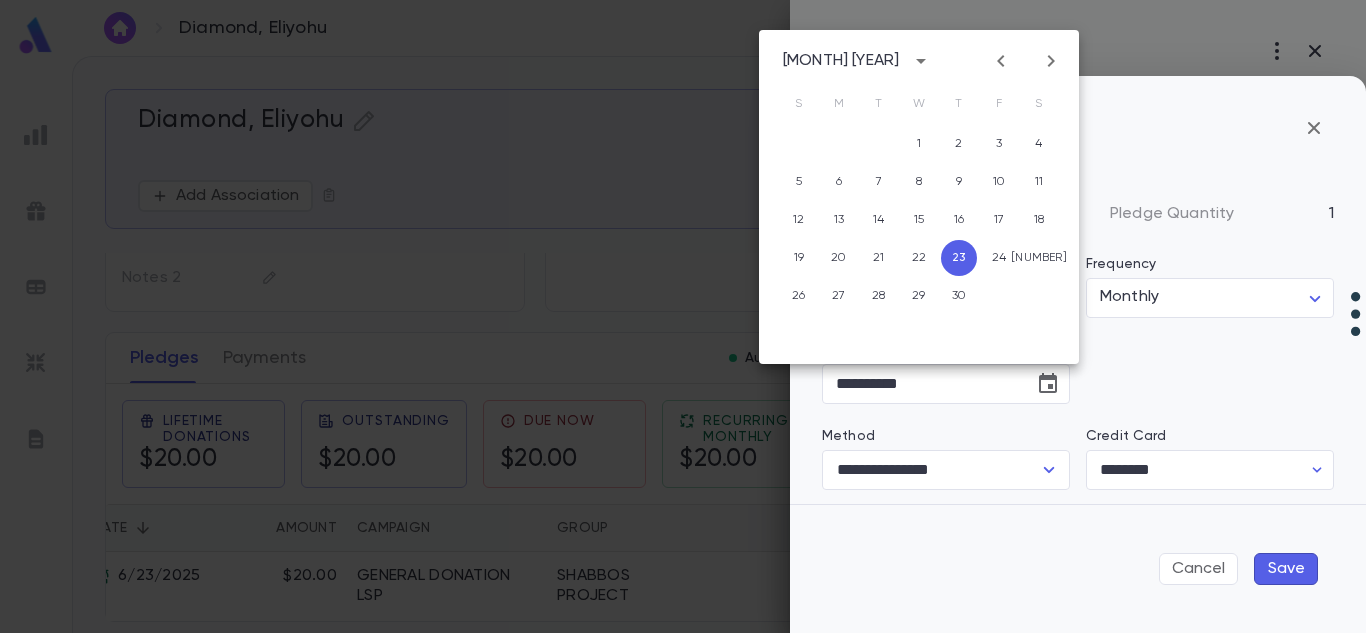 click on "**********" at bounding box center [1070, 696] 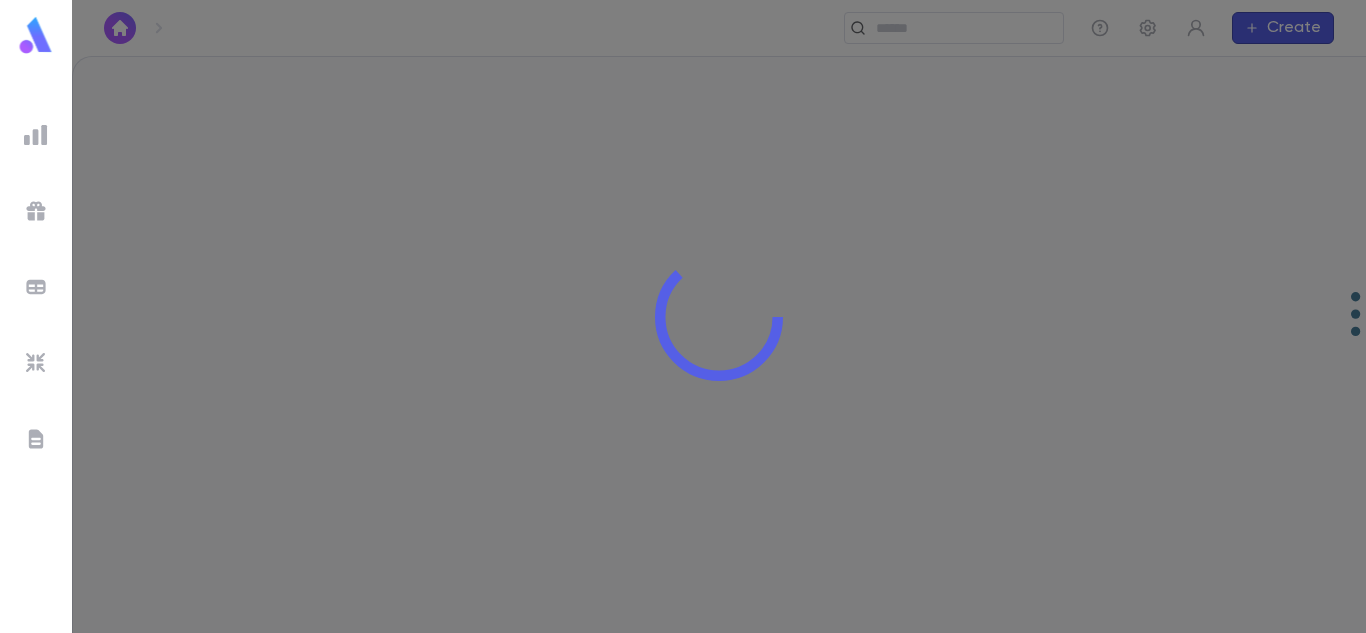 scroll, scrollTop: 0, scrollLeft: 0, axis: both 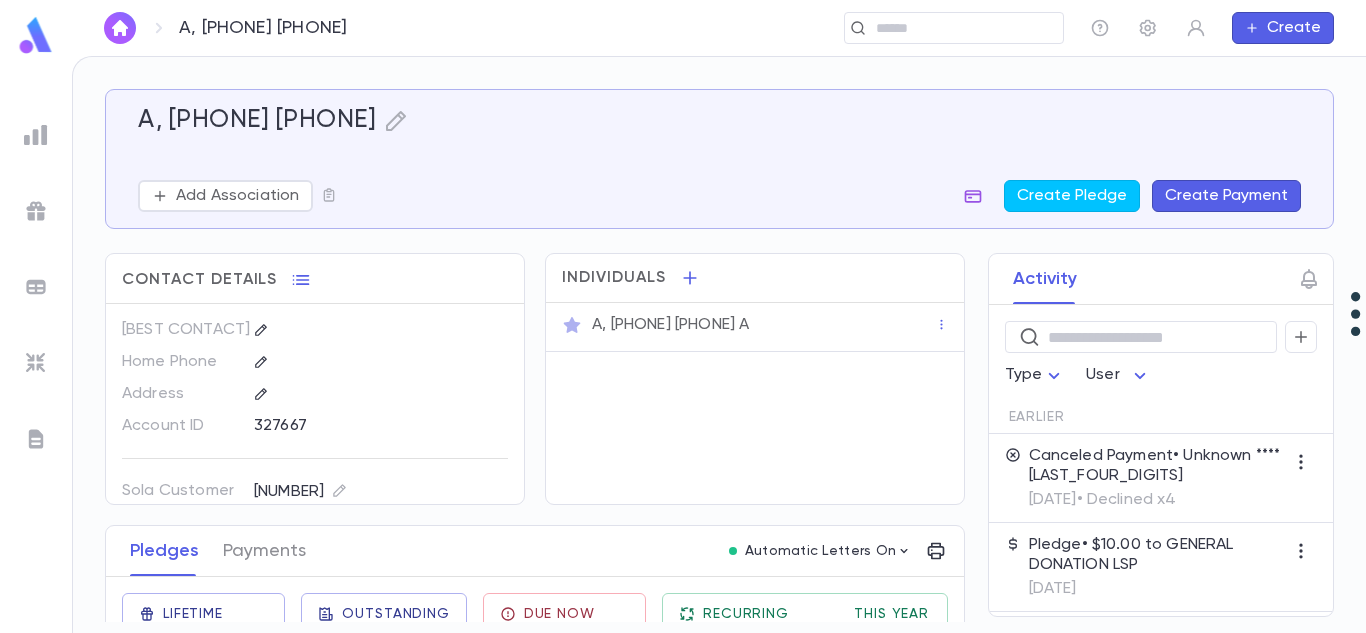 click at bounding box center (973, 196) 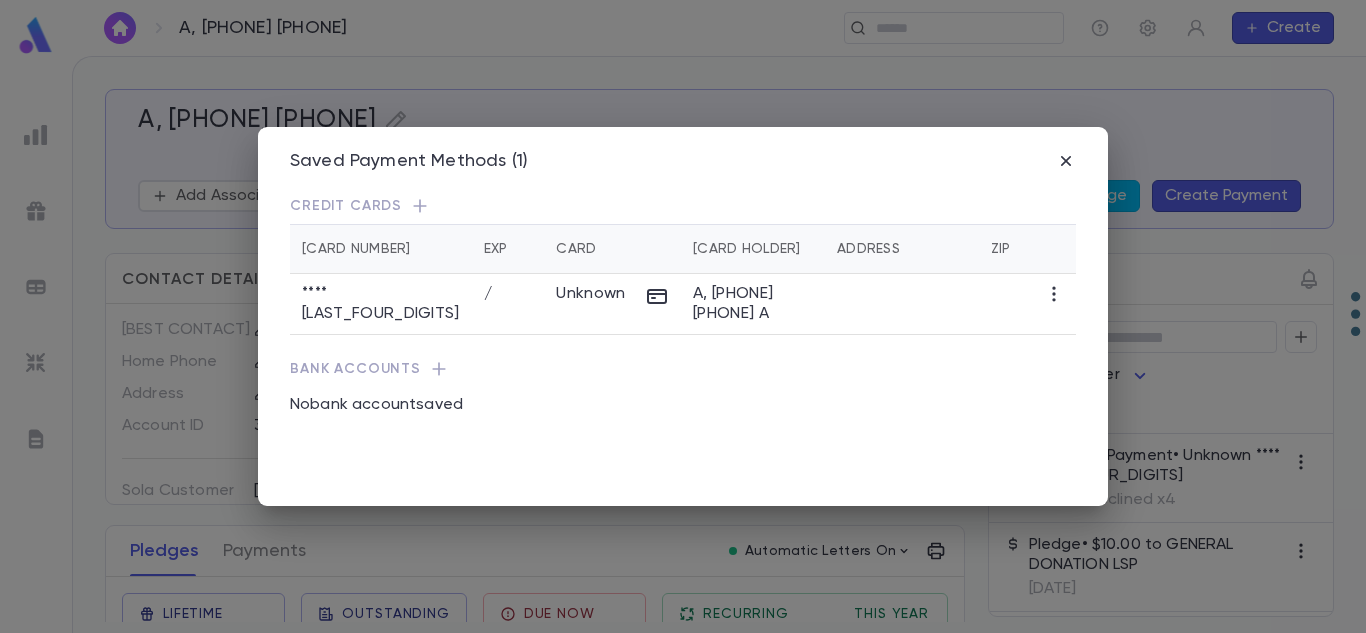 click at bounding box center [420, 206] 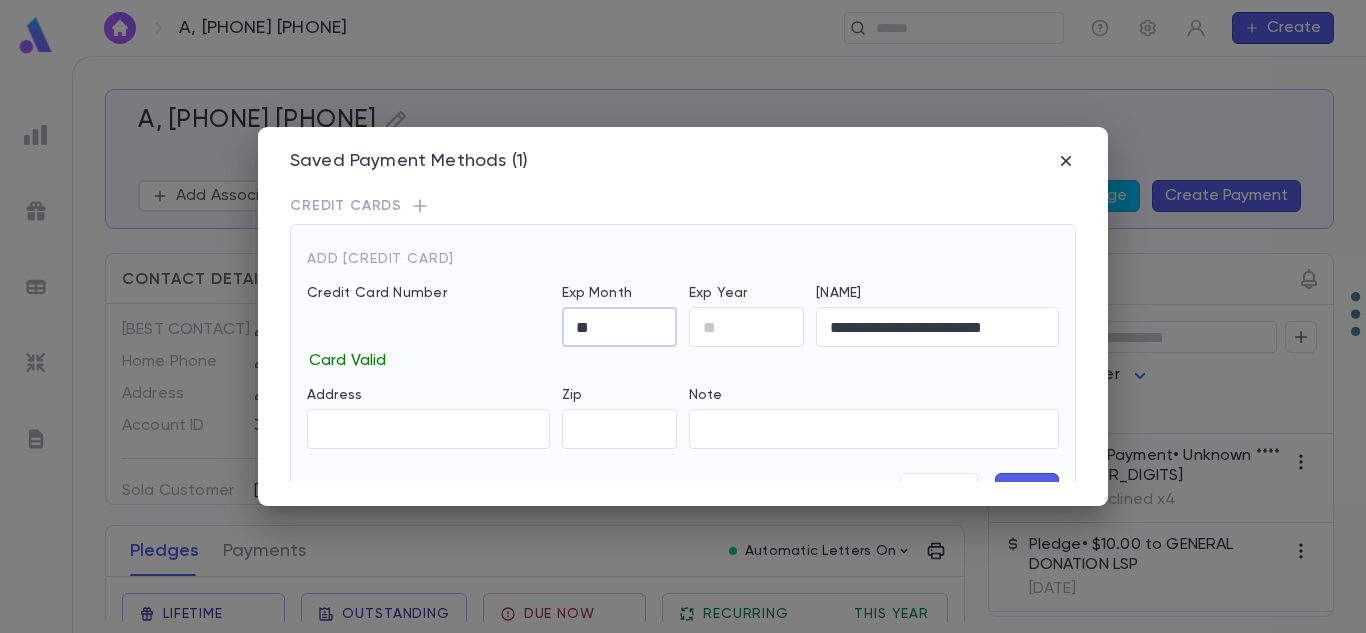 type on "**" 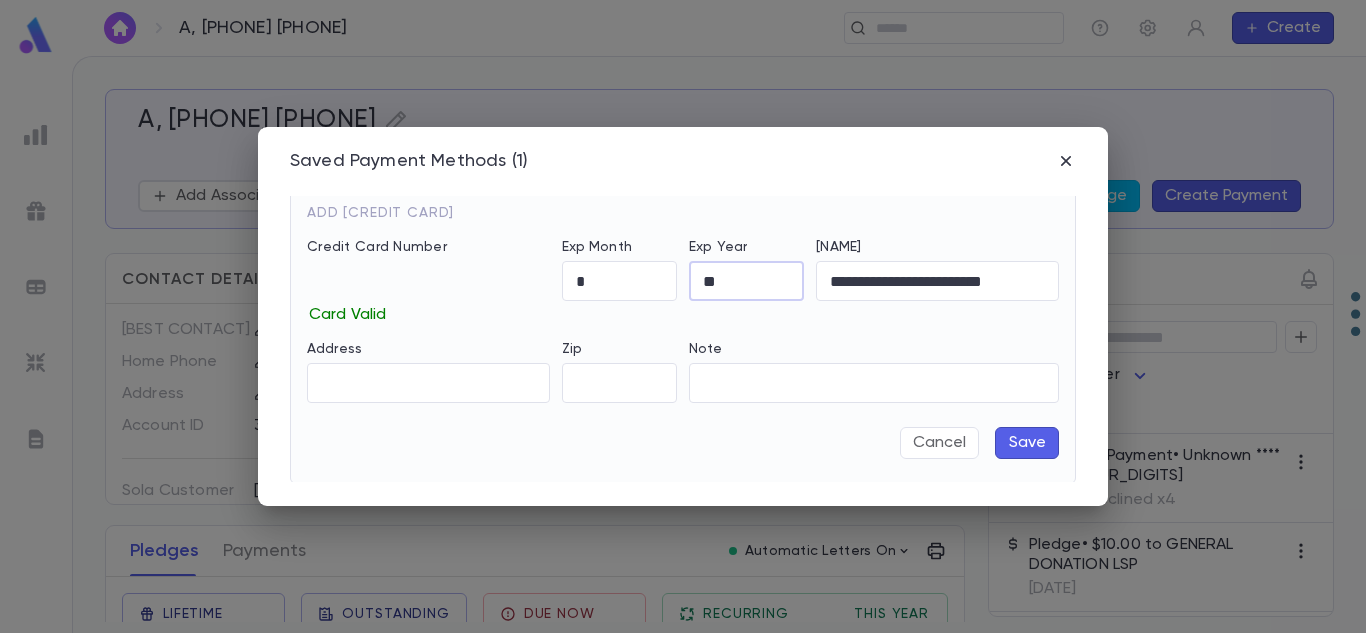 scroll, scrollTop: 48, scrollLeft: 0, axis: vertical 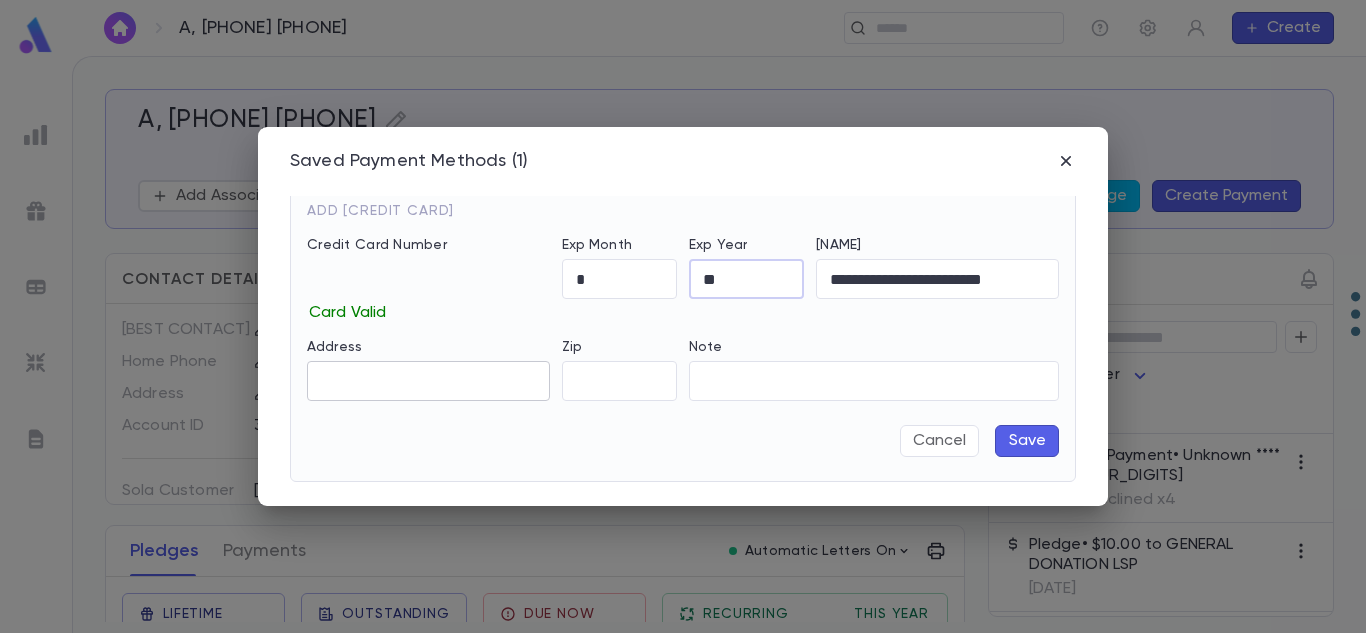 type on "**" 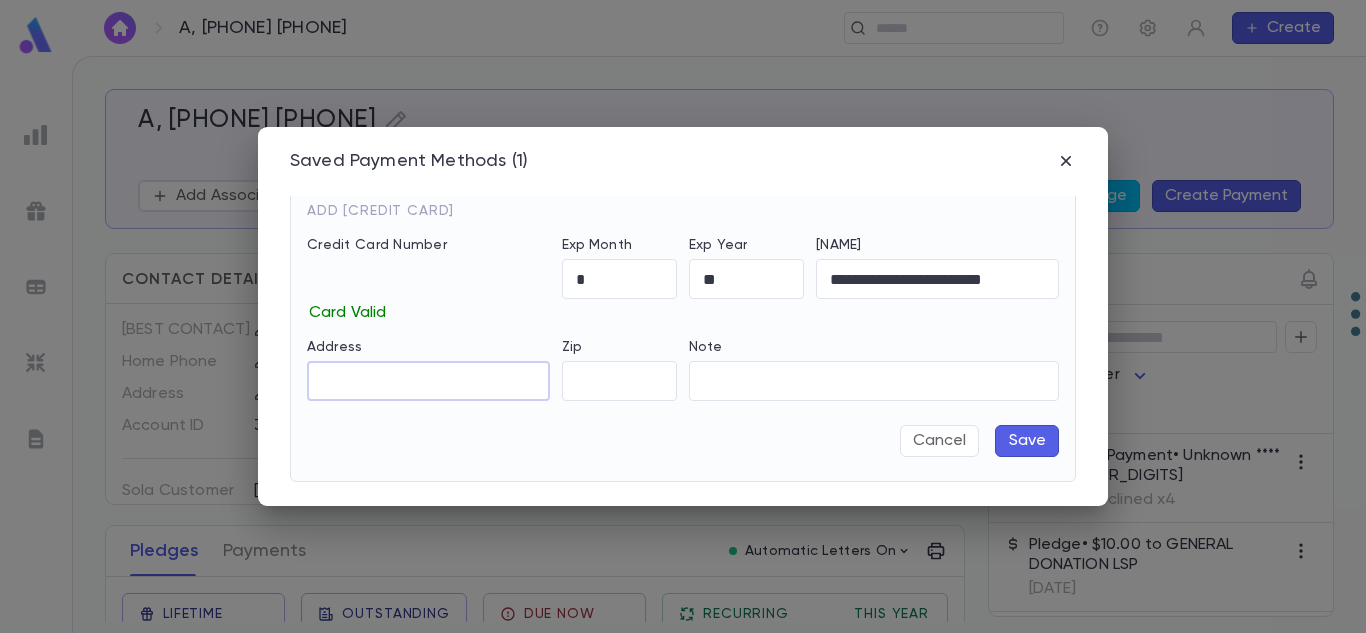 click on "Address" at bounding box center (428, 381) 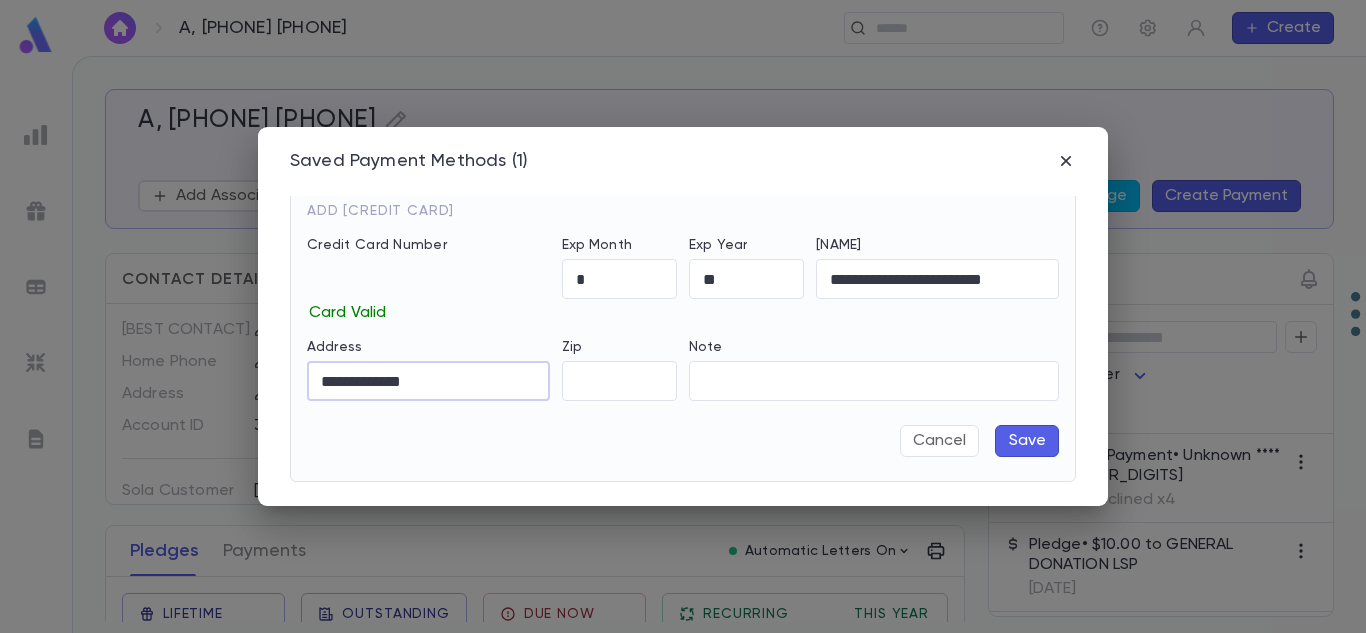 type on "**********" 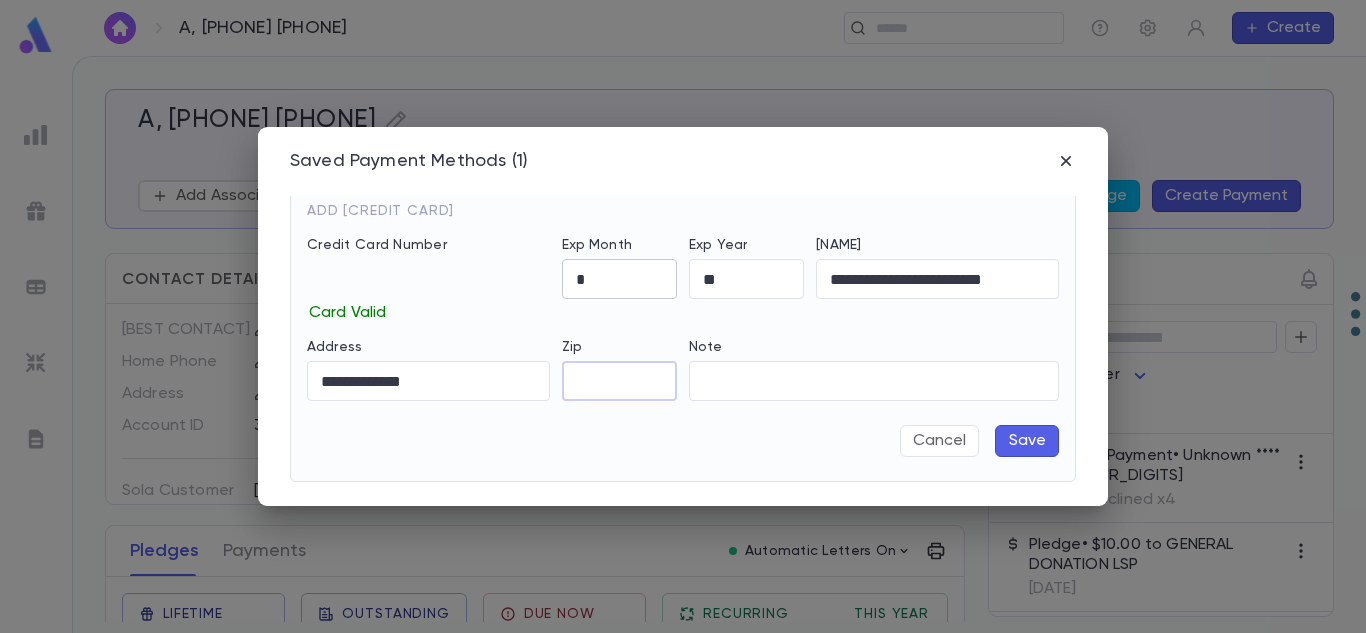type on "*****" 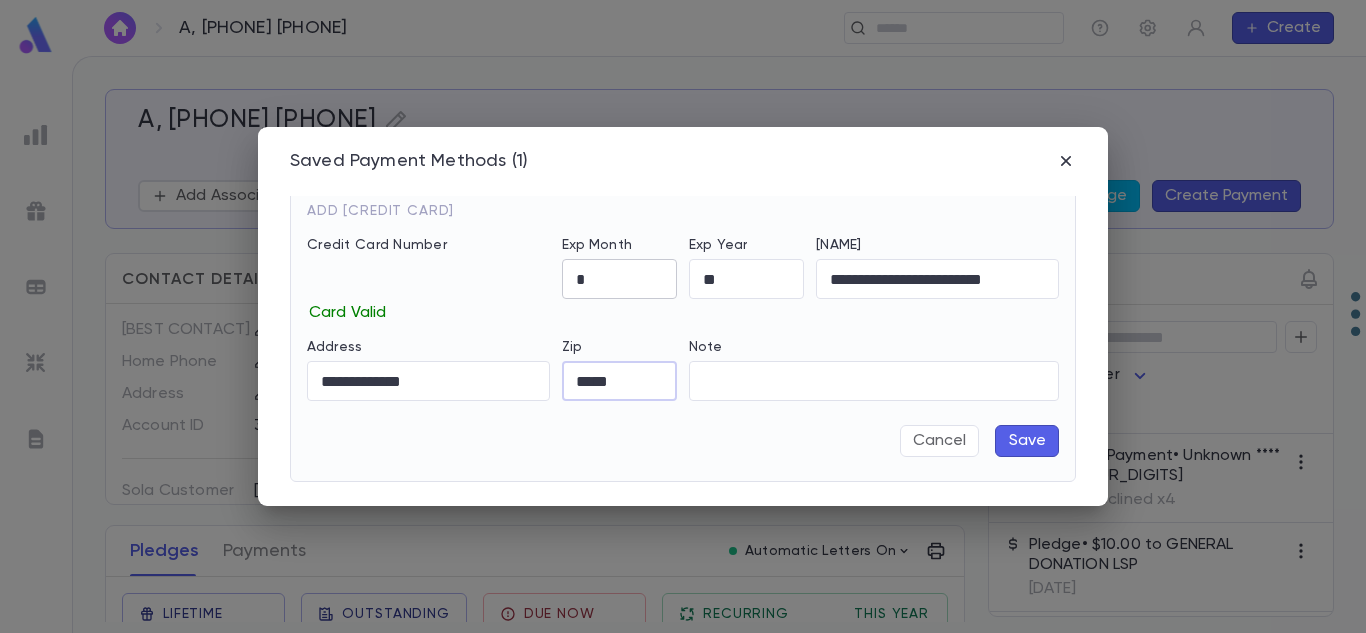 type on "**********" 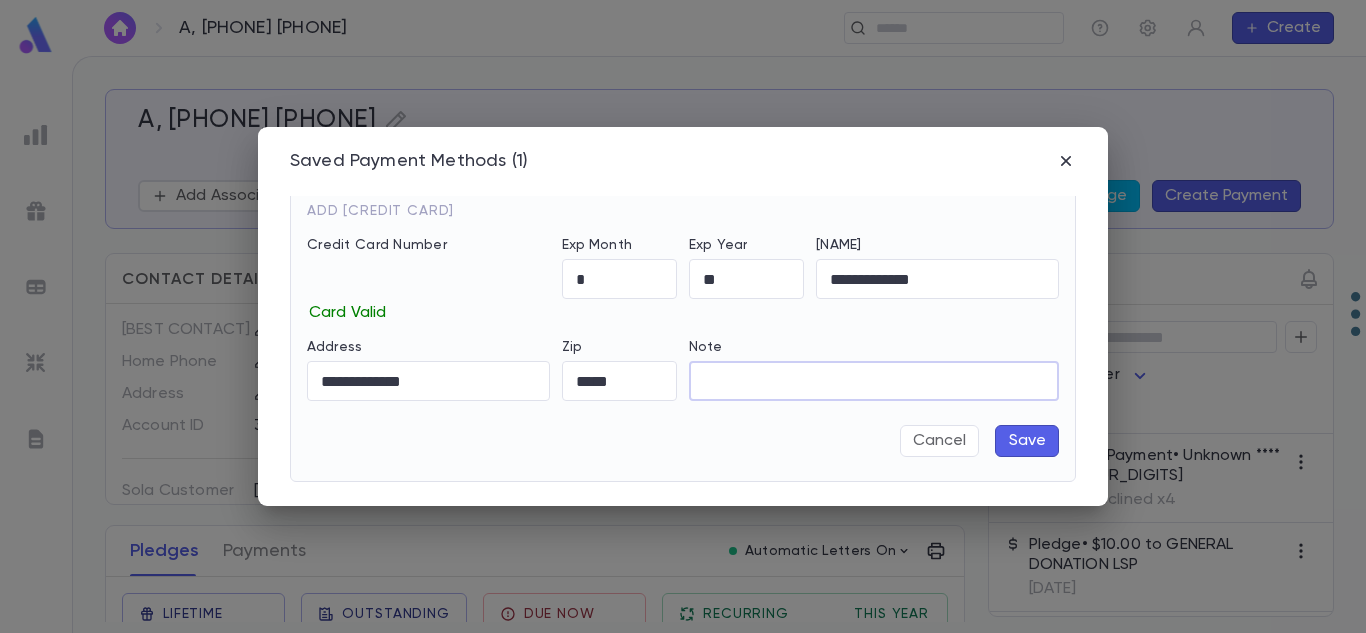 click on "Note" at bounding box center [874, 381] 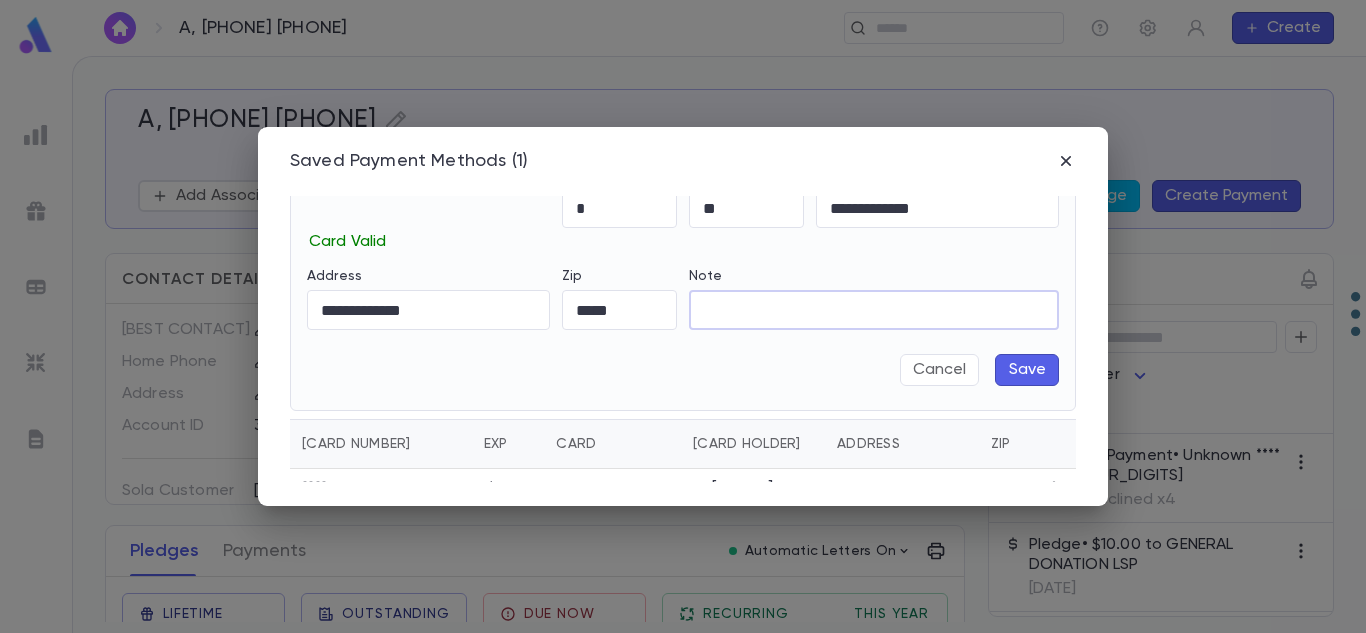 scroll, scrollTop: 83, scrollLeft: 0, axis: vertical 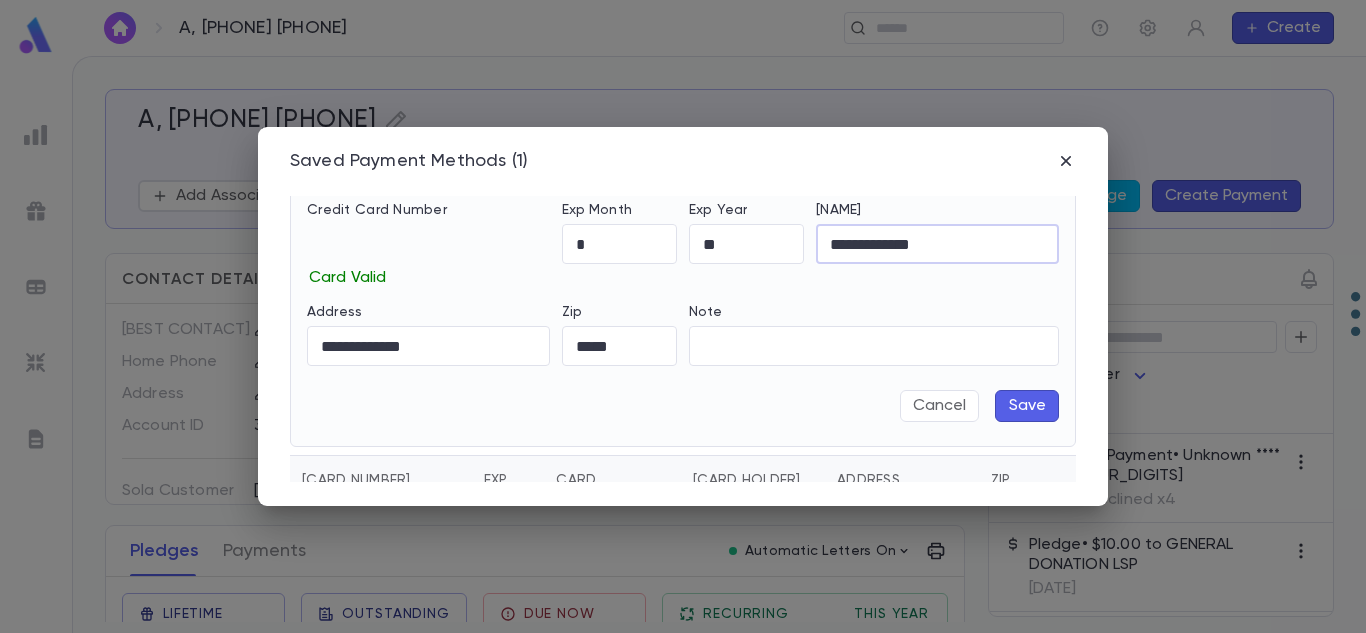 click on "**********" at bounding box center [937, 244] 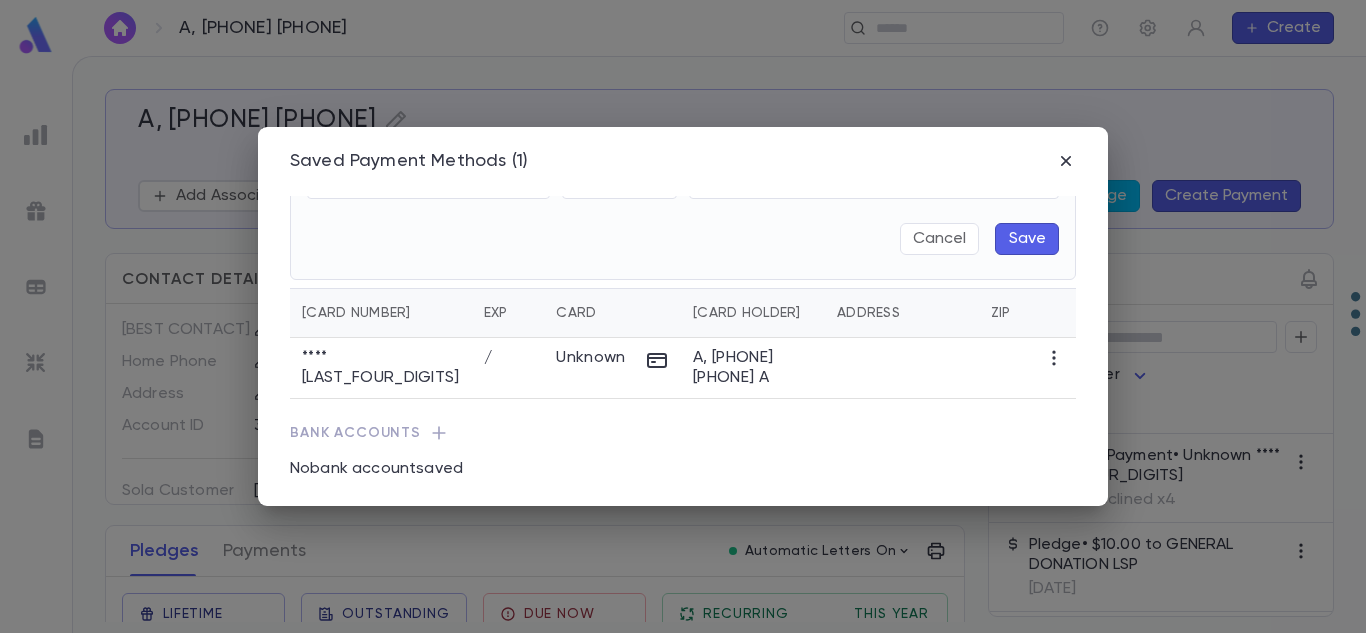 scroll, scrollTop: 251, scrollLeft: 0, axis: vertical 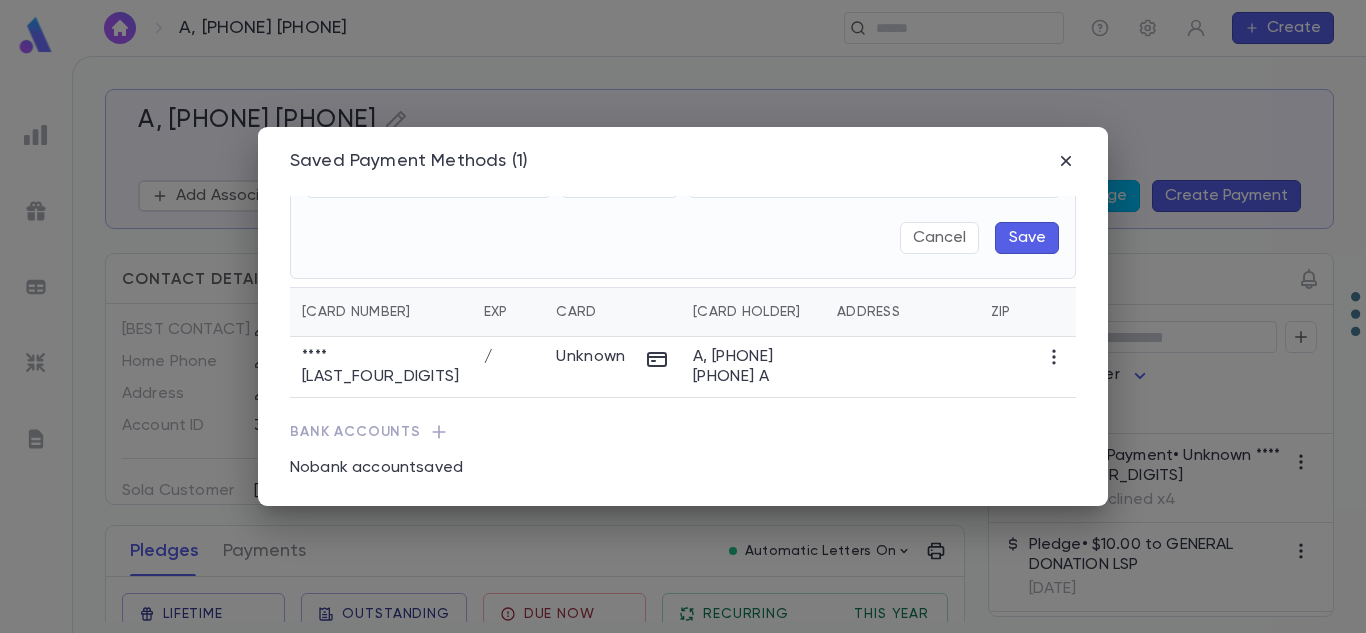 type 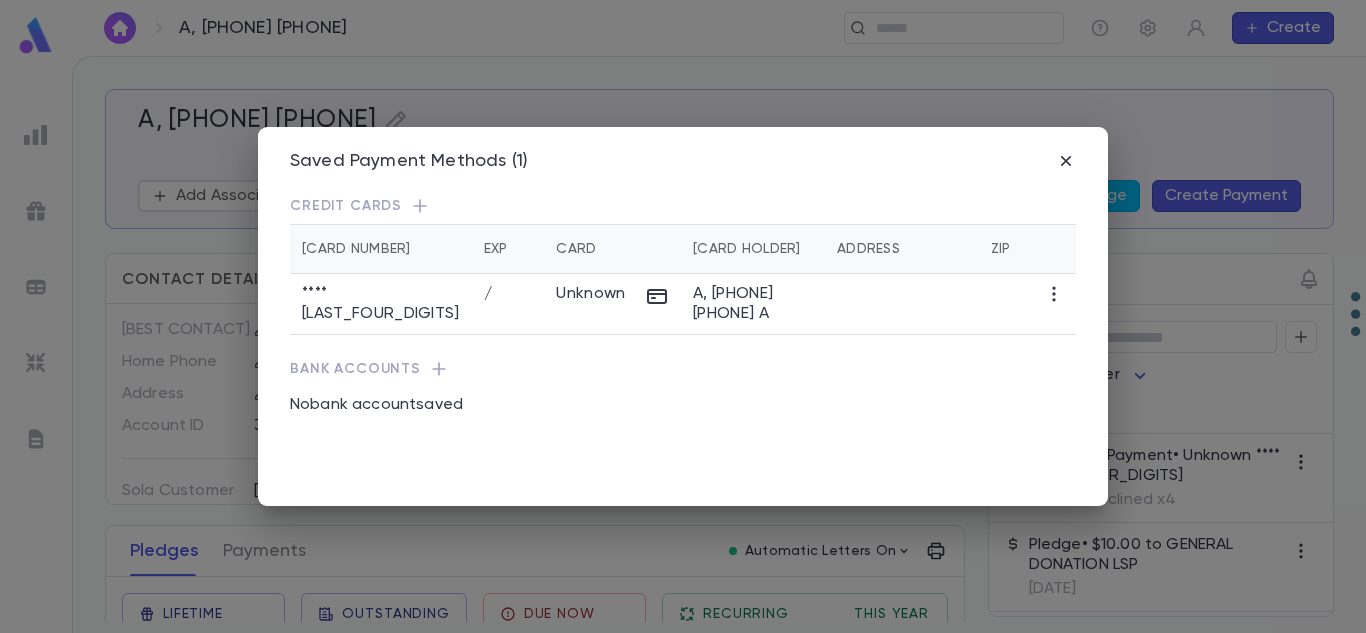 scroll, scrollTop: 0, scrollLeft: 0, axis: both 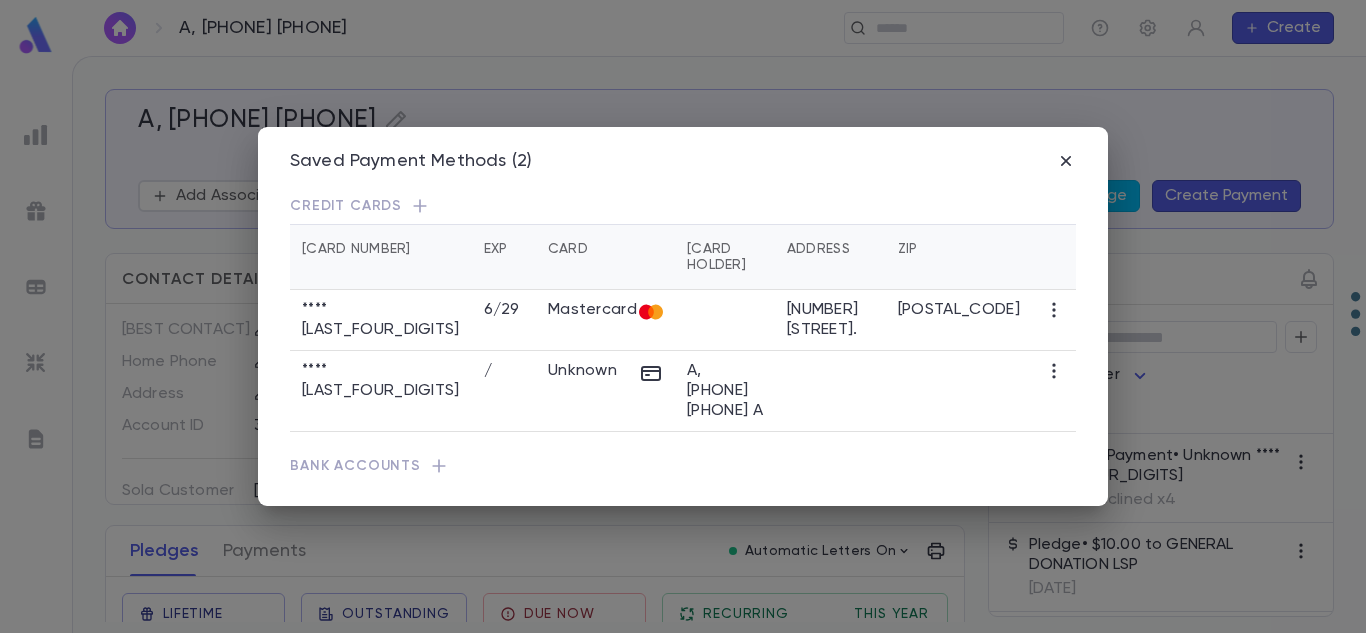 click at bounding box center (1054, 310) 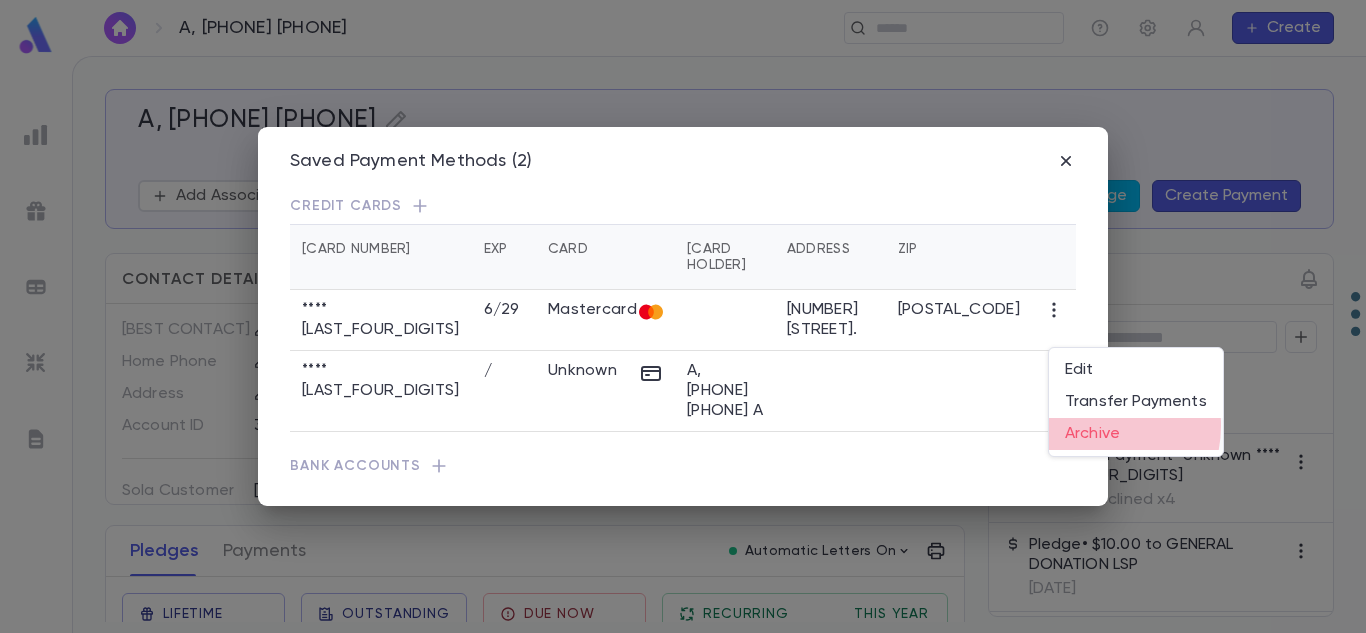 click on "Archive" at bounding box center [1136, 434] 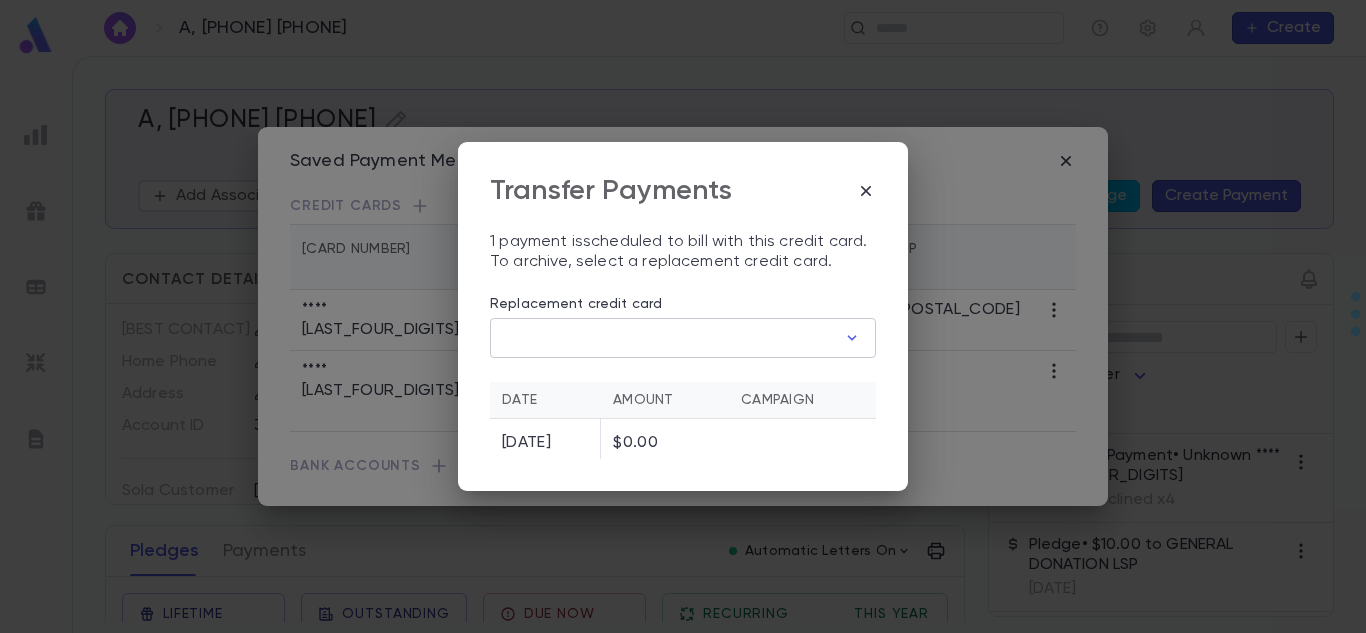 click on "Replacement credit card" at bounding box center (663, 338) 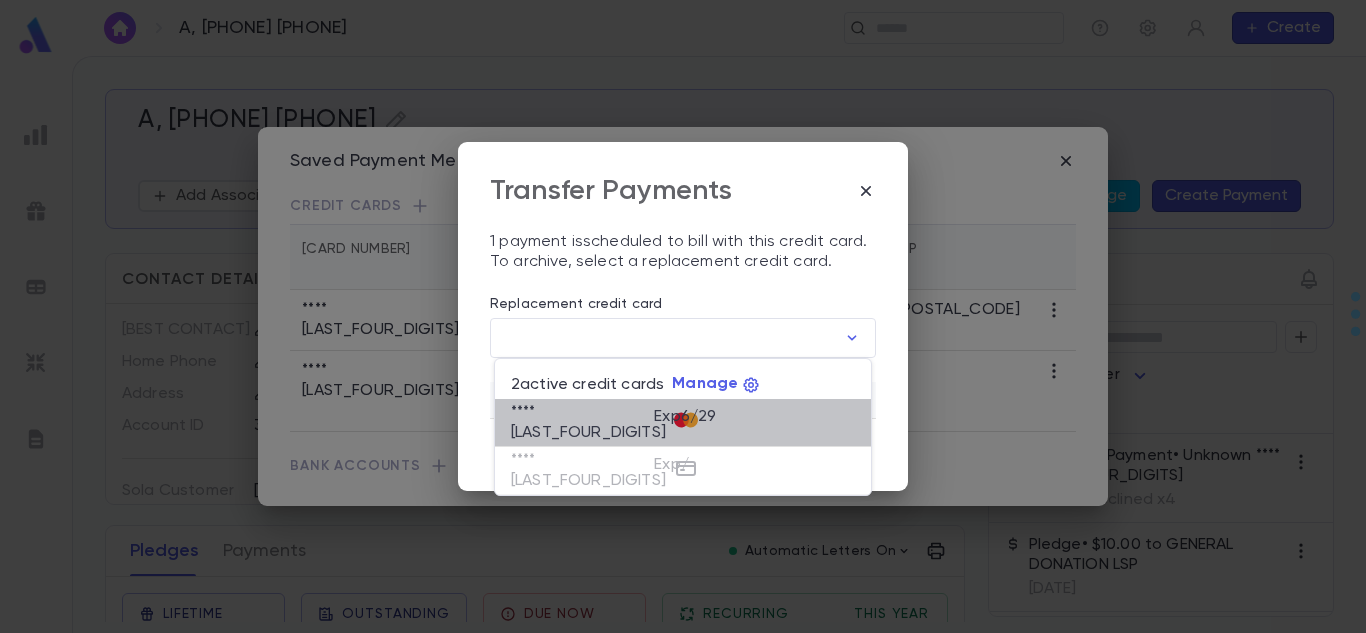 click on "Exp  6 / 29" at bounding box center [754, 415] 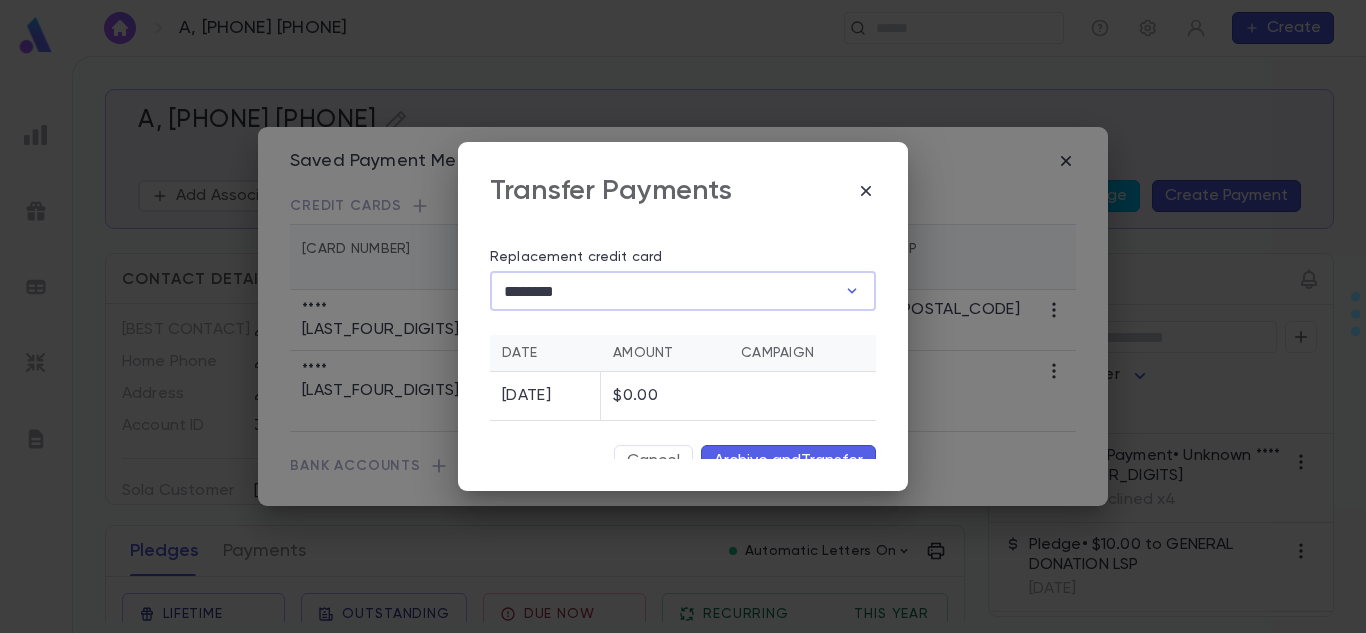 scroll, scrollTop: 73, scrollLeft: 0, axis: vertical 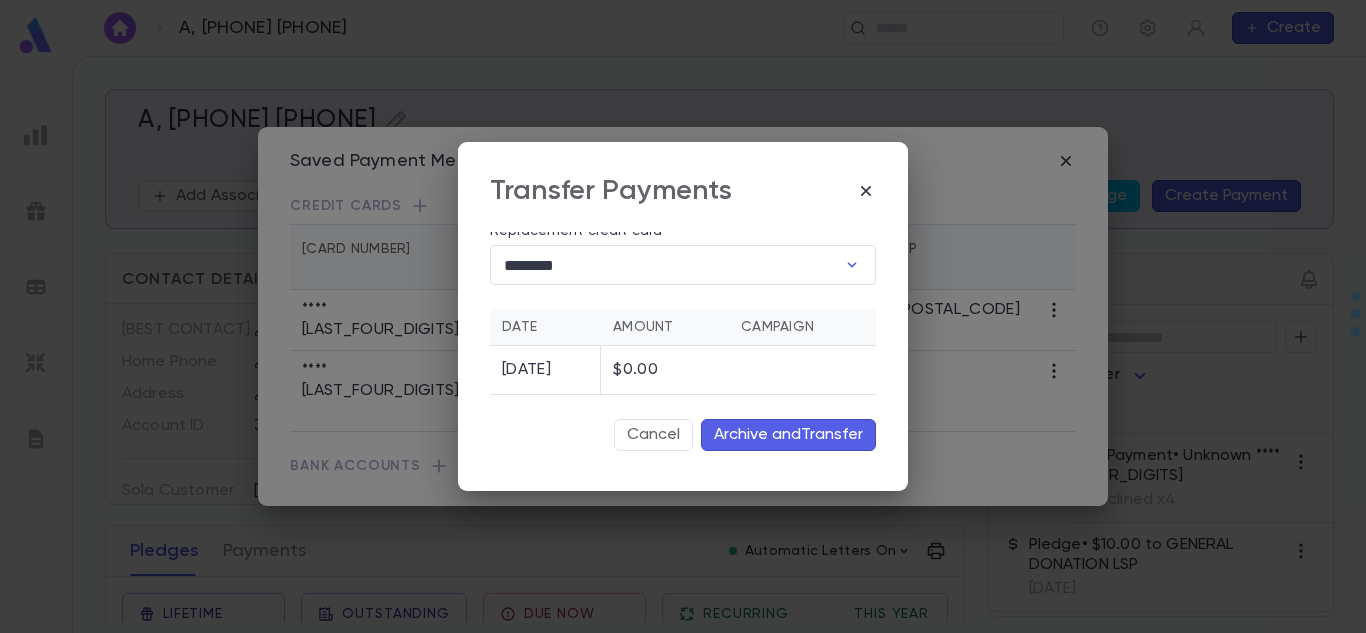 click on "Archive and  Transfer" at bounding box center (788, 435) 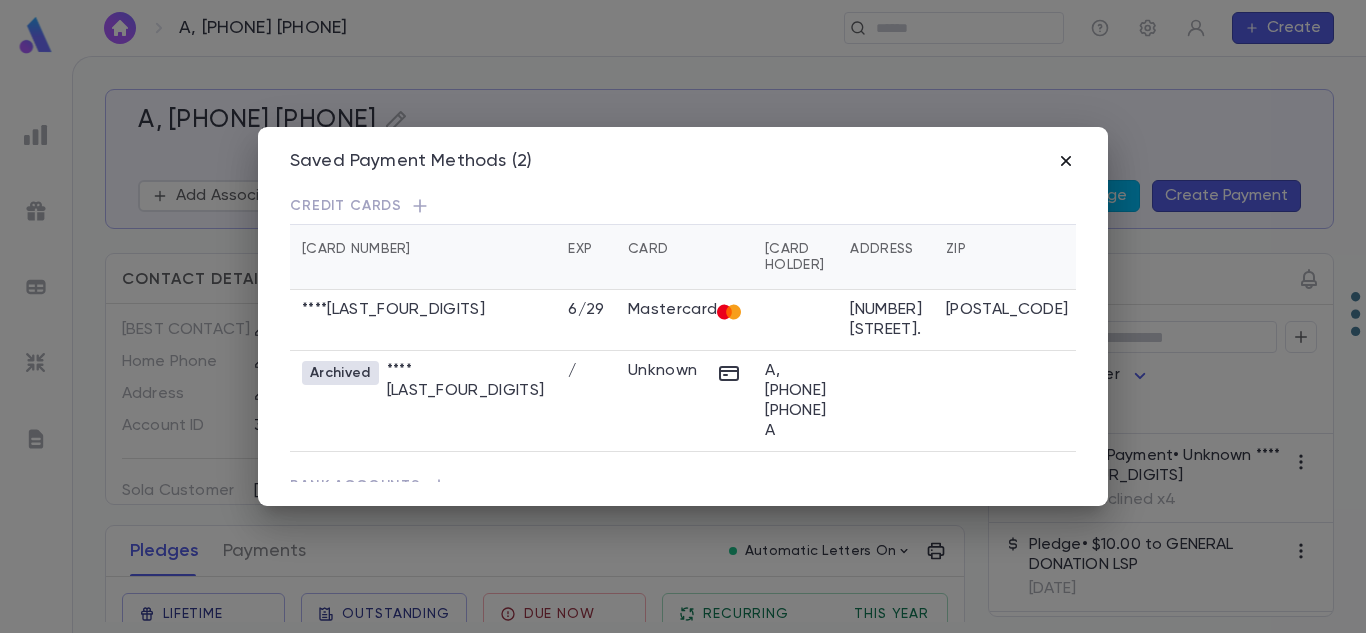 click at bounding box center [1066, 161] 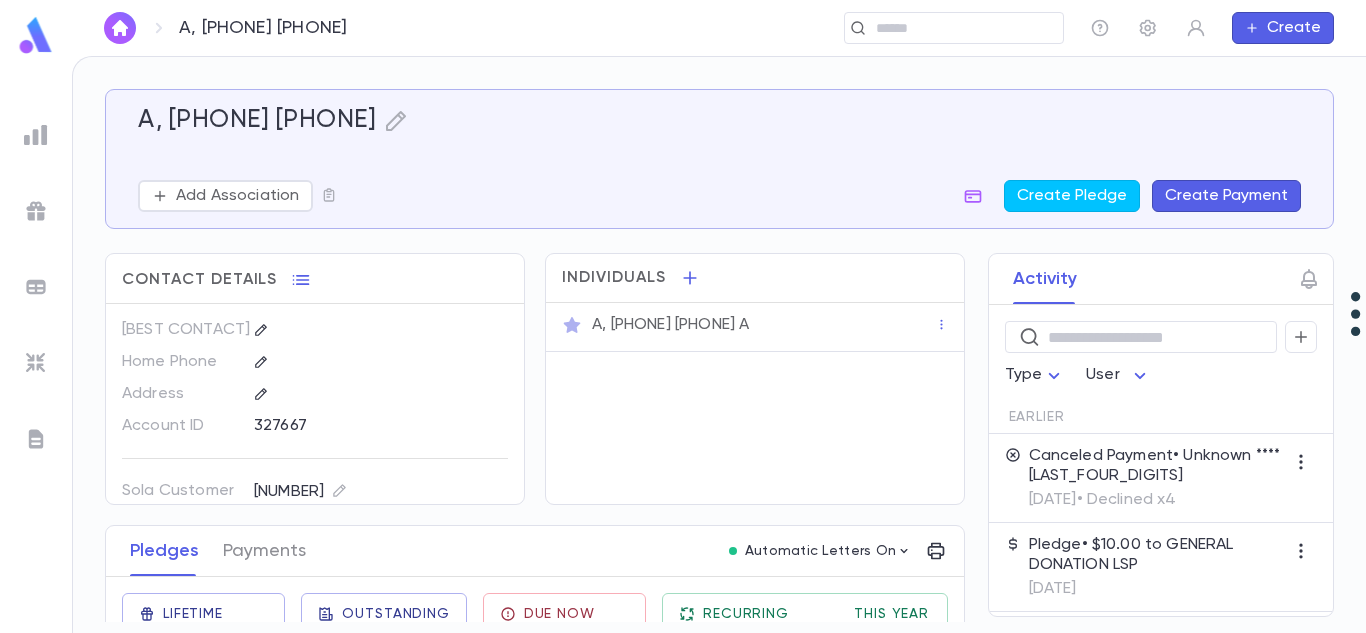 click on "A, 17327791387 17327791387" at bounding box center (257, 121) 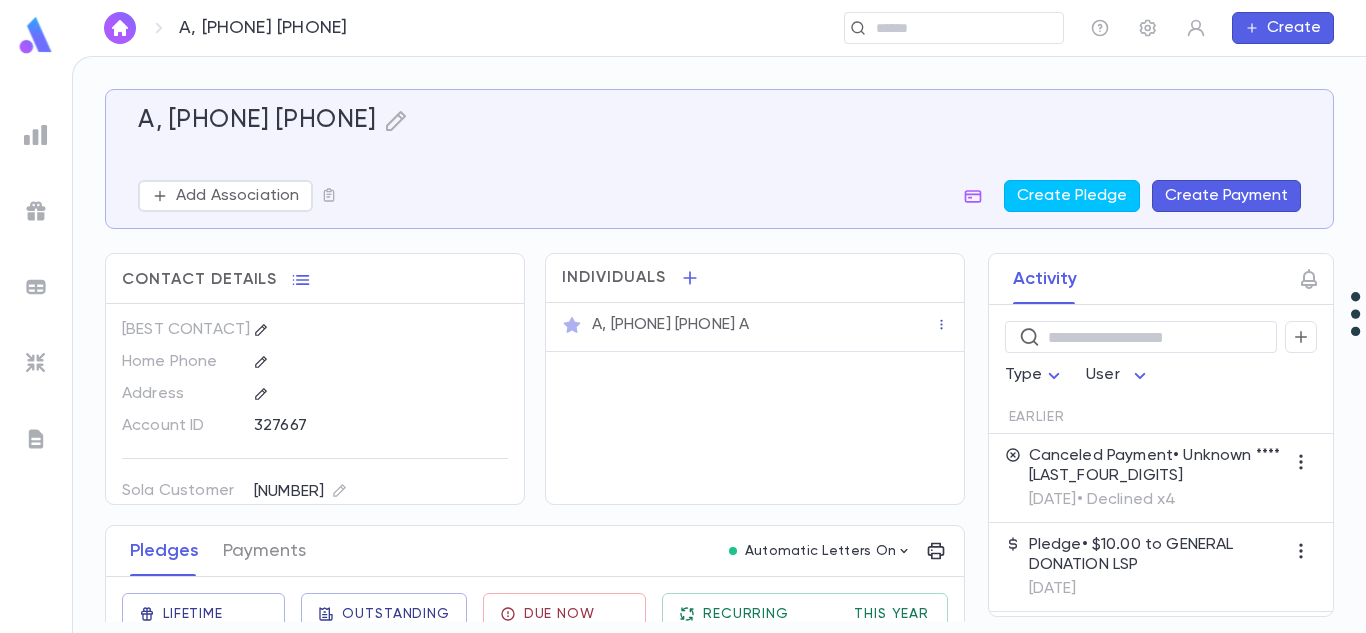 click at bounding box center [942, 325] 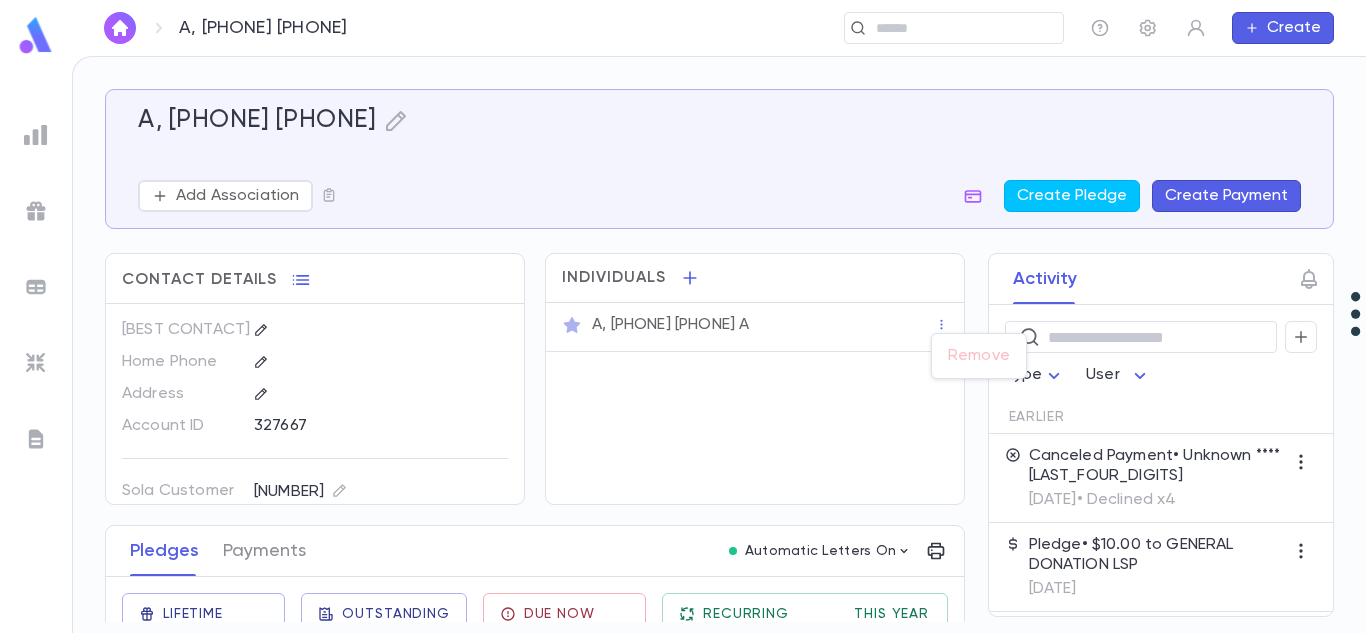 click at bounding box center [683, 316] 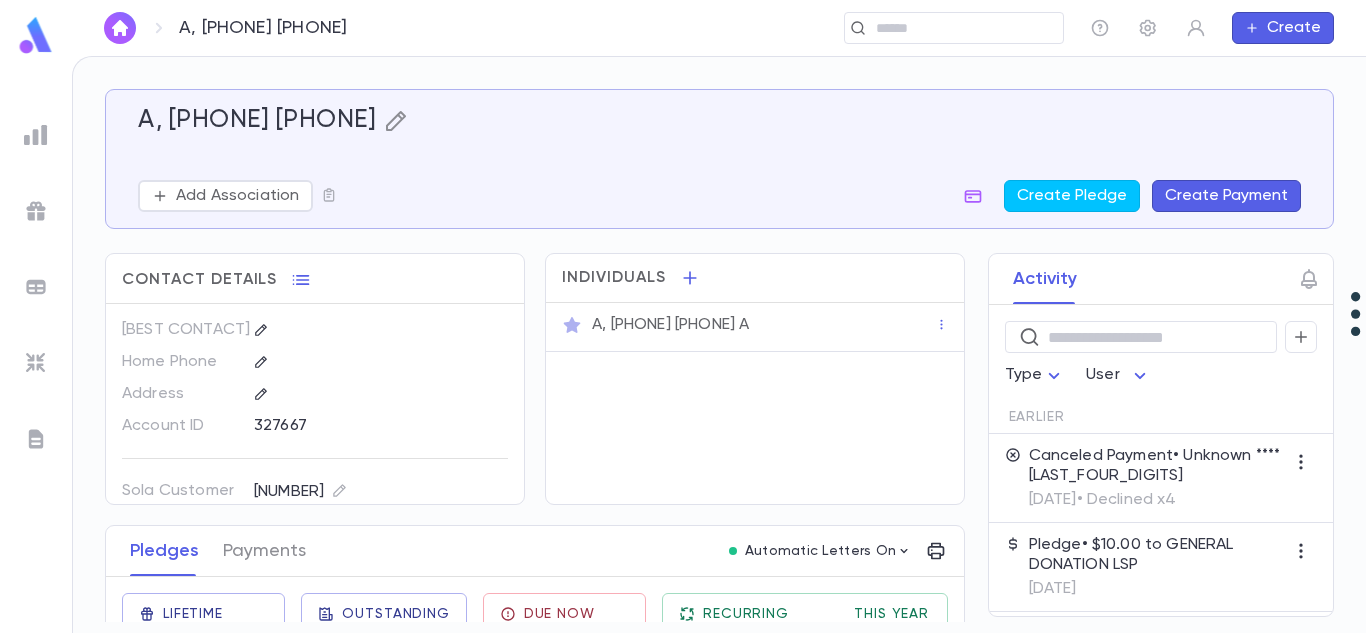click at bounding box center (396, 121) 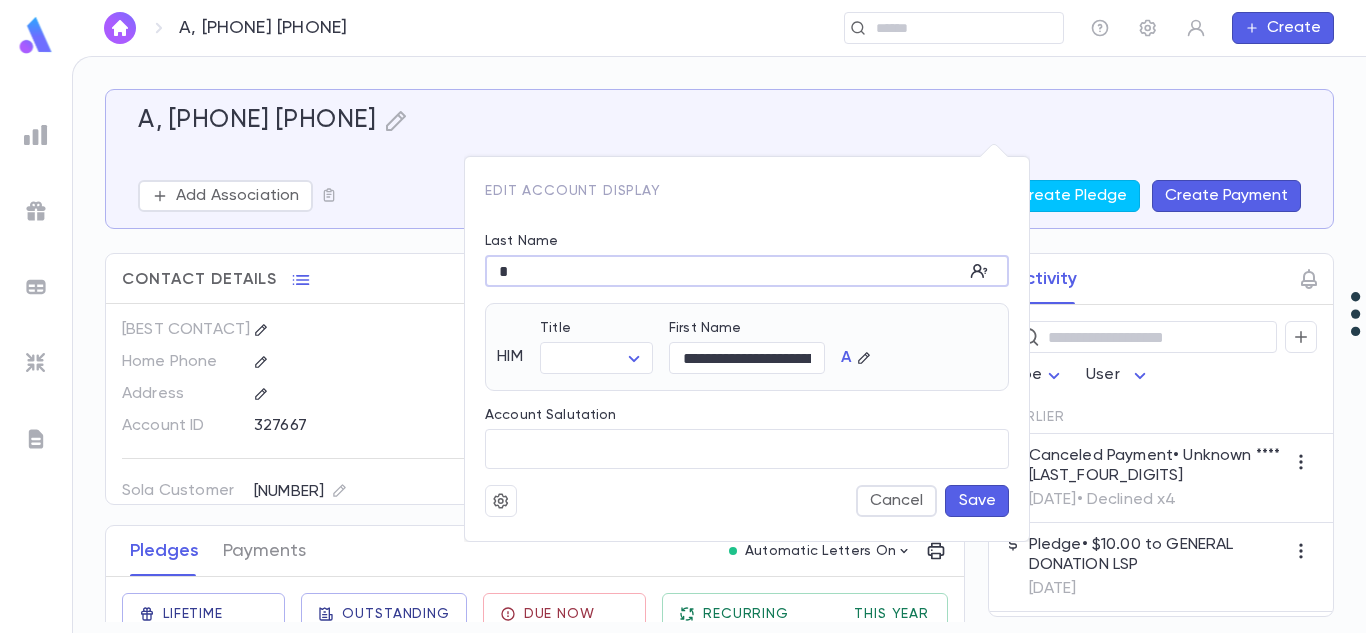 click on "*" at bounding box center (724, 271) 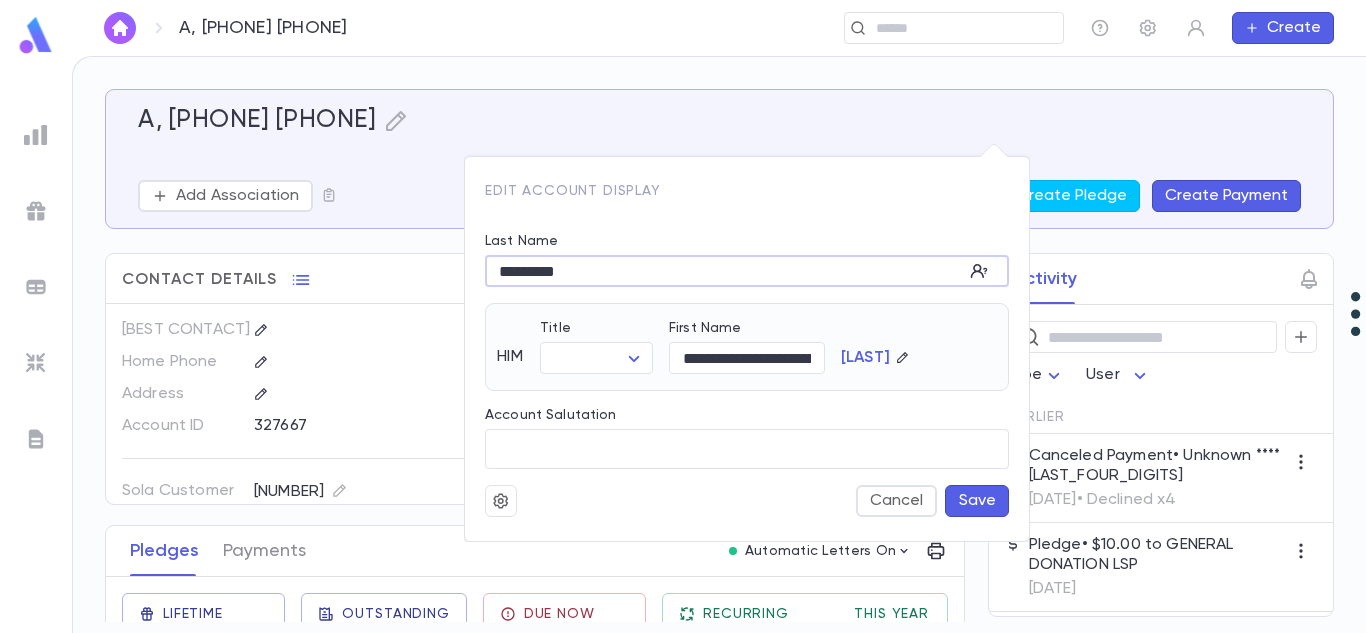 type on "*********" 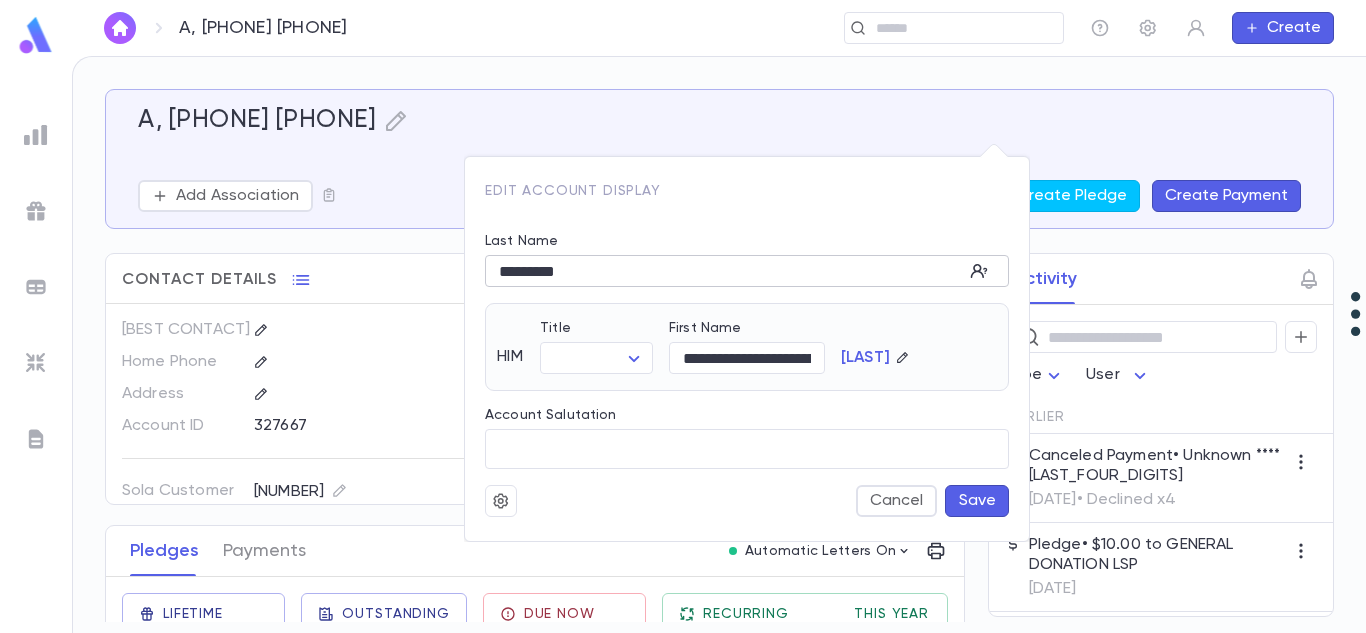type 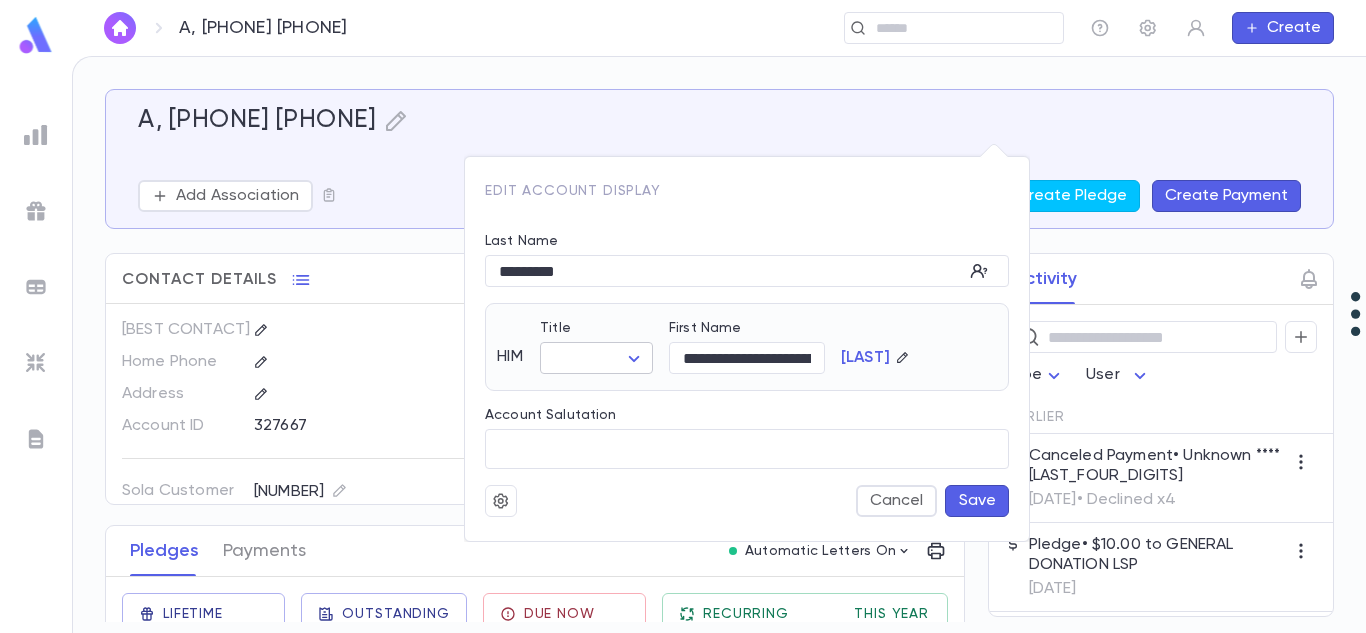click on "**********" at bounding box center [683, 344] 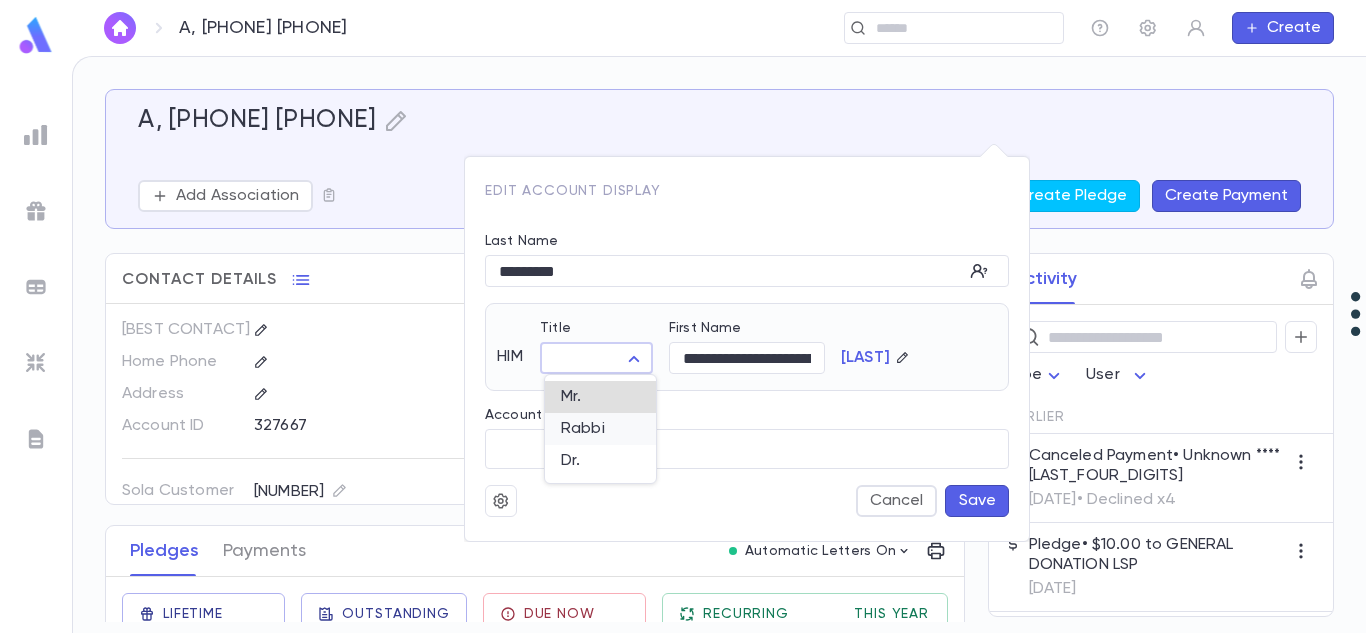 click on "Rabbi" at bounding box center [600, 397] 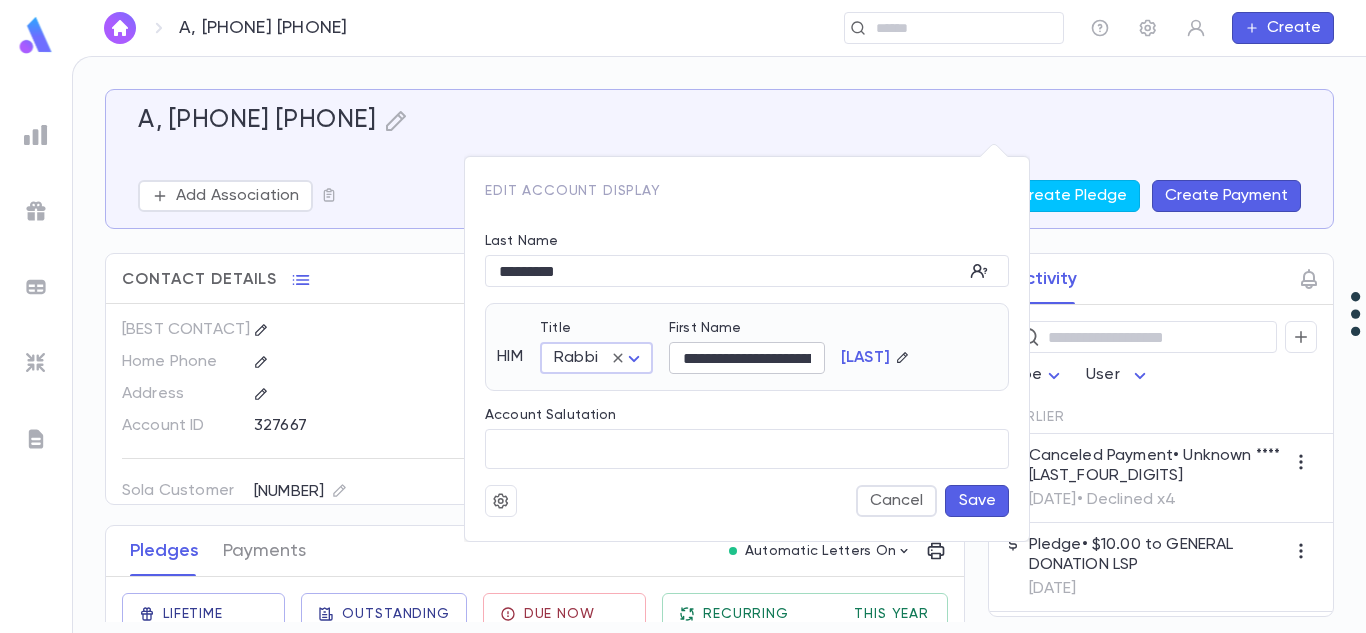 click on "**********" at bounding box center [747, 358] 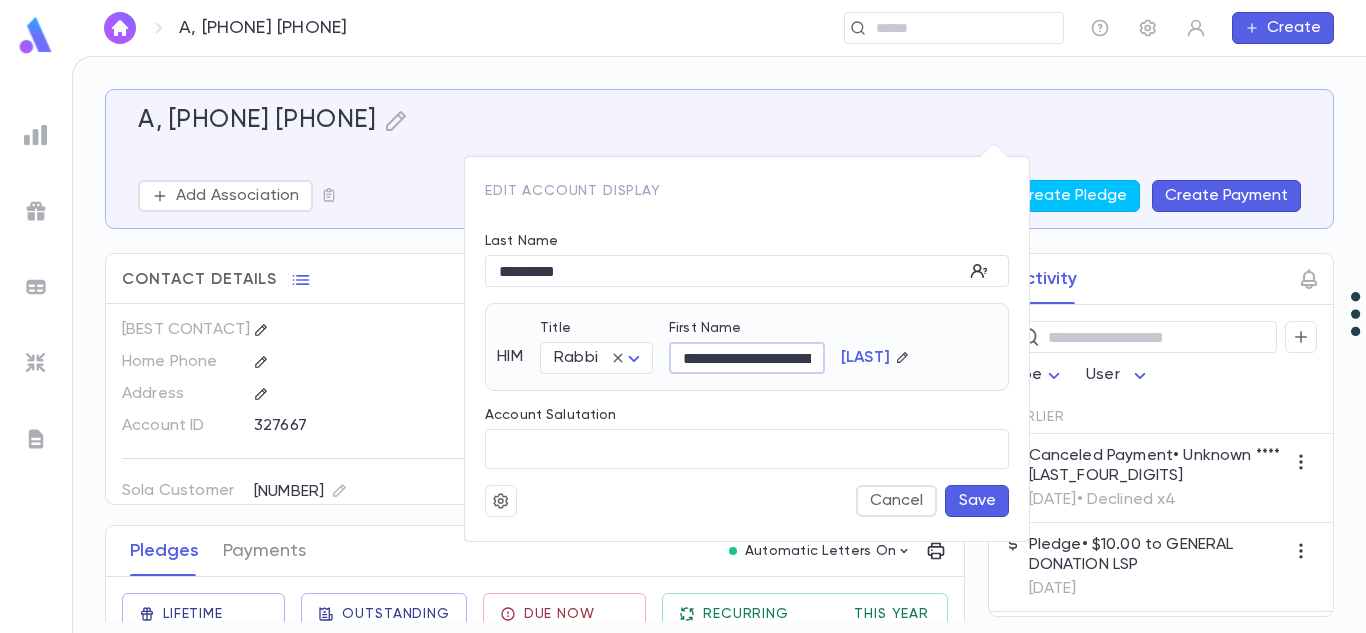 click on "**********" at bounding box center (747, 358) 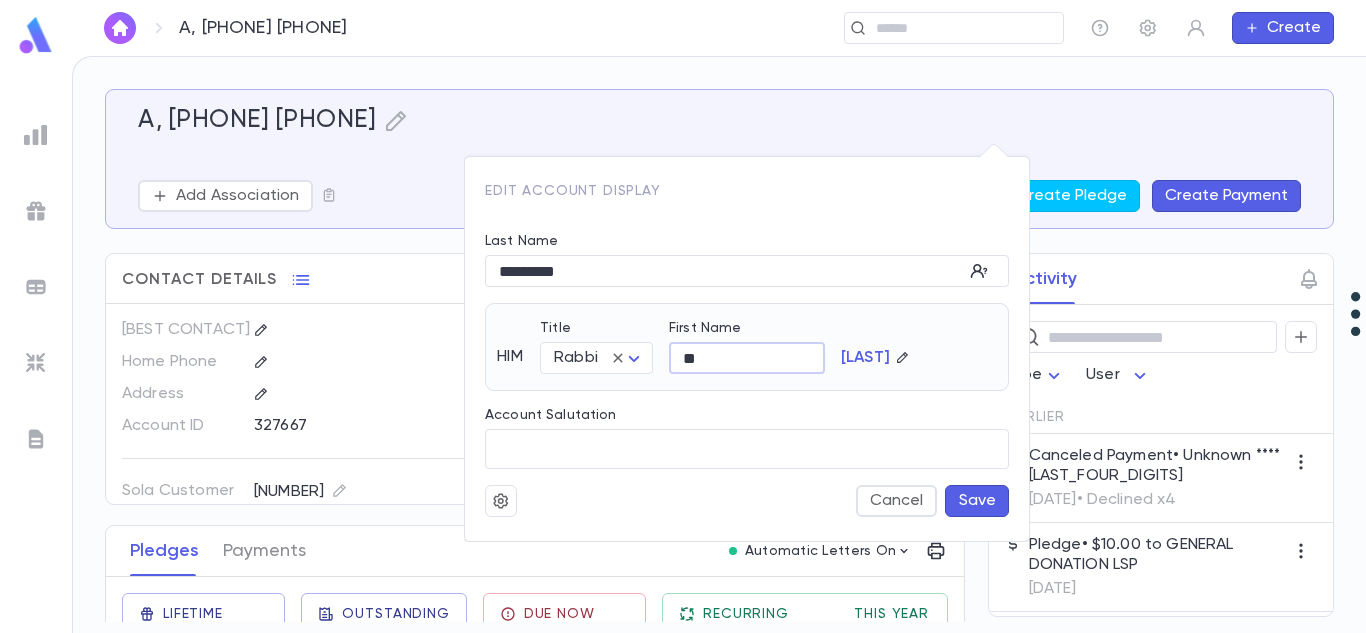 type on "*" 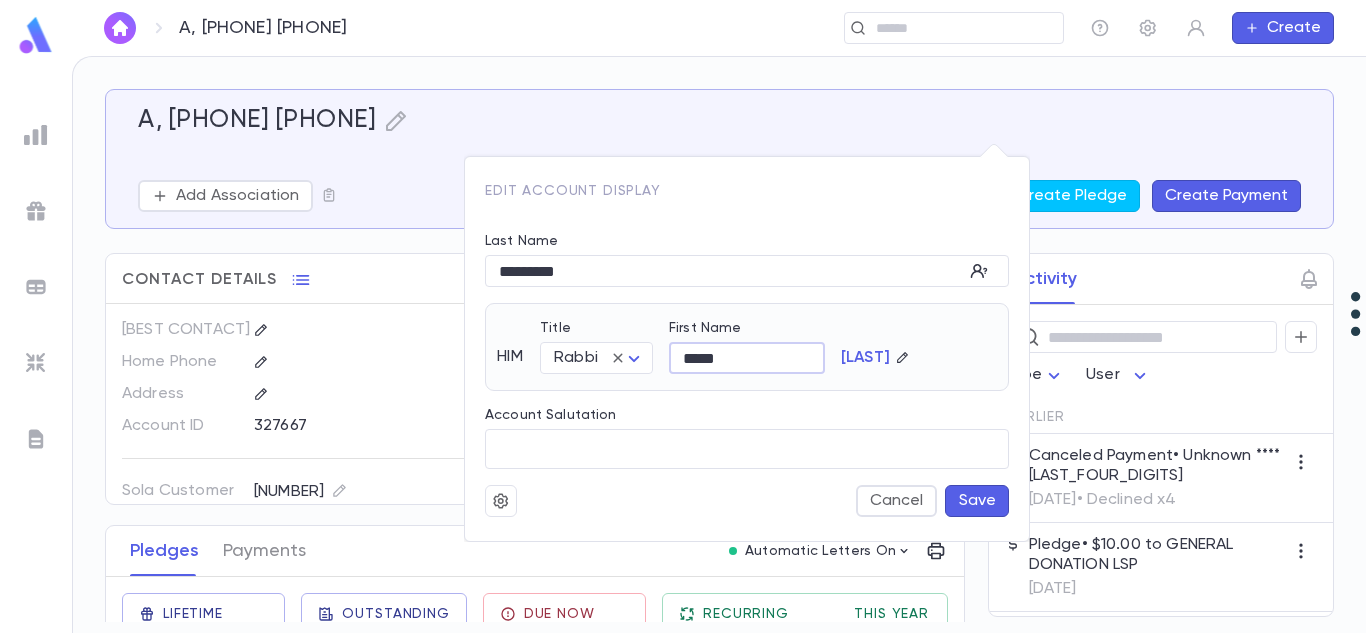 type on "*****" 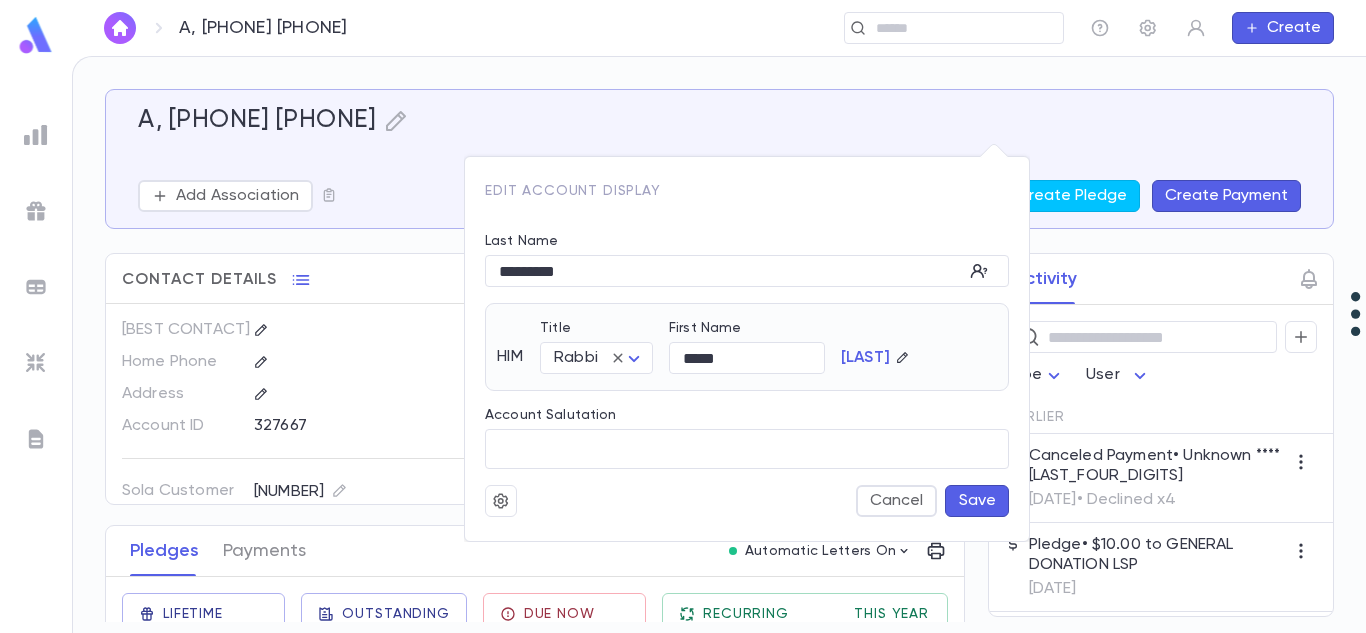 click on "Save" at bounding box center [977, 501] 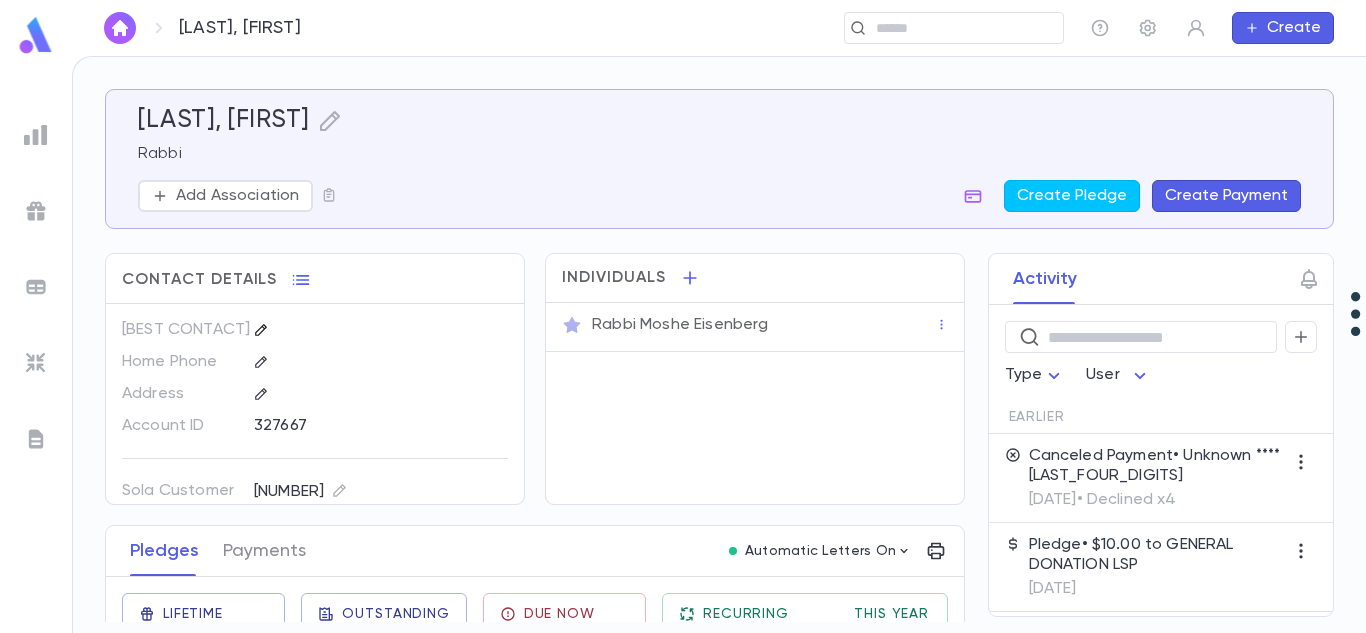 click at bounding box center [261, 330] 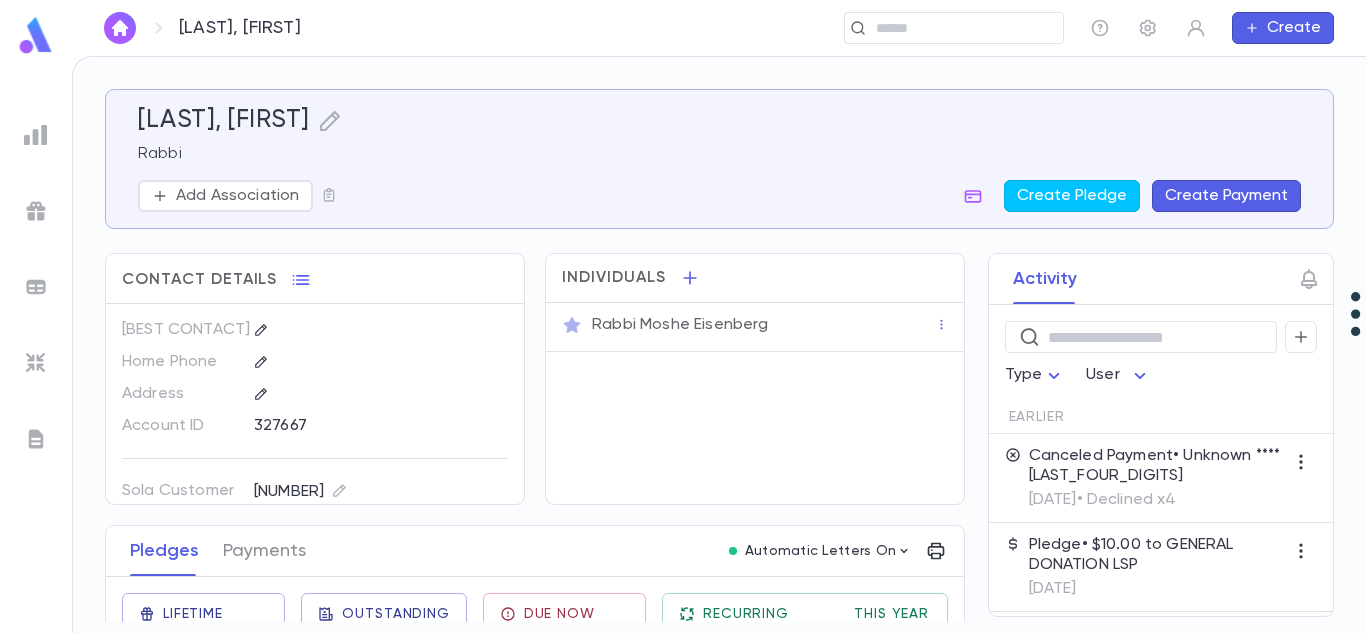 click on "327667" at bounding box center (372, 392) 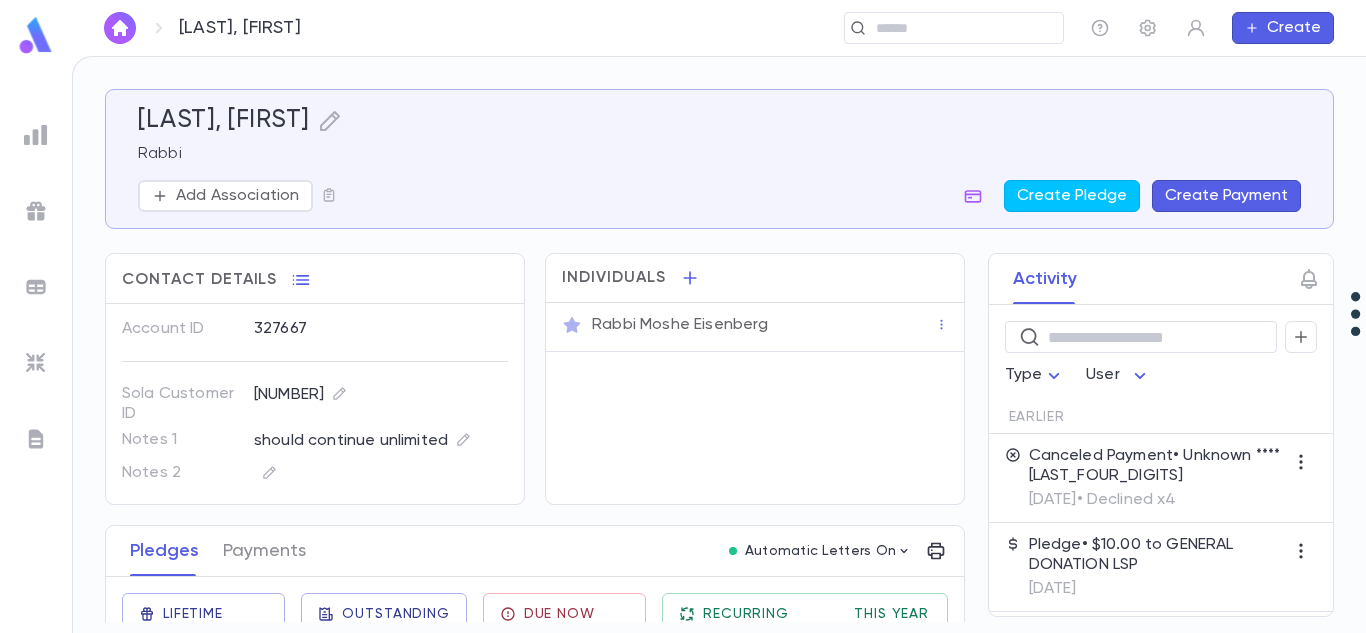 scroll, scrollTop: 0, scrollLeft: 0, axis: both 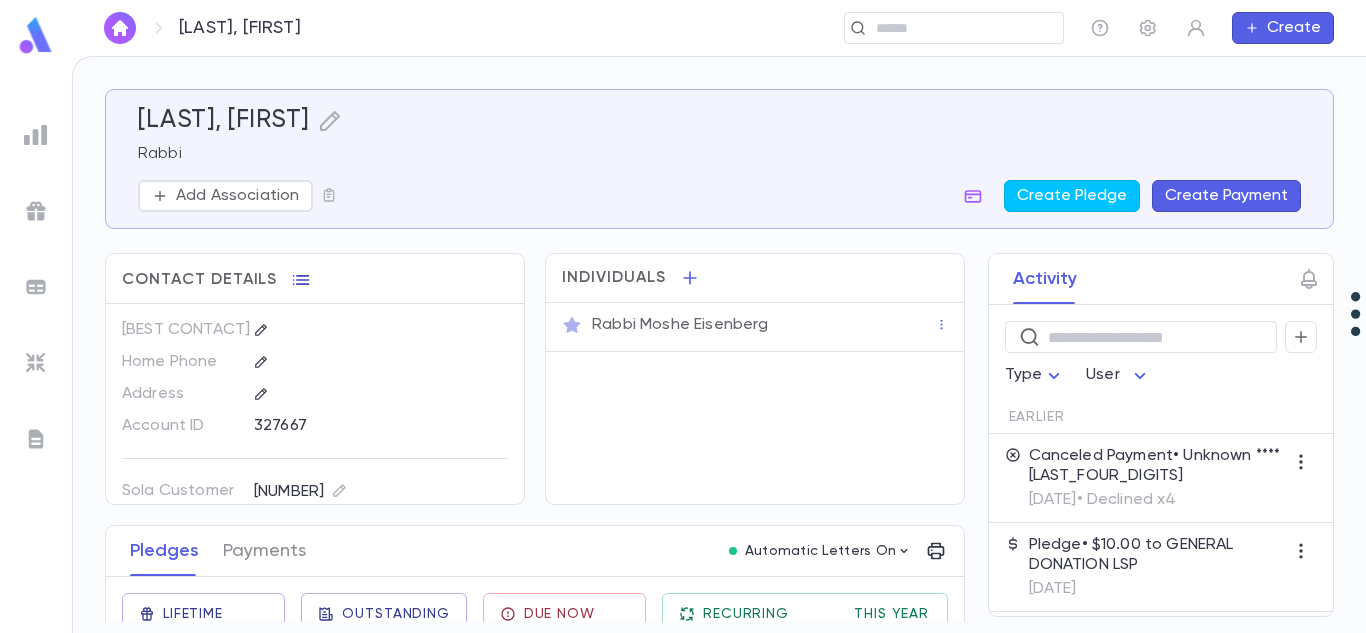 click at bounding box center [301, 280] 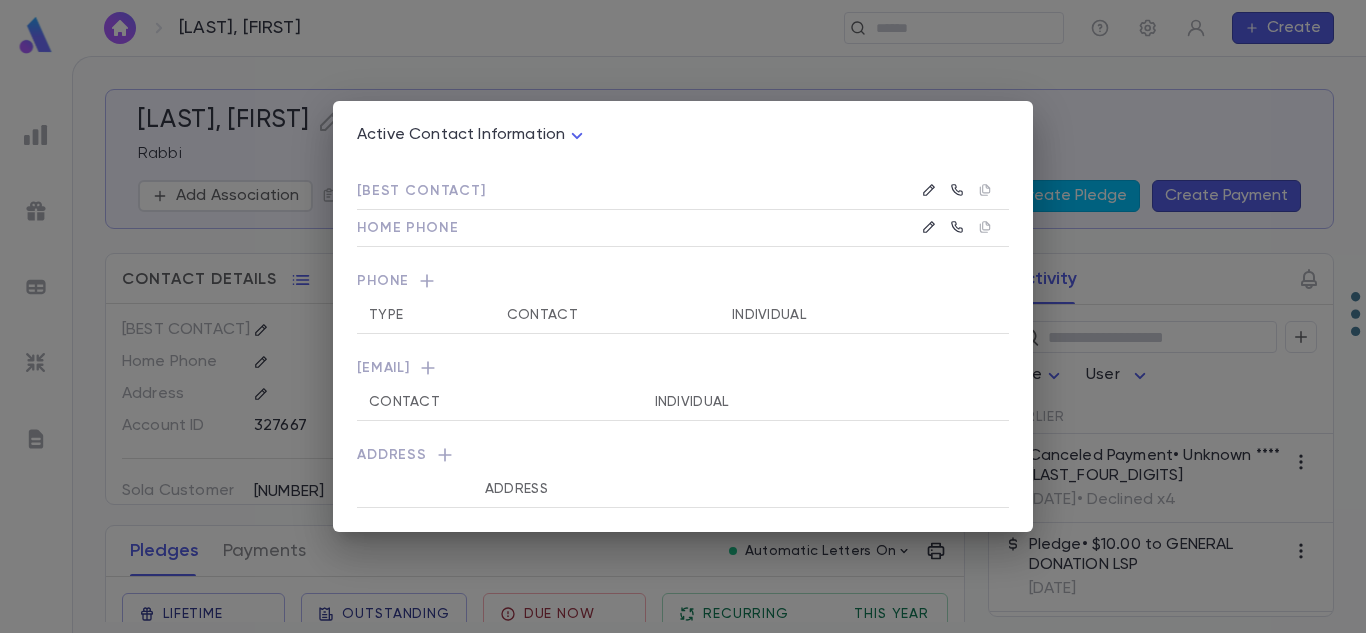 click at bounding box center (427, 281) 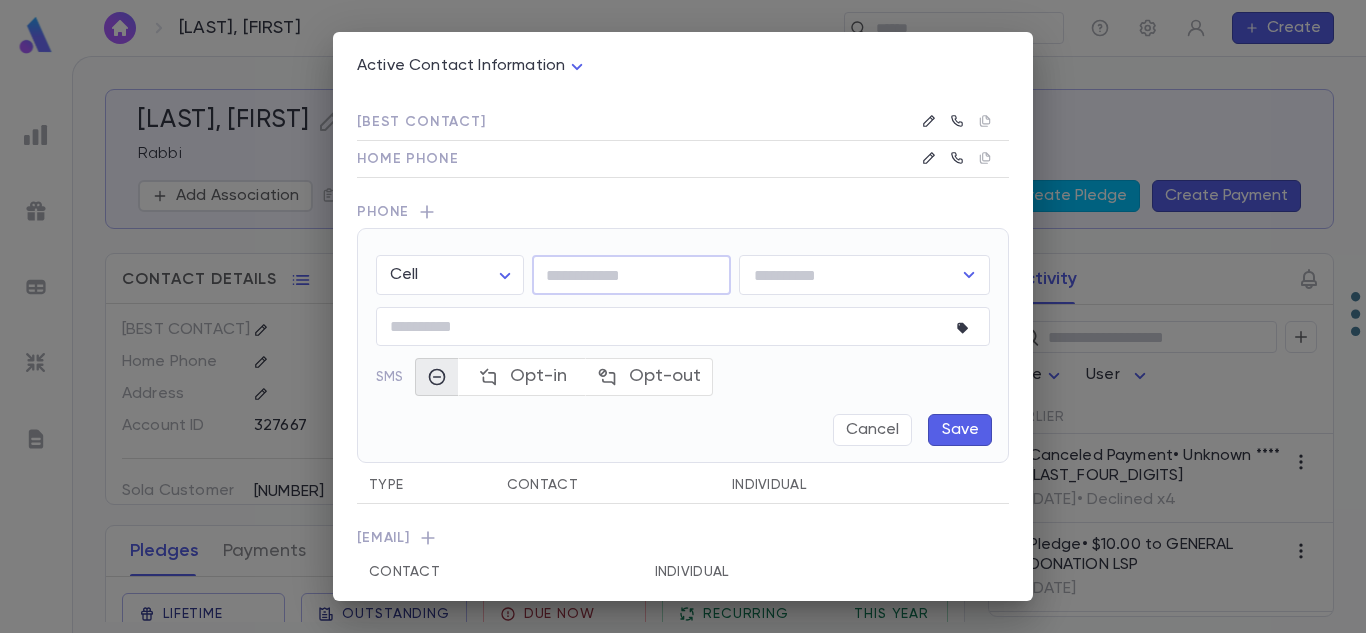 click at bounding box center [631, 275] 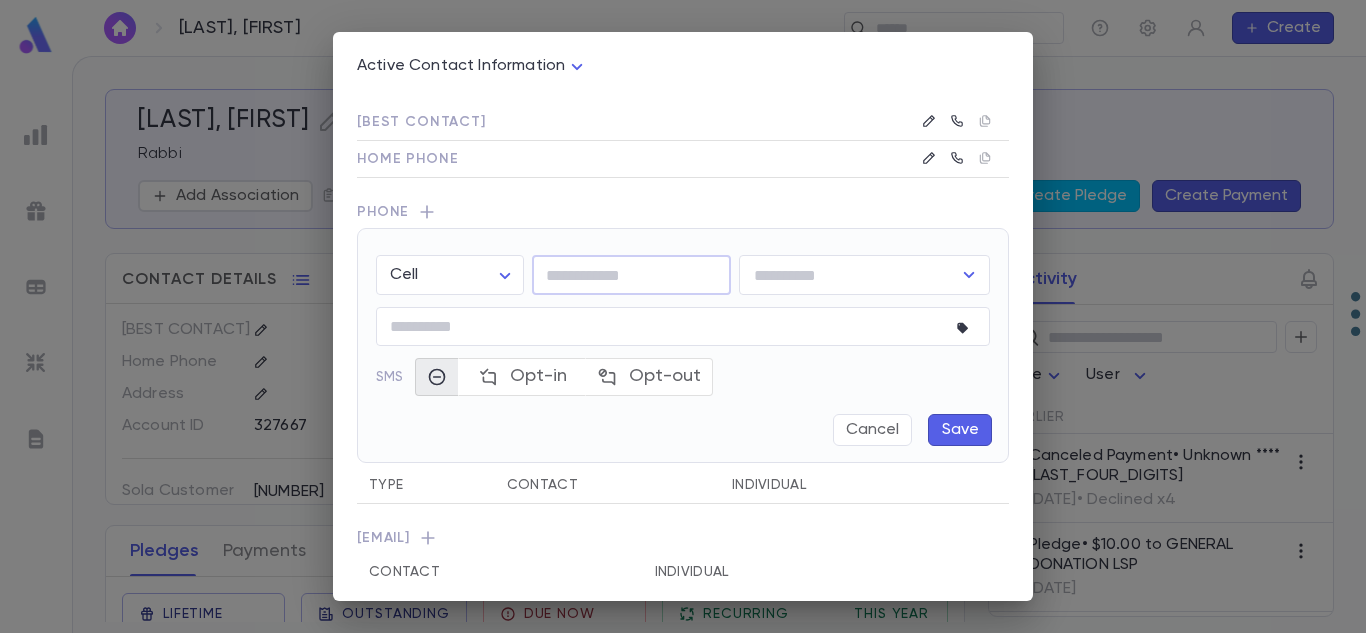 paste on "**********" 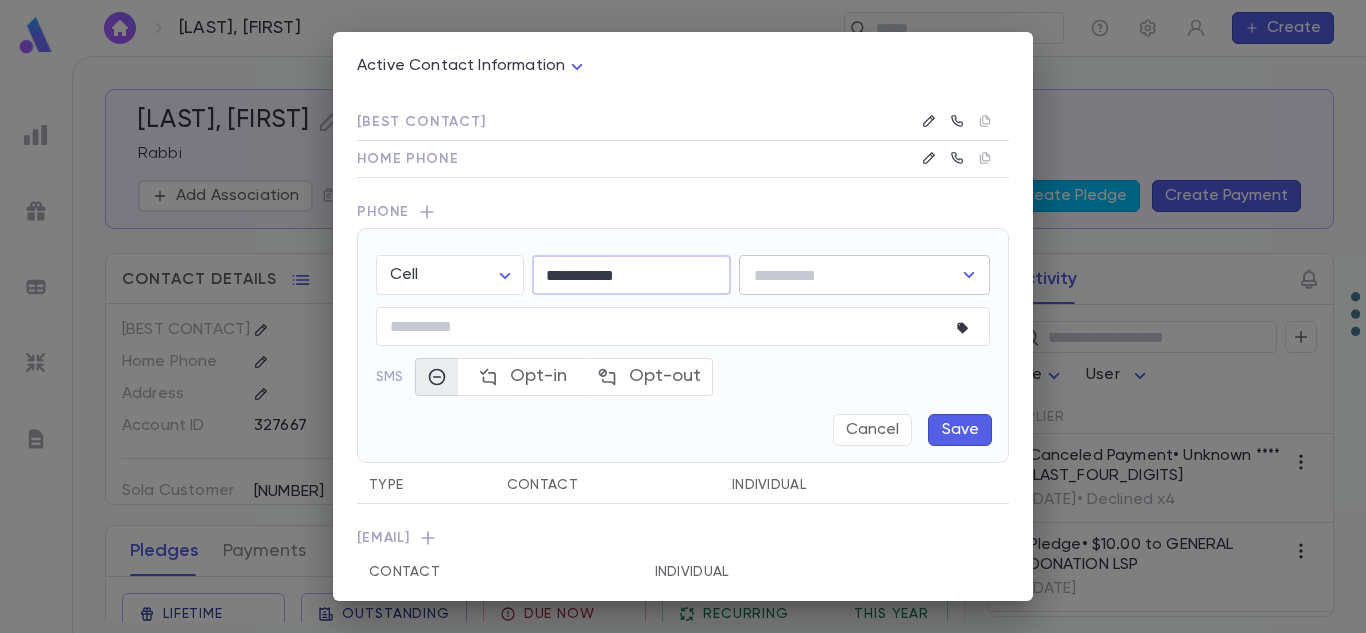 type on "**********" 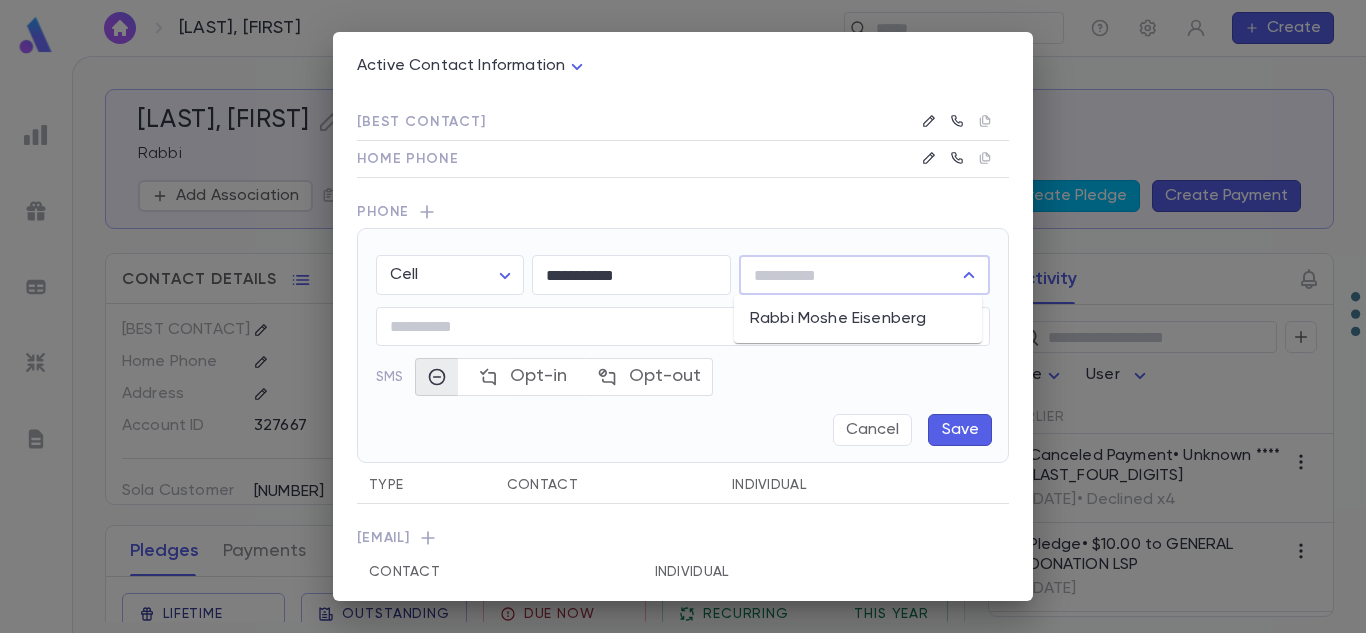 click at bounding box center (849, 275) 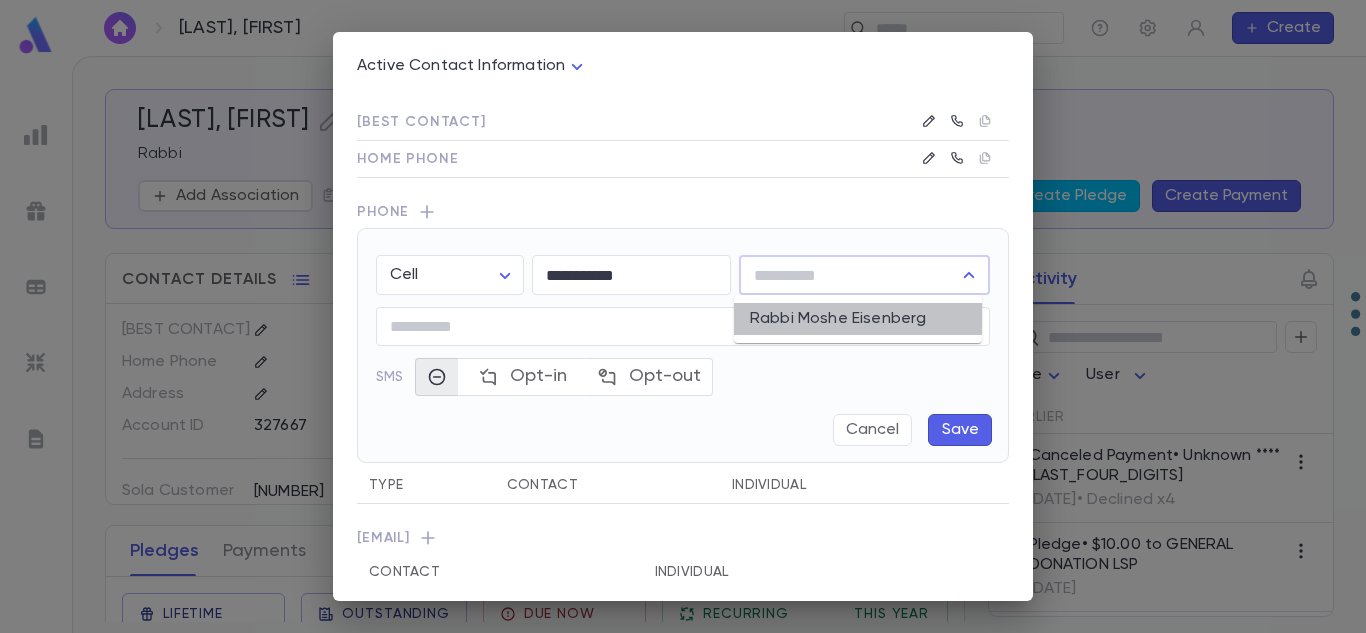 click on "Rabbi Moshe Eisenberg" at bounding box center [858, 319] 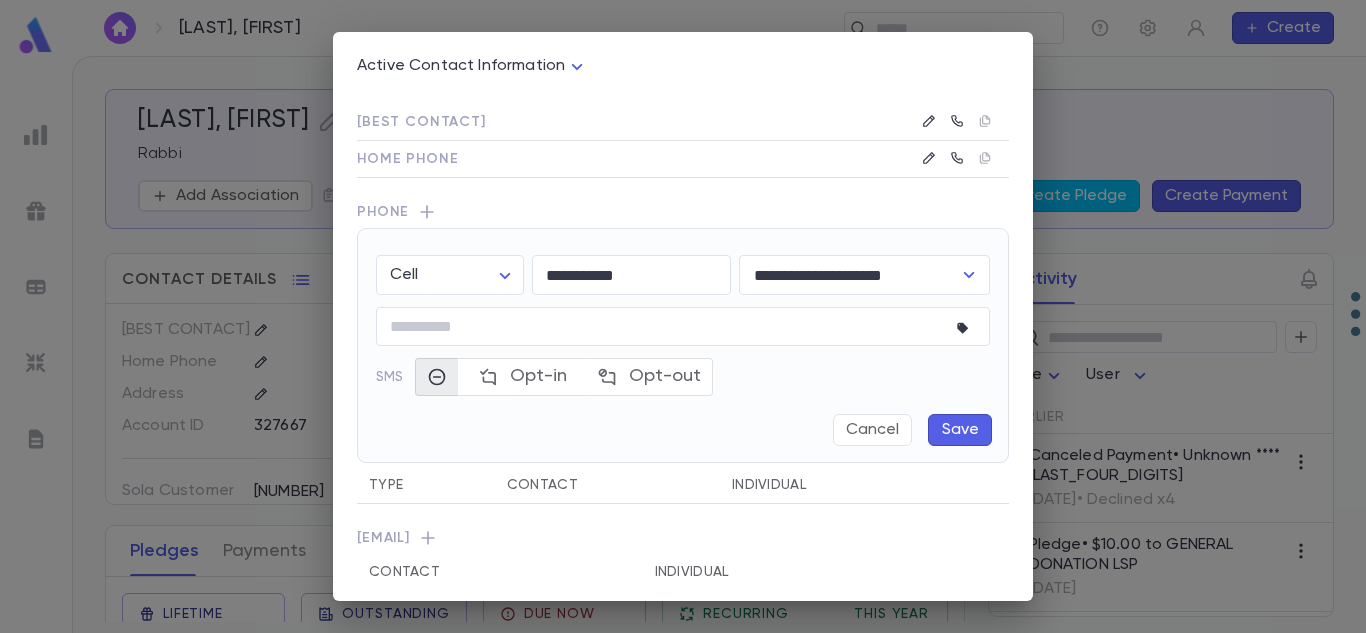 click on "Save" at bounding box center (960, 430) 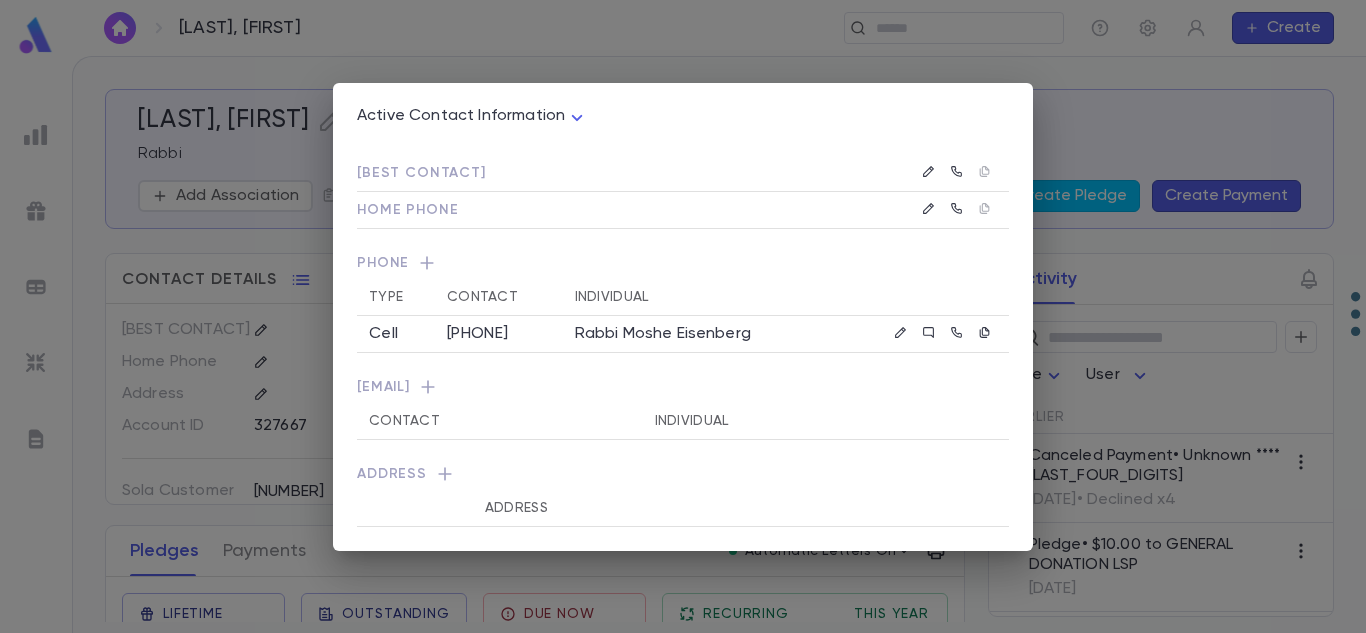click at bounding box center [695, 173] 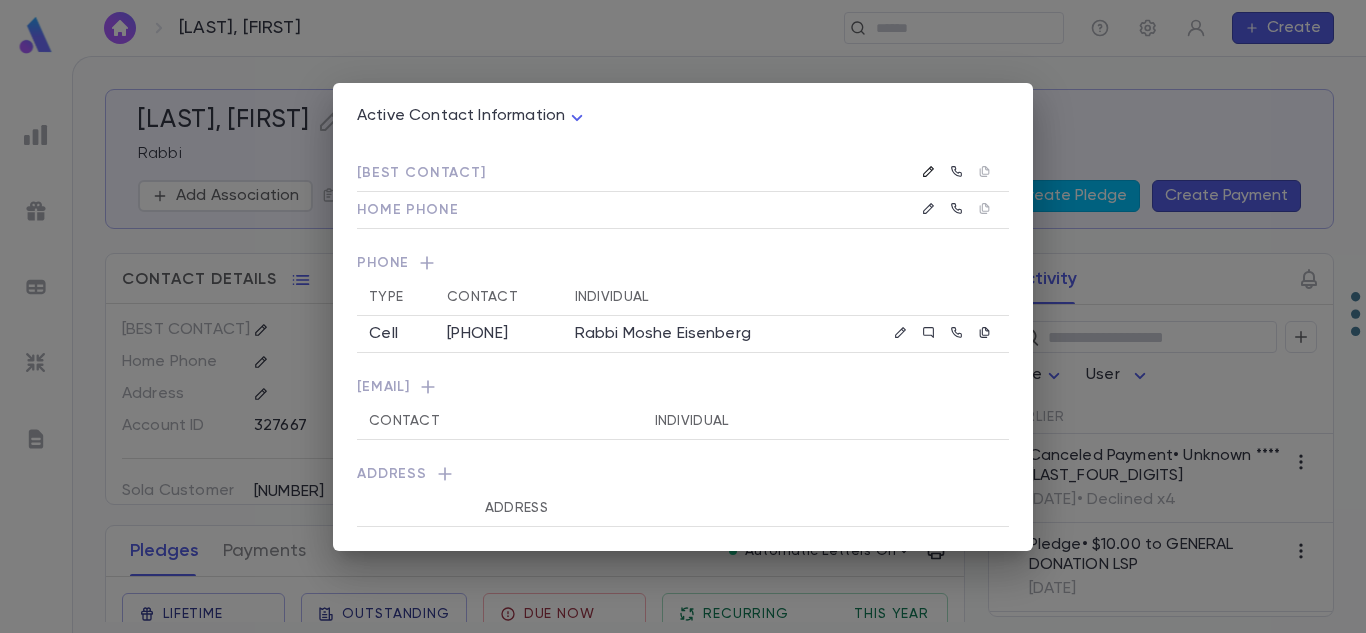 click at bounding box center [929, 172] 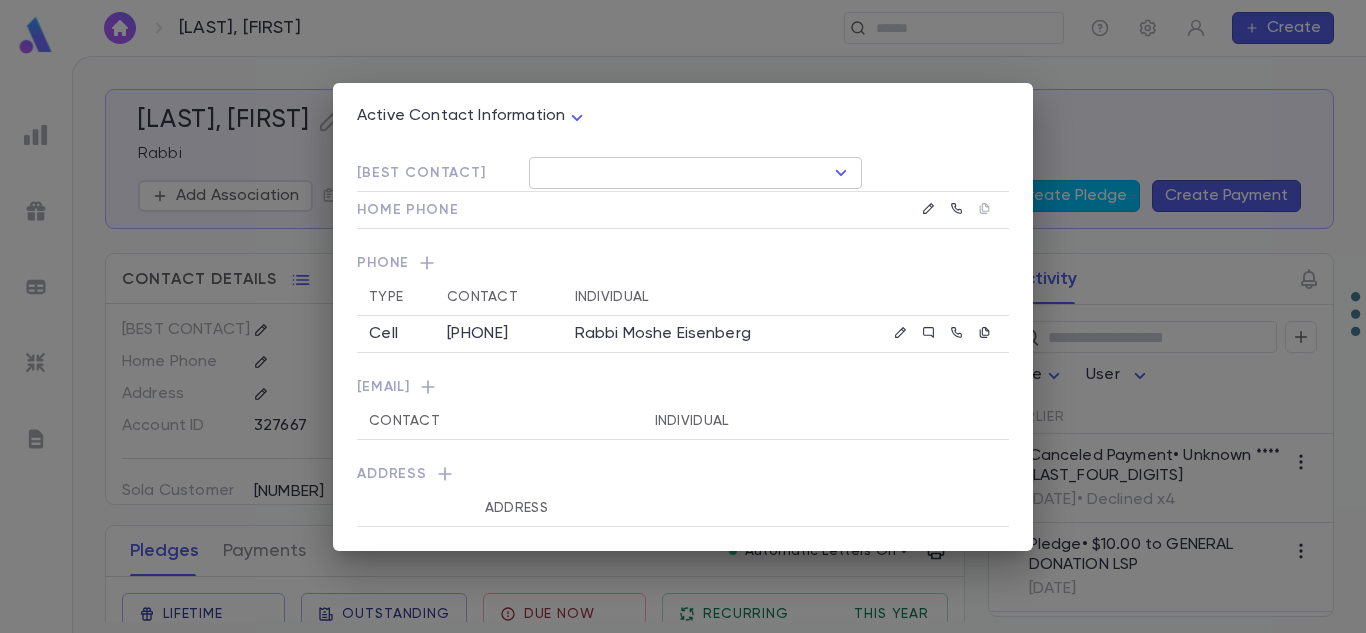 click on "​" at bounding box center (695, 173) 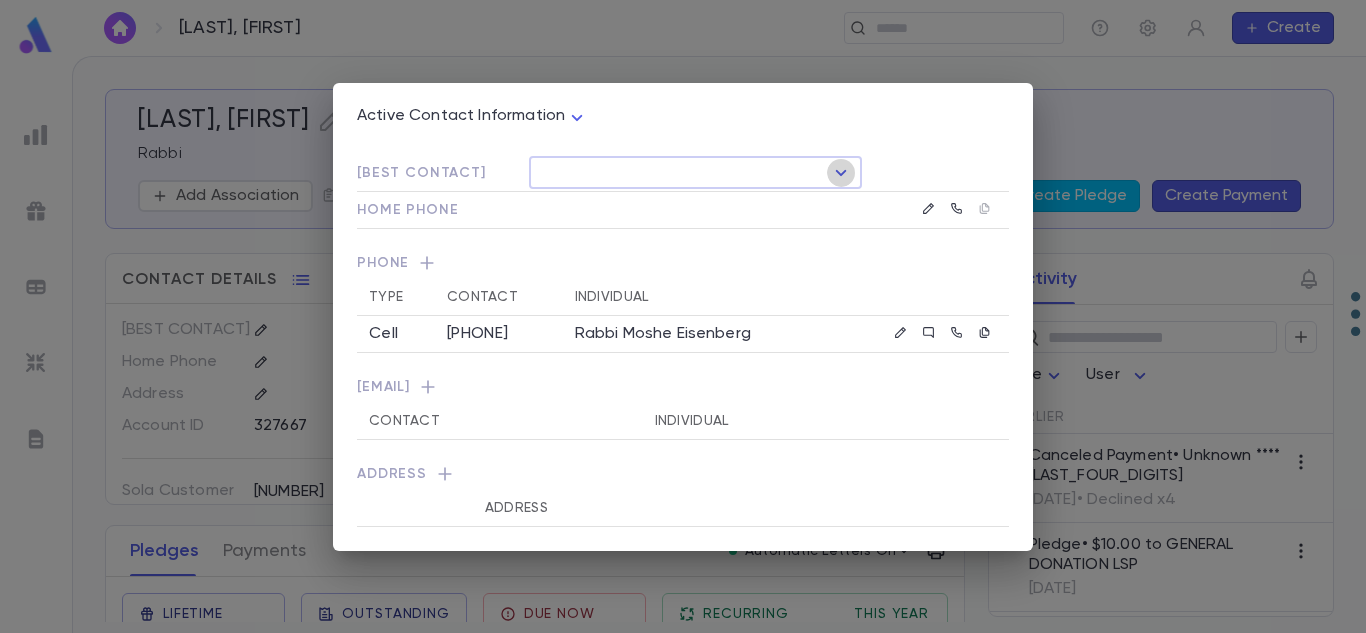 click at bounding box center [841, 173] 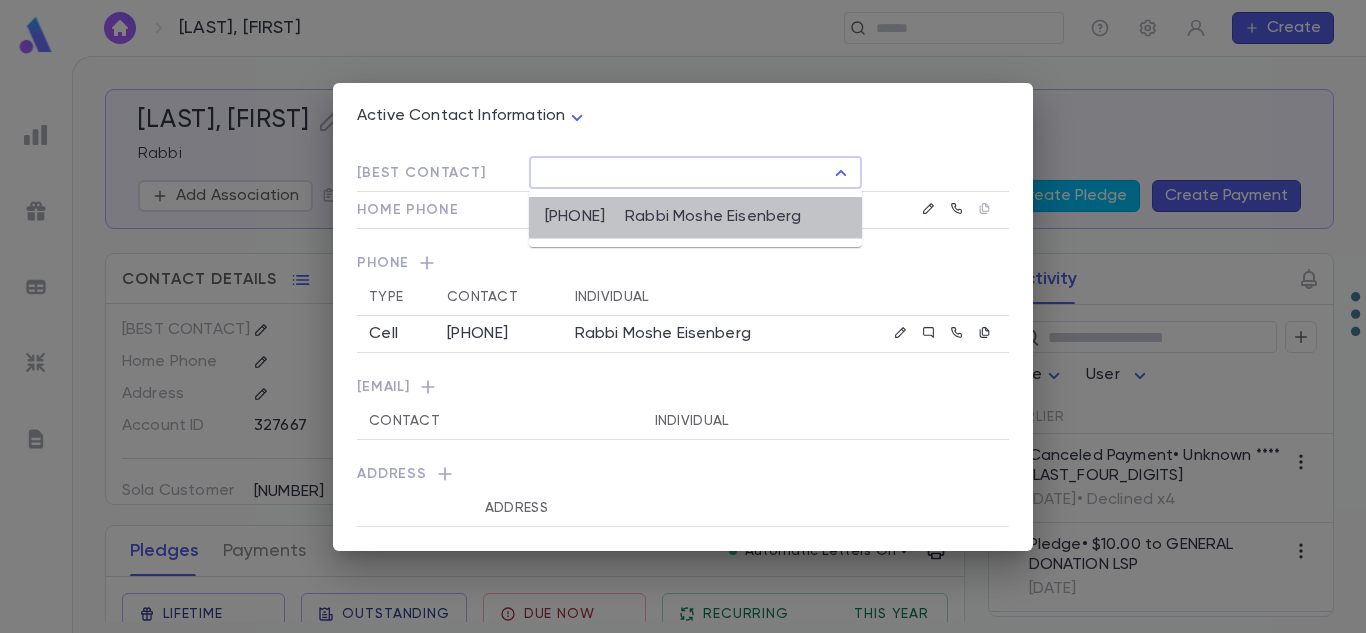 click on "Rabbi Moshe Eisenberg" at bounding box center [703, 207] 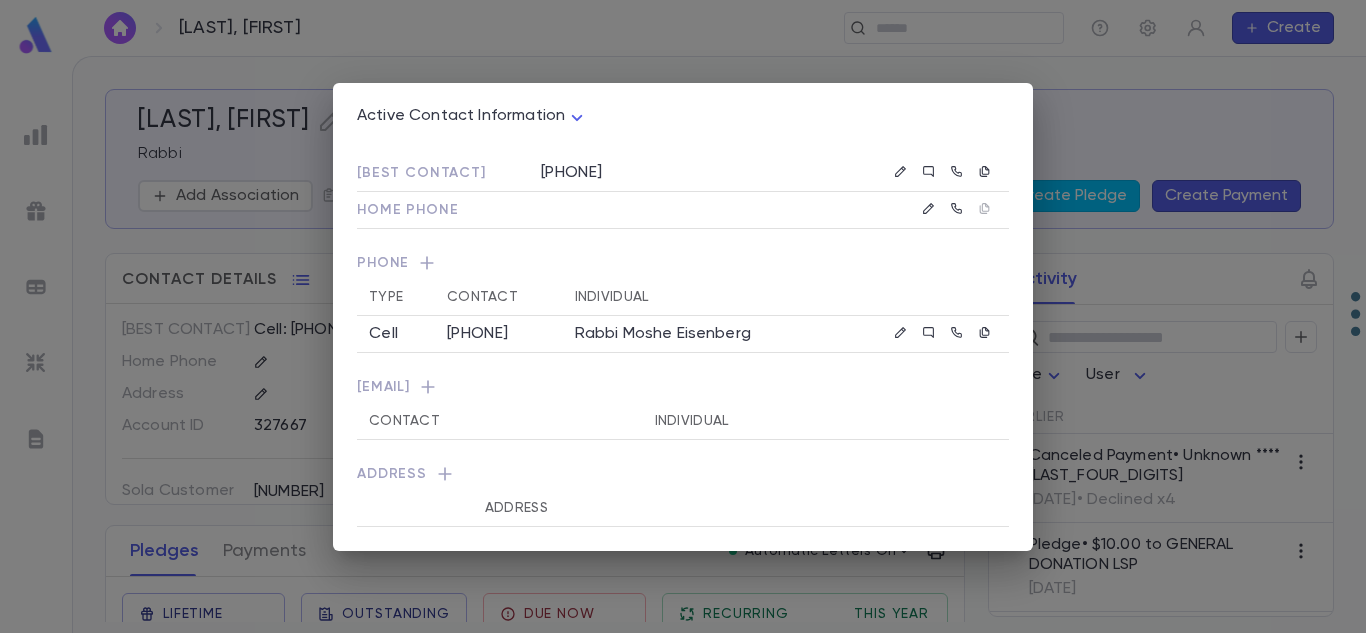 click on "Active Contact Information **** Best Contact 17327791387 Home Phone Phone Type Contact Individual Cell 17327791387 Rabbi Moshe Eisenberg Email Contact Individual Address Address" at bounding box center [683, 316] 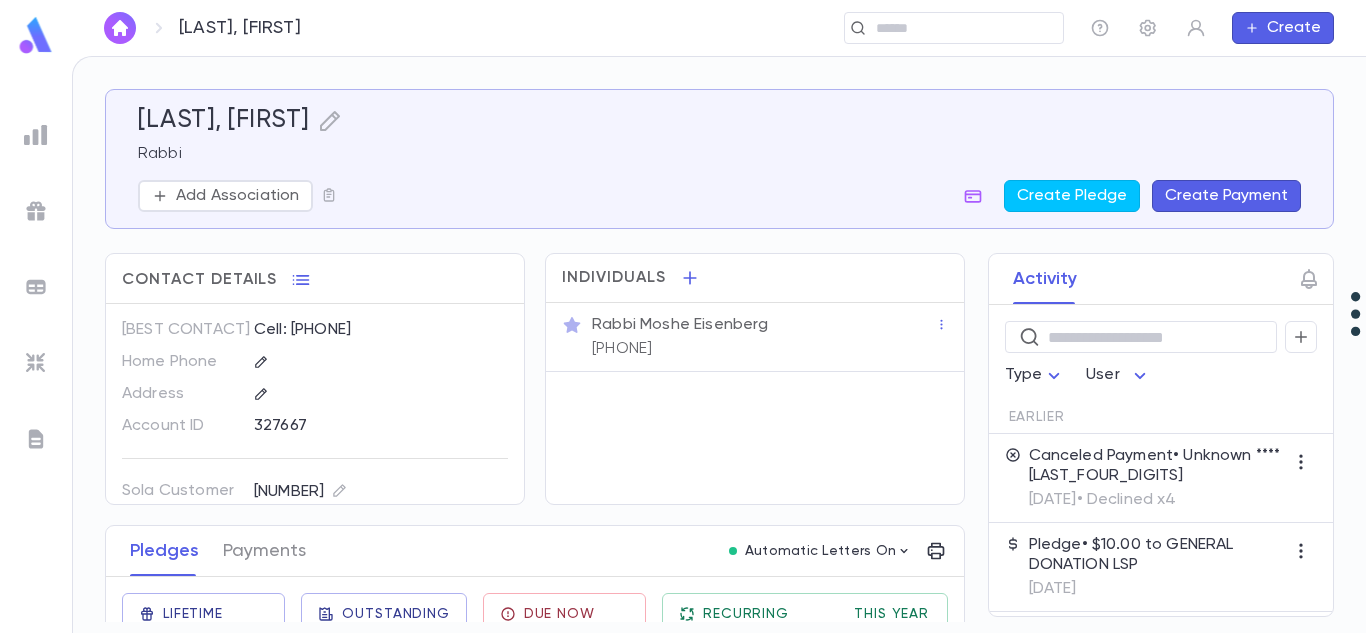 scroll, scrollTop: 201, scrollLeft: 0, axis: vertical 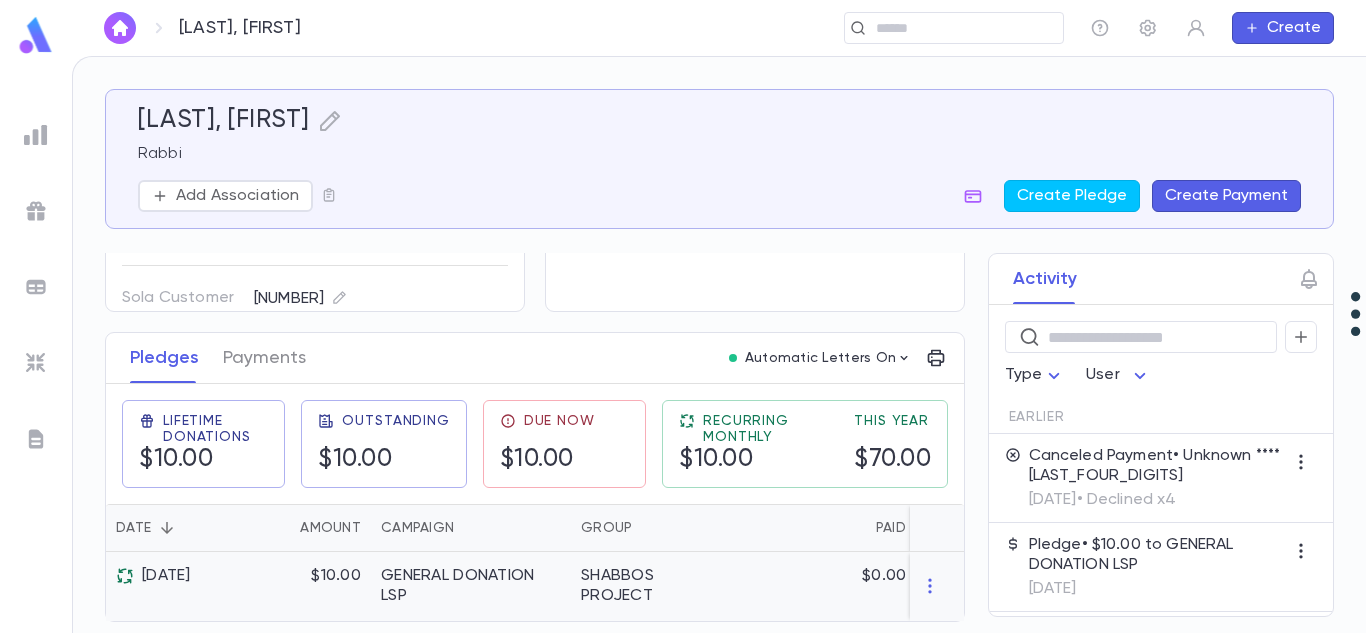 click on "SHABBOS PROJECT" at bounding box center [471, 586] 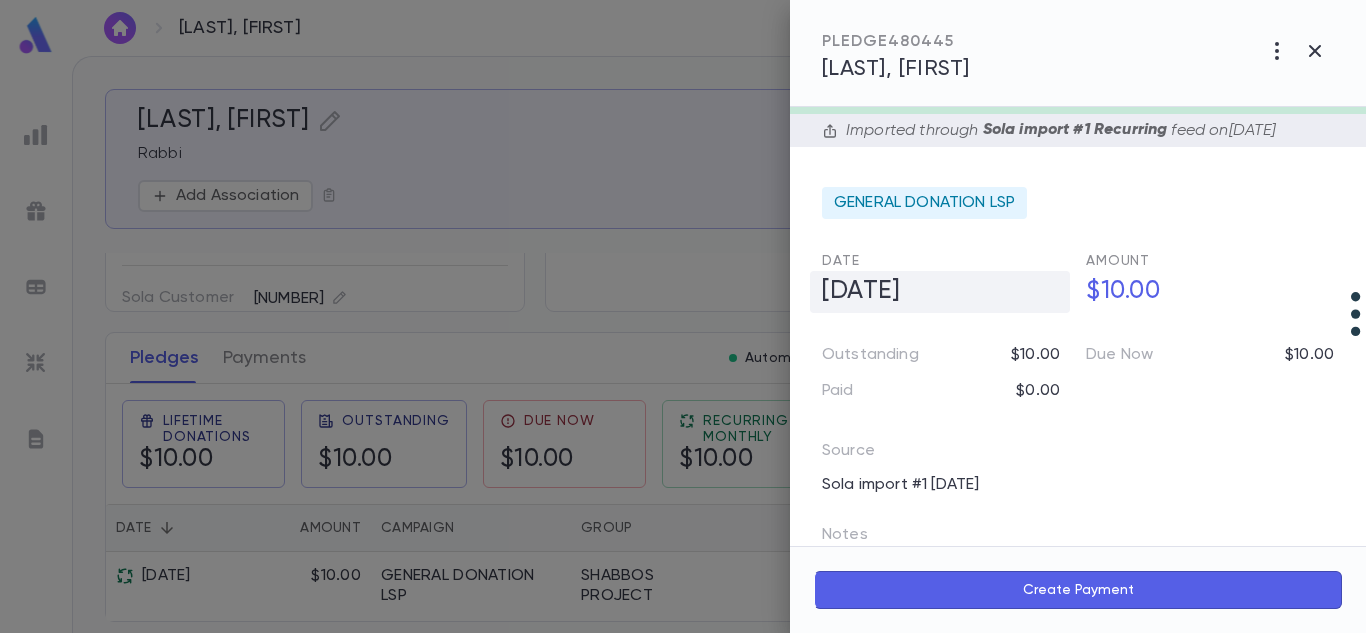 scroll, scrollTop: 0, scrollLeft: 0, axis: both 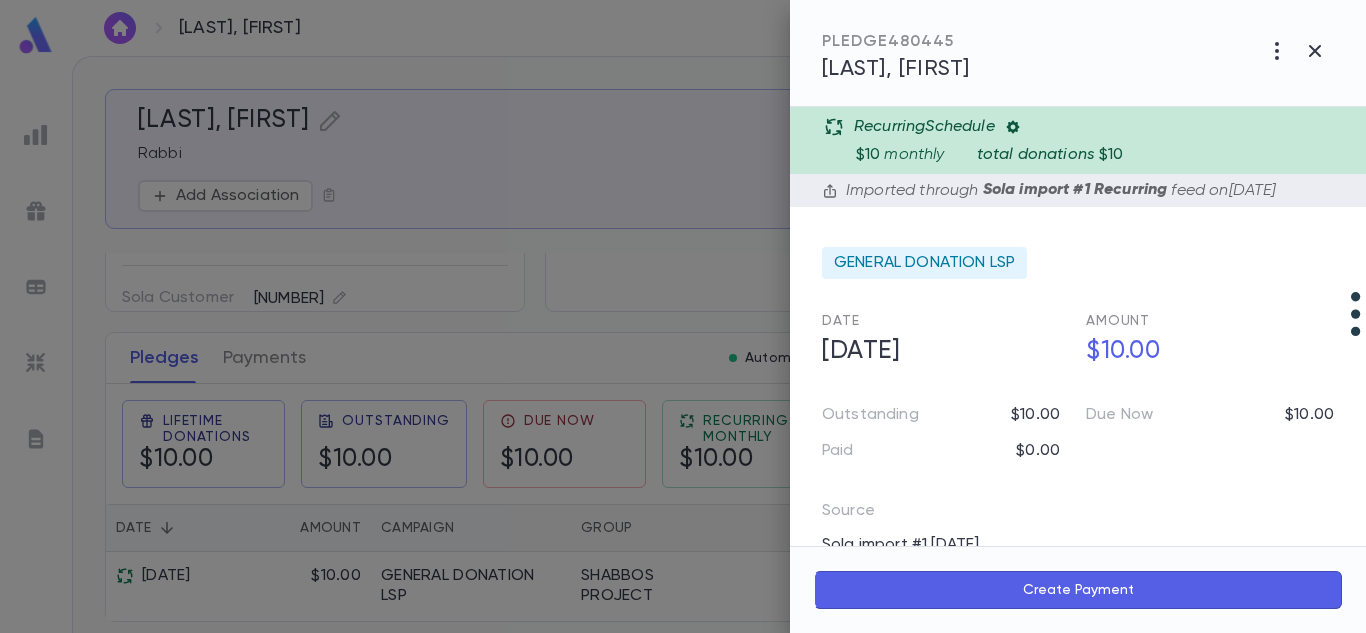 click on "Recurring  Schedule" at bounding box center (1089, 127) 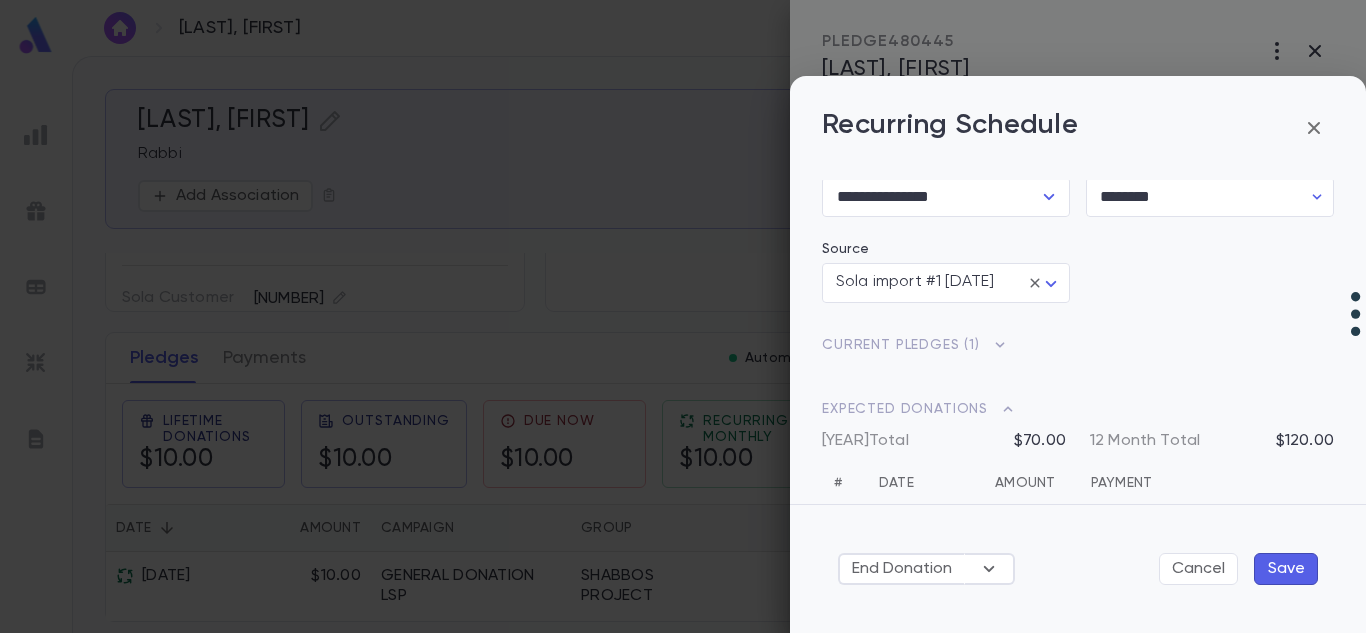 scroll, scrollTop: 254, scrollLeft: 0, axis: vertical 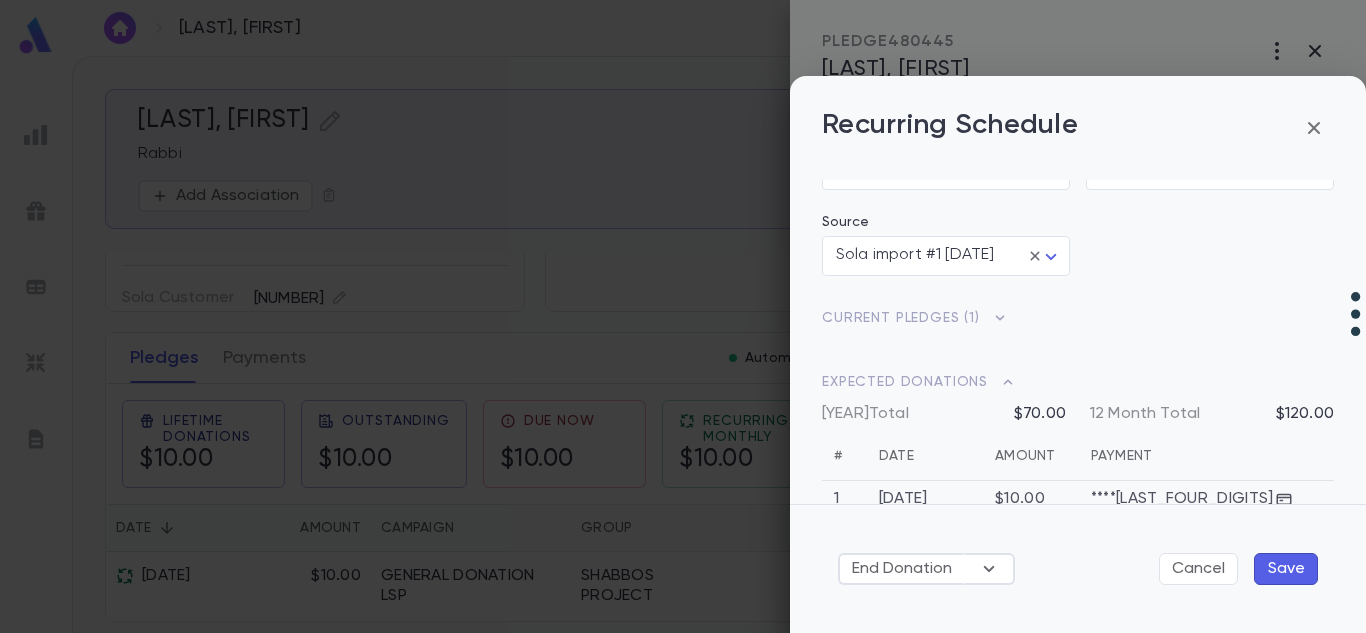 click at bounding box center [1000, 318] 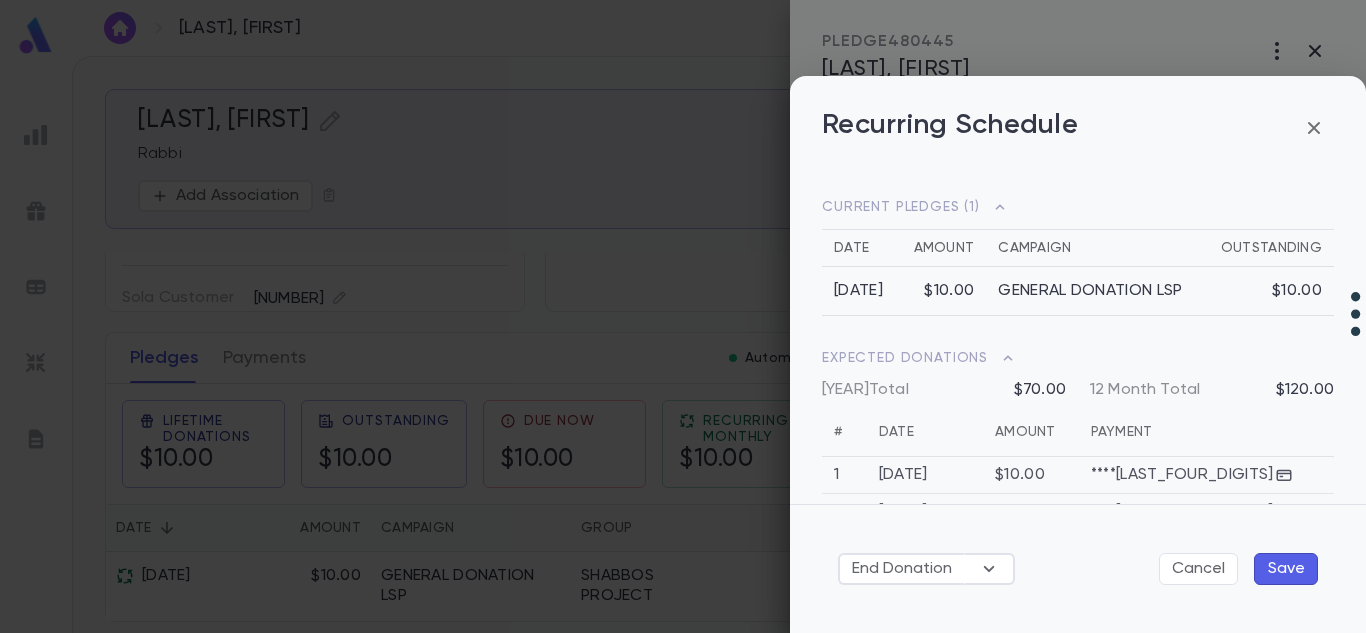 scroll, scrollTop: 361, scrollLeft: 0, axis: vertical 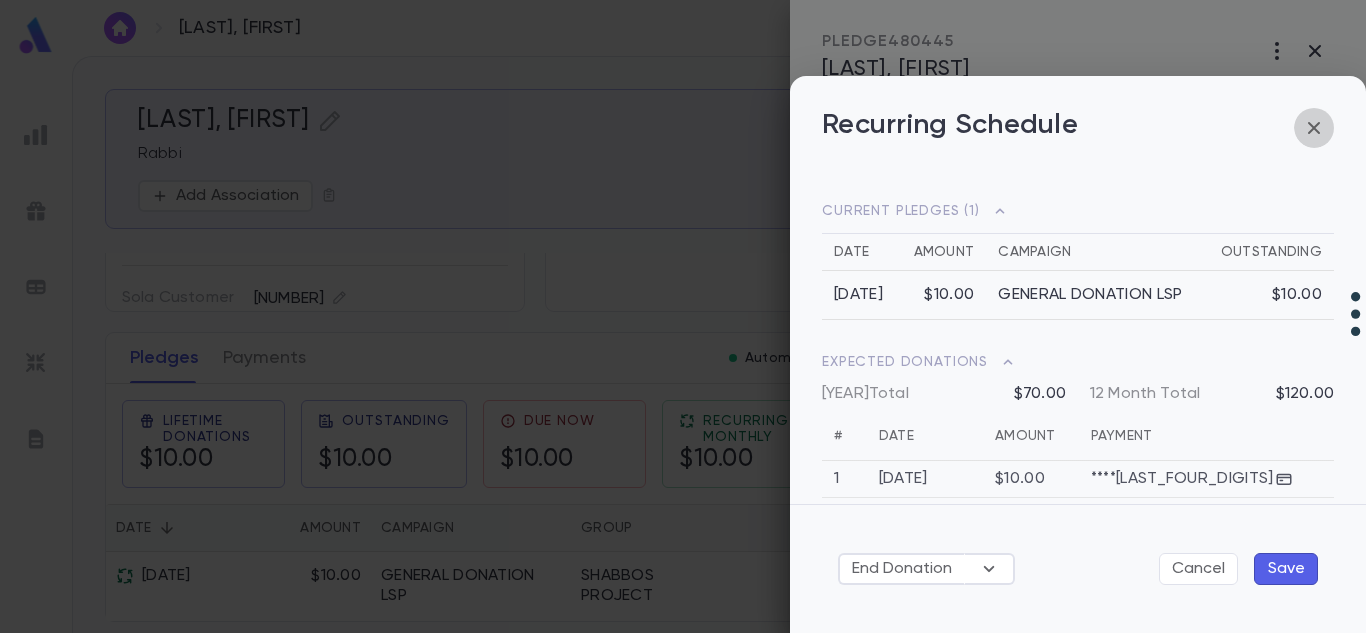 click at bounding box center (1314, 128) 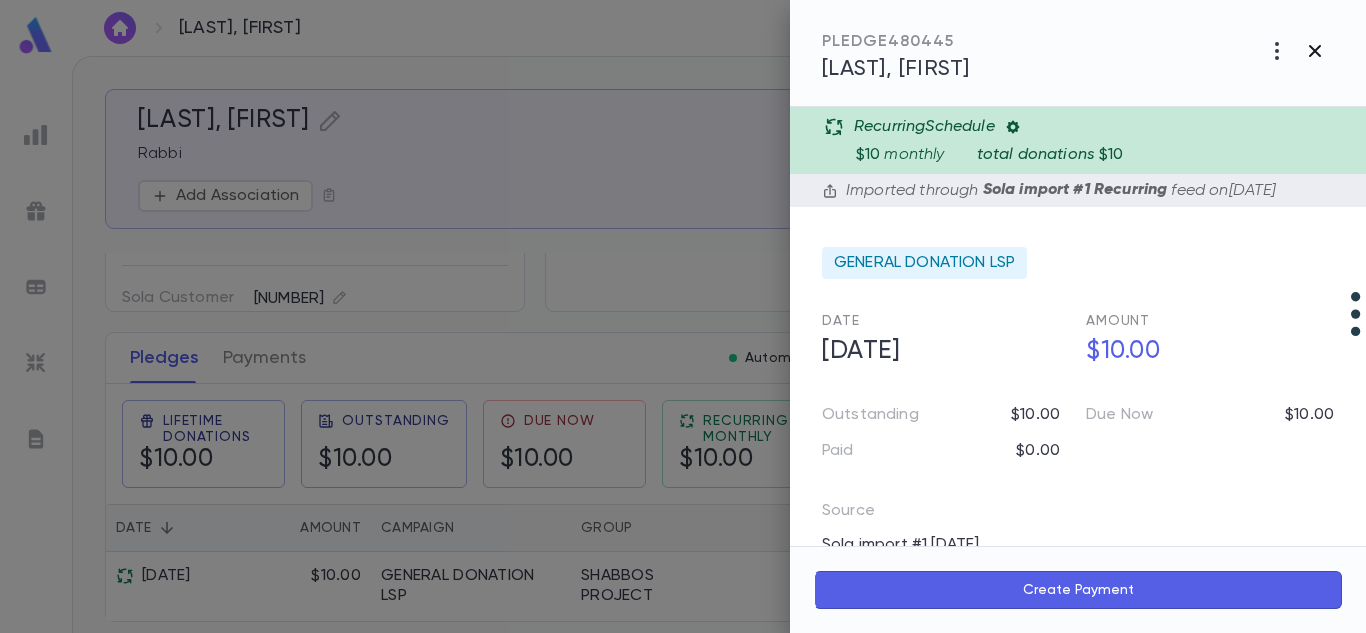 click at bounding box center (1277, 51) 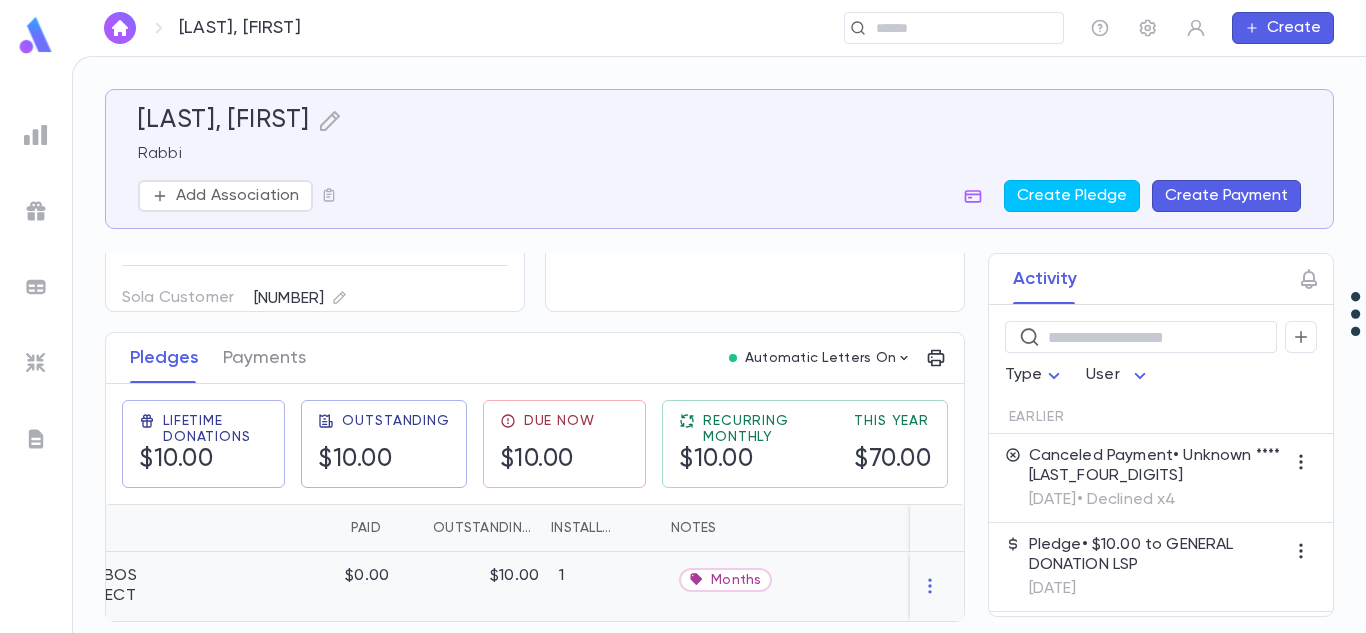 scroll, scrollTop: 0, scrollLeft: 534, axis: horizontal 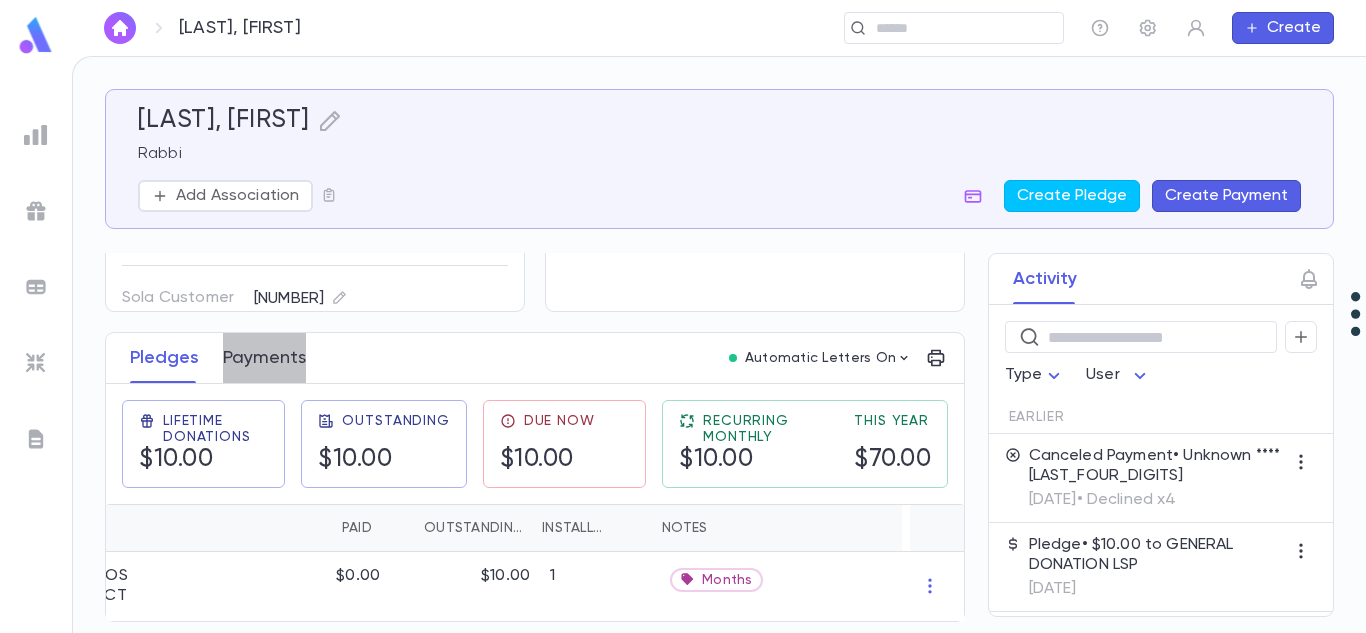 click on "Payments" at bounding box center (264, 358) 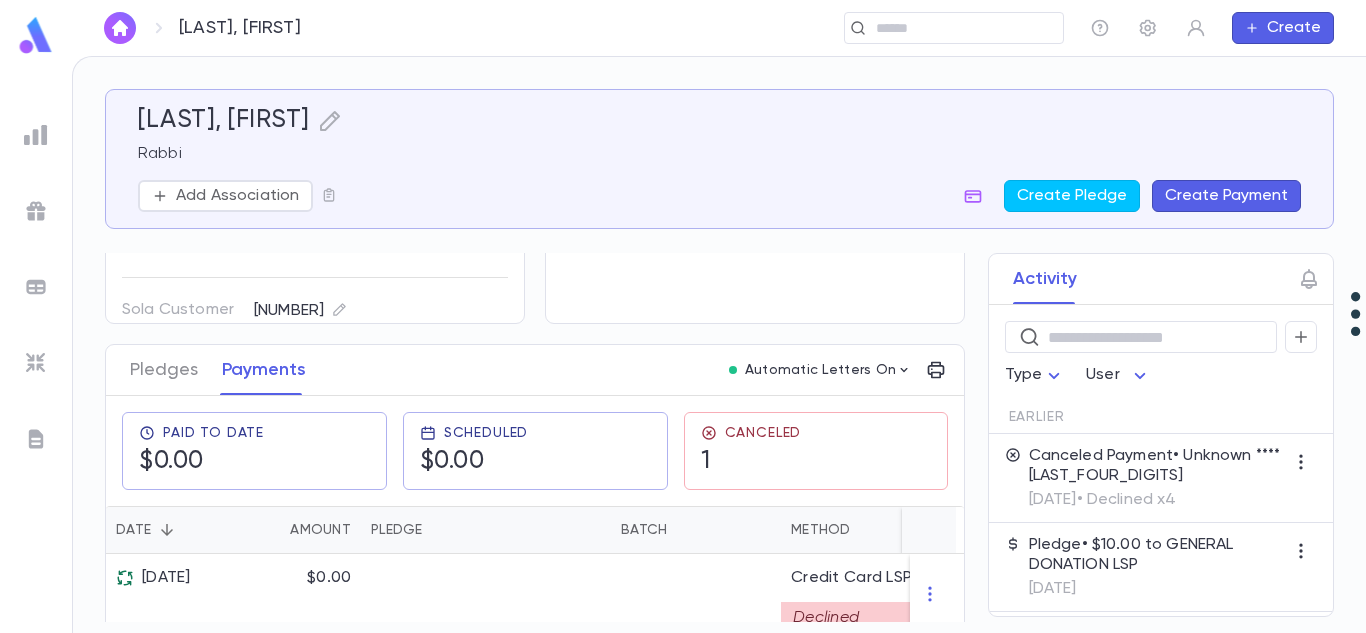 scroll, scrollTop: 203, scrollLeft: 0, axis: vertical 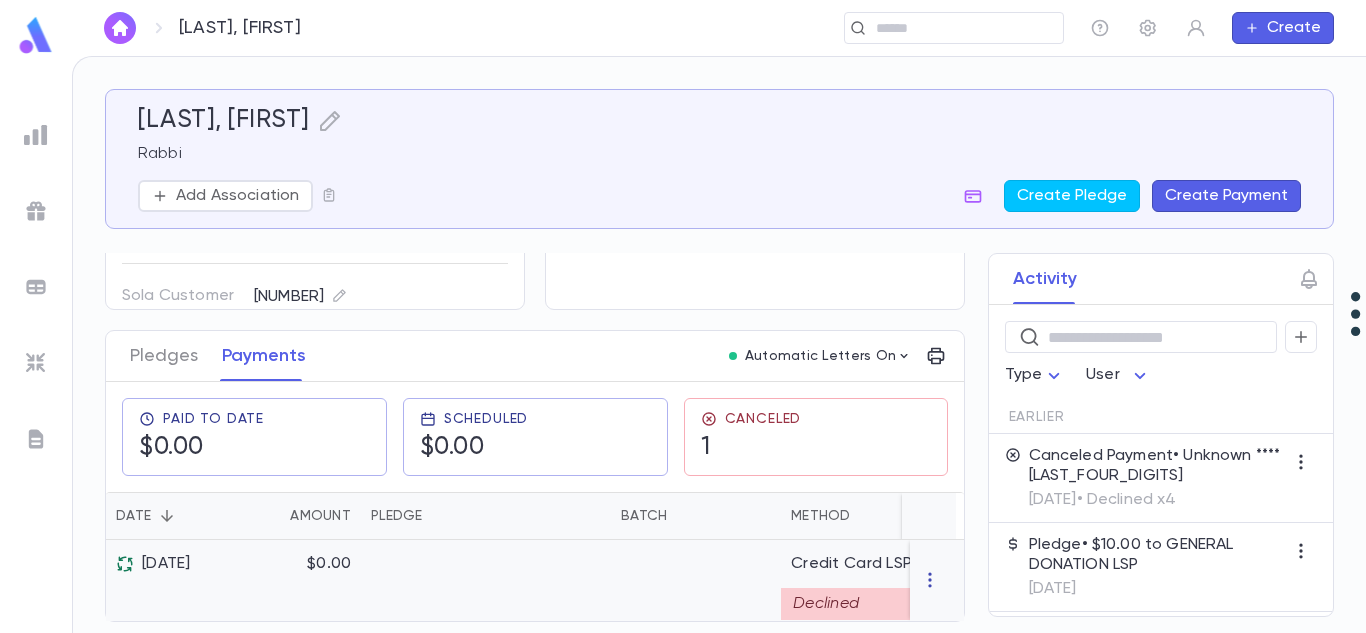 click at bounding box center [930, 580] 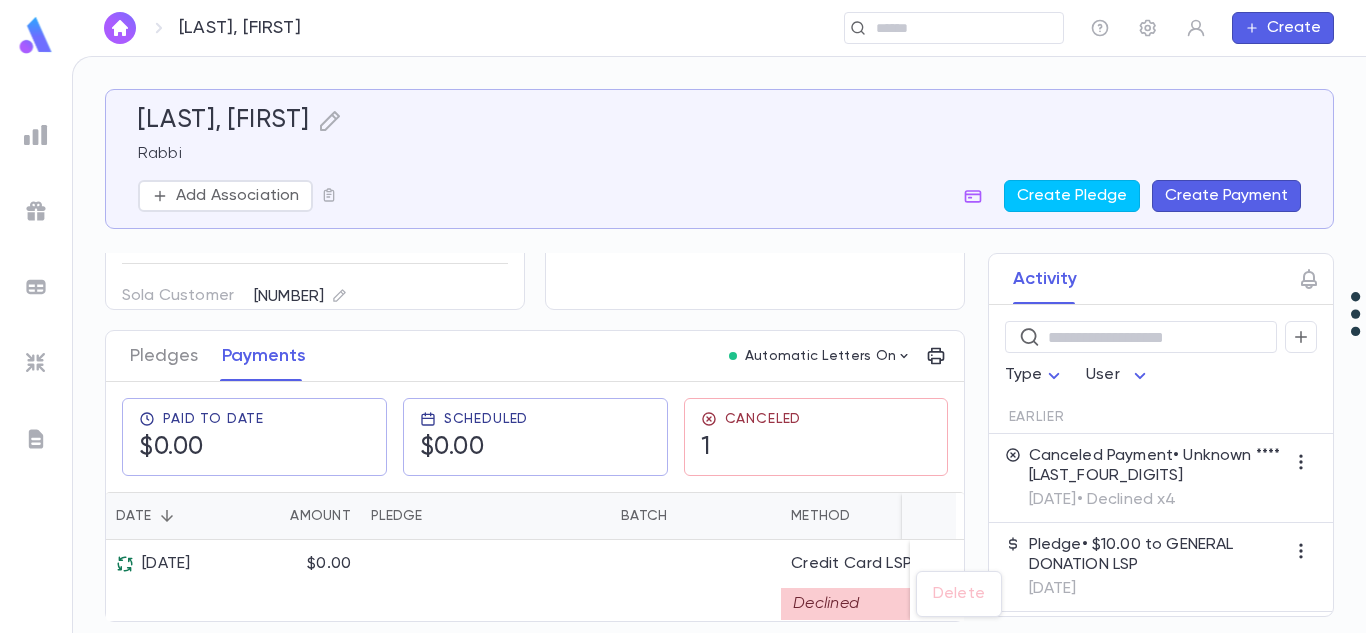 click at bounding box center (683, 316) 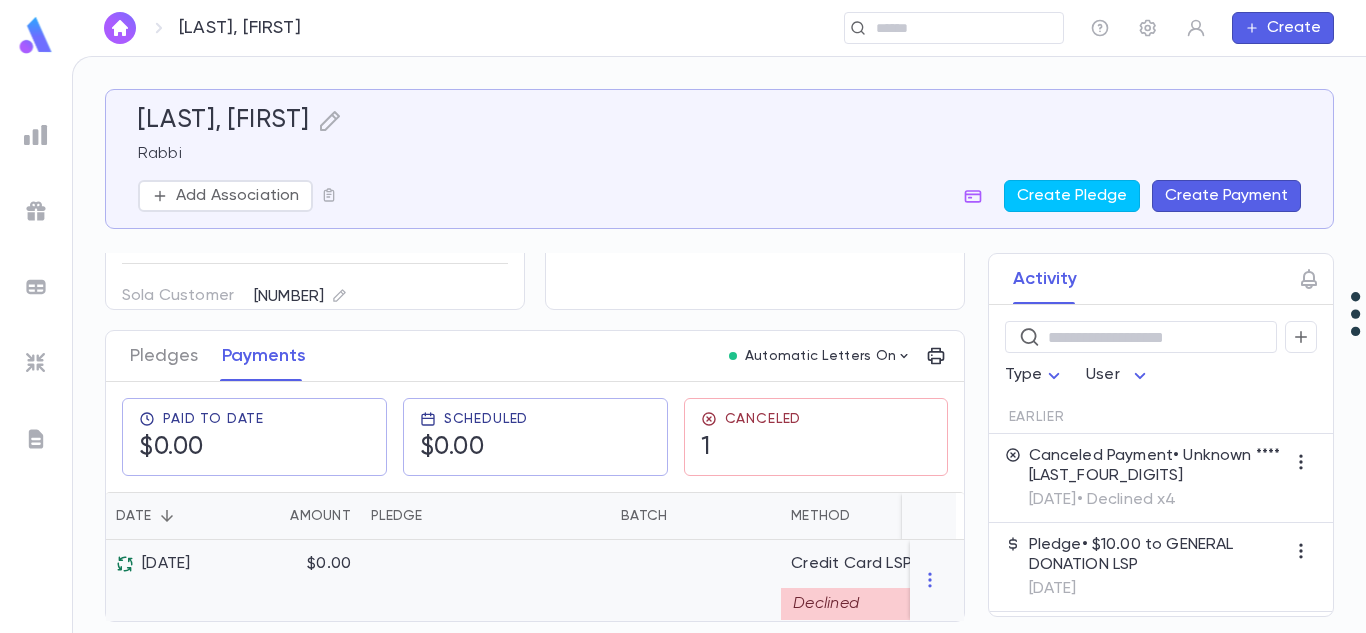 click at bounding box center [696, 580] 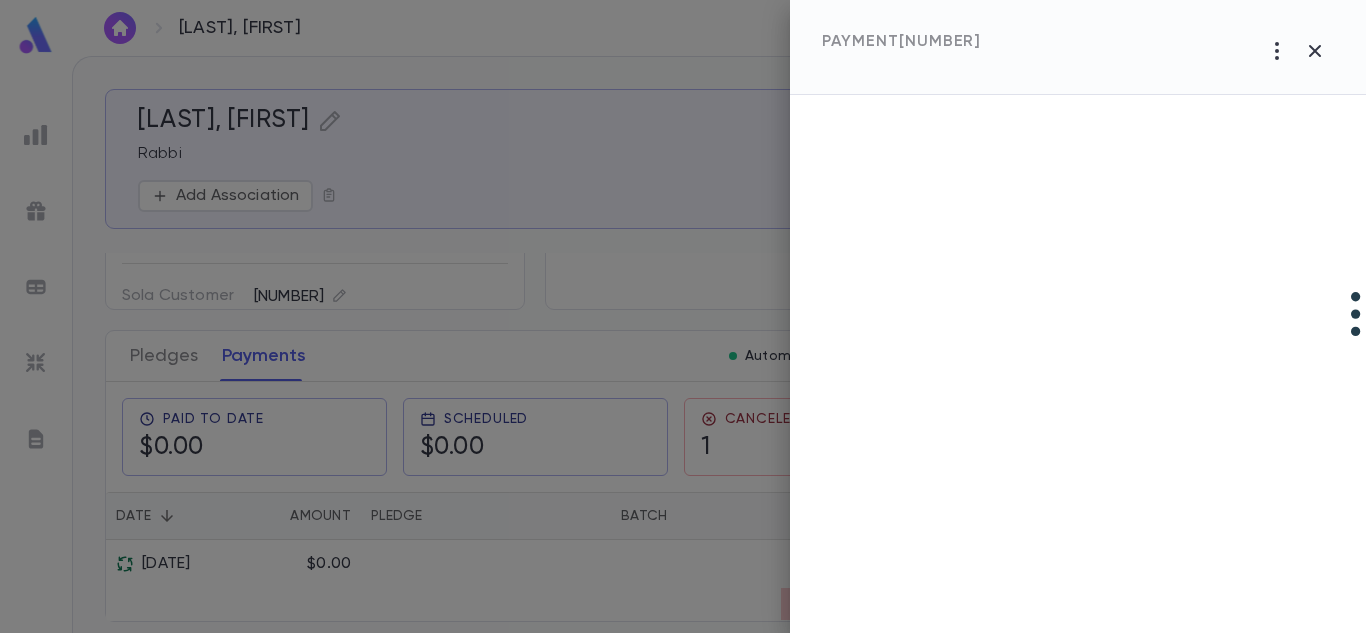 click at bounding box center [683, 316] 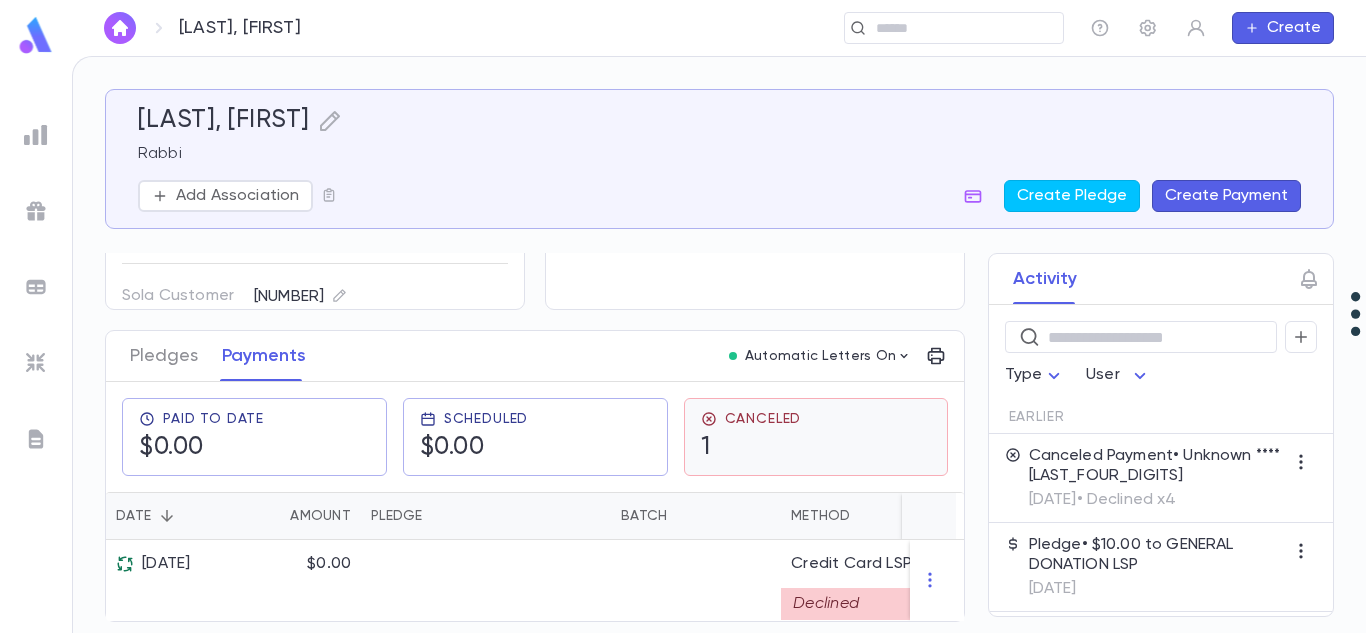 click at bounding box center [708, 418] 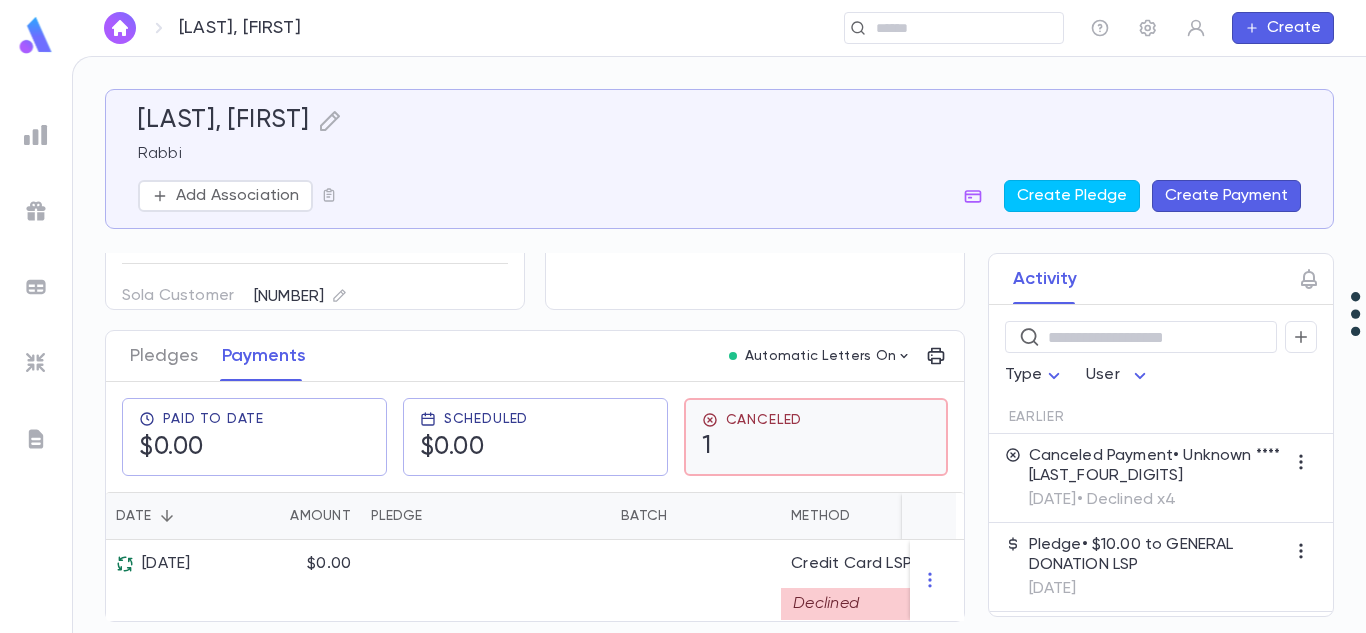 click on "Canceled" at bounding box center (764, 420) 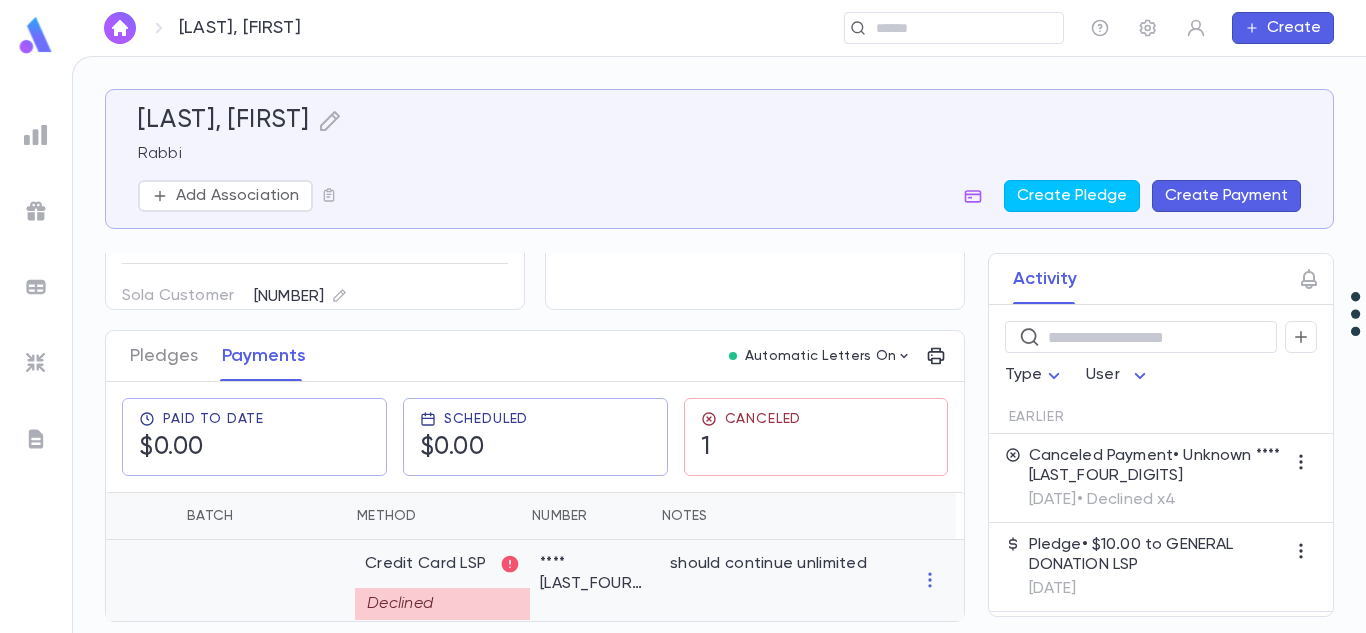 scroll, scrollTop: 0, scrollLeft: 0, axis: both 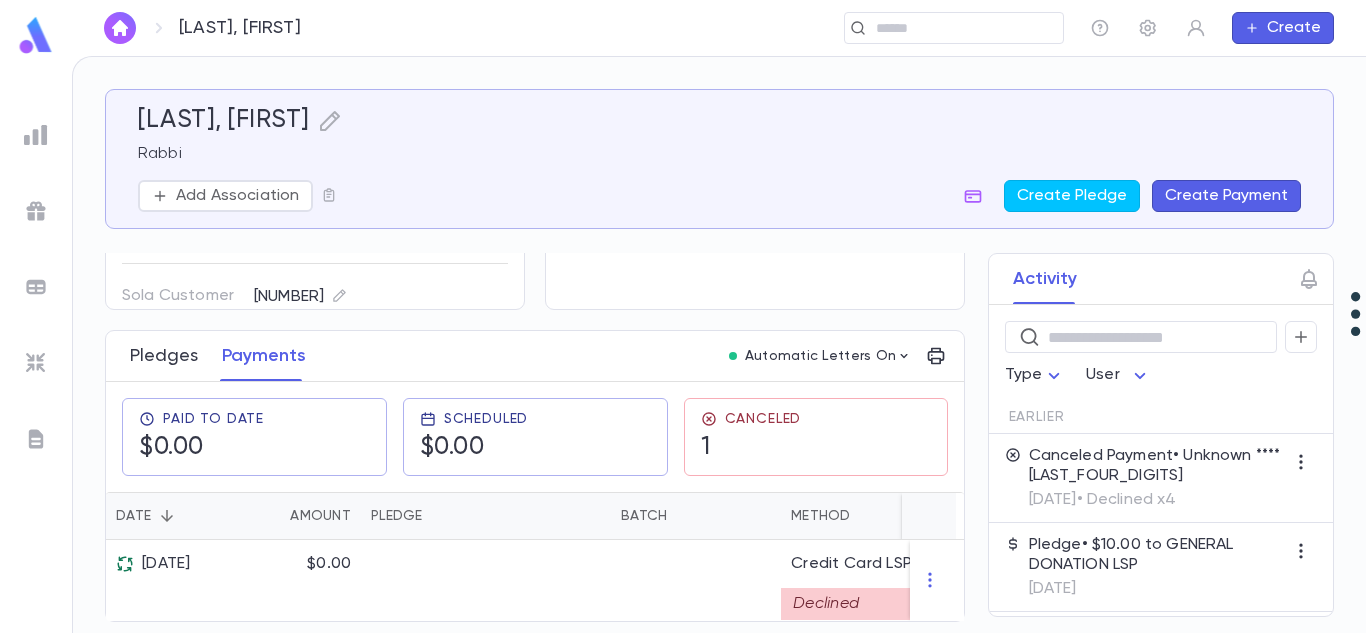 click on "Pledges" at bounding box center (164, 356) 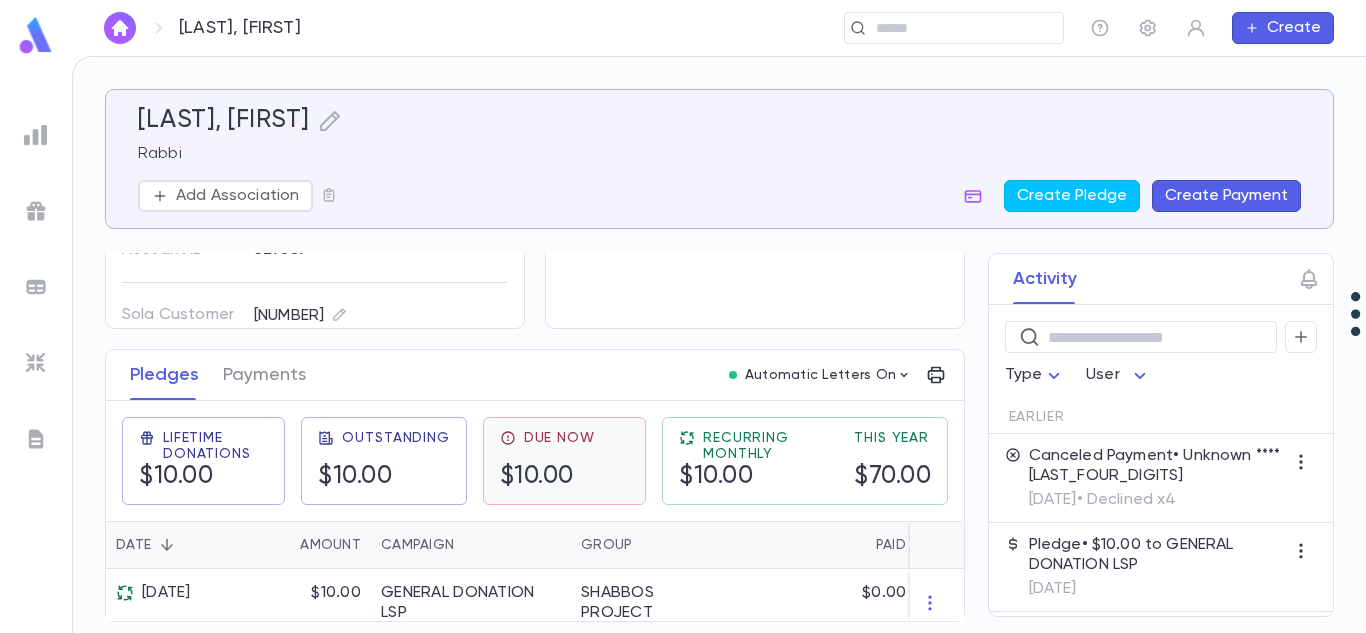 scroll, scrollTop: 201, scrollLeft: 0, axis: vertical 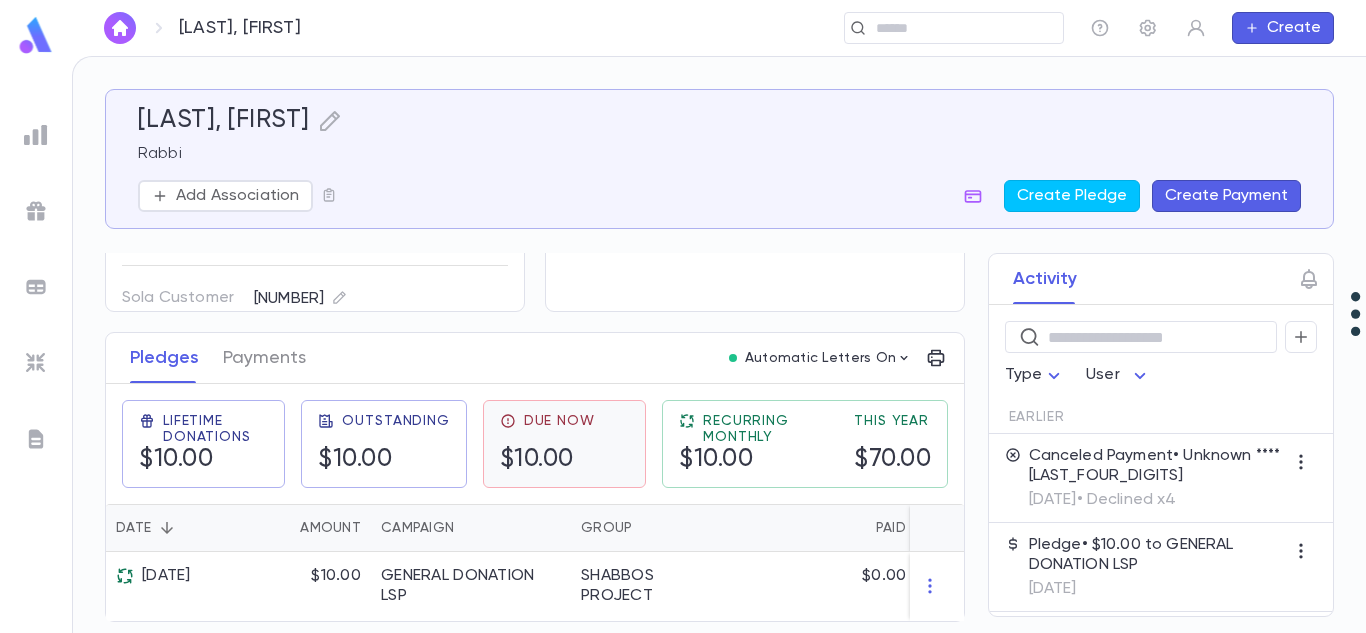 click on "$10.00" at bounding box center (547, 460) 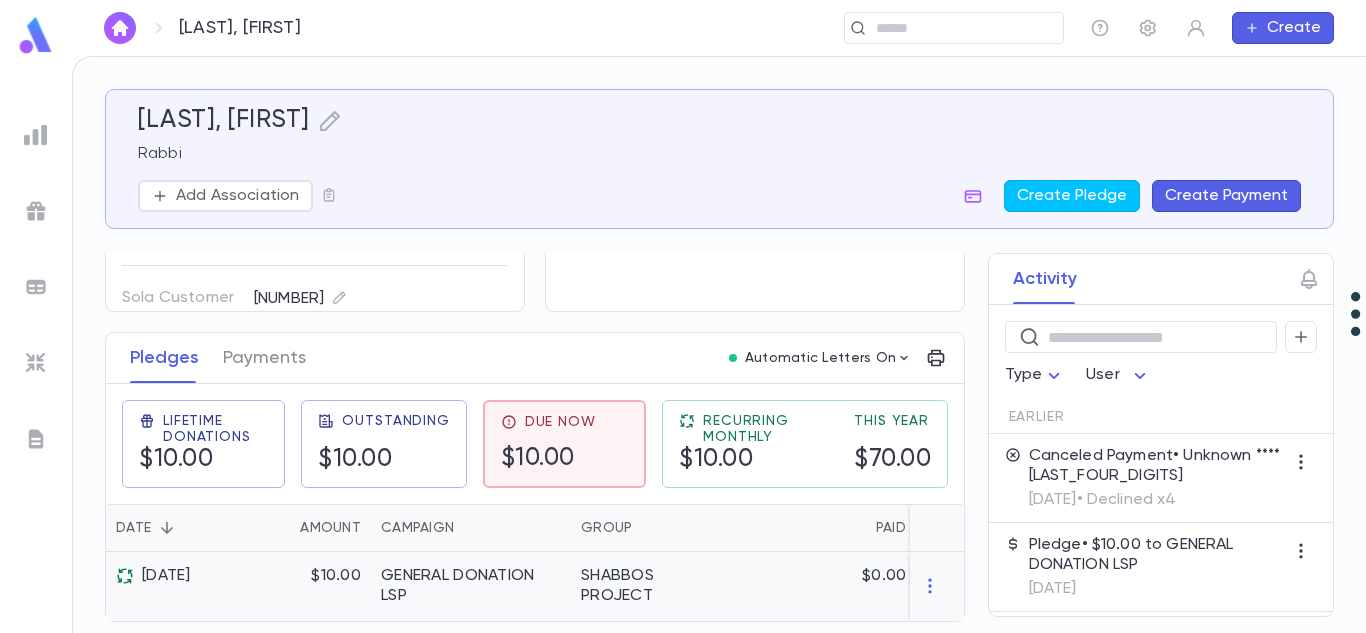 click on "SHABBOS PROJECT" at bounding box center (471, 586) 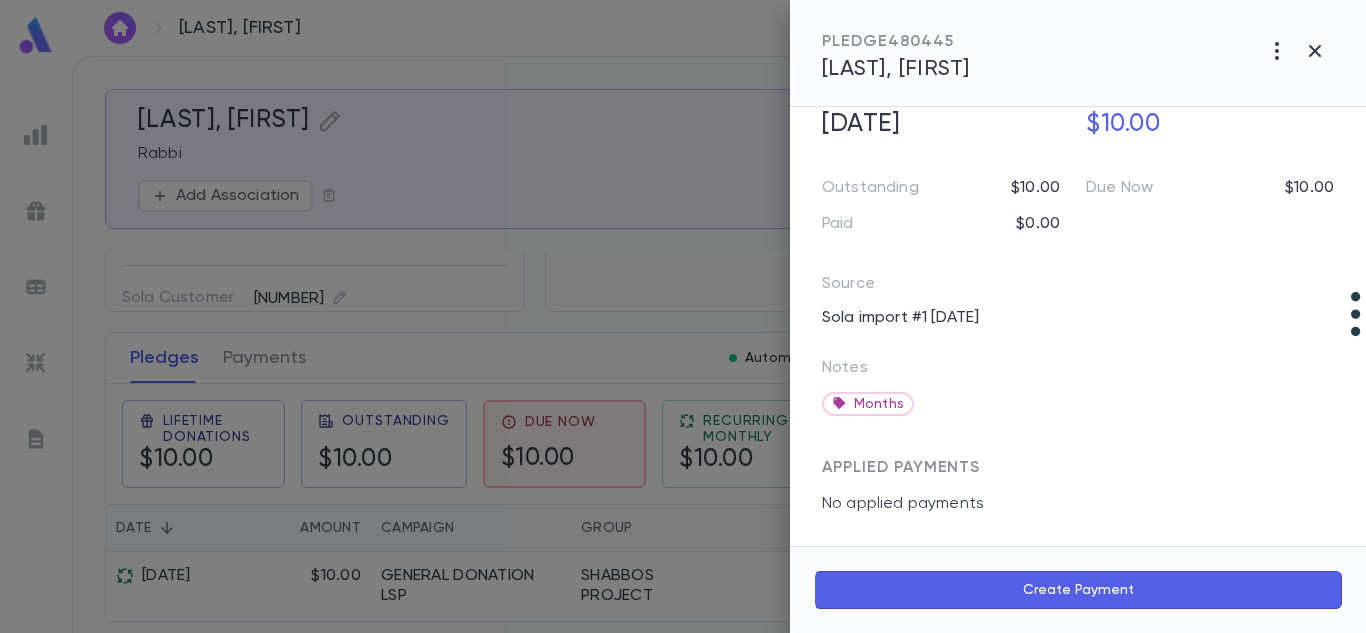 scroll, scrollTop: 236, scrollLeft: 0, axis: vertical 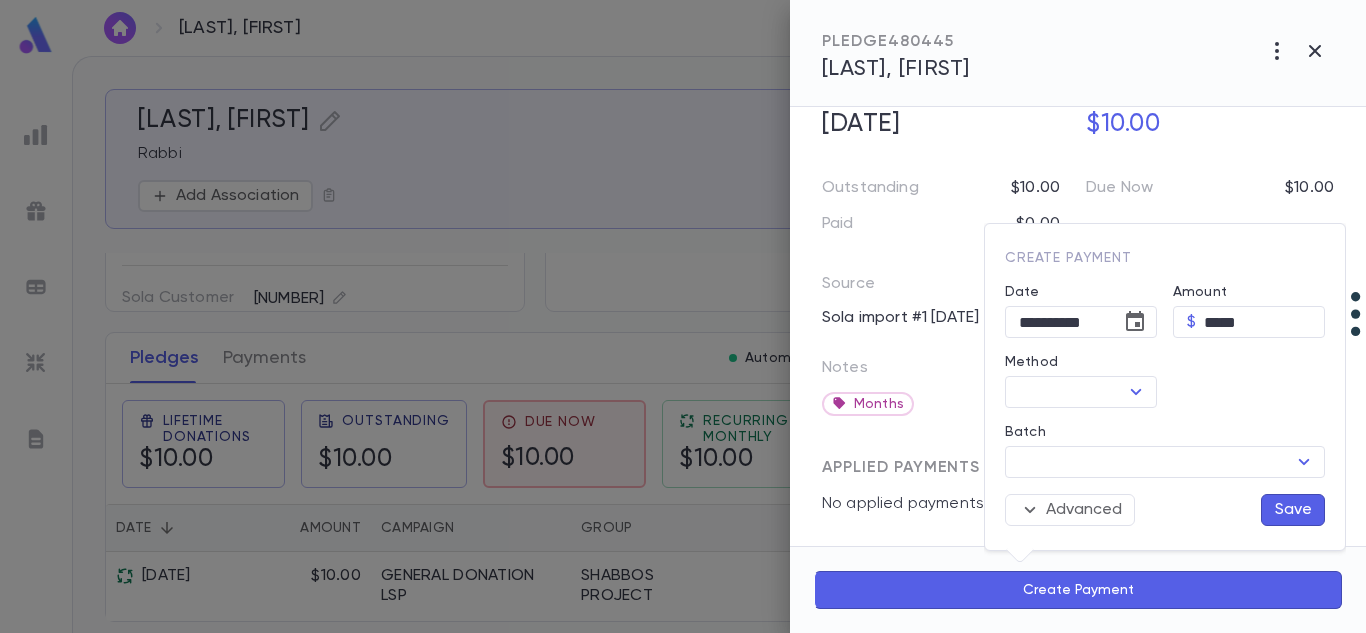 click on "Save" at bounding box center [1293, 510] 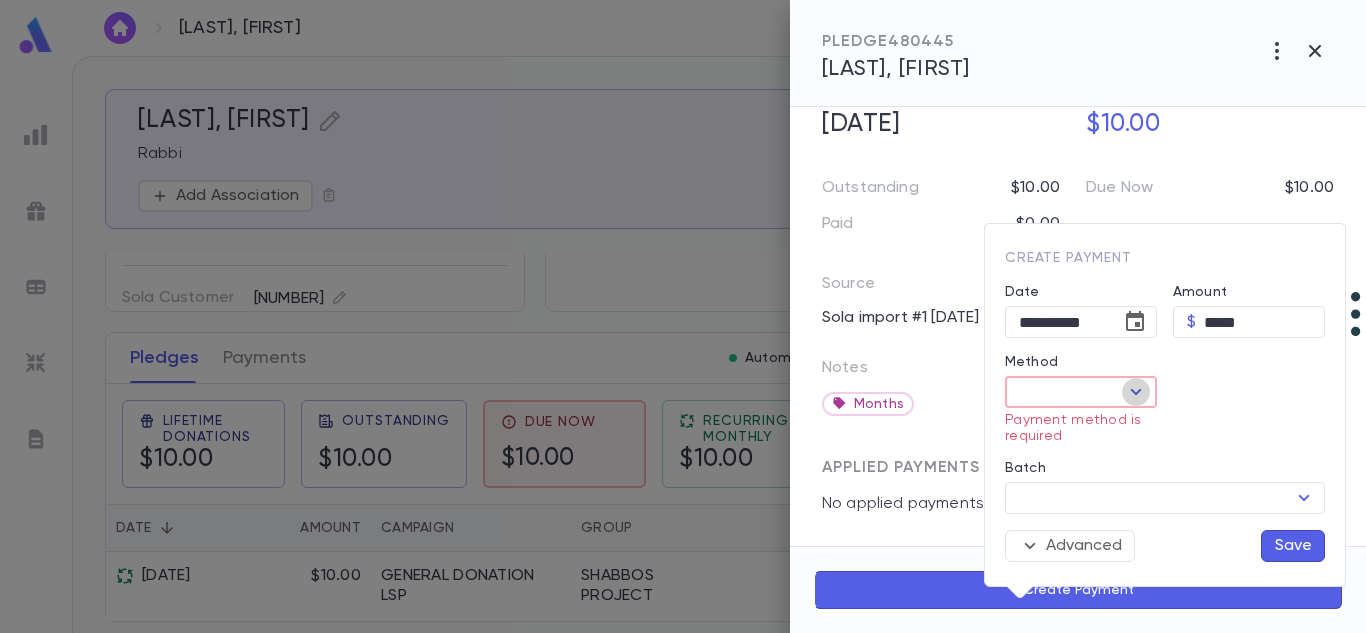 click at bounding box center [1136, 392] 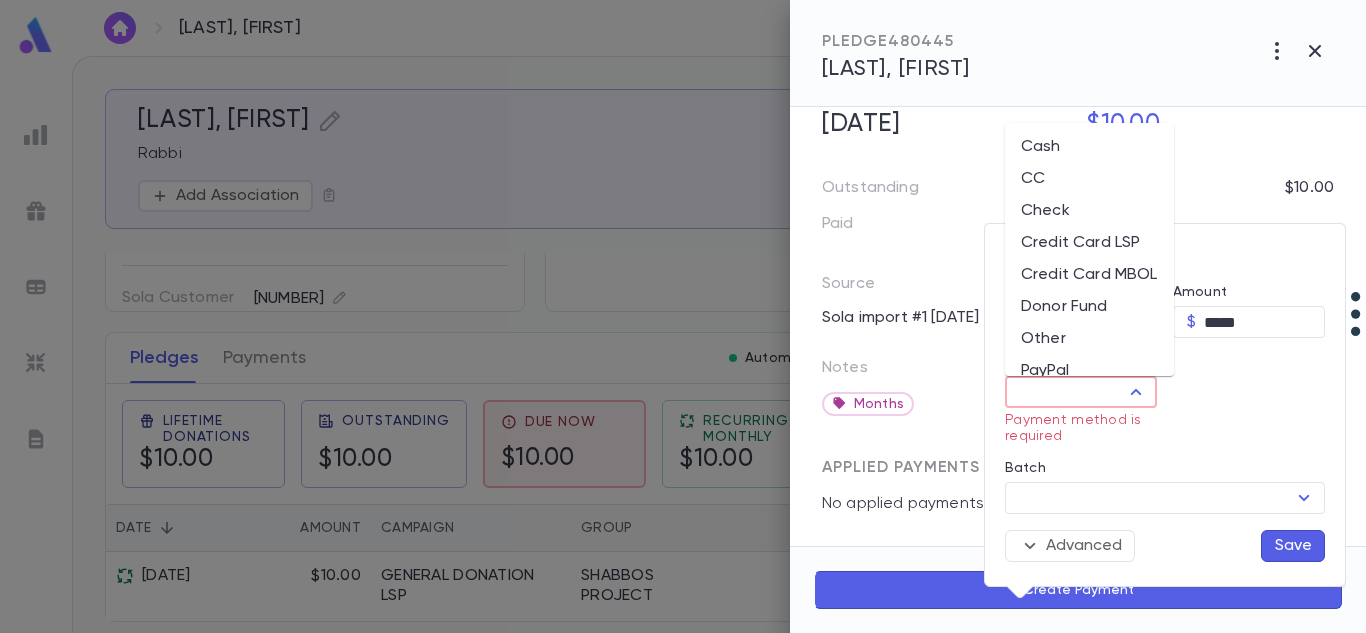 click on "Credit Card LSP" at bounding box center [1089, 243] 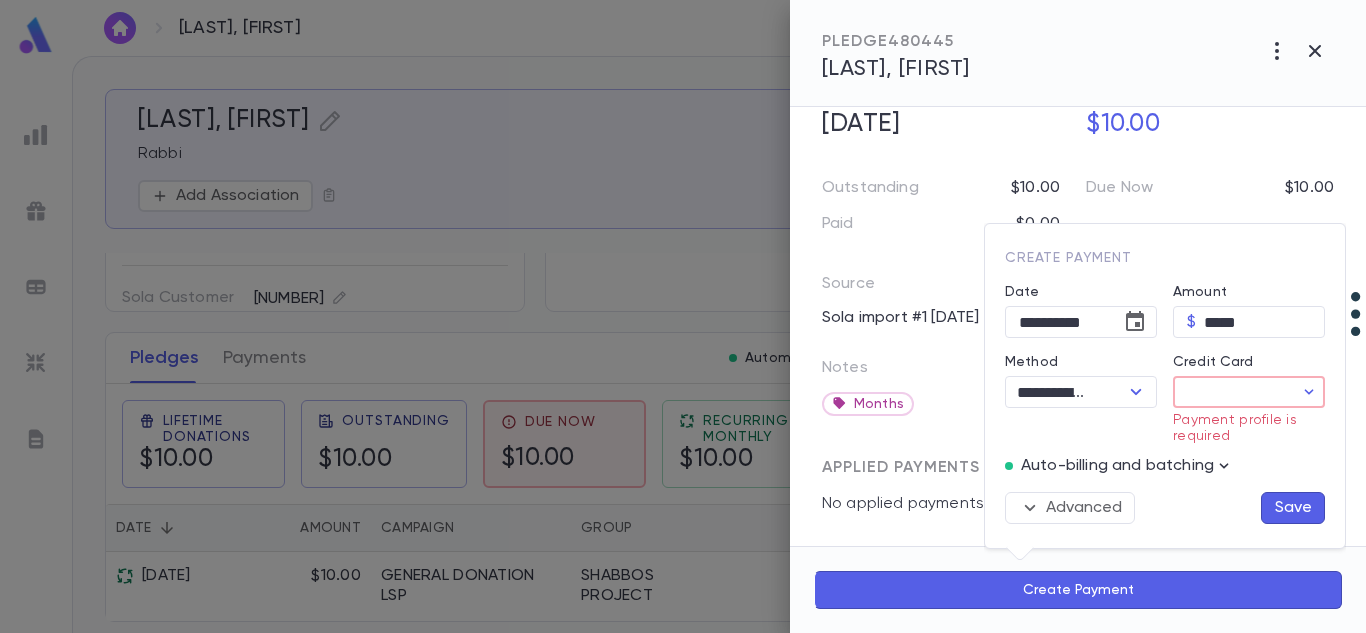 click on "Credit Card" at bounding box center (1233, 392) 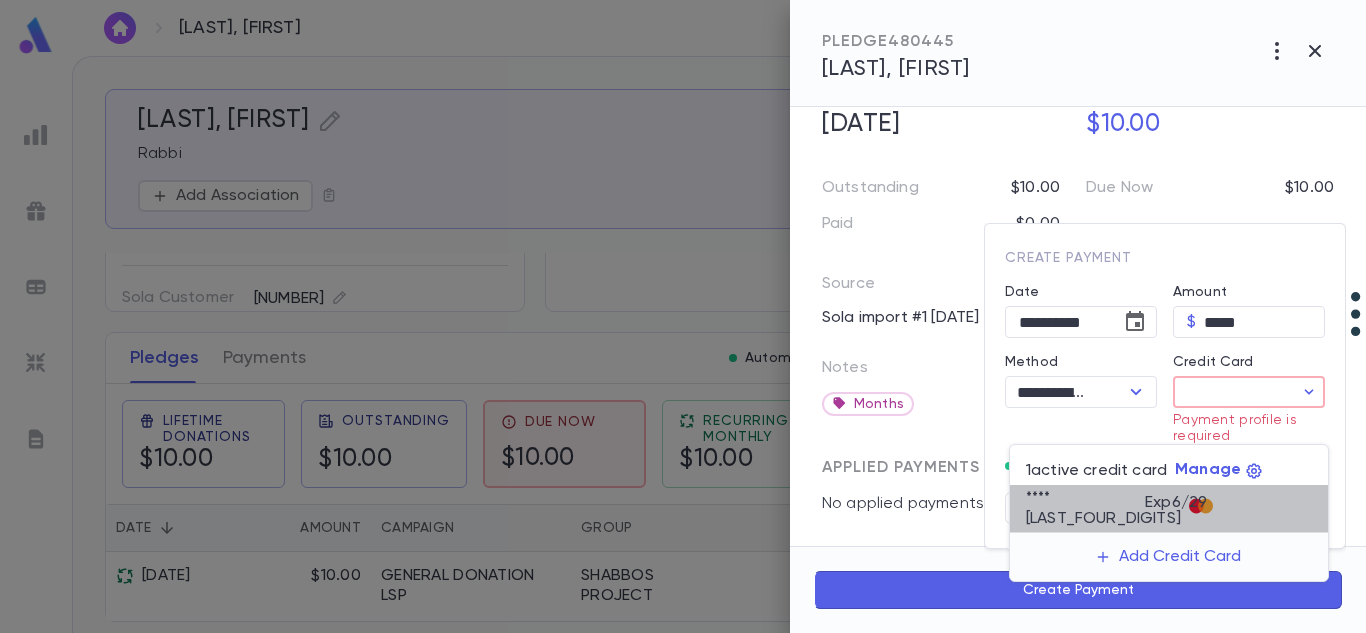 click on "Exp  6 / 29" at bounding box center (1176, 503) 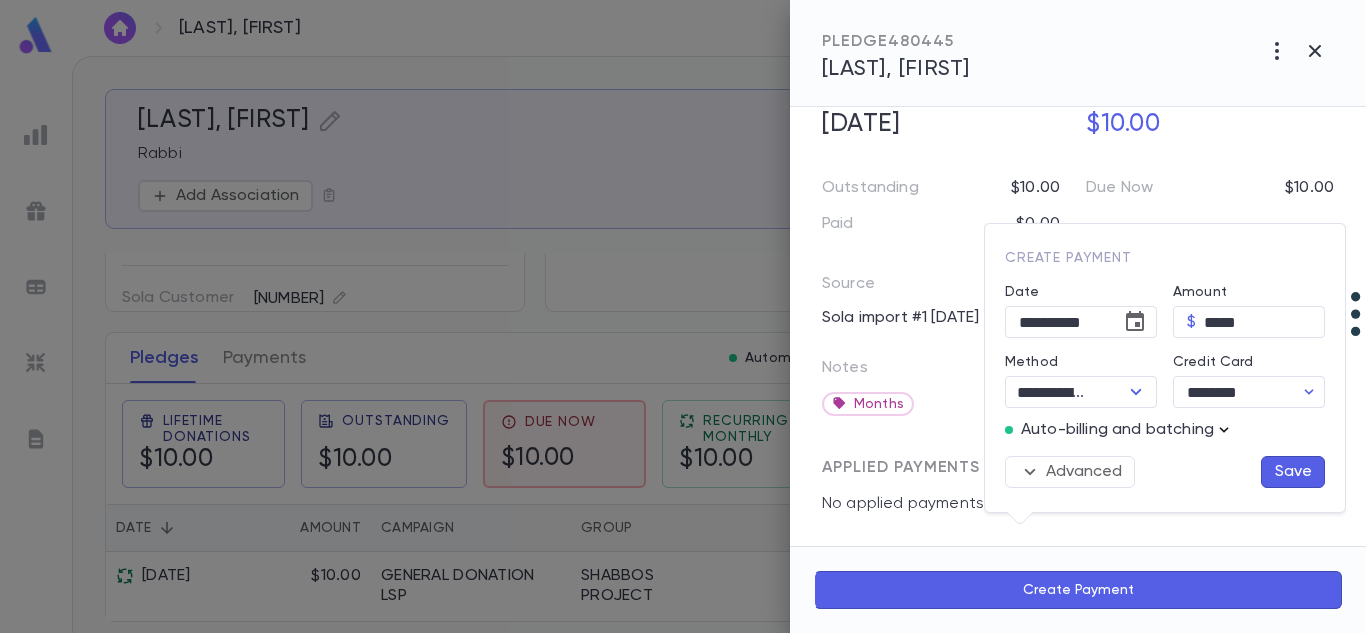 click at bounding box center [1224, 430] 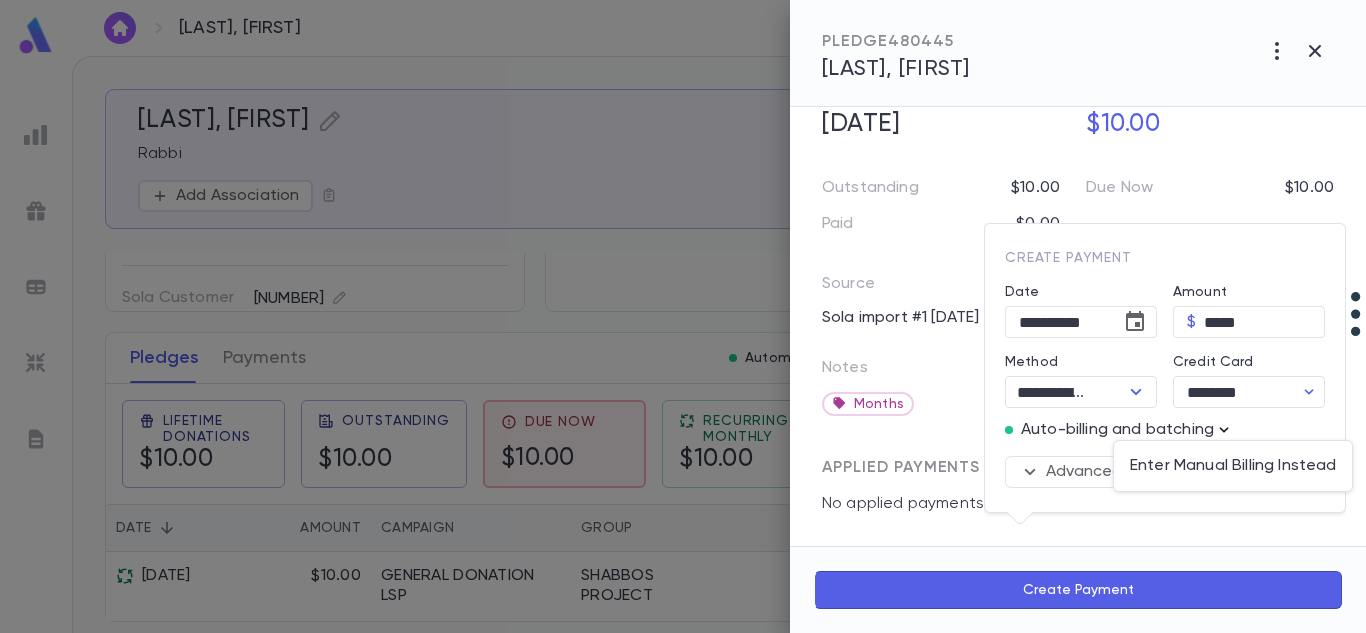 click at bounding box center [683, 316] 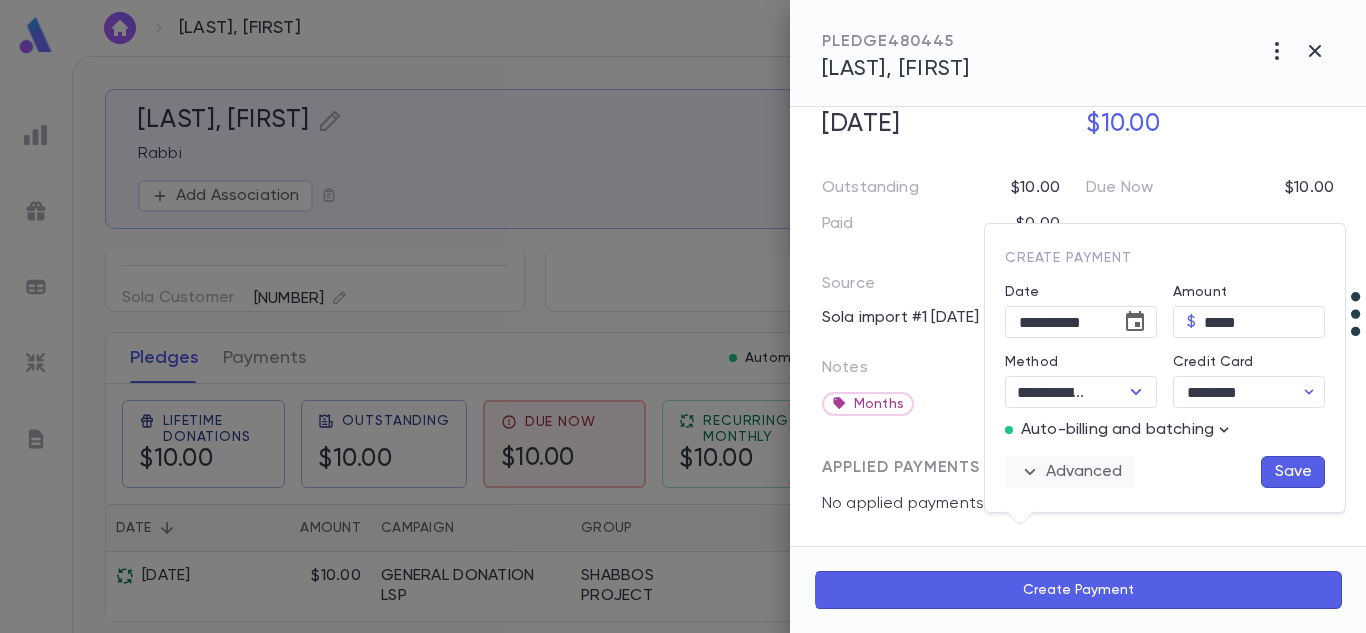 click on "Advanced" at bounding box center (1070, 472) 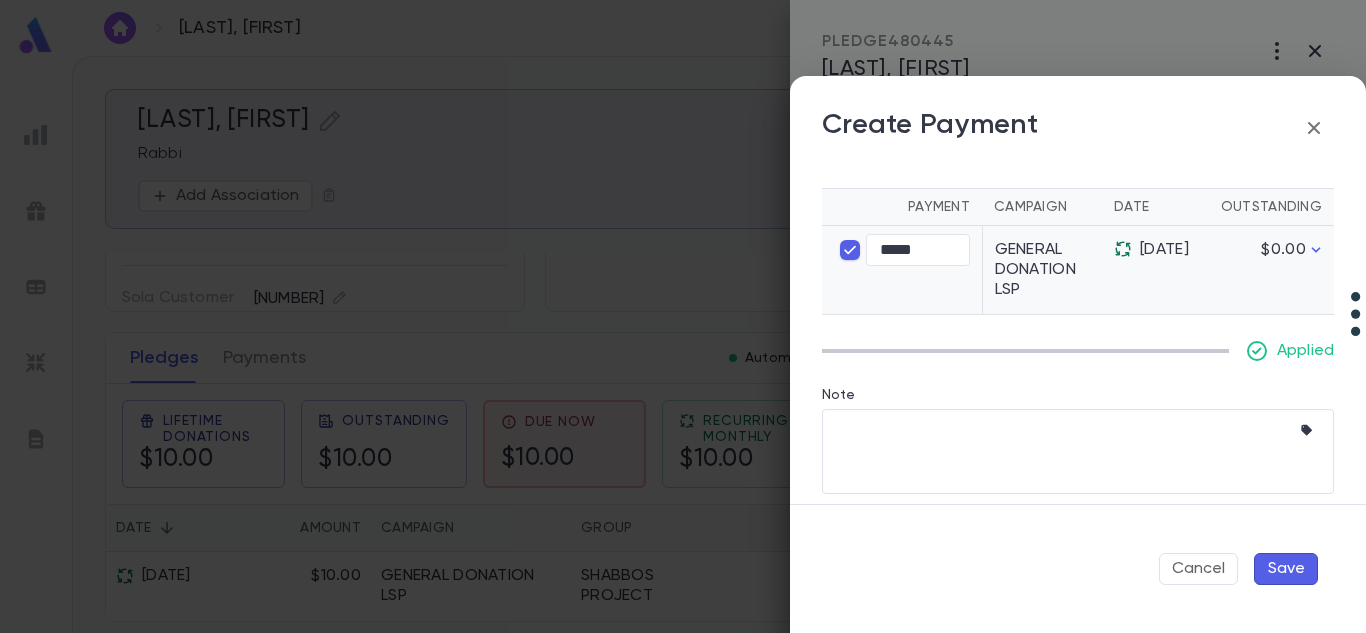 scroll, scrollTop: 414, scrollLeft: 0, axis: vertical 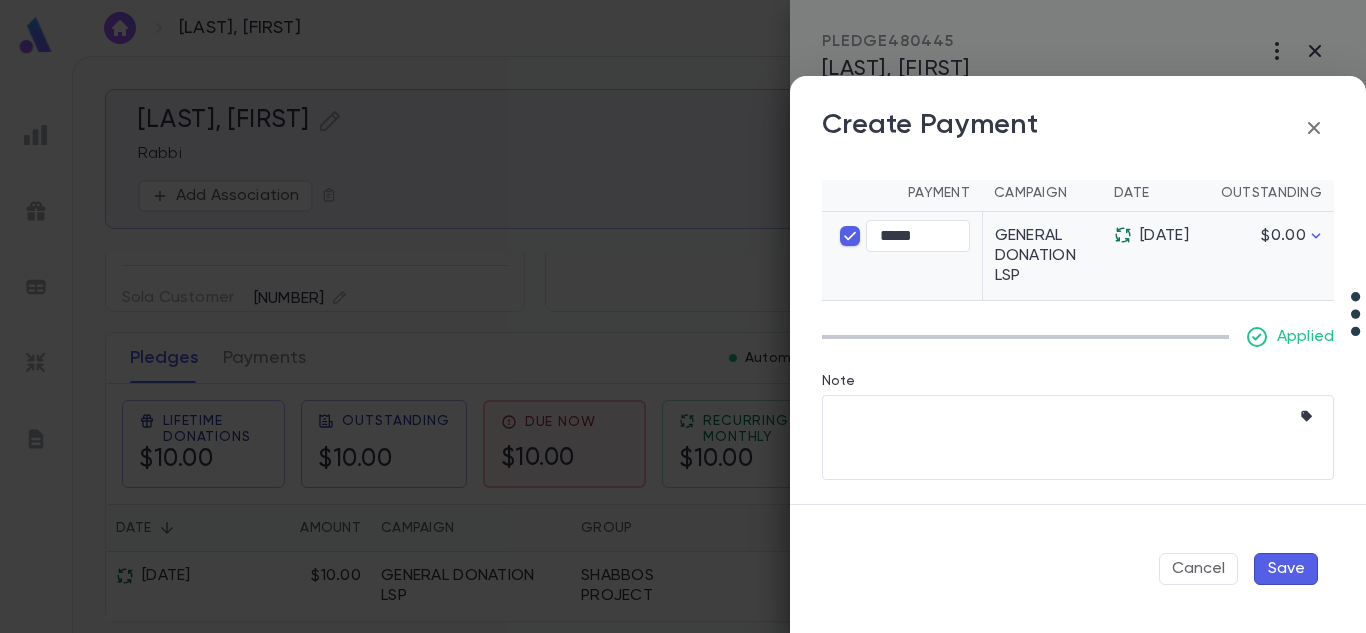 click on "Save" at bounding box center [1286, 569] 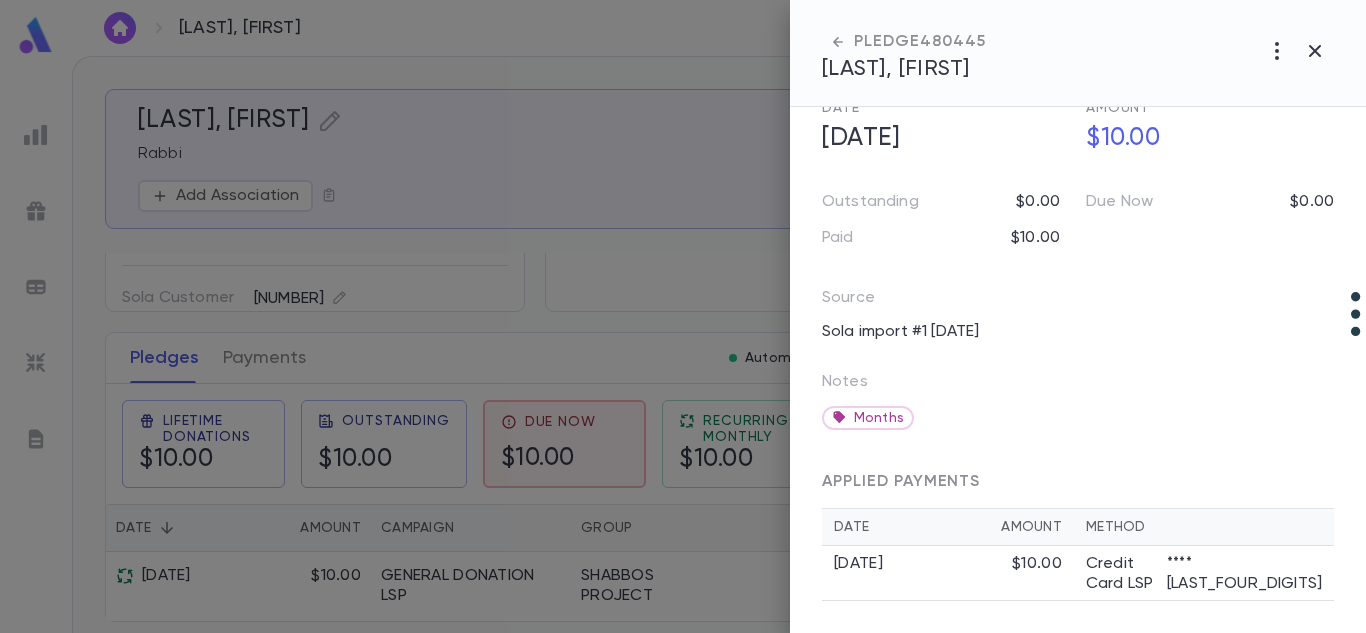 scroll, scrollTop: 202, scrollLeft: 0, axis: vertical 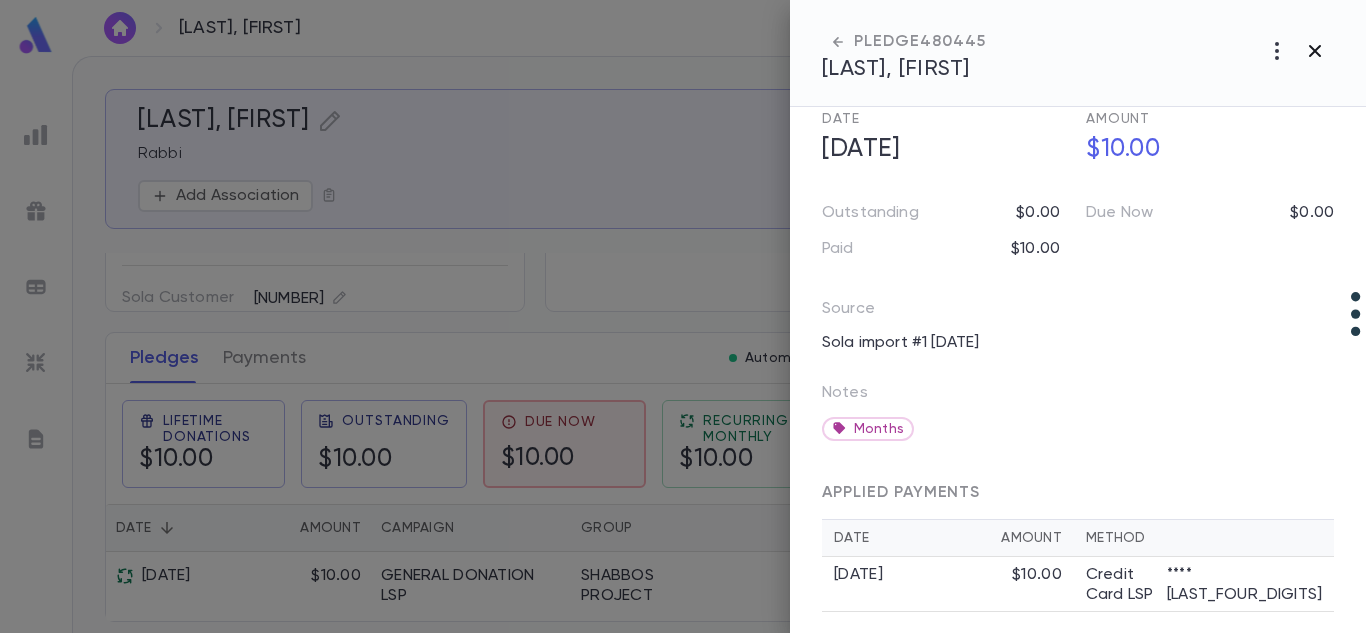 click at bounding box center (1277, 51) 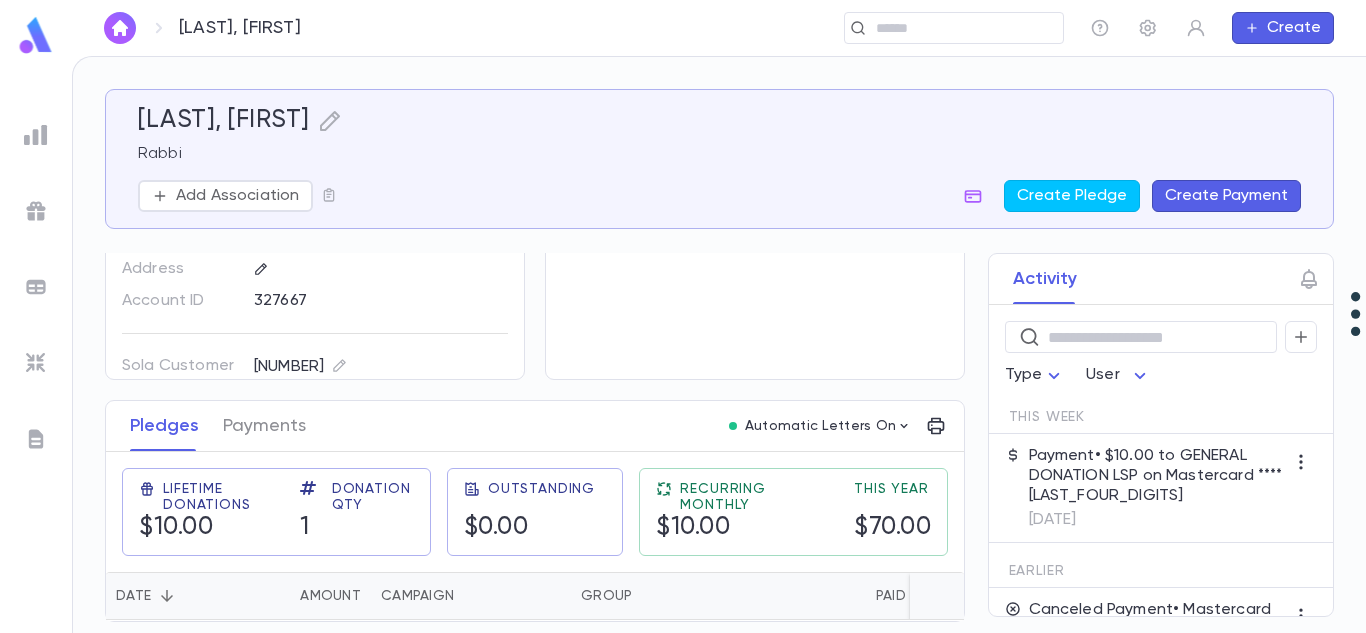 scroll, scrollTop: 133, scrollLeft: 0, axis: vertical 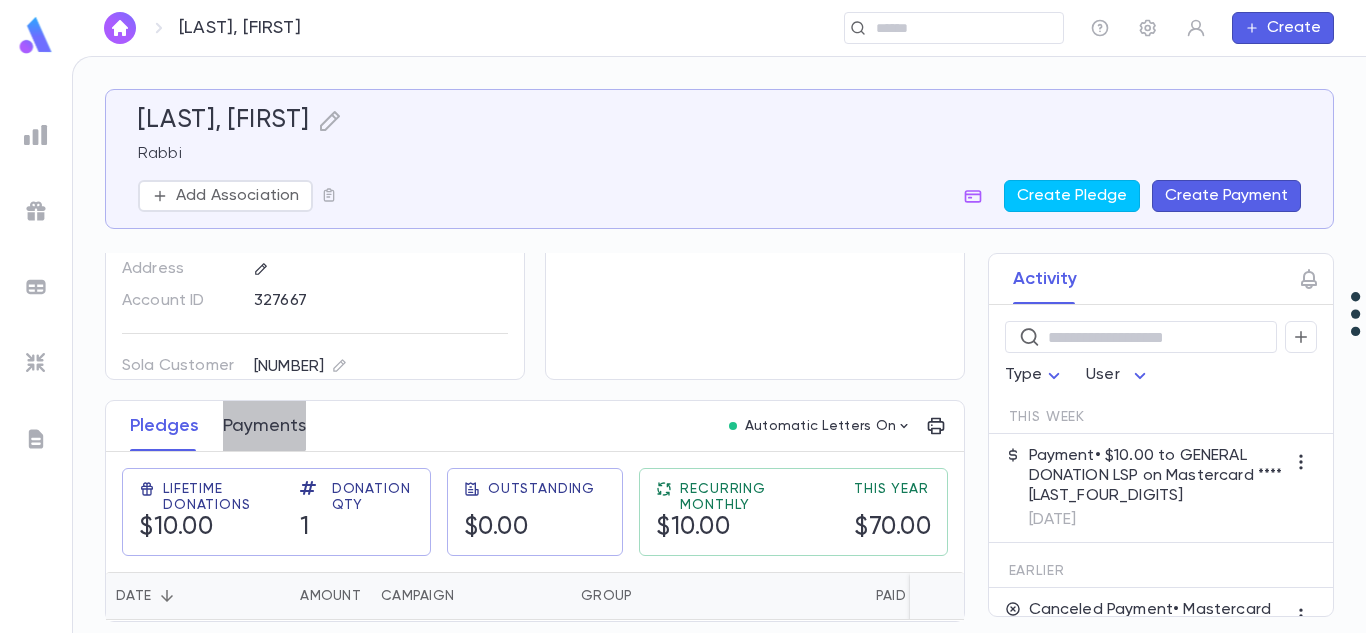 click on "Payments" at bounding box center (264, 426) 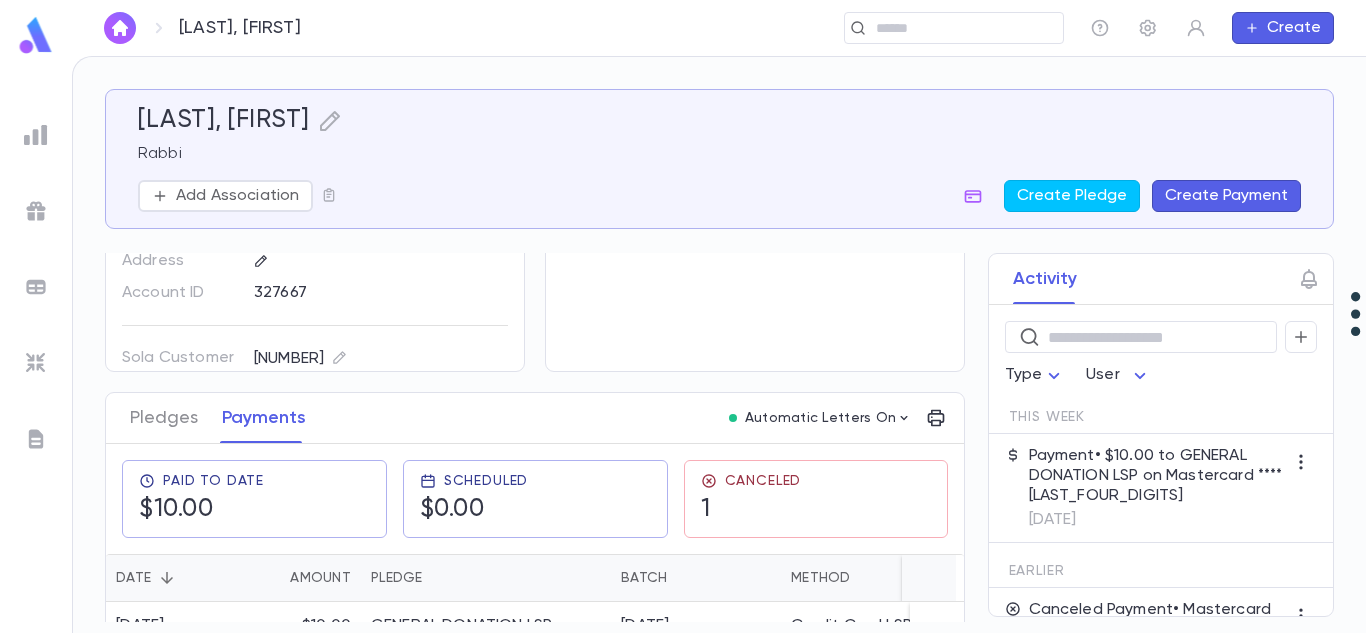 scroll, scrollTop: 272, scrollLeft: 0, axis: vertical 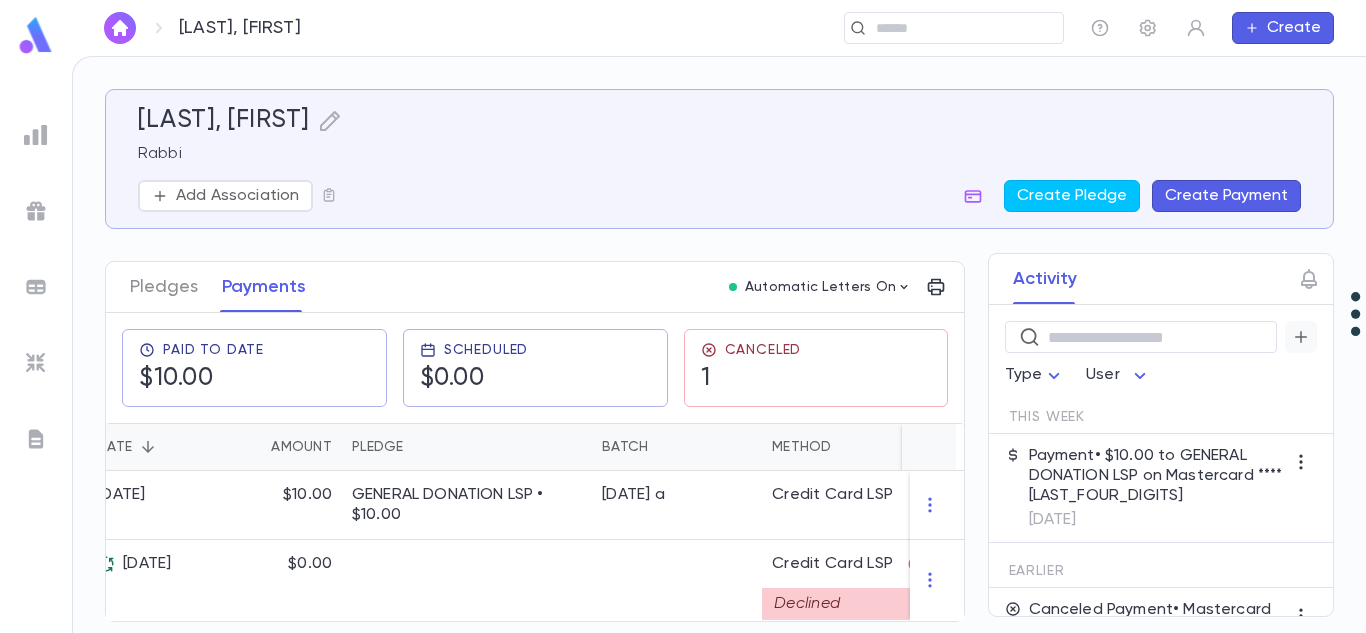 click at bounding box center [1301, 337] 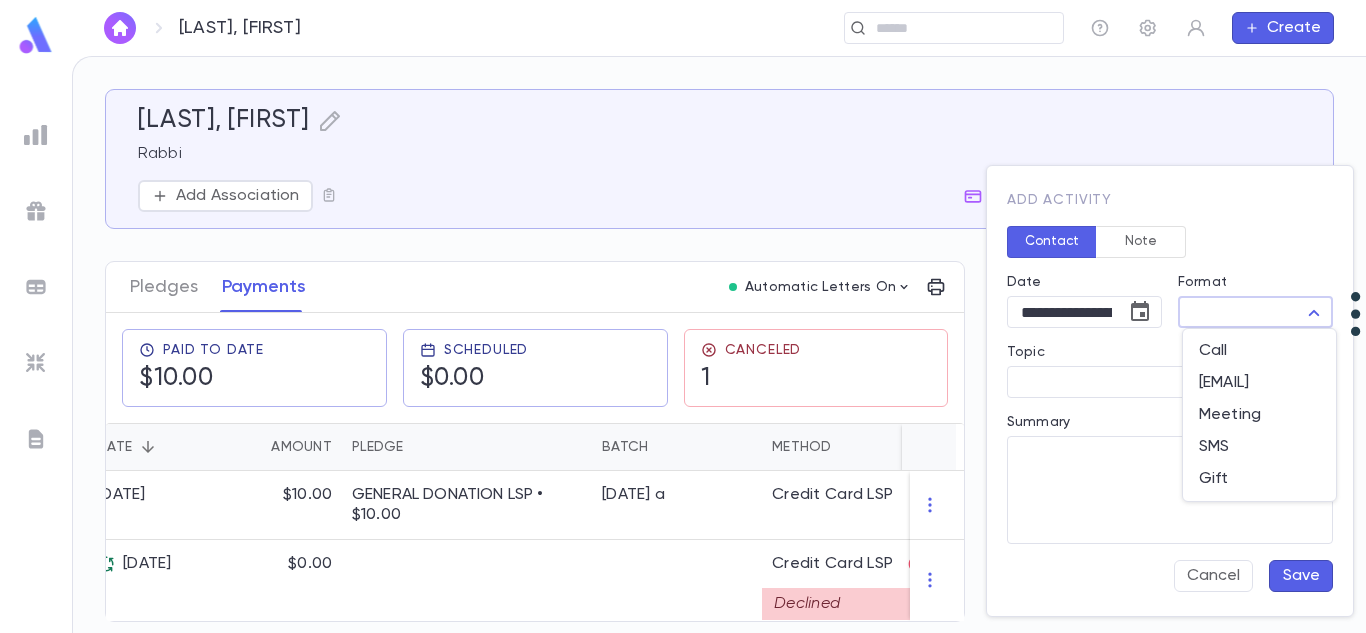 click on "Eisenberg, Moshe ​  Create   Eisenberg, Moshe Rabbi Add Association Create Pledge Create Payment Contact Details Best Contact Cell: 17327791387 Home Phone Address Account ID 327667 Sola Customer ID c111941296 Notes 1 should continue unlimited Notes 2 Individuals Rabbi Moshe Eisenberg 17327791387 Pledges Payments  Automatic Letters On Paid To Date $10.00 Scheduled $0.00 Canceled 1 Date Amount Pledge Batch Method Number Notes 7/3/2025 $10.00 GENERAL DONATION LSP • $10.00  070325 a Credit Card LSP ****1369 6/28/2025 $0.00 Credit Card LSP Declined ****1369 should continue unlimited Activity ​ Type User This Week Payment  • $10.00 to GENERAL DONATION LSP on Mastercard ****1369 7/3/2025 Earlier Canceled Payment  • Mastercard ****1369 6/28/2025  • Declined x4 Pledge  • $10.00 to GENERAL DONATION LSP 6/21/2025
Profile Log out Account Pledge Payment
Akiva Neiman Gave name for tefilla Gvirim Relative of a Program participant Remove Annual Summary Pin Pin Pin Note" at bounding box center (683, 344) 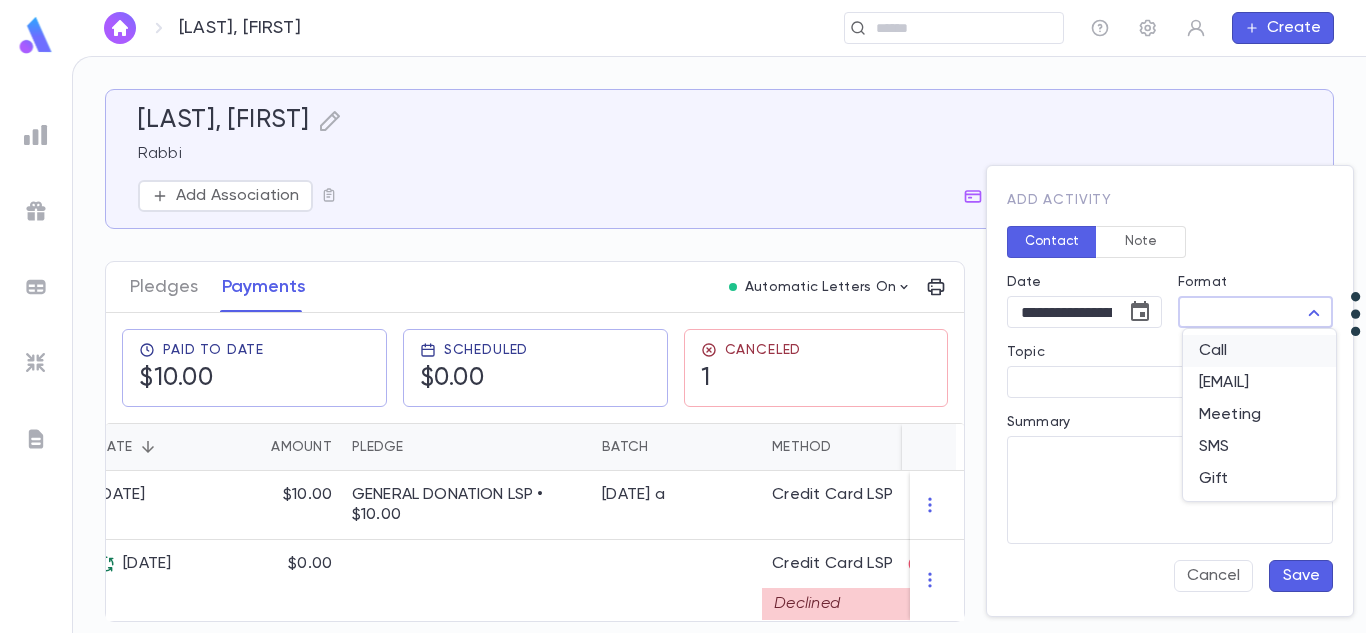 click on "Call" at bounding box center [1259, 351] 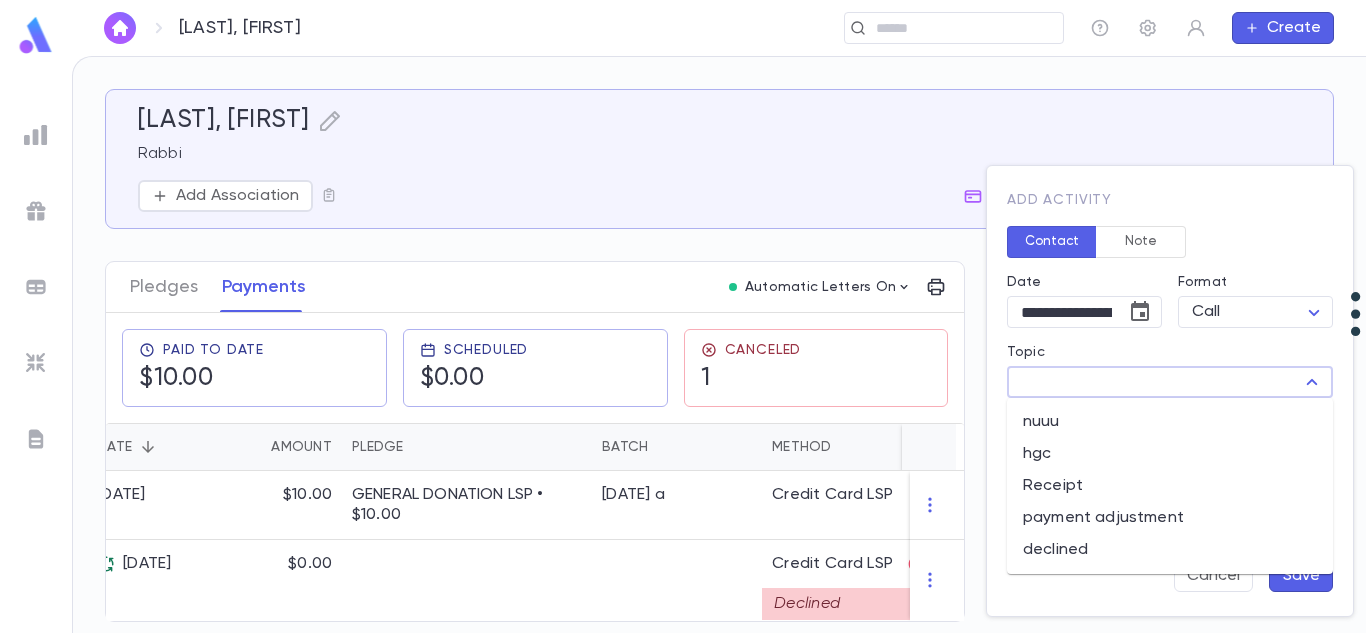 click on "Topic" at bounding box center [1153, 382] 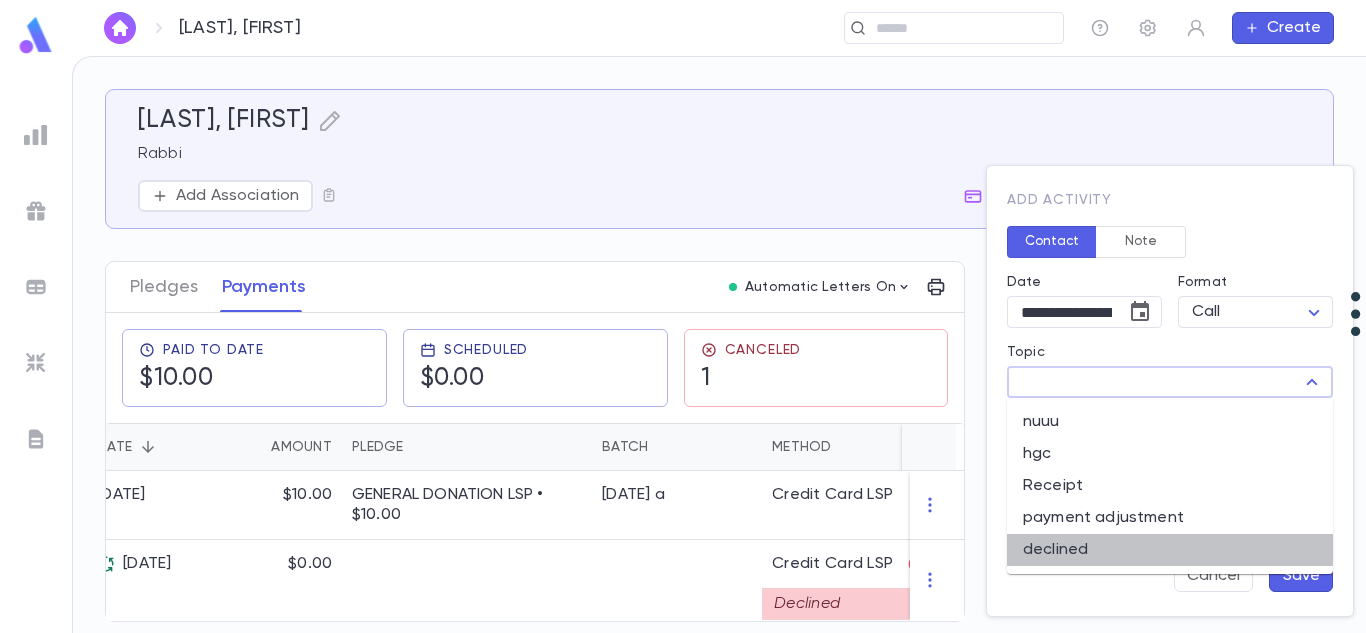 click on "declined" at bounding box center [1170, 550] 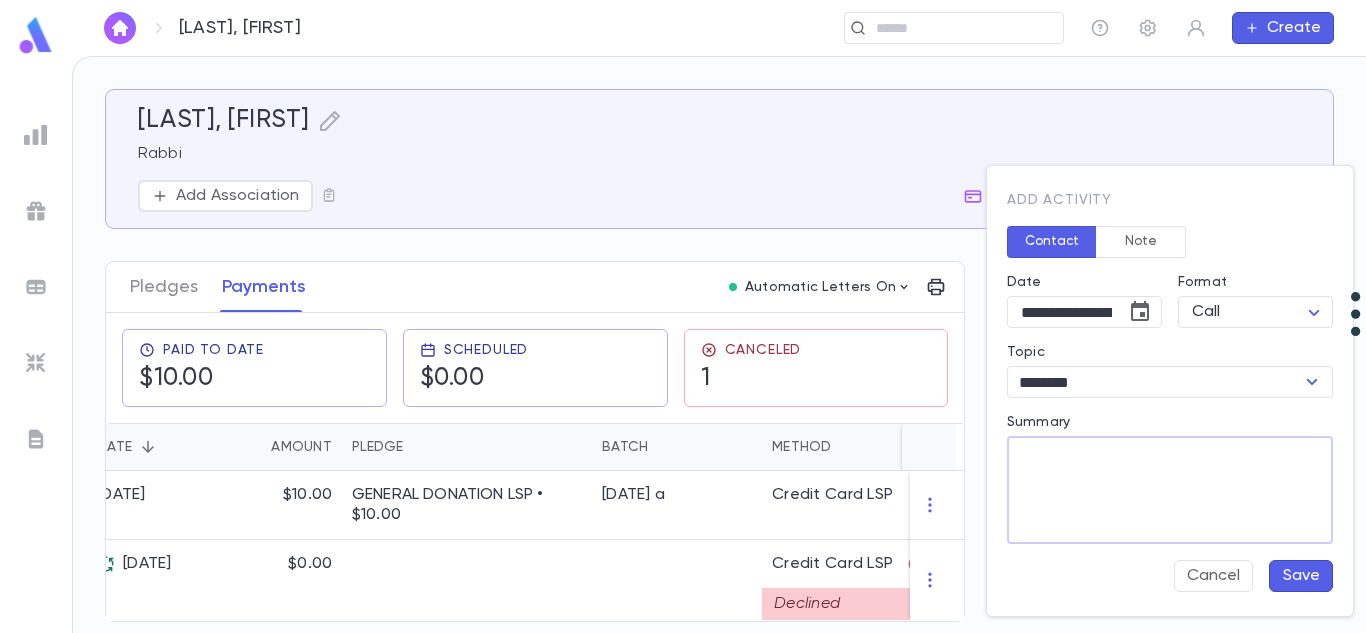 click on "Summary" at bounding box center [1170, 490] 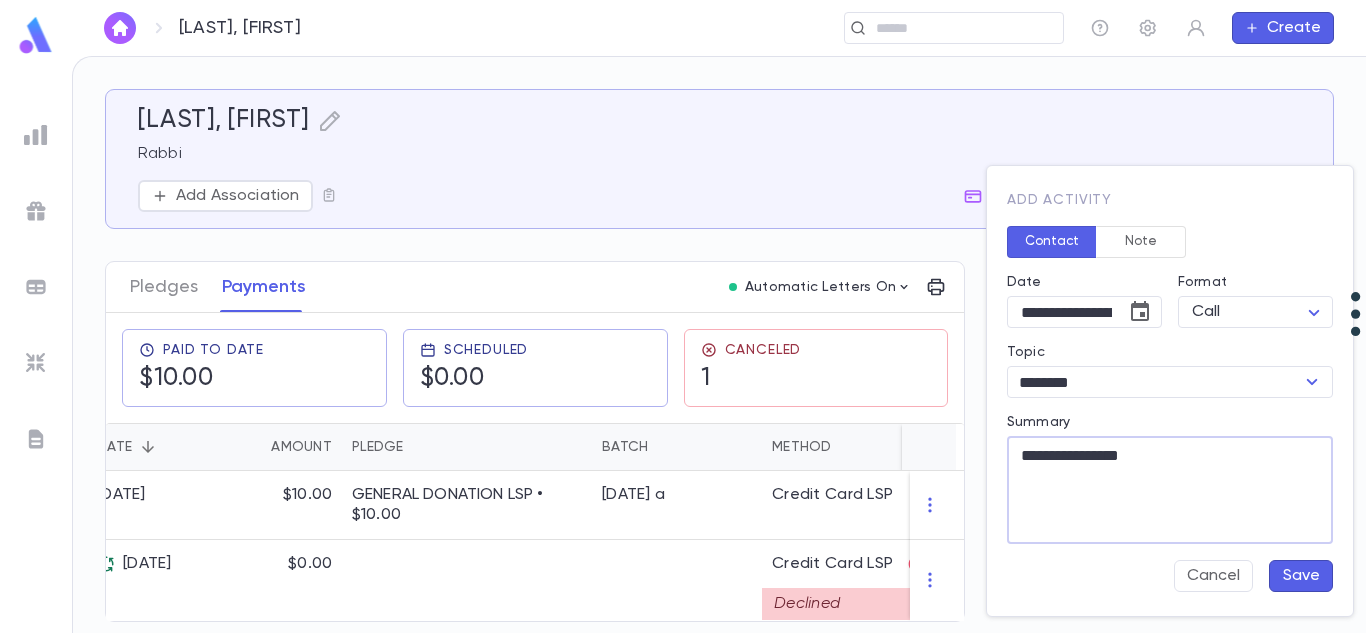 type on "**********" 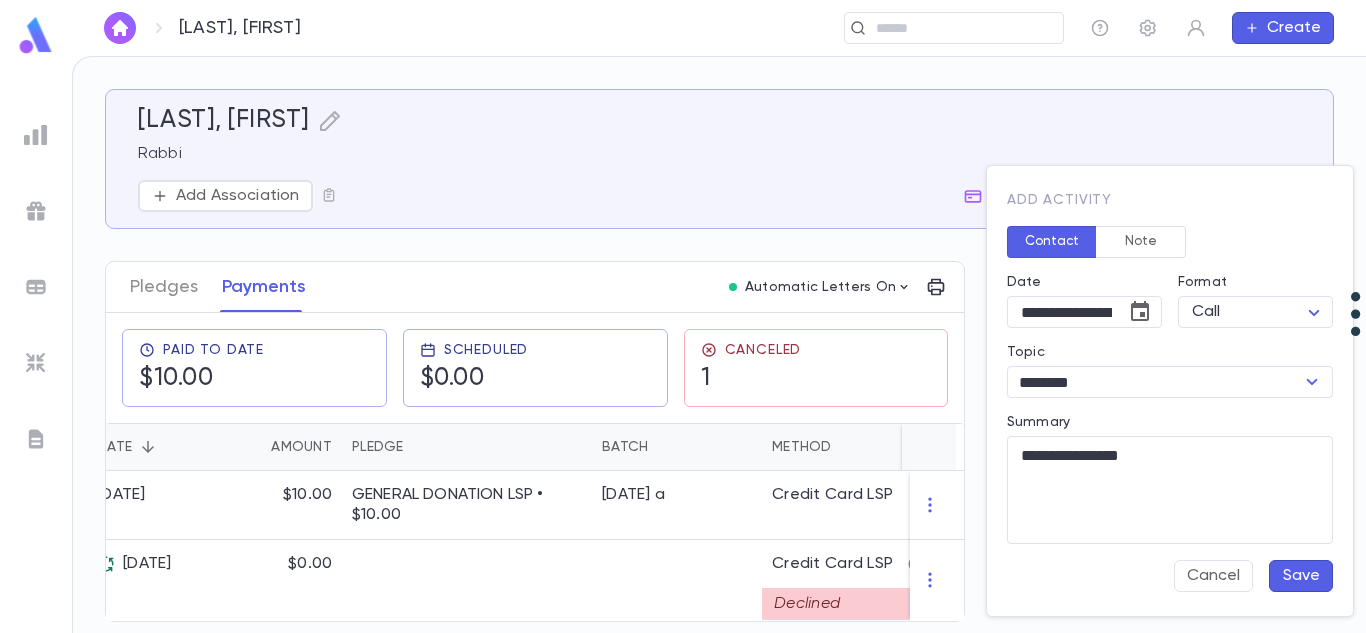click on "Save" at bounding box center (1301, 576) 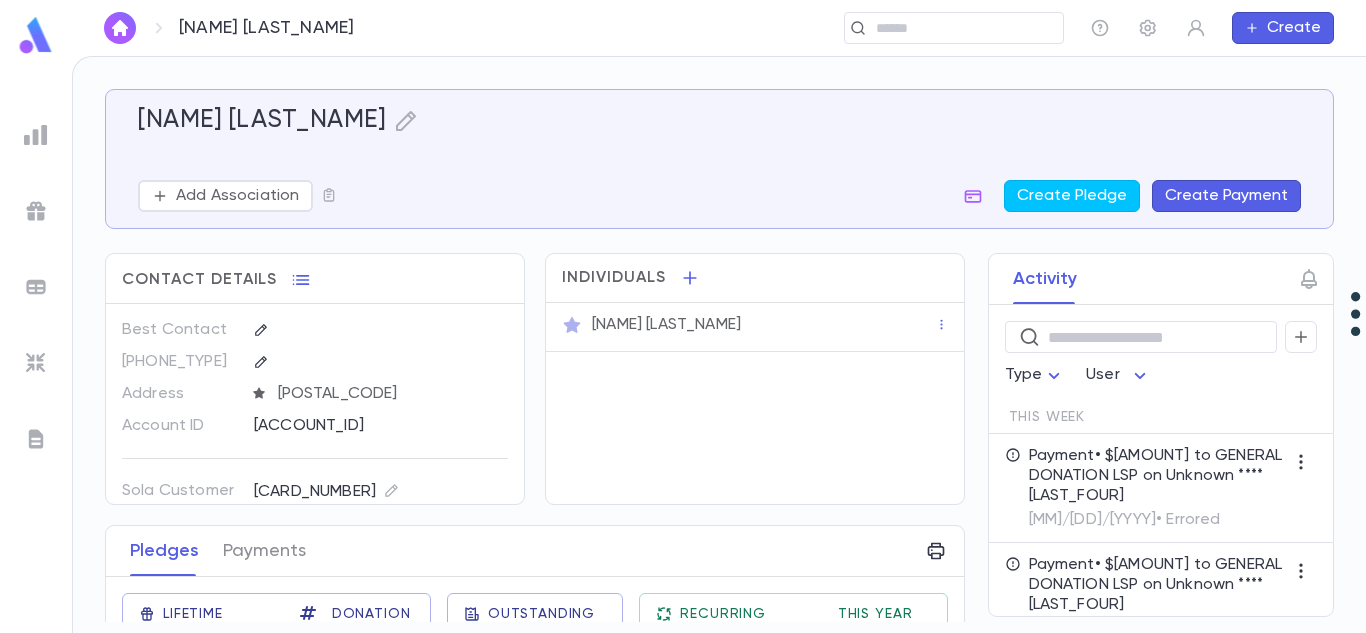 scroll, scrollTop: 0, scrollLeft: 0, axis: both 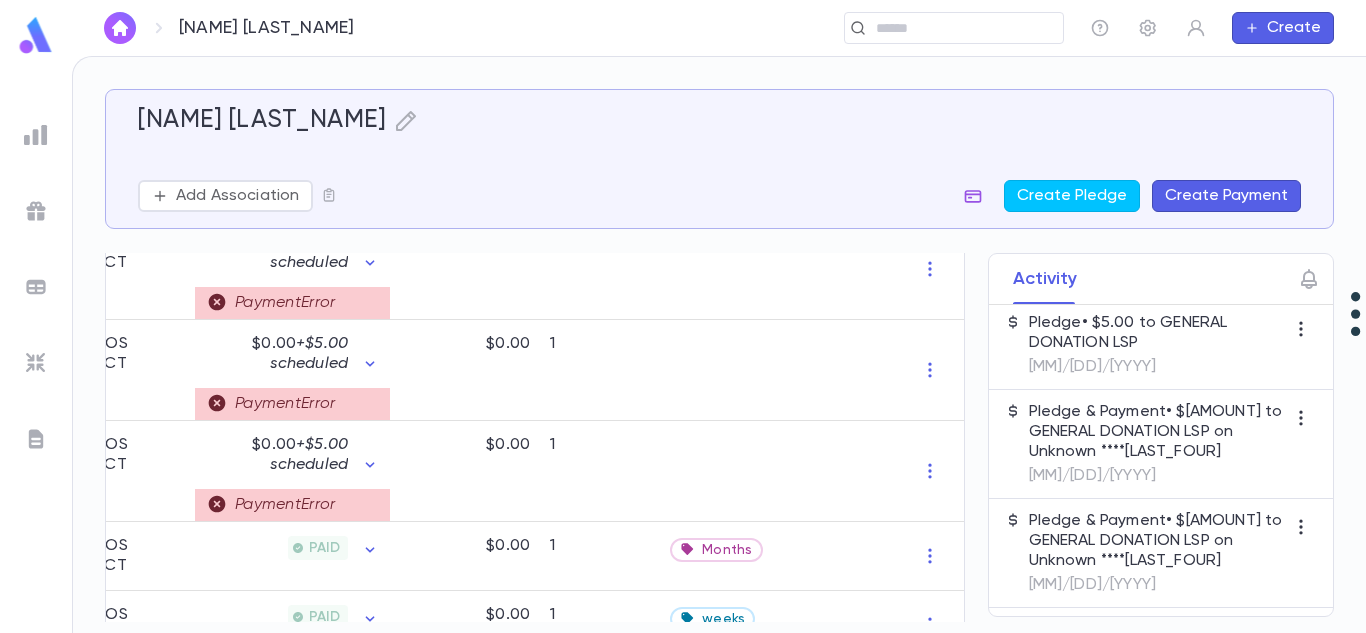click at bounding box center [973, 196] 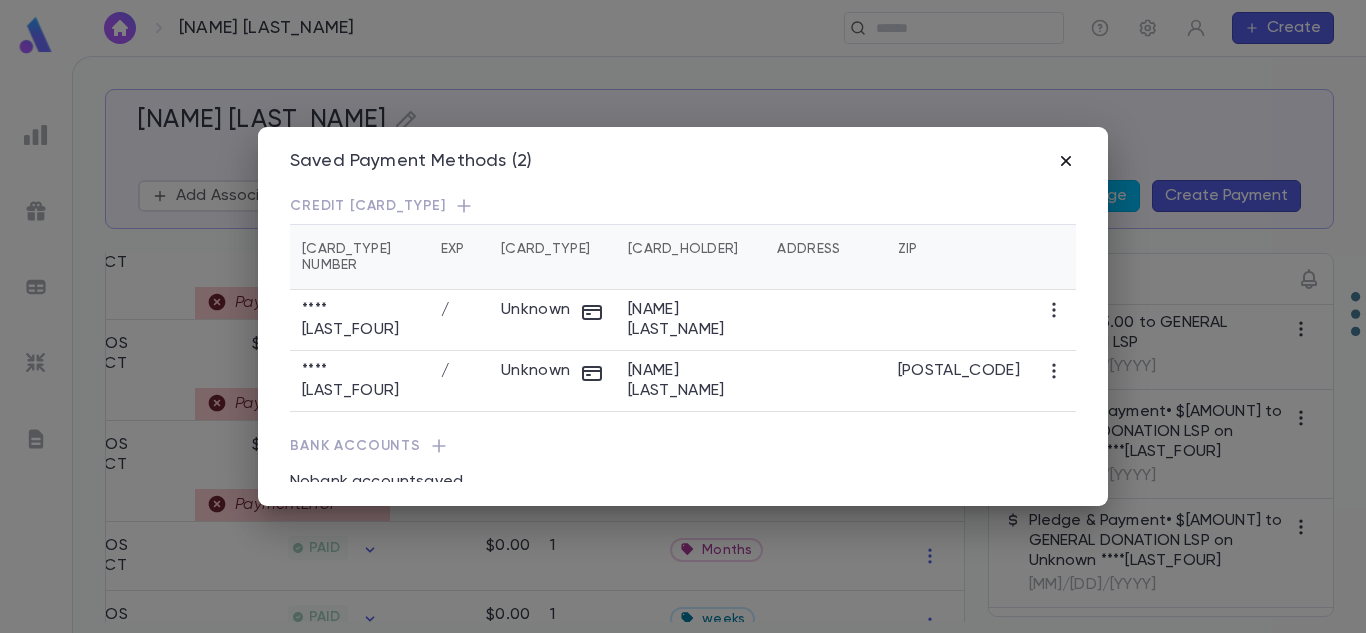 click at bounding box center [1066, 161] 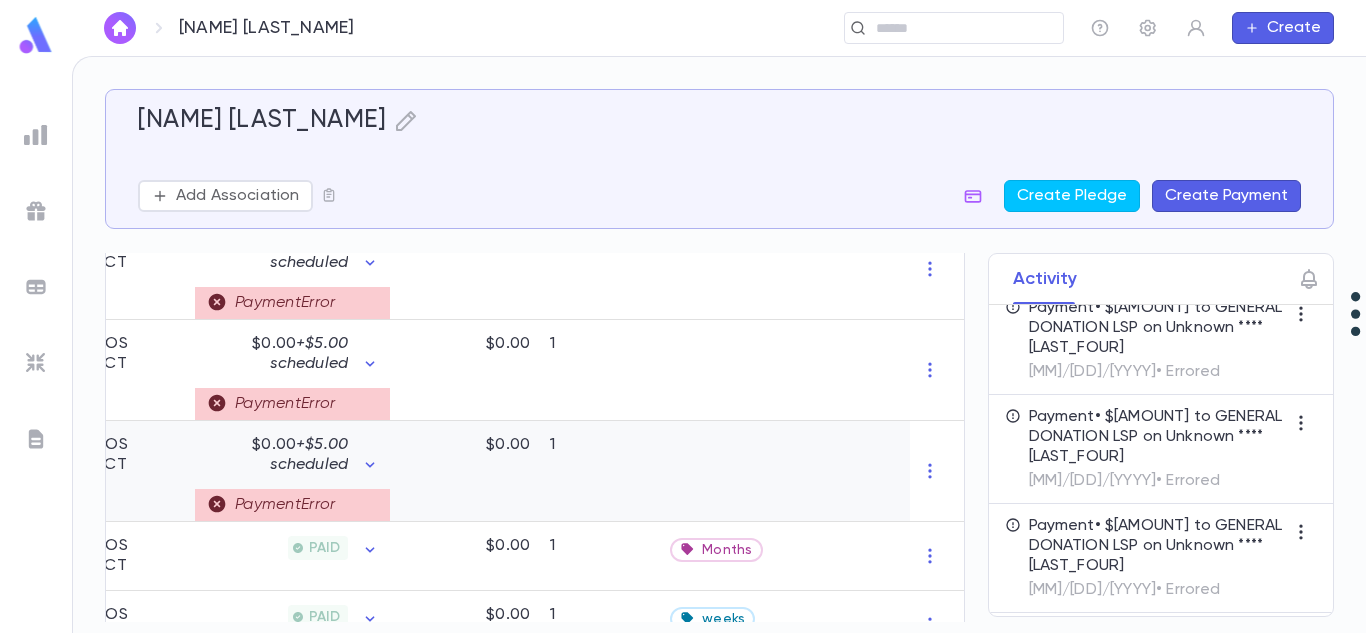 scroll, scrollTop: 147, scrollLeft: 0, axis: vertical 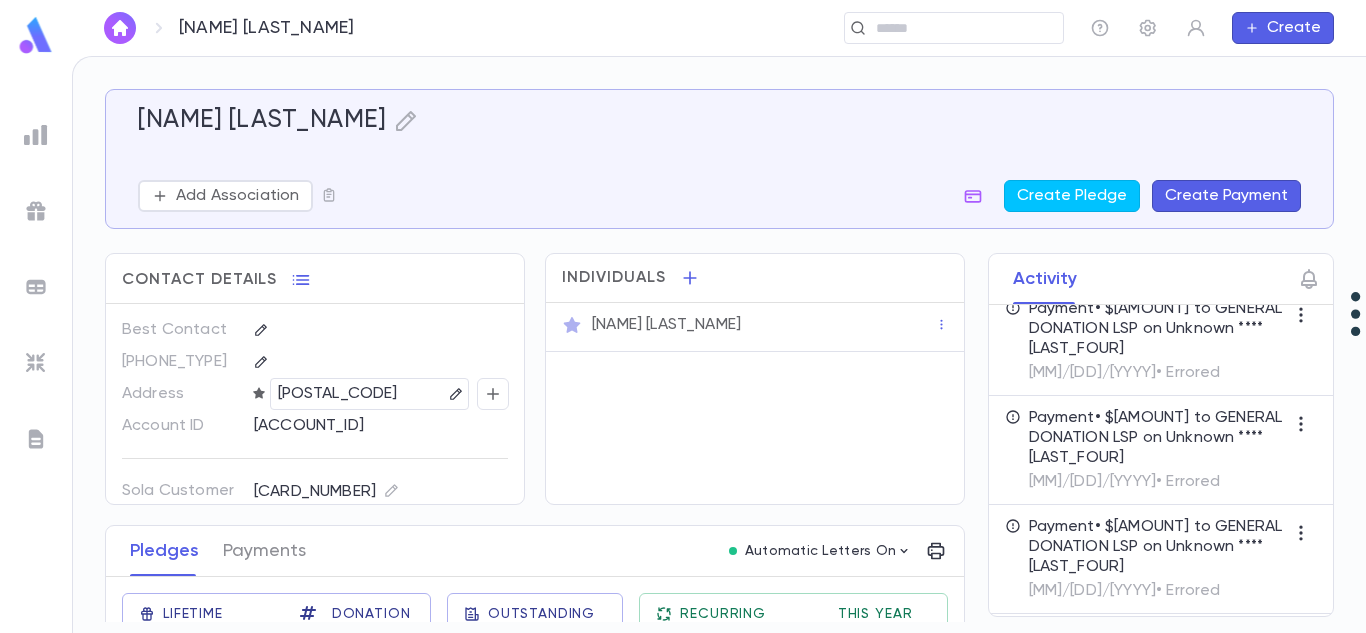 click on "[POSTAL_CODE]" at bounding box center (373, 394) 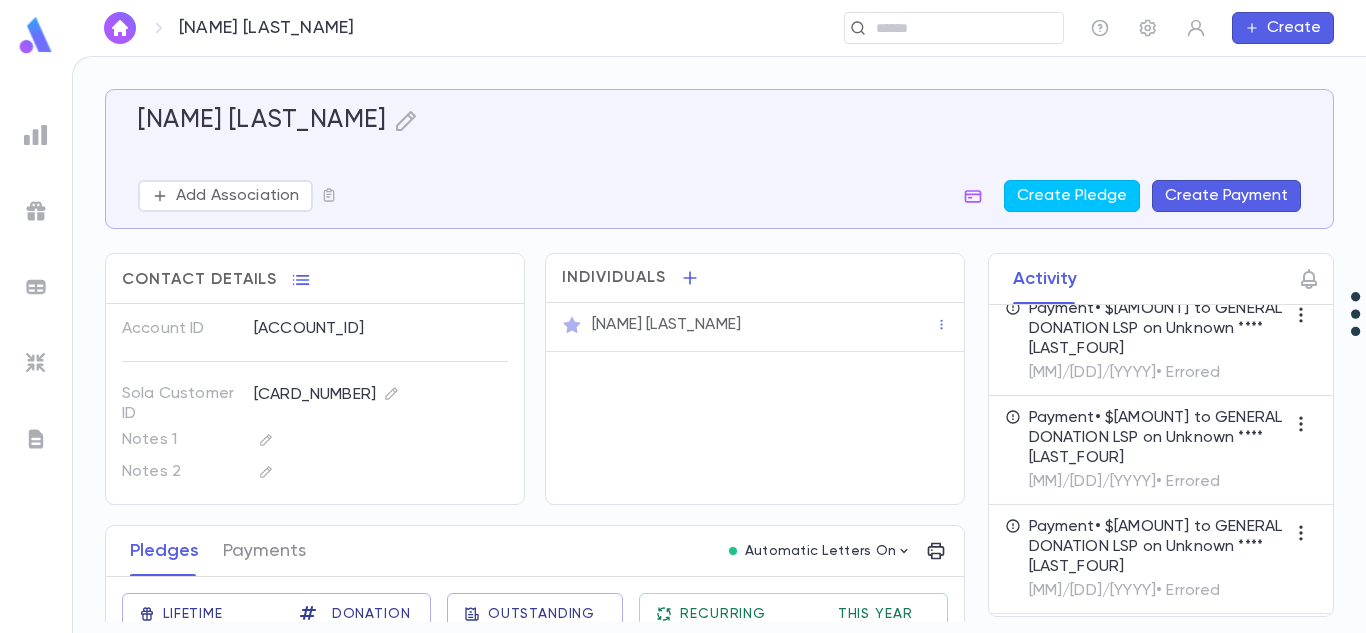 scroll, scrollTop: 0, scrollLeft: 0, axis: both 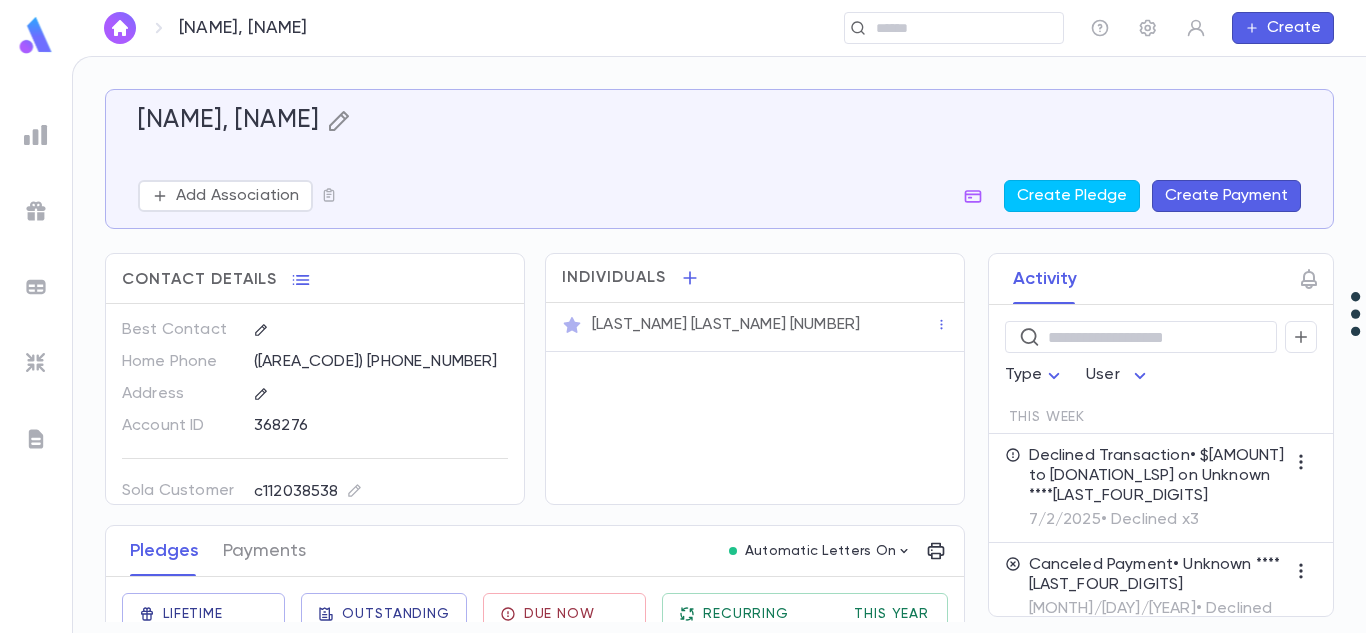 click at bounding box center (339, 121) 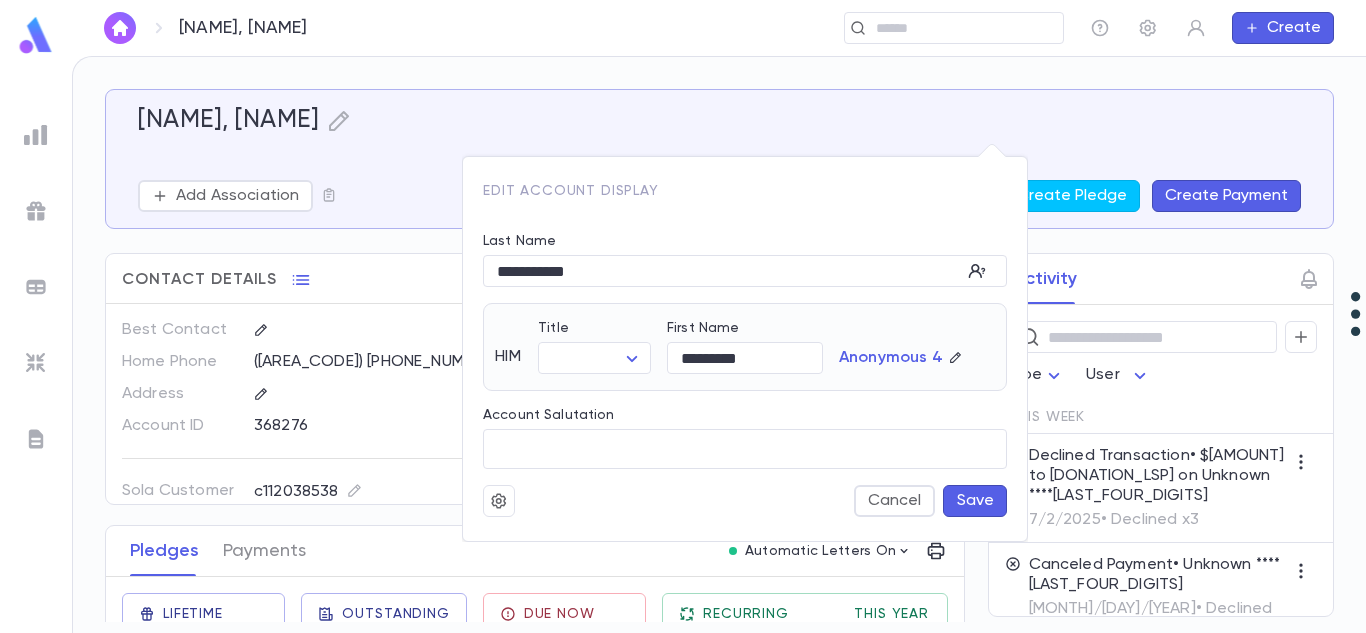 click at bounding box center (683, 316) 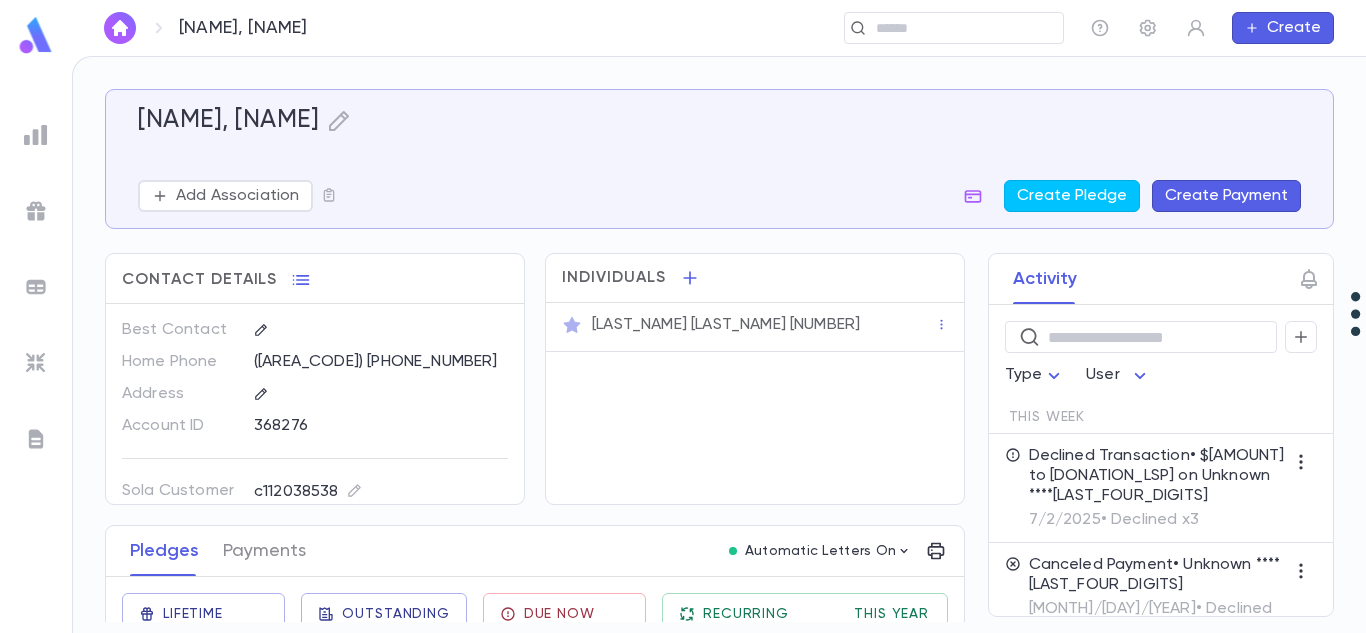 scroll, scrollTop: 97, scrollLeft: 0, axis: vertical 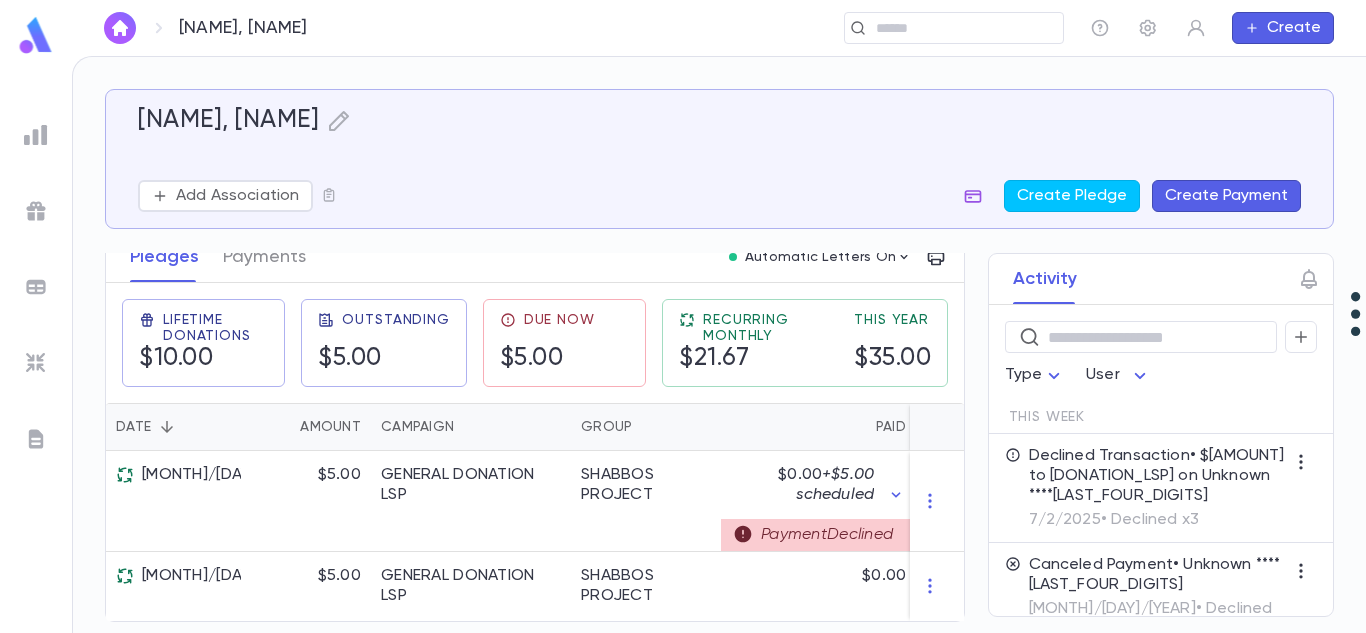 click at bounding box center (973, 196) 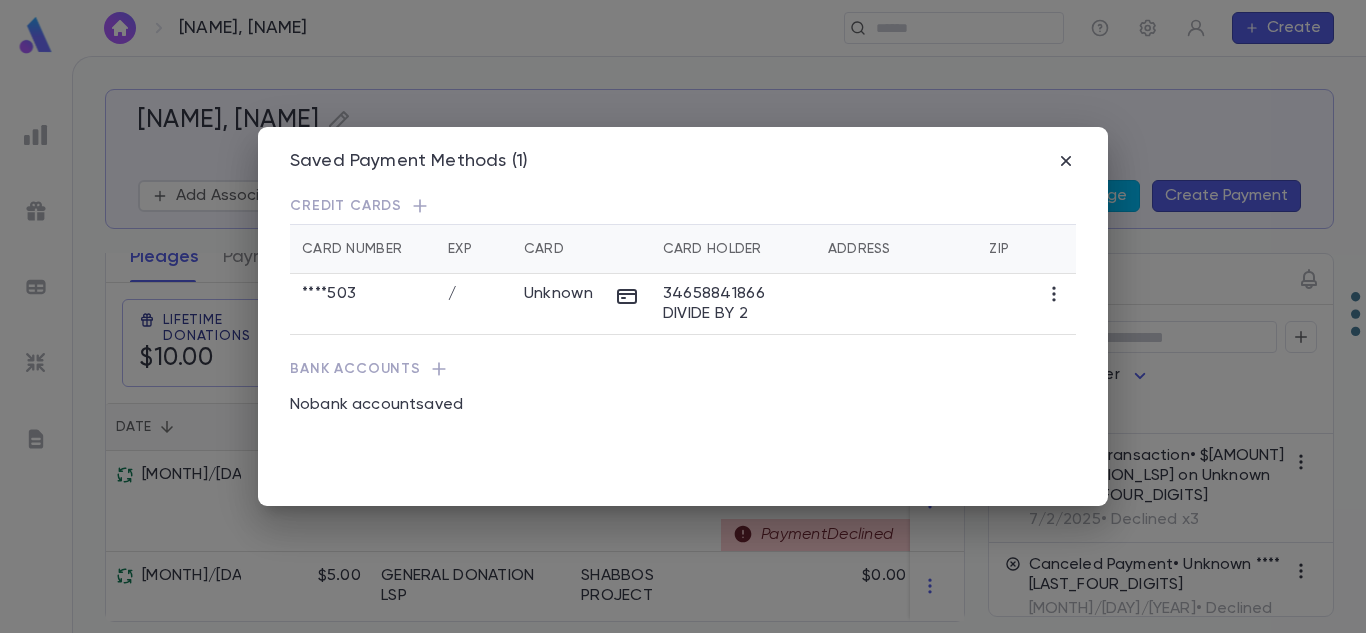 click on "Saved Payment Methods (1) Credit Cards Card Number Exp Card Card Holder Address Zip **** 503 / Unknown 34658841866 DIVIDE BY 2 Bank Accounts No  bank account  saved" at bounding box center [683, 316] 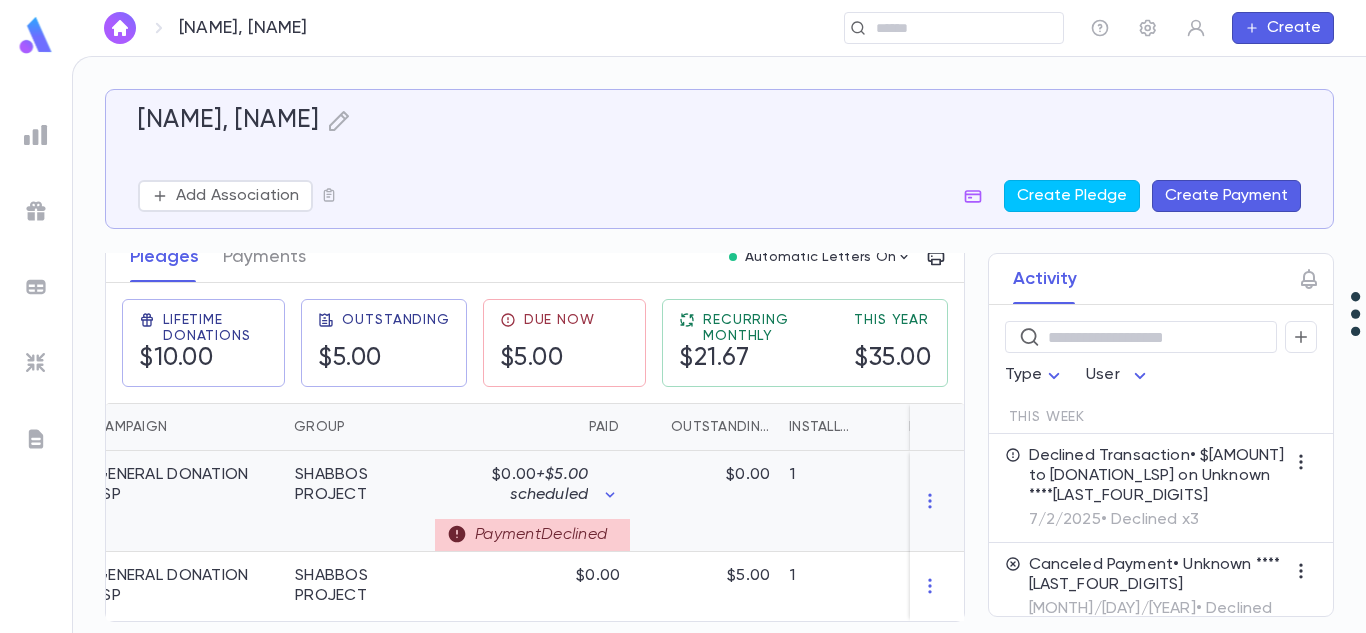 scroll, scrollTop: 0, scrollLeft: 287, axis: horizontal 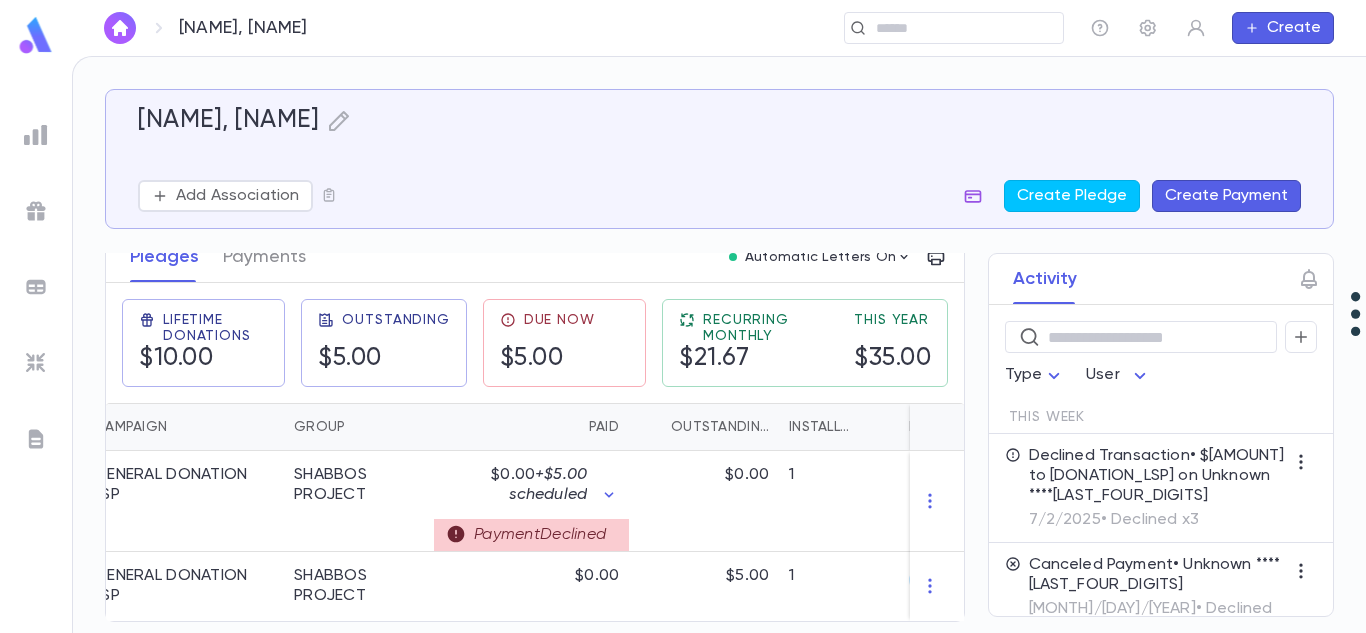 click at bounding box center (973, 196) 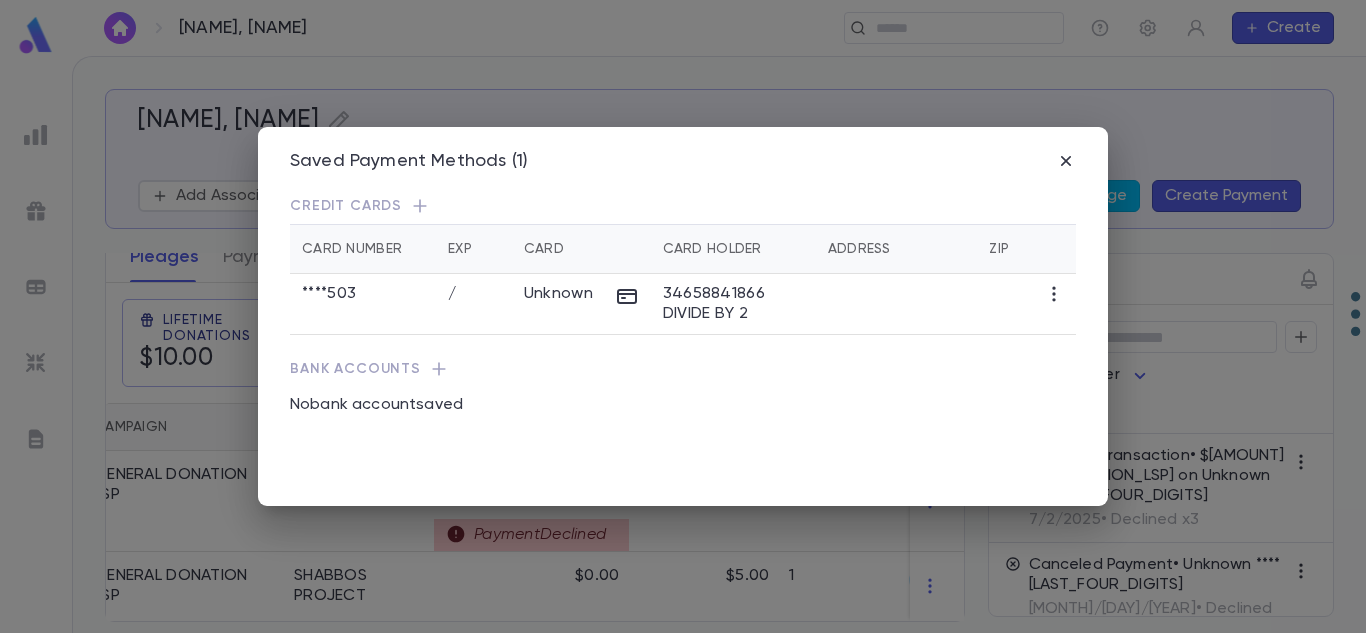 click at bounding box center [420, 206] 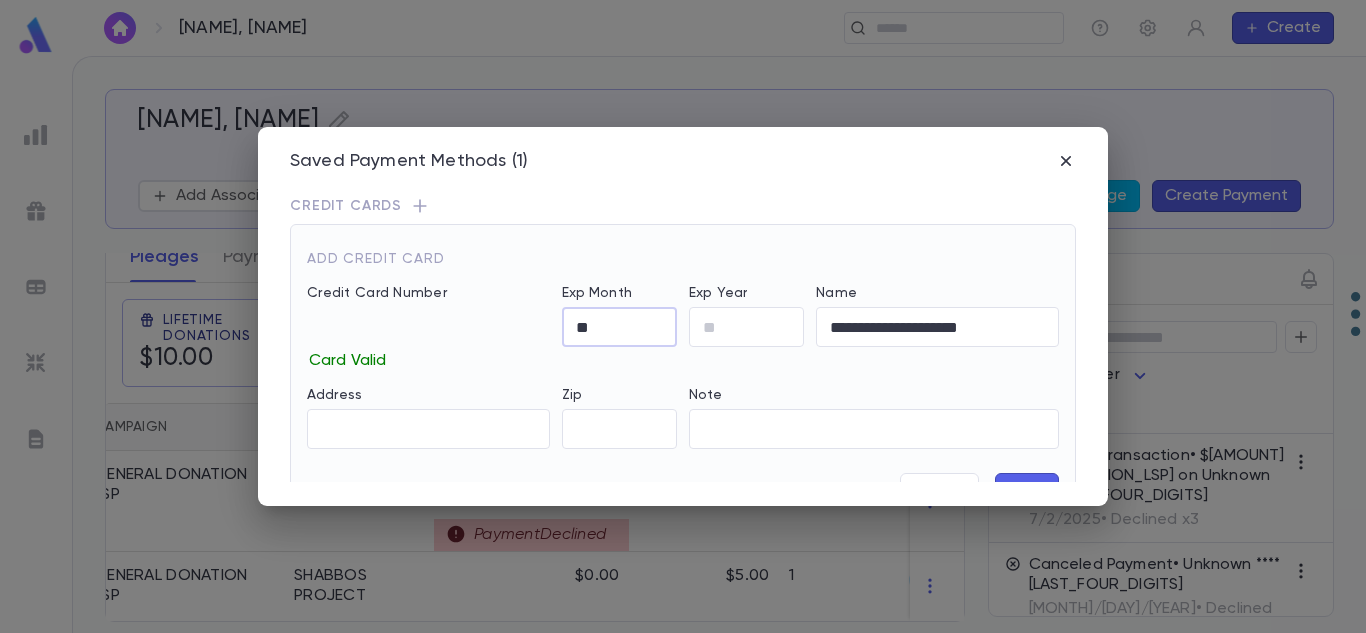 type on "**" 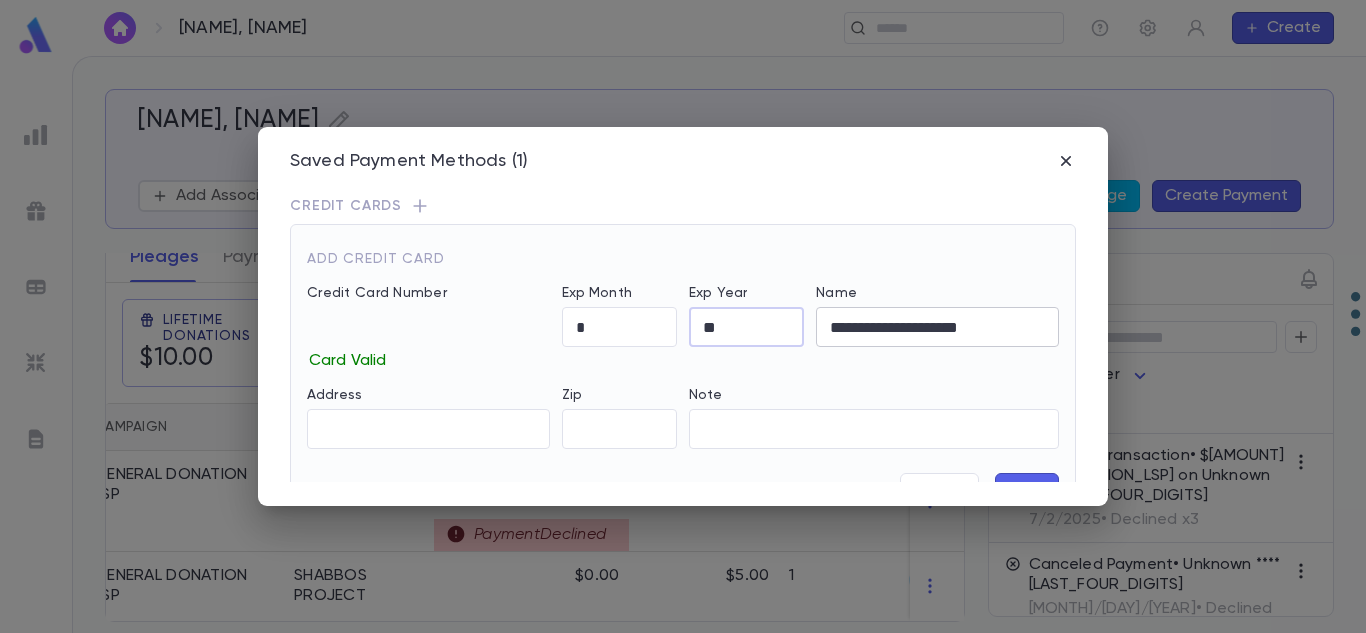 type on "**" 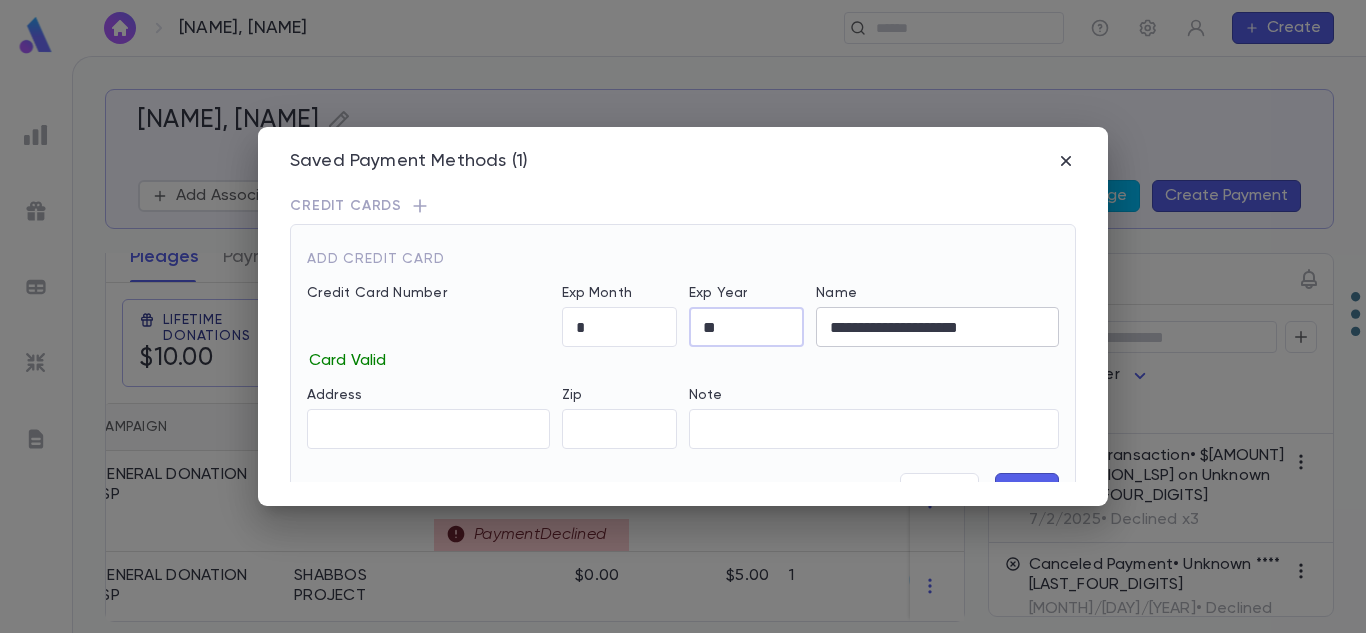 click on "**********" at bounding box center [937, 327] 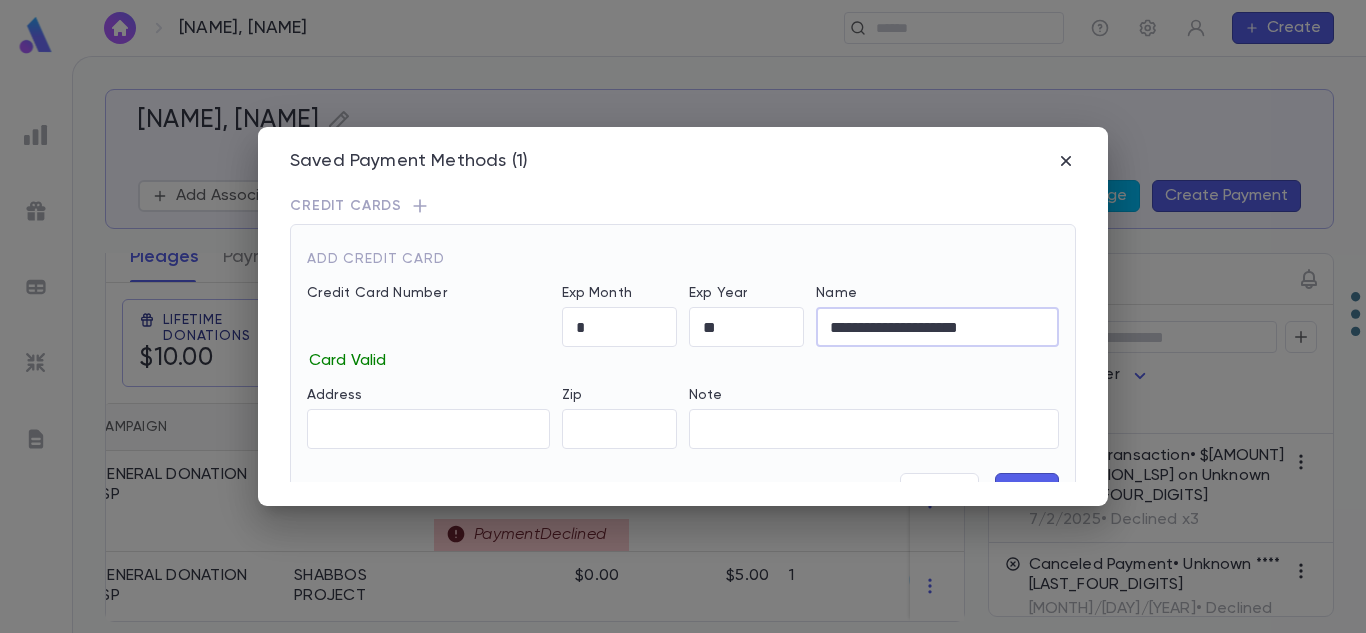 click on "**********" at bounding box center [937, 327] 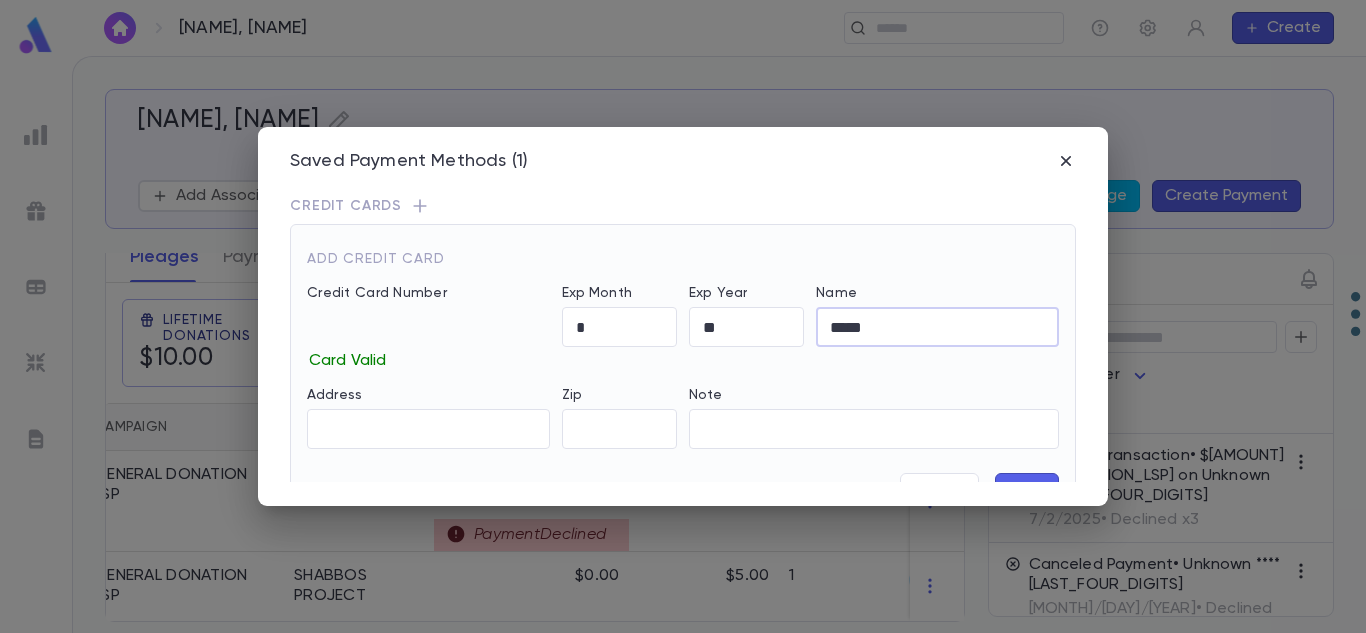 scroll, scrollTop: 75, scrollLeft: 0, axis: vertical 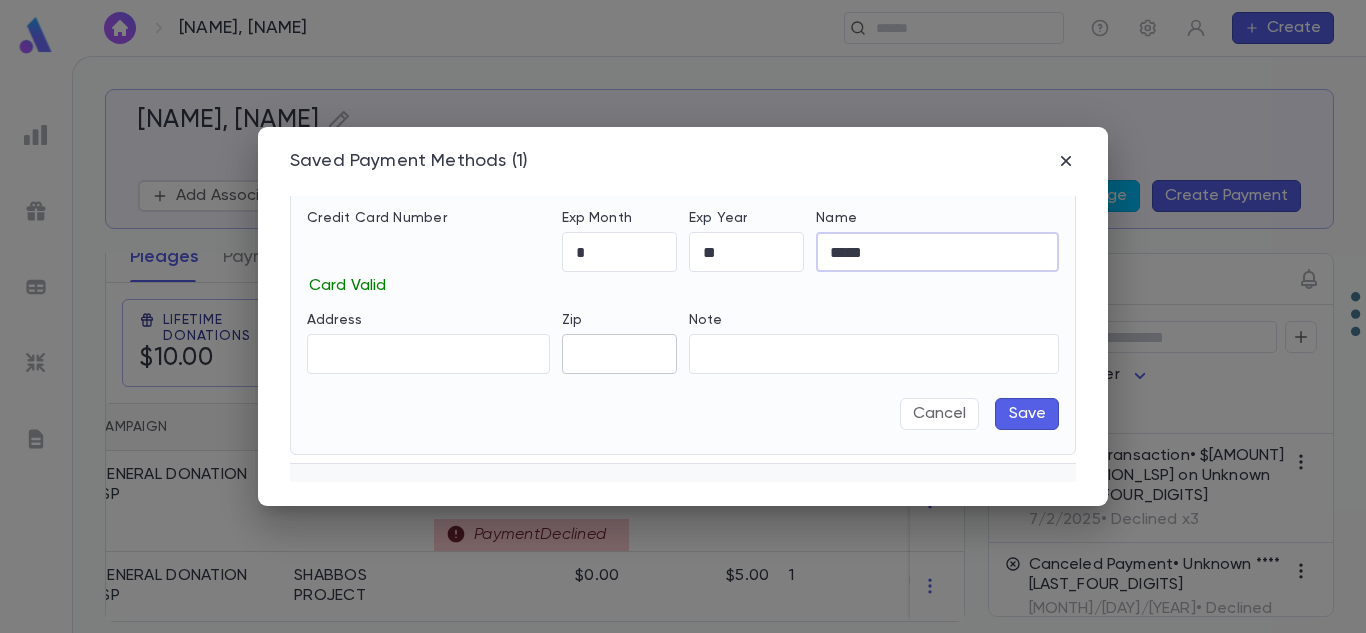 type on "*****" 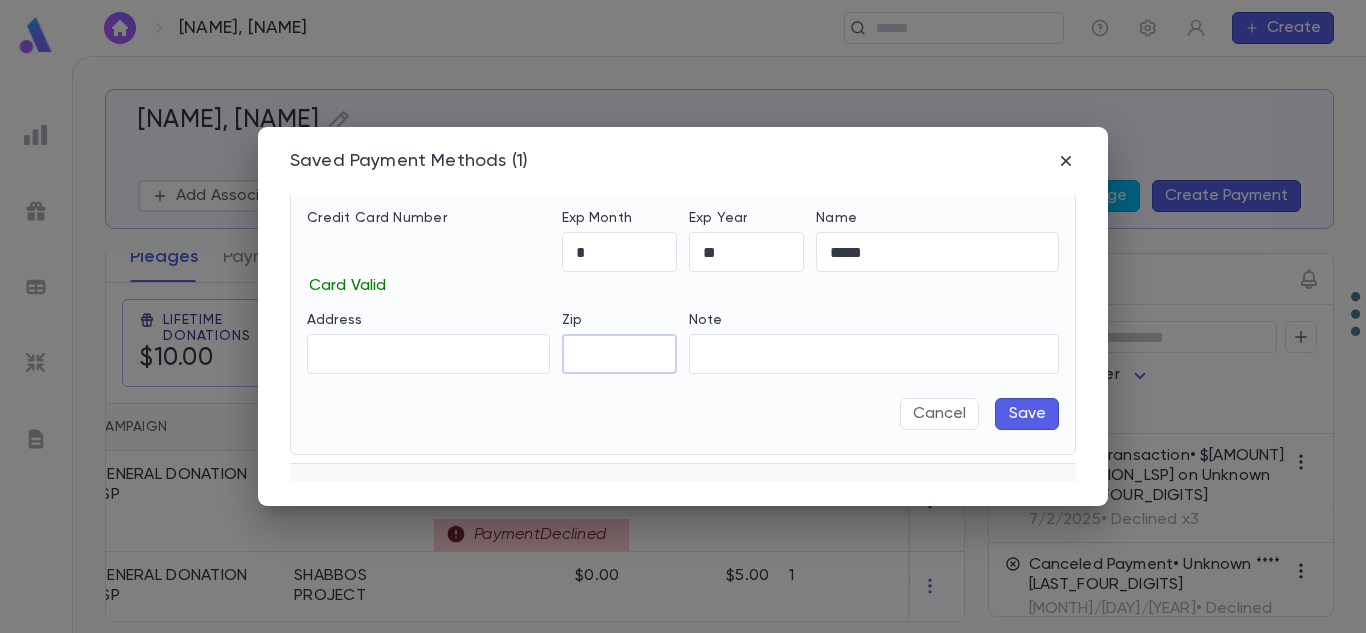 click on "Zip" at bounding box center (619, 354) 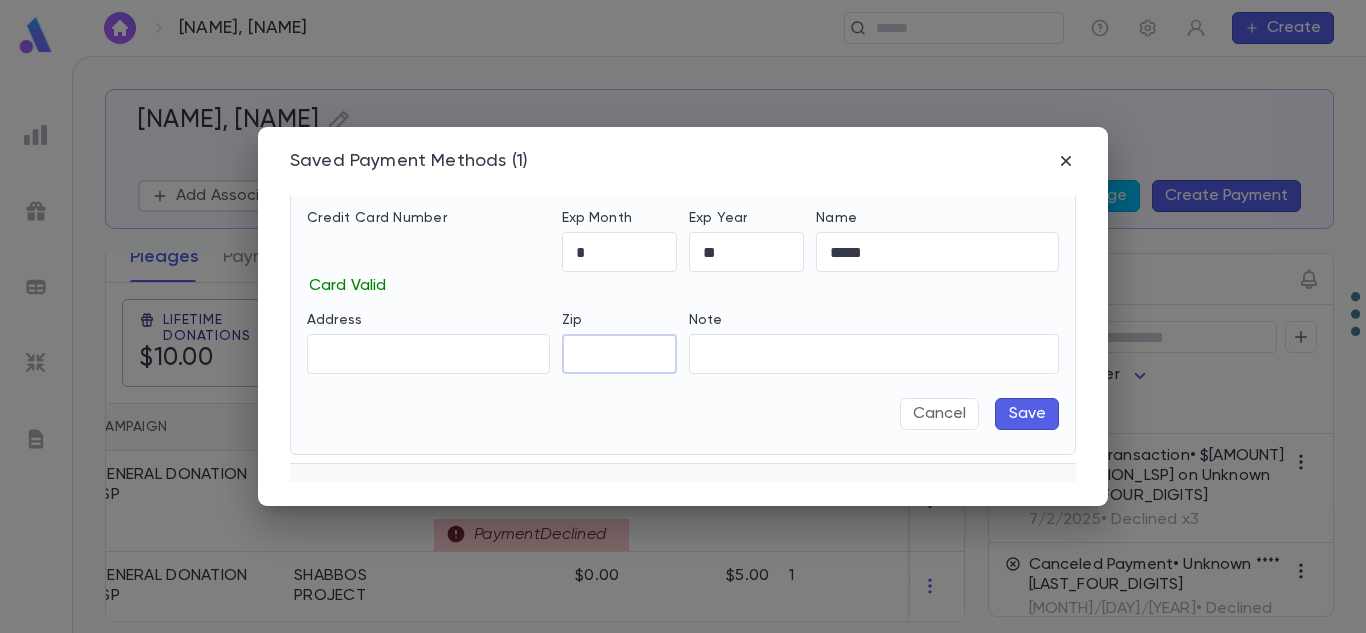 type on "*****" 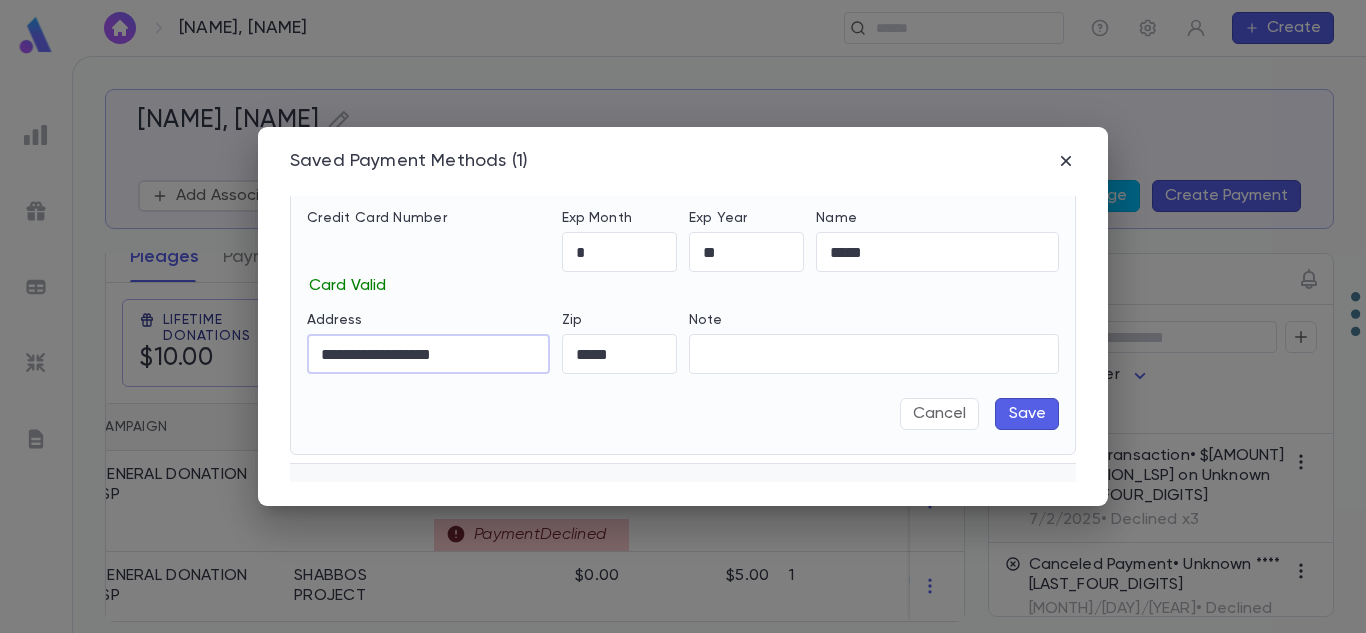 click on "**********" at bounding box center [428, 354] 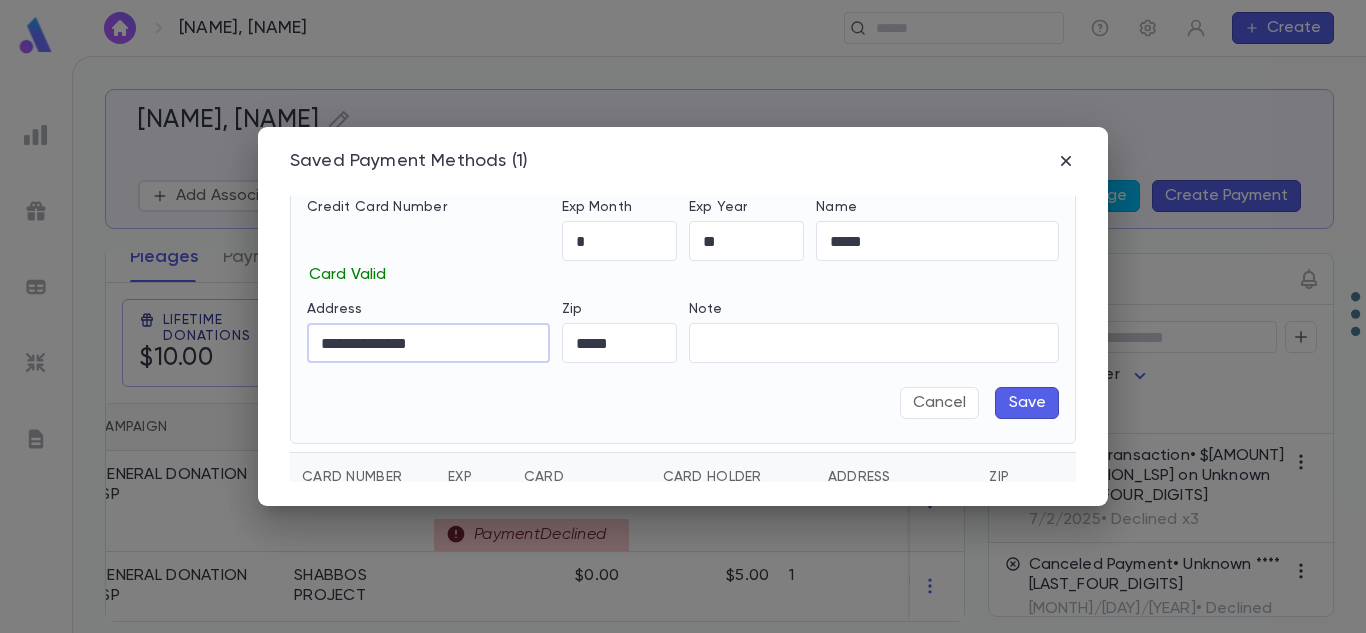 scroll, scrollTop: 81, scrollLeft: 0, axis: vertical 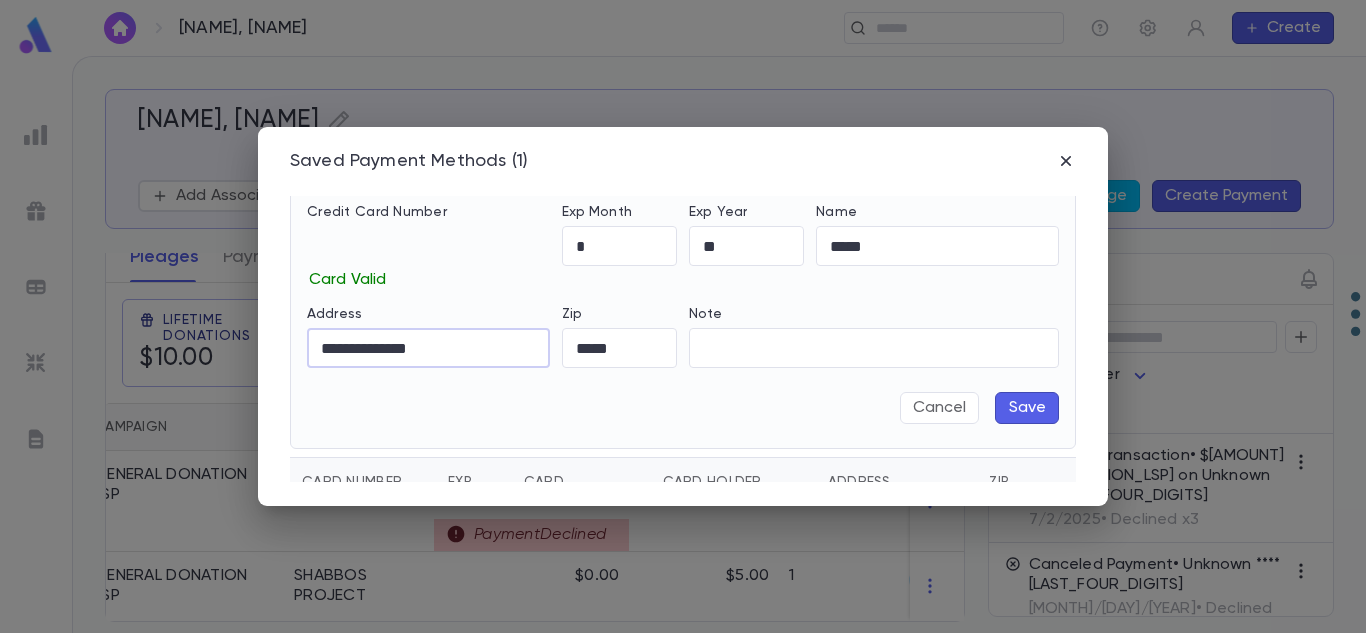 type on "**********" 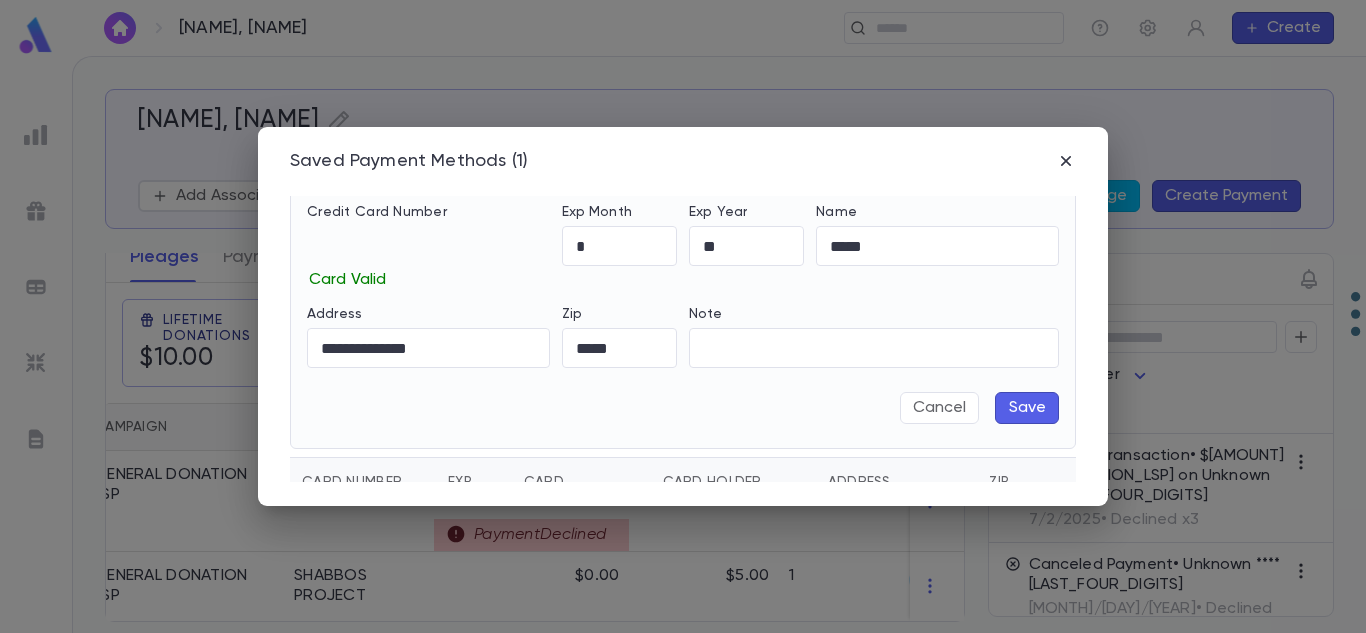 click on "Save" at bounding box center [1027, 408] 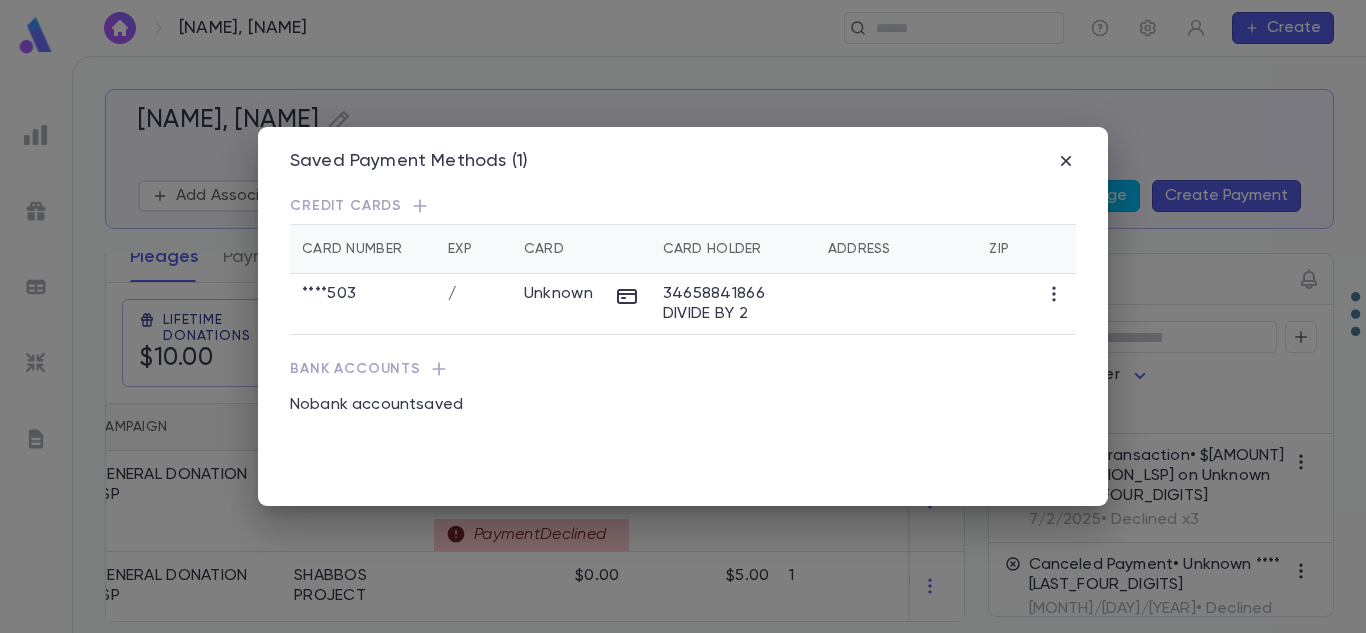 scroll, scrollTop: 0, scrollLeft: 0, axis: both 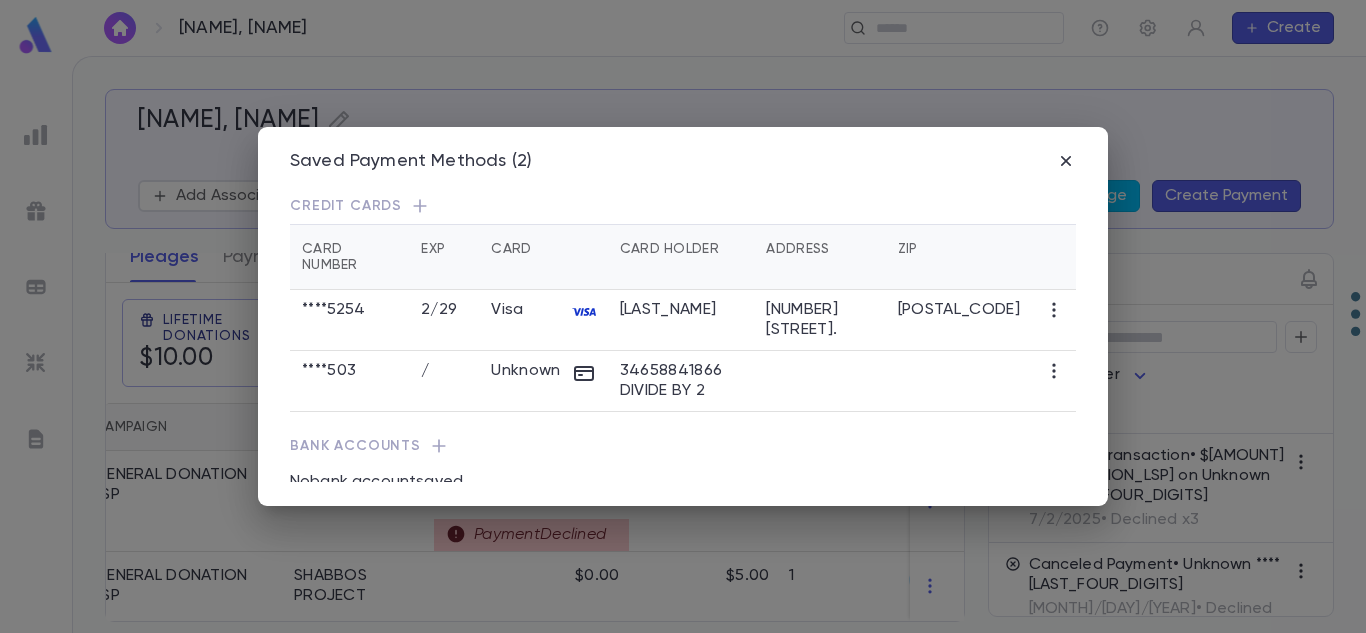 click at bounding box center (1054, 310) 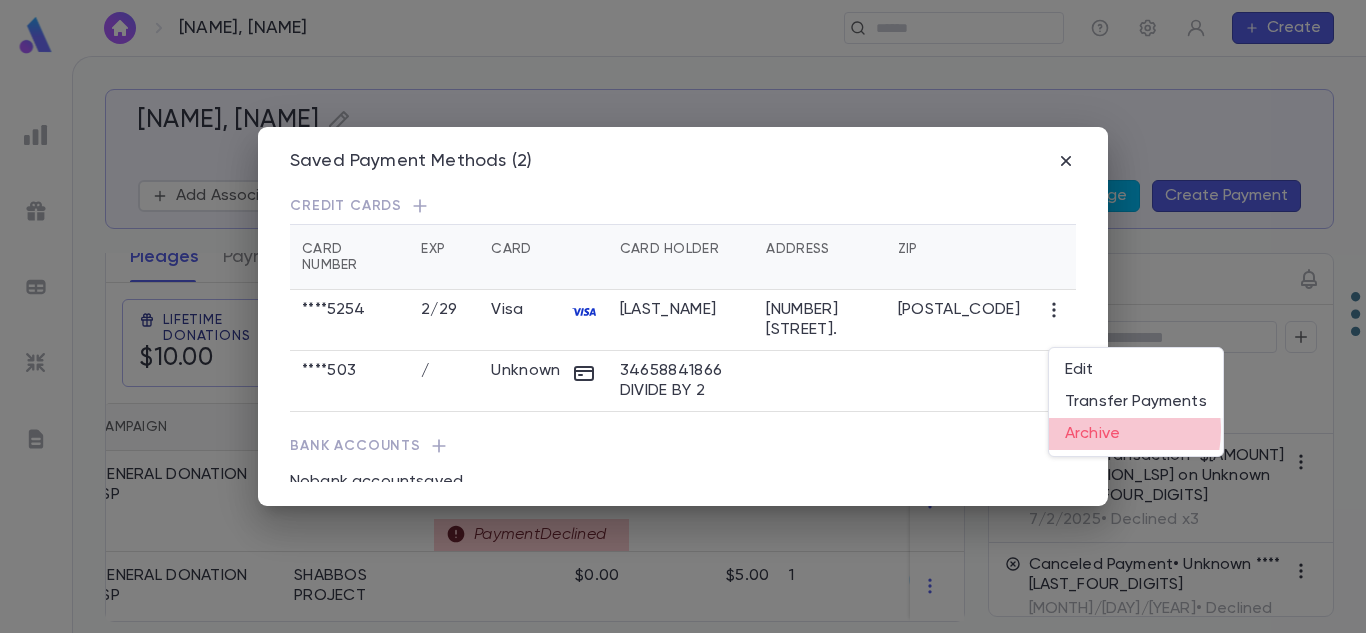 click on "Archive" at bounding box center [1136, 434] 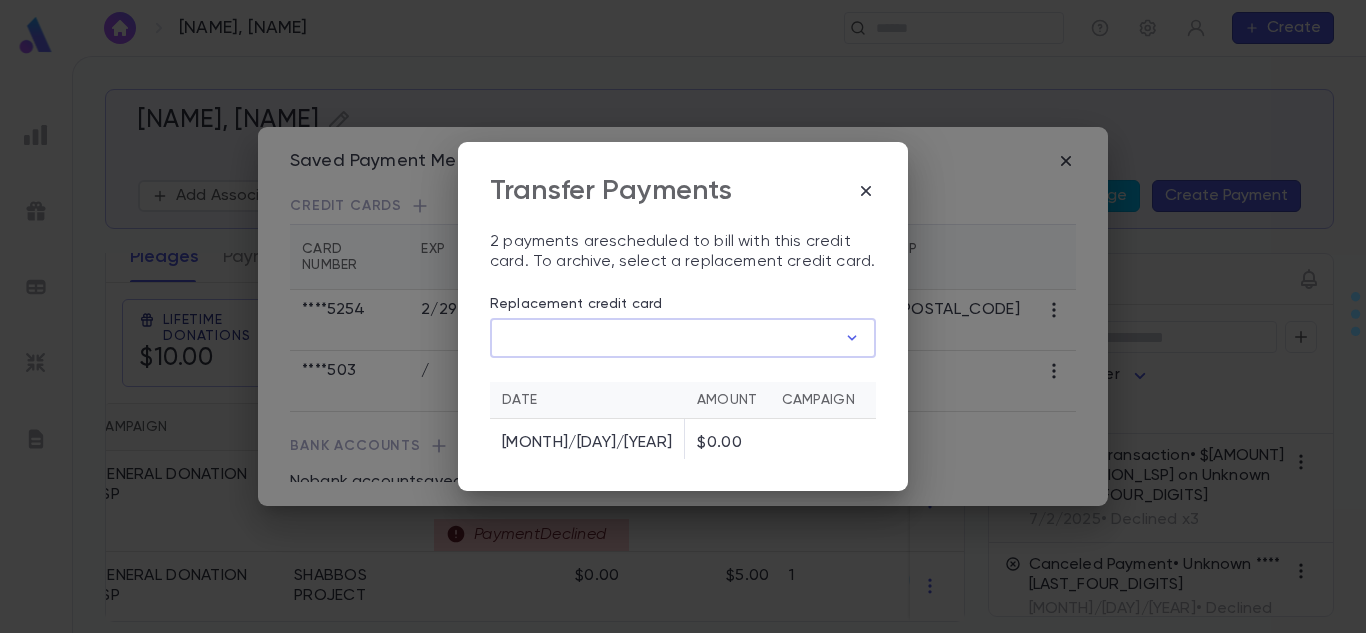 click on "Replacement credit card" at bounding box center (663, 338) 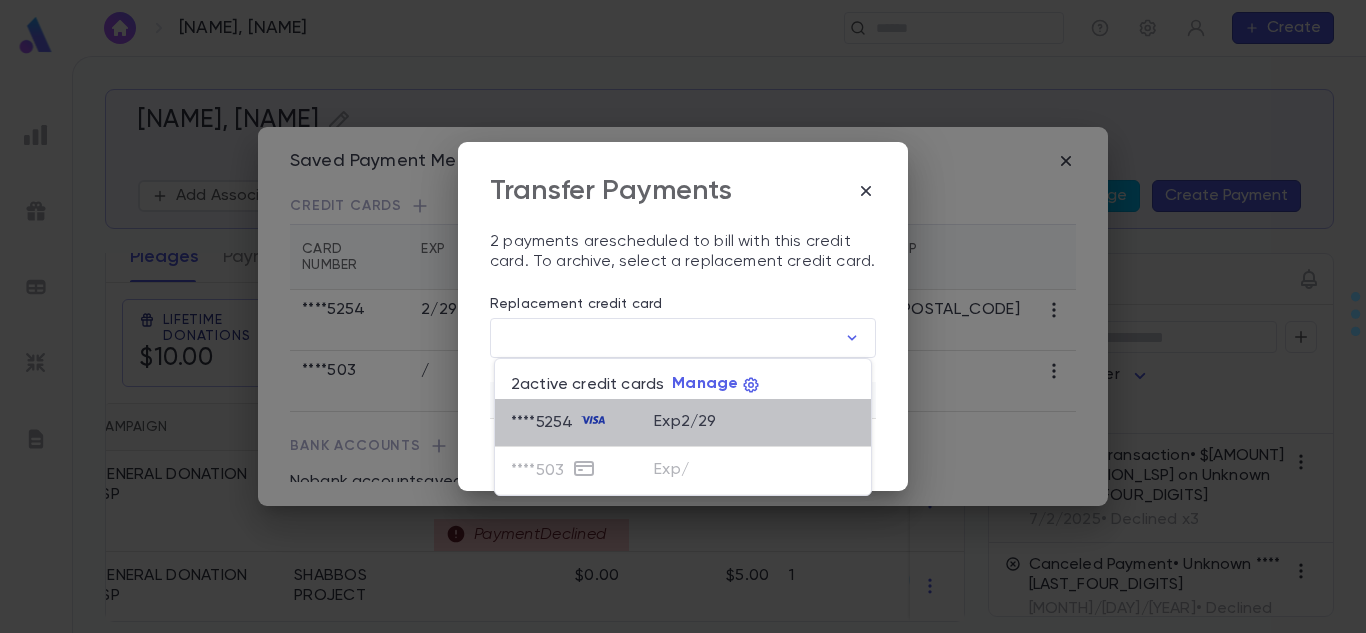 click on "Exp  2 / 29" at bounding box center [685, 422] 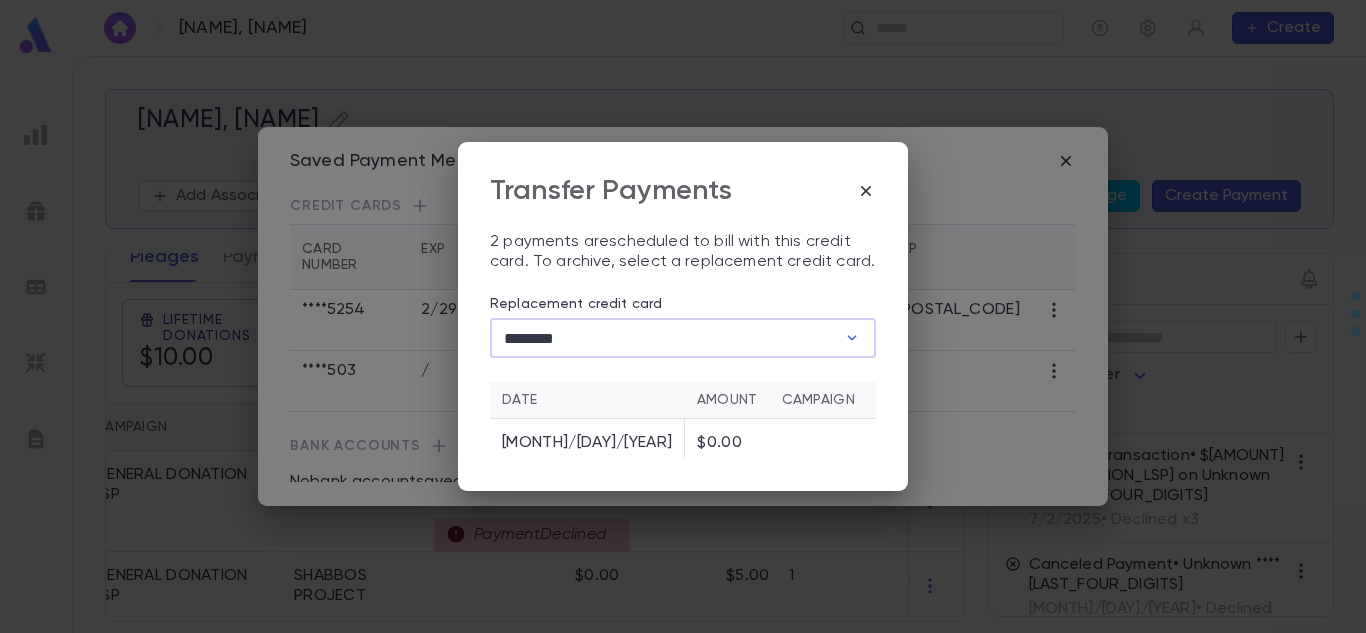 scroll, scrollTop: 142, scrollLeft: 0, axis: vertical 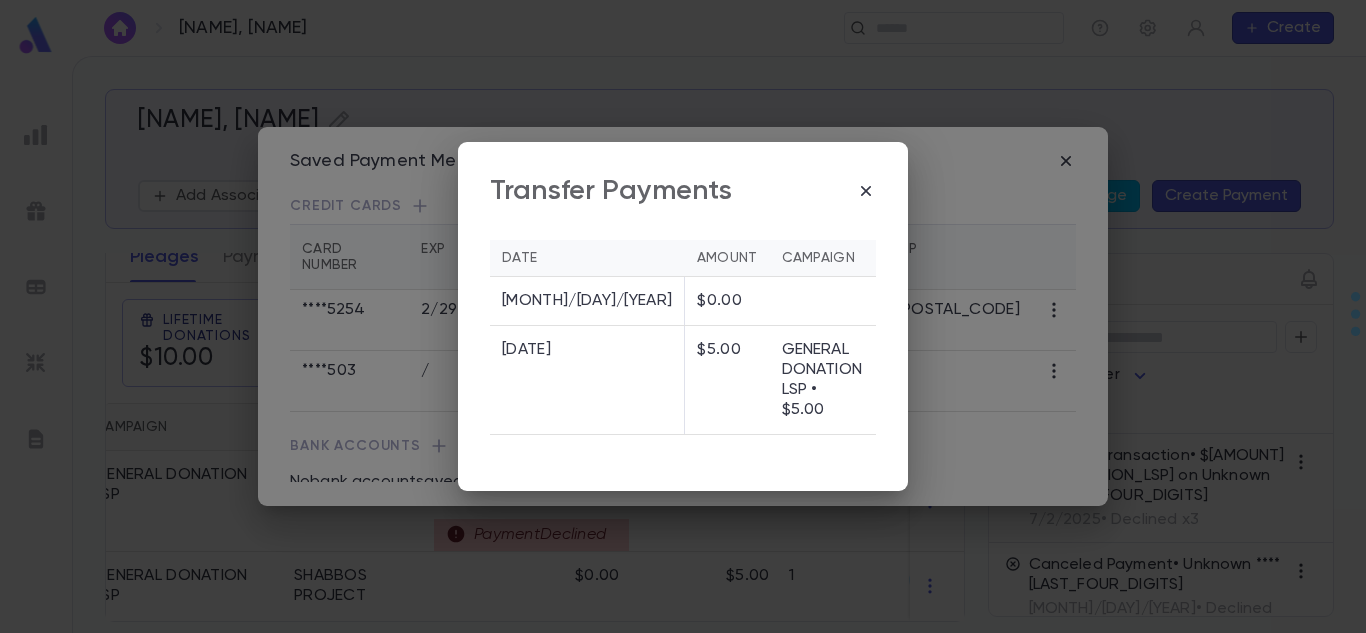 click on "Archive and  Transfer" at bounding box center [788, 475] 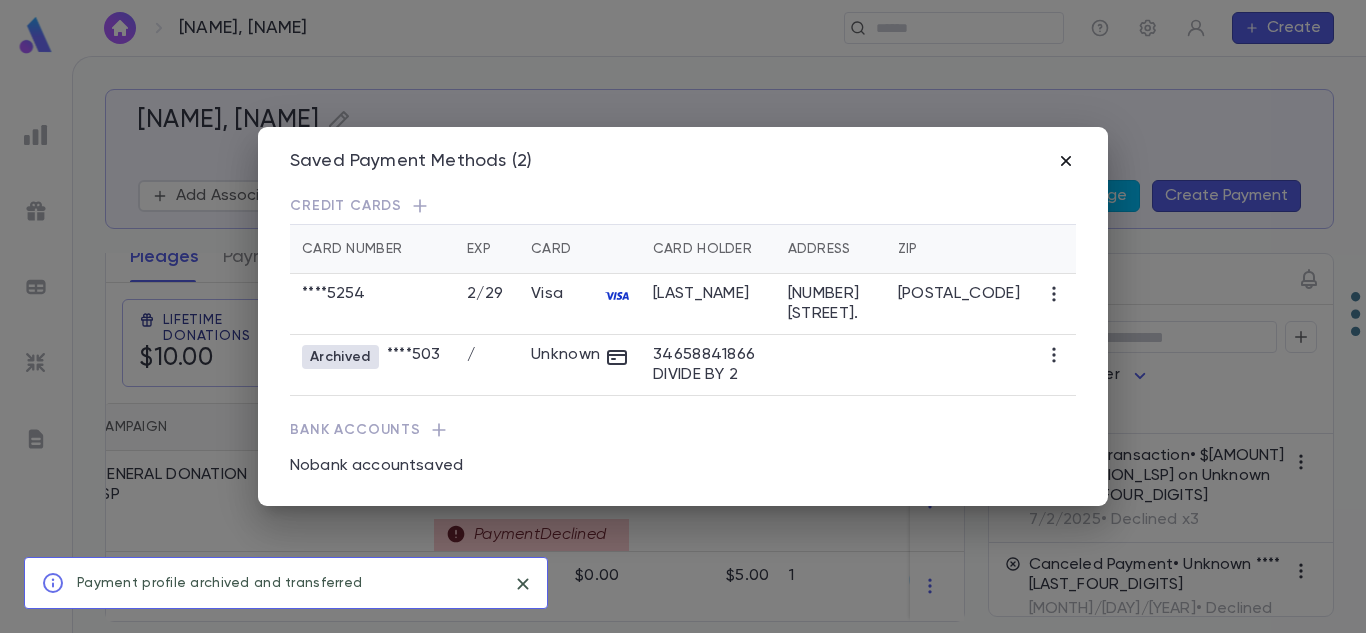 click at bounding box center [1066, 161] 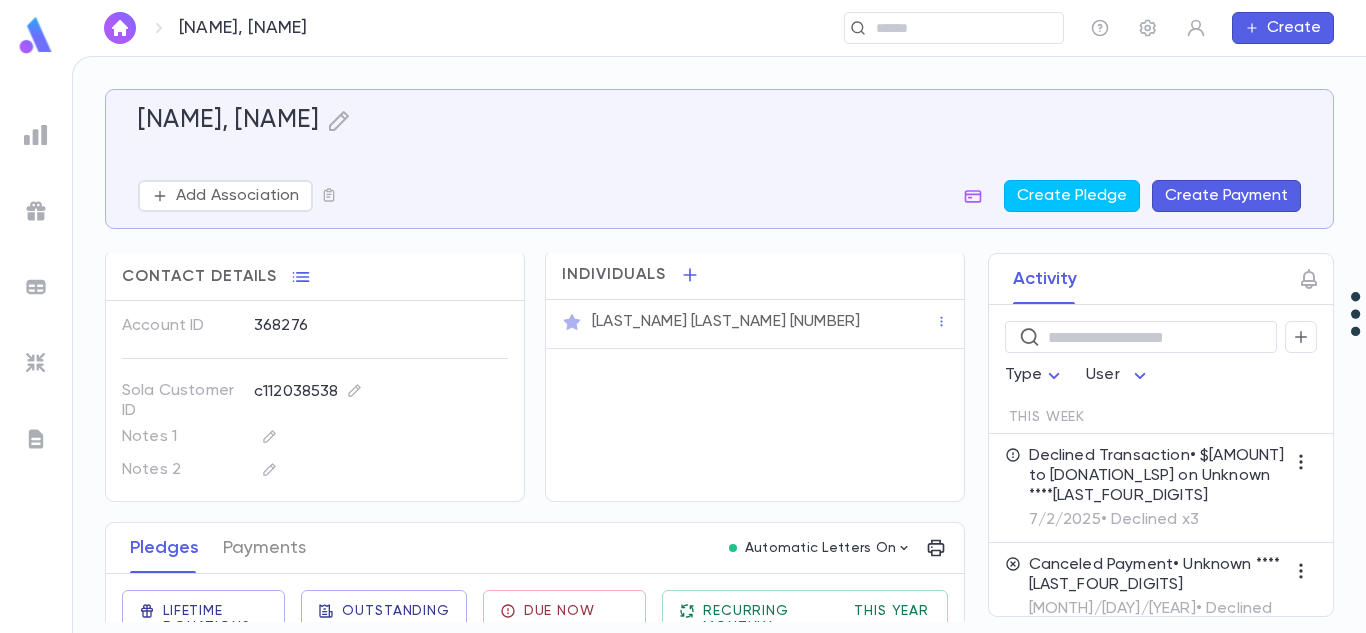 scroll, scrollTop: 2, scrollLeft: 0, axis: vertical 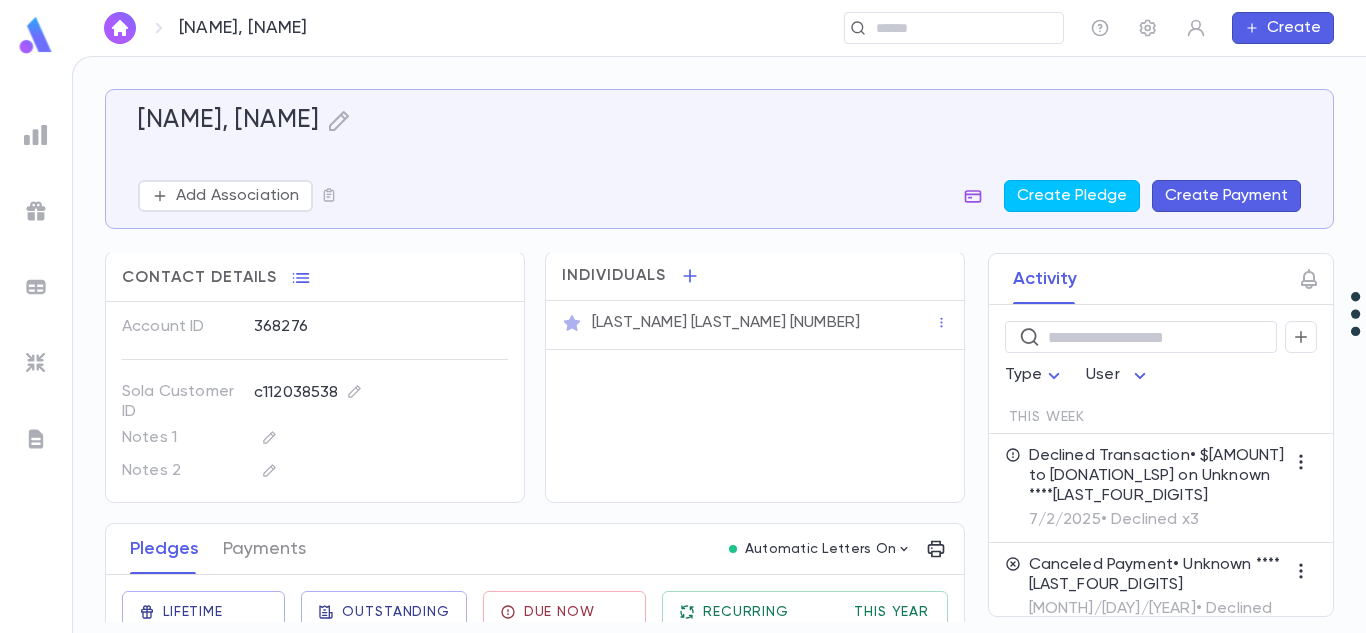 click at bounding box center (973, 196) 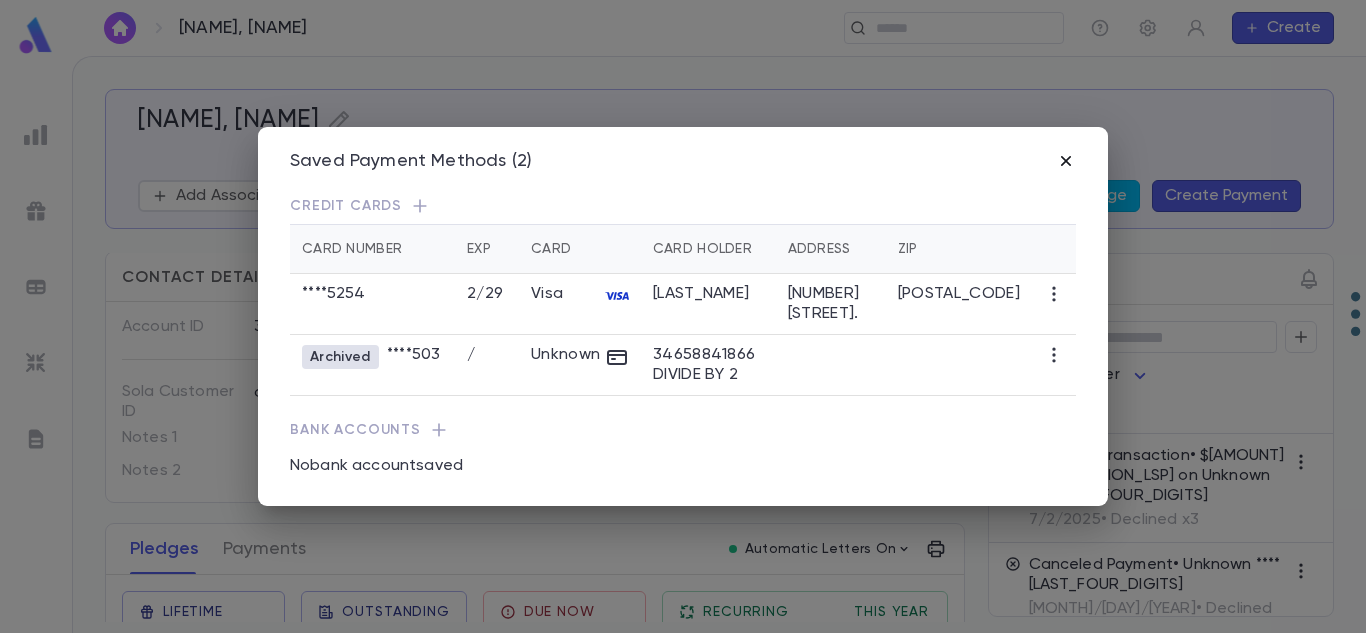 click at bounding box center (1066, 161) 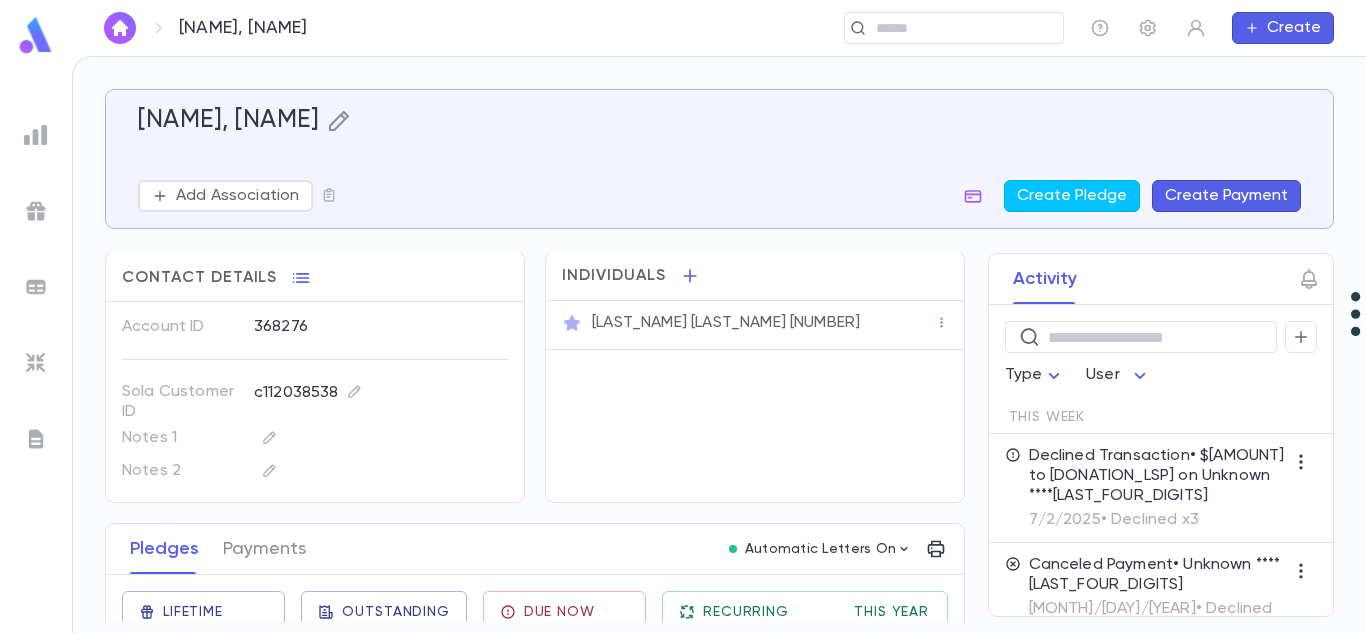 click at bounding box center (339, 121) 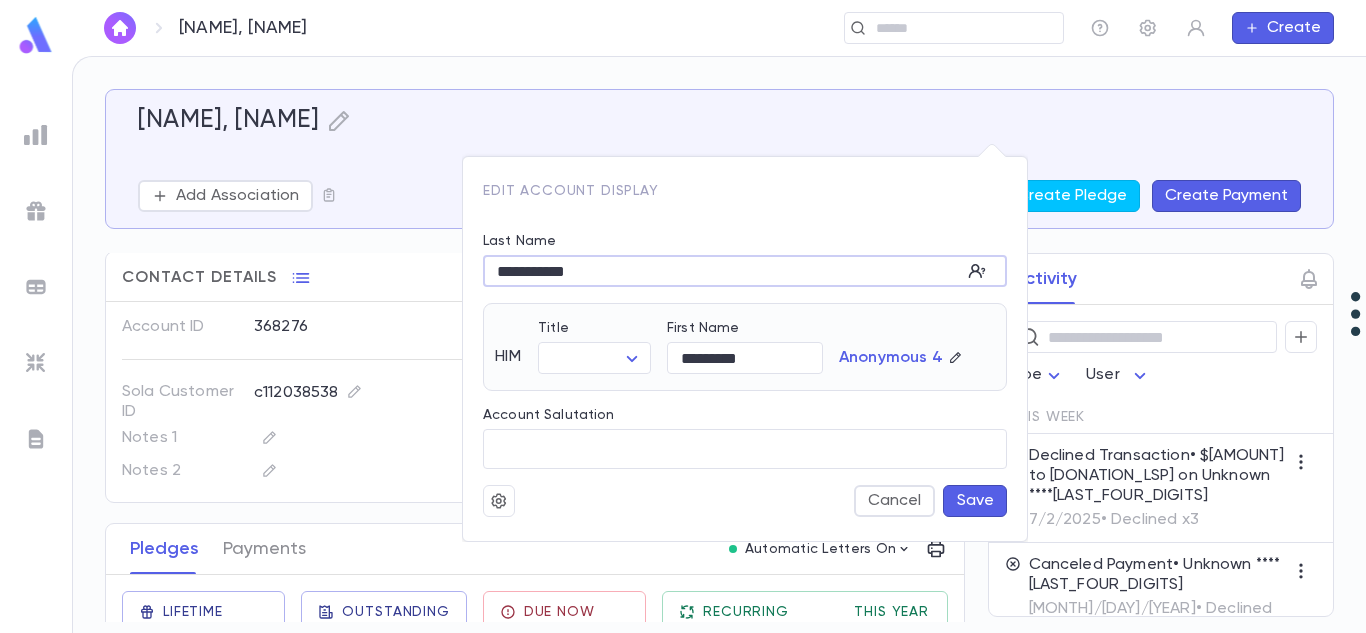 click on "**********" at bounding box center (722, 271) 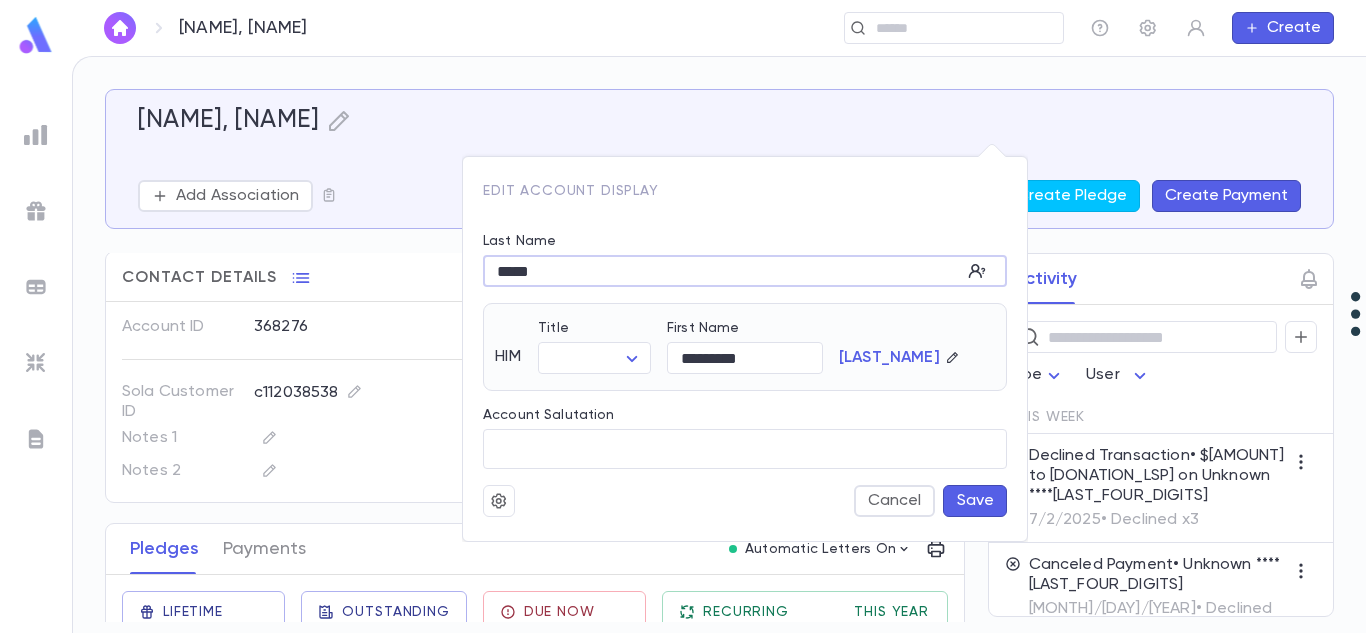 type on "*****" 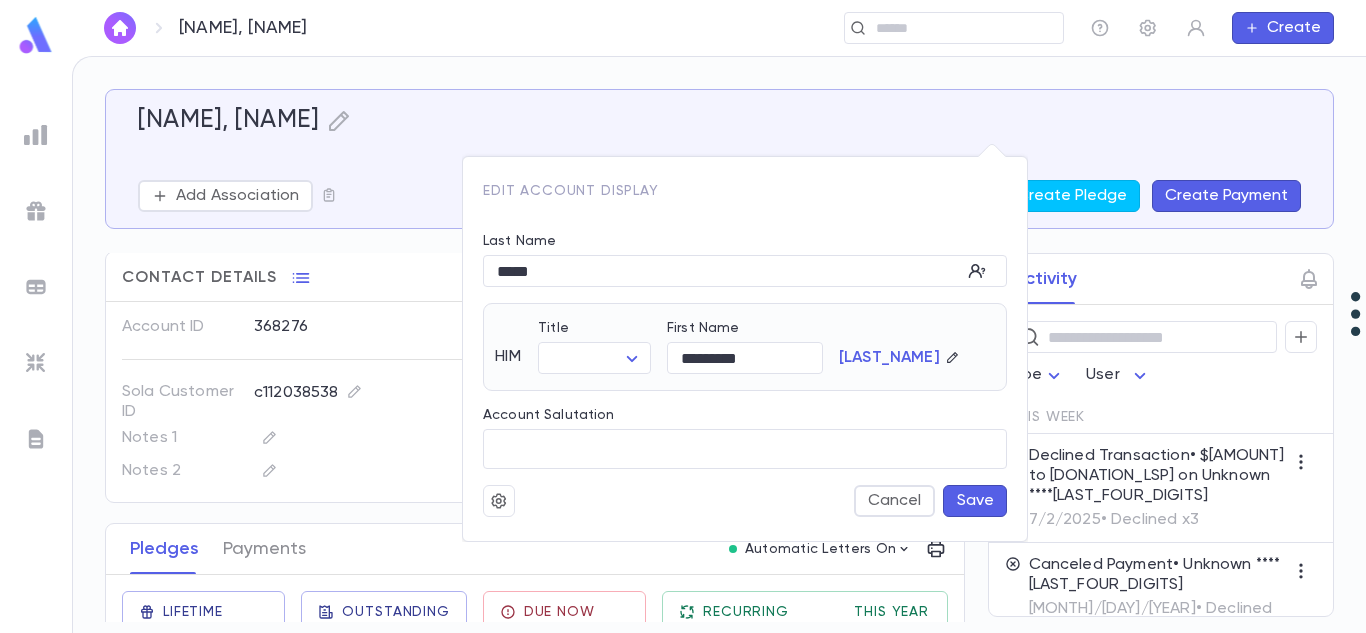 click on "Save" at bounding box center (975, 501) 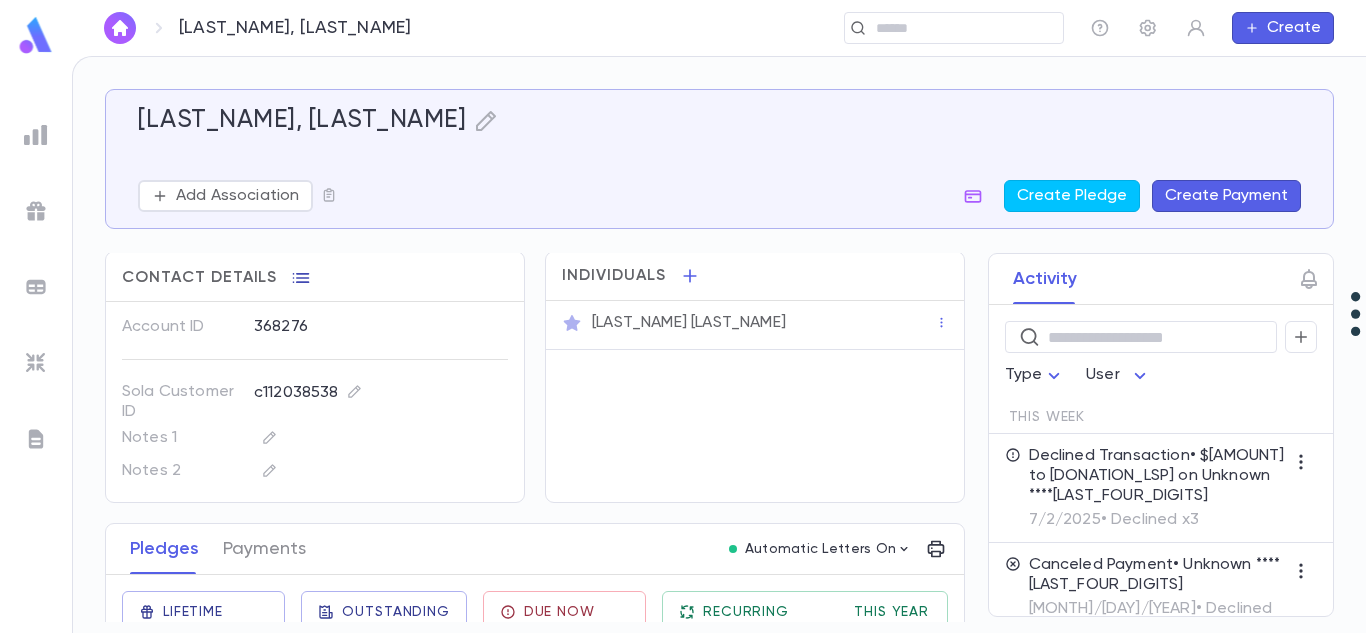 click at bounding box center [301, 278] 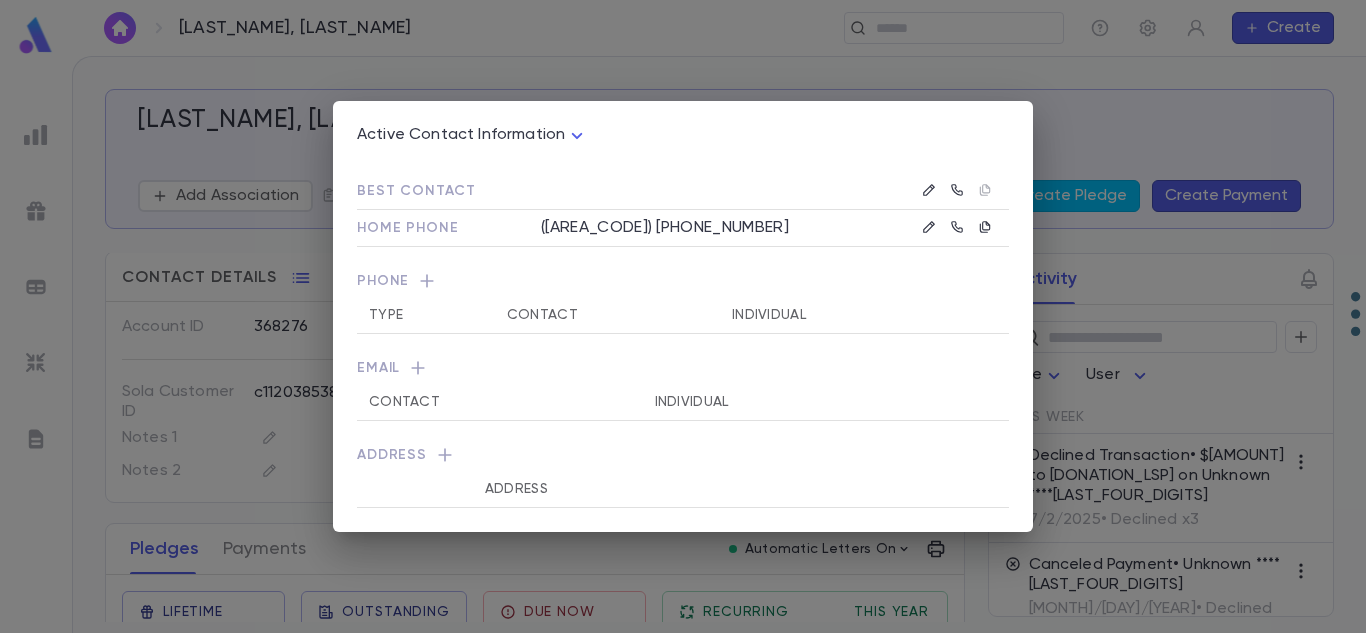 click on "Active Contact Information **** Best Contact Home Phone (732) 942-0933 Phone Type Contact Individual Email Contact Individual Address Address" at bounding box center [683, 316] 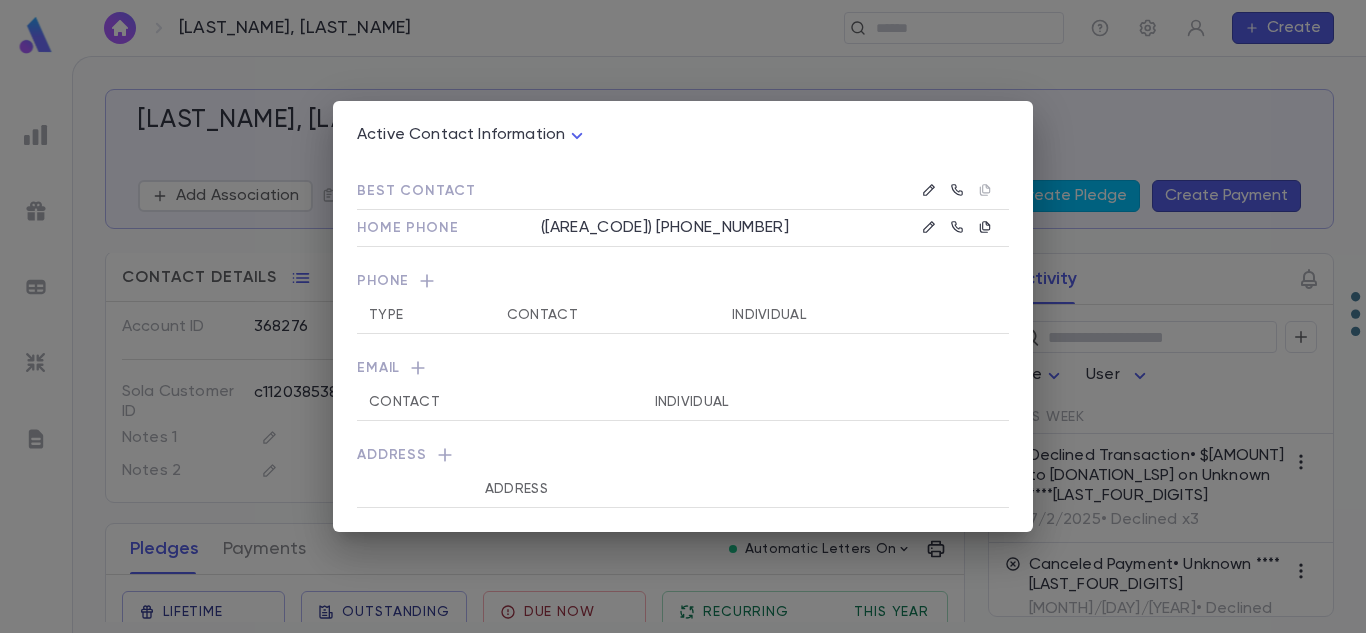 click at bounding box center (427, 281) 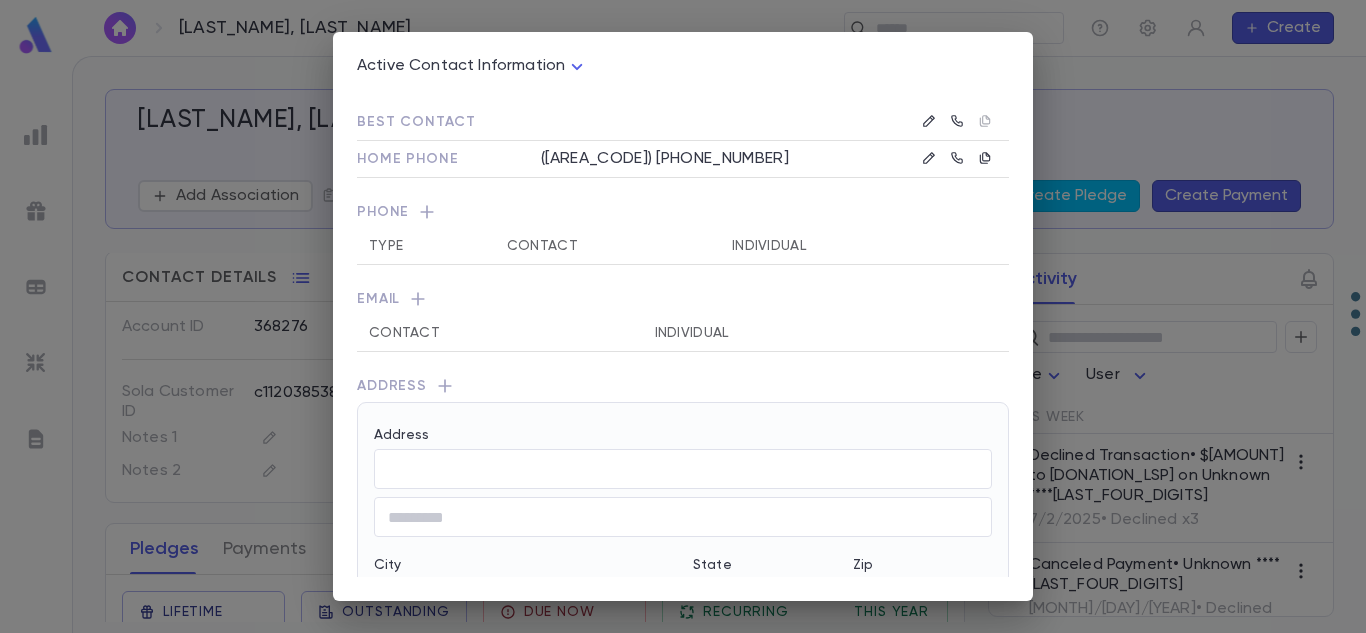 click on "​" at bounding box center [683, 469] 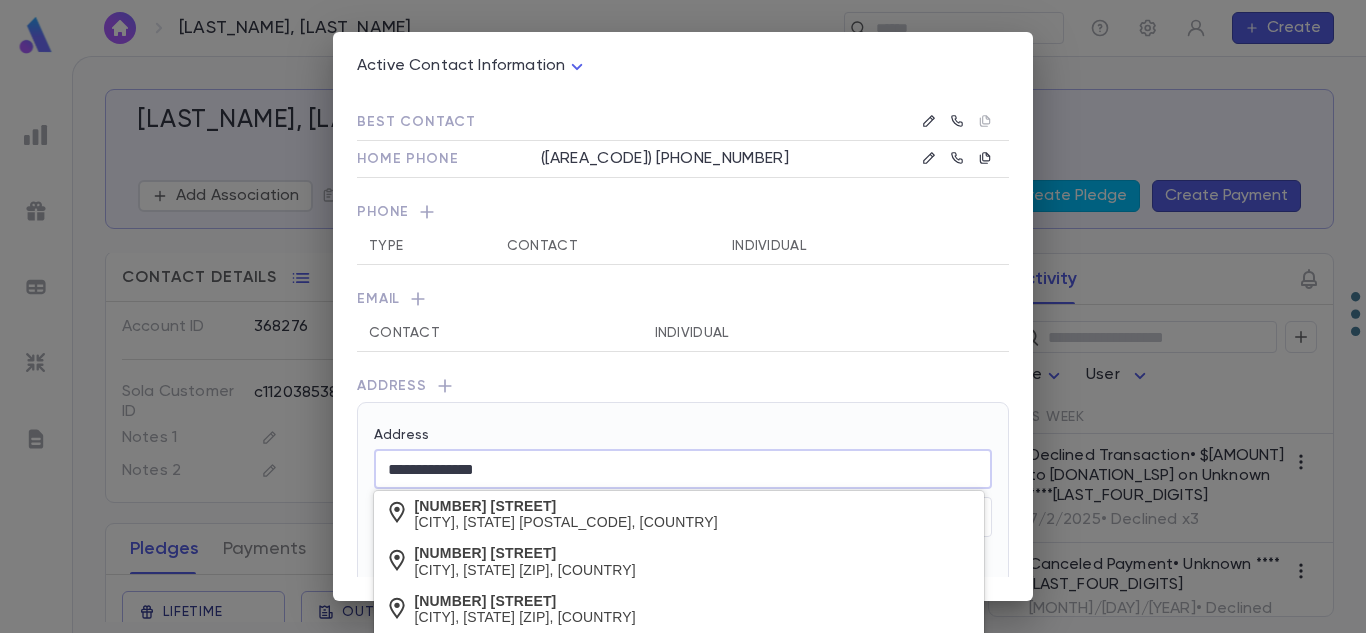 type on "**********" 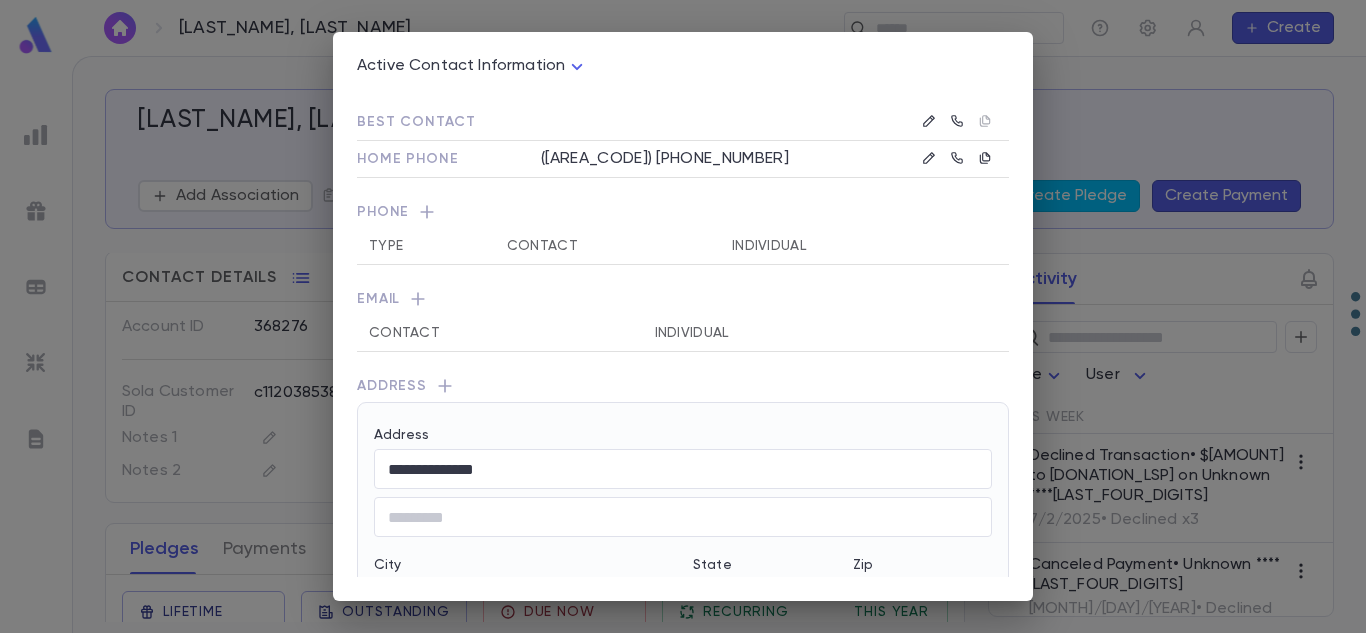 click on "Address" at bounding box center [683, 438] 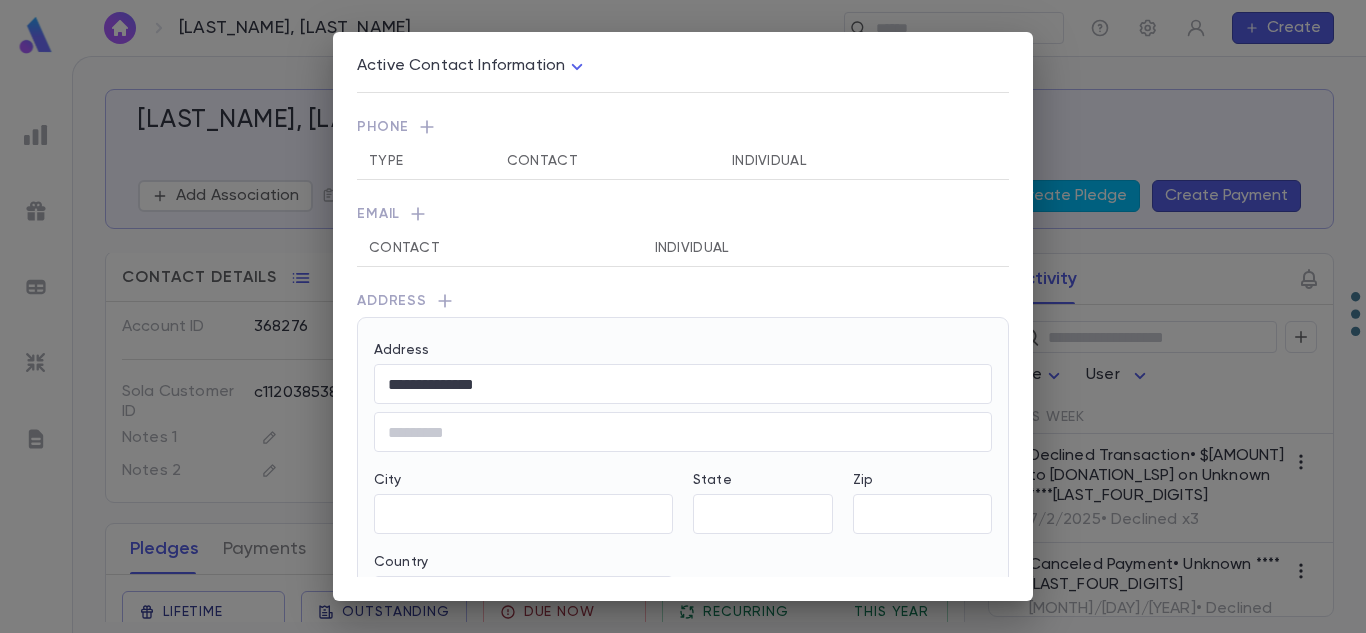 scroll, scrollTop: 86, scrollLeft: 0, axis: vertical 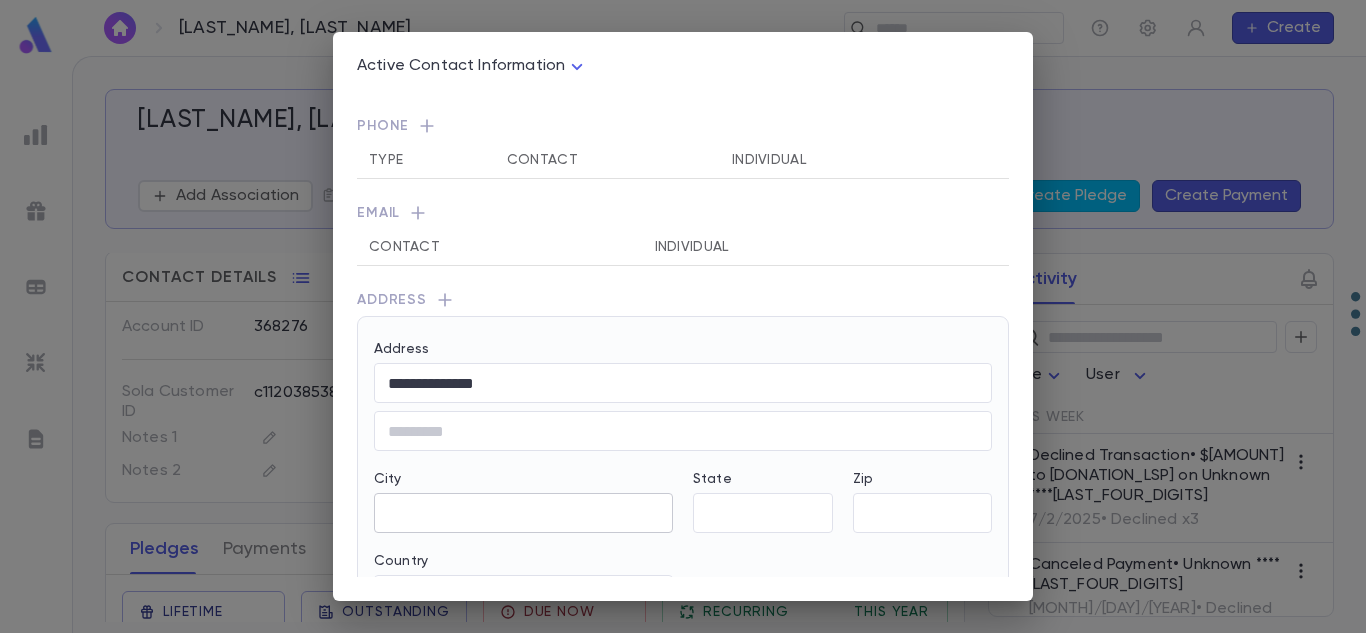 click on "City" at bounding box center (523, 513) 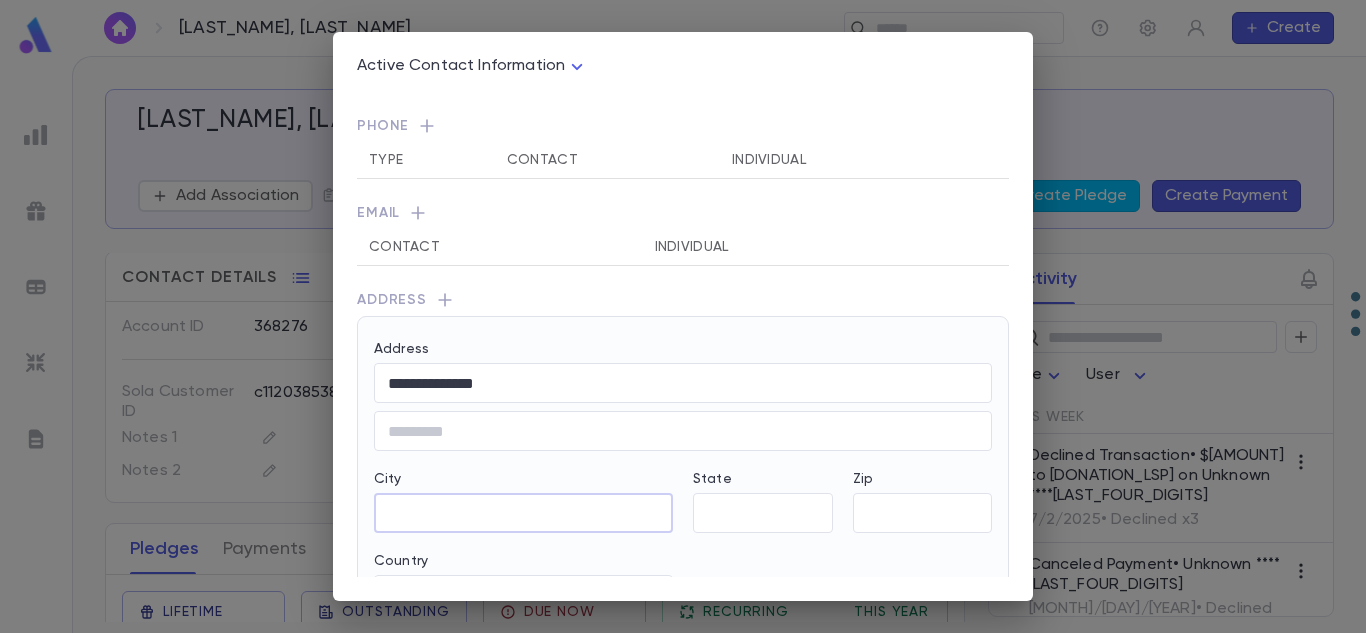 type on "********" 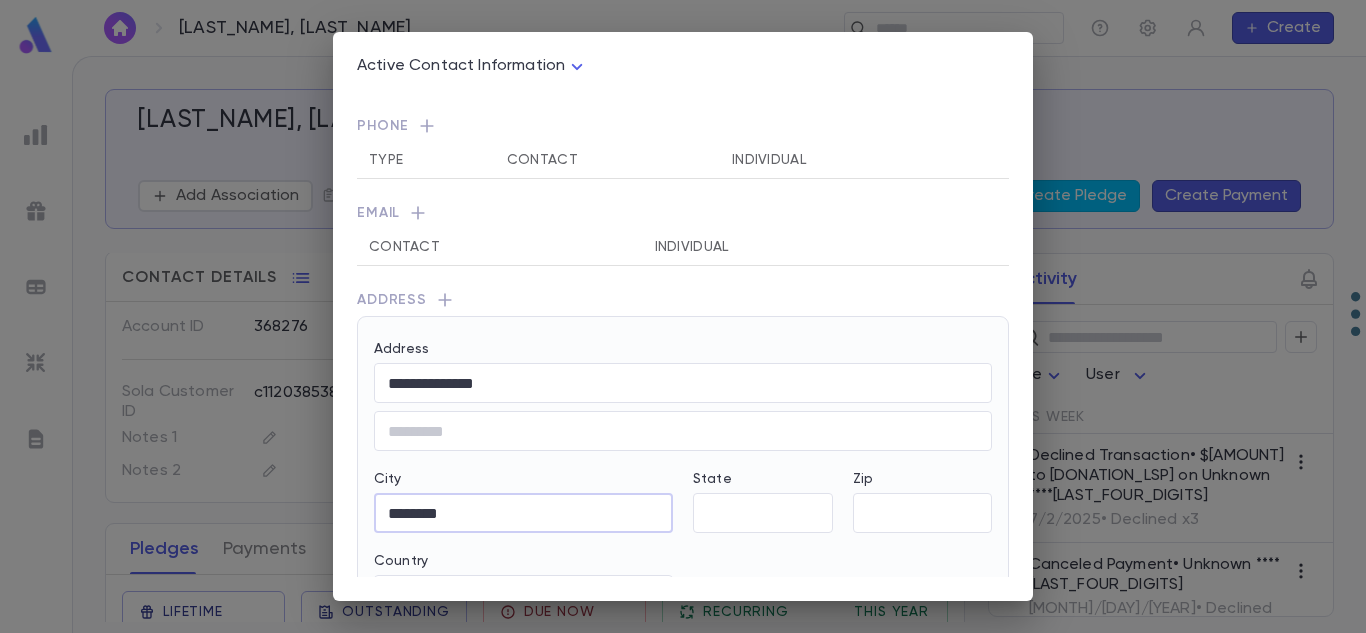 type on "**" 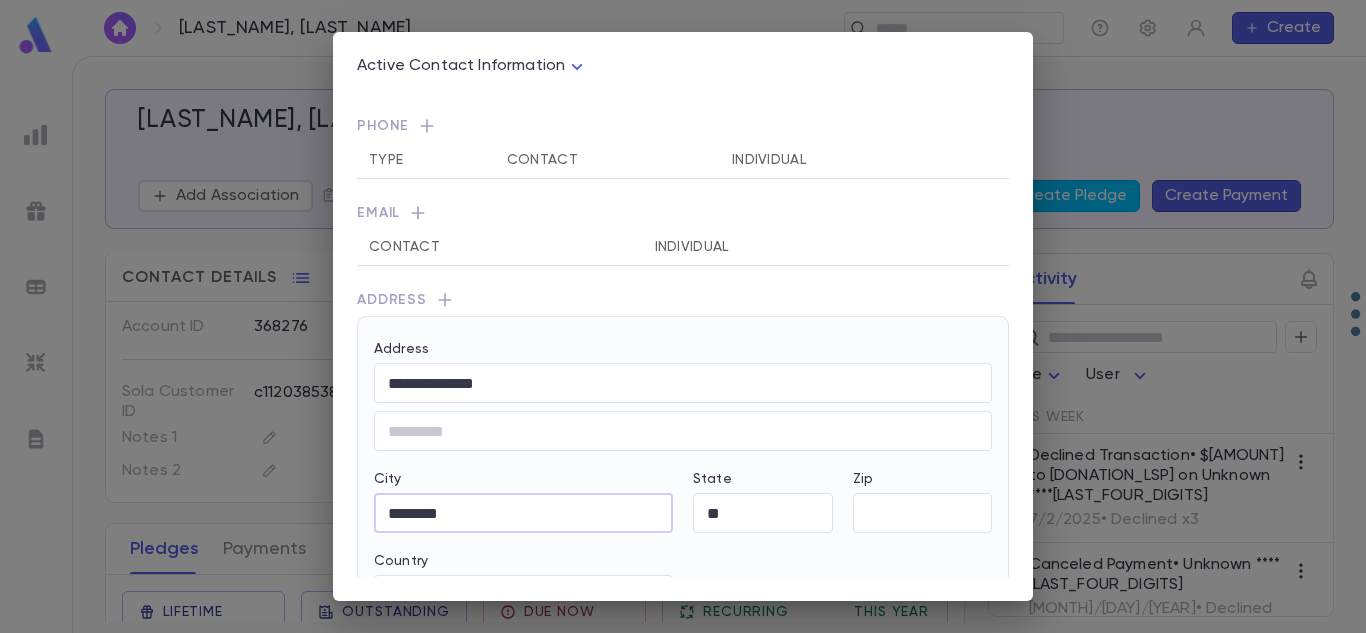 type on "*****" 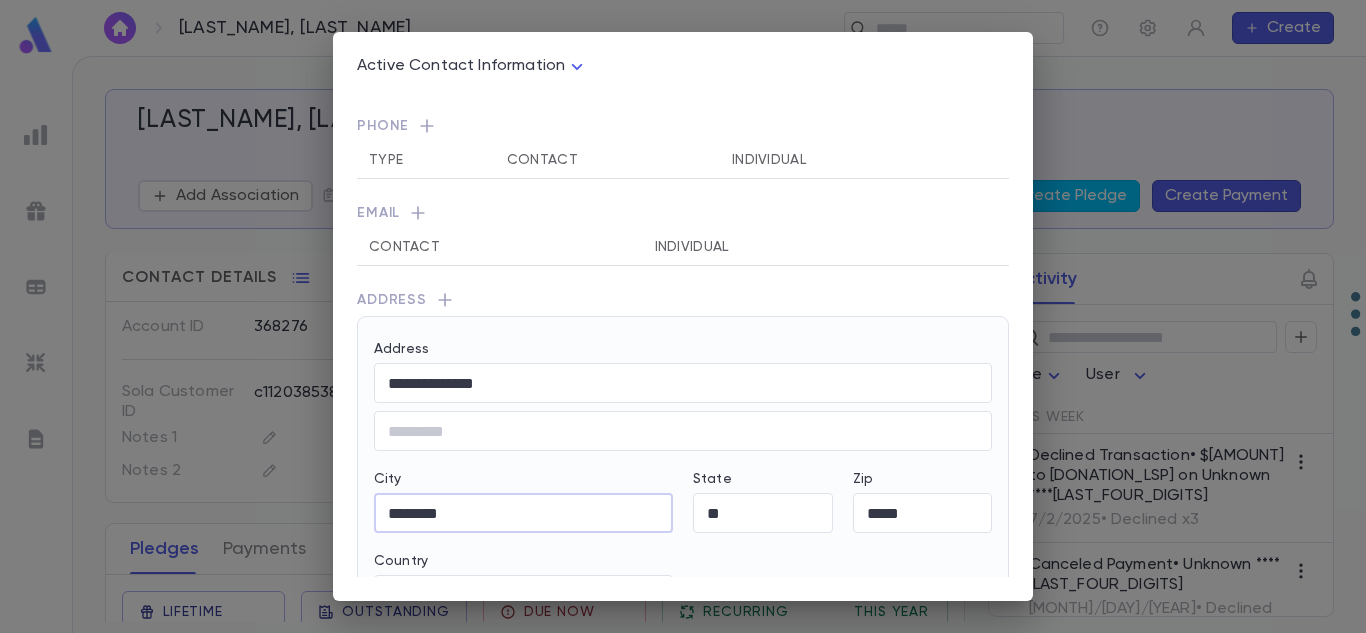 scroll, scrollTop: 236, scrollLeft: 0, axis: vertical 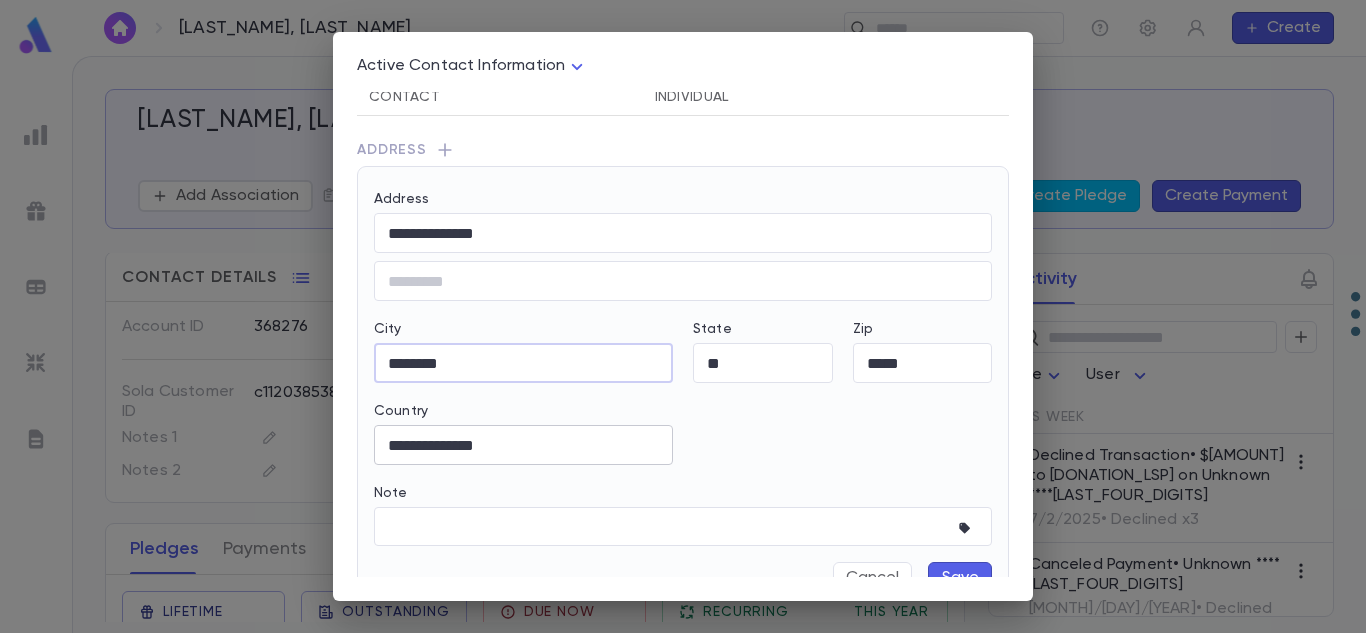 click on "**********" at bounding box center [523, 445] 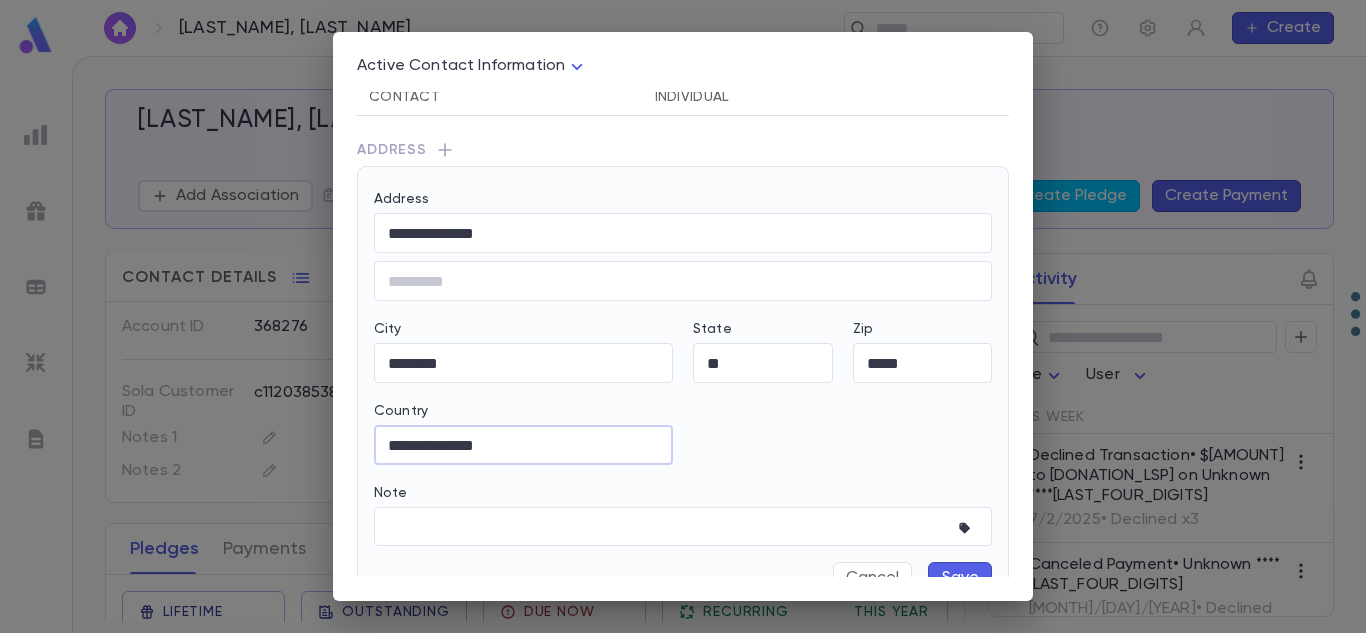 type on "**********" 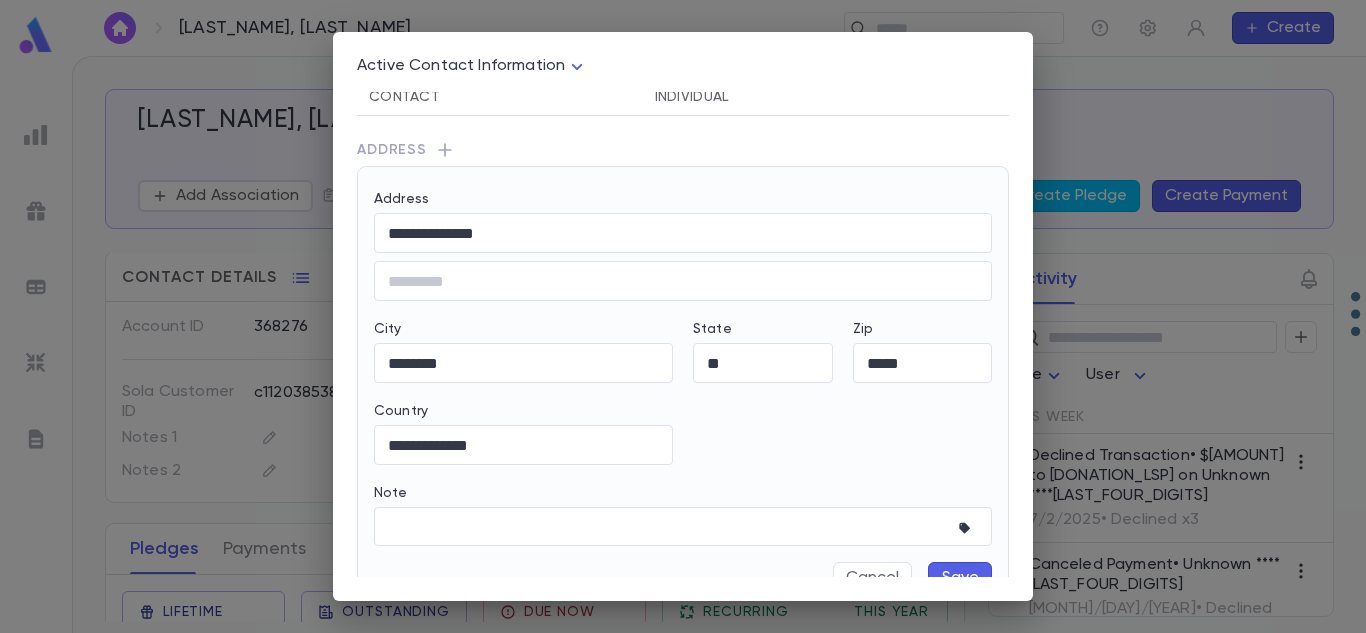 click on "Save" at bounding box center (960, 578) 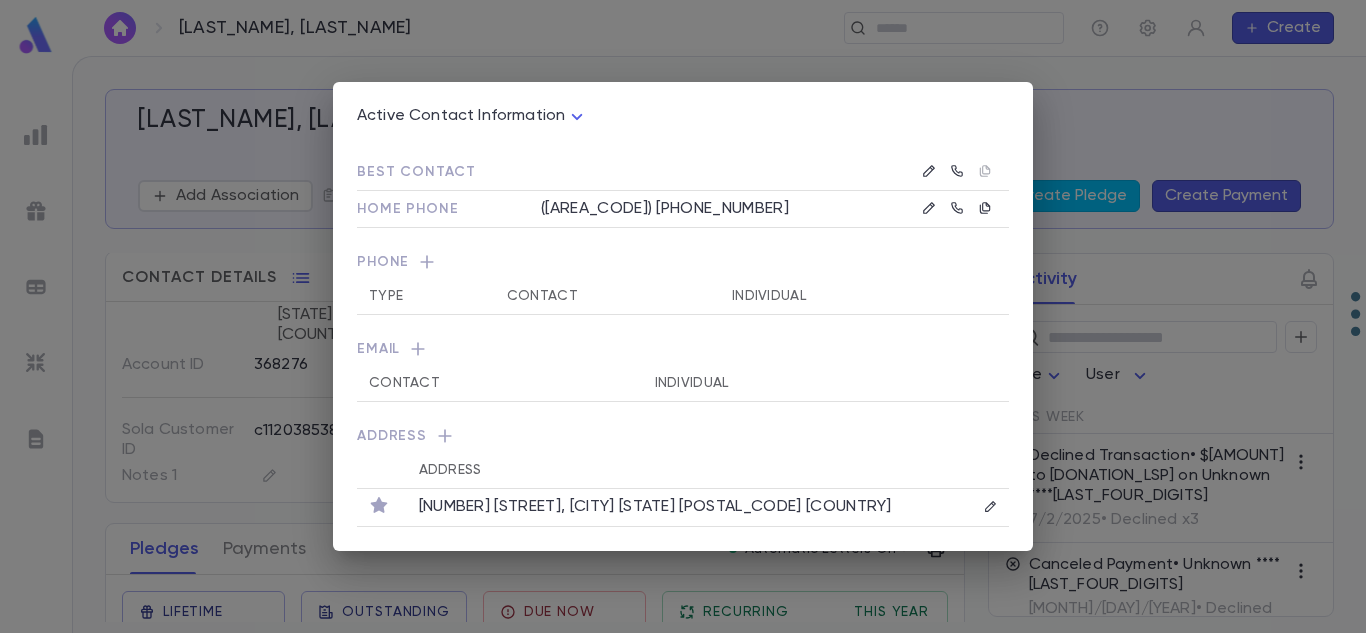 scroll, scrollTop: 115, scrollLeft: 0, axis: vertical 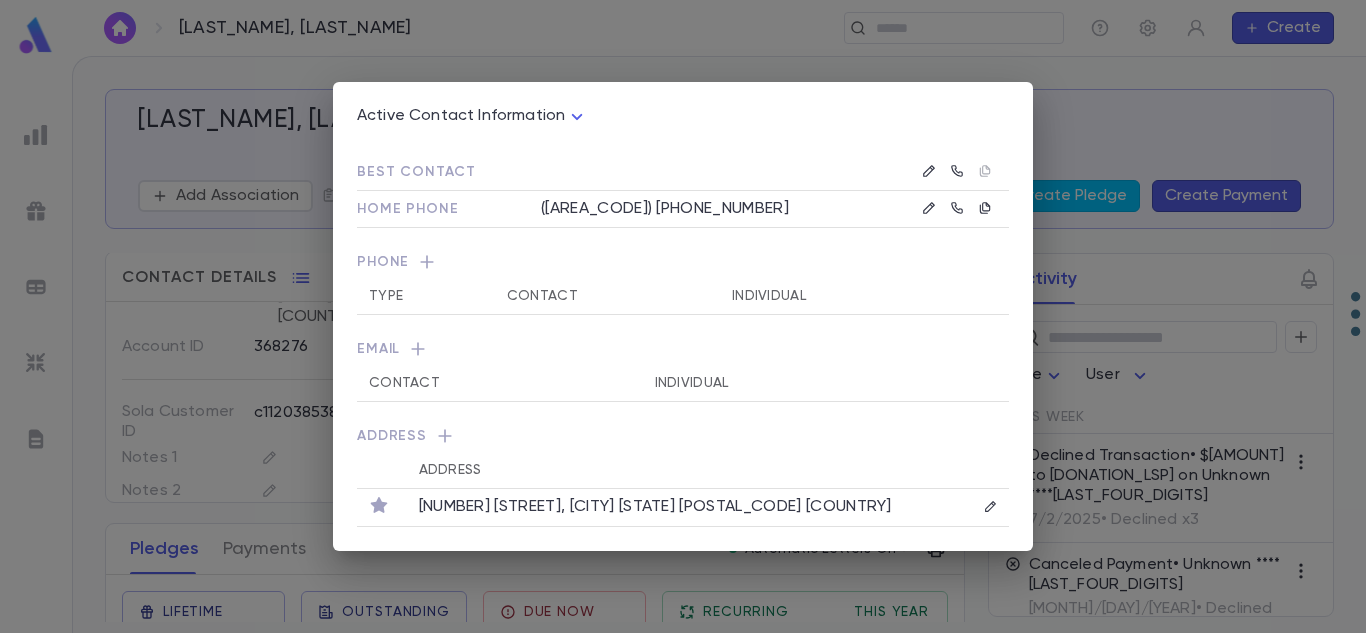 click on "Active Contact Information **** Best Contact Home Phone (732) 942-0933 Phone Type Contact Individual Email Contact Individual Address Address 177 Ridge Ave, Lakewood NJ 08701 United States" at bounding box center (683, 316) 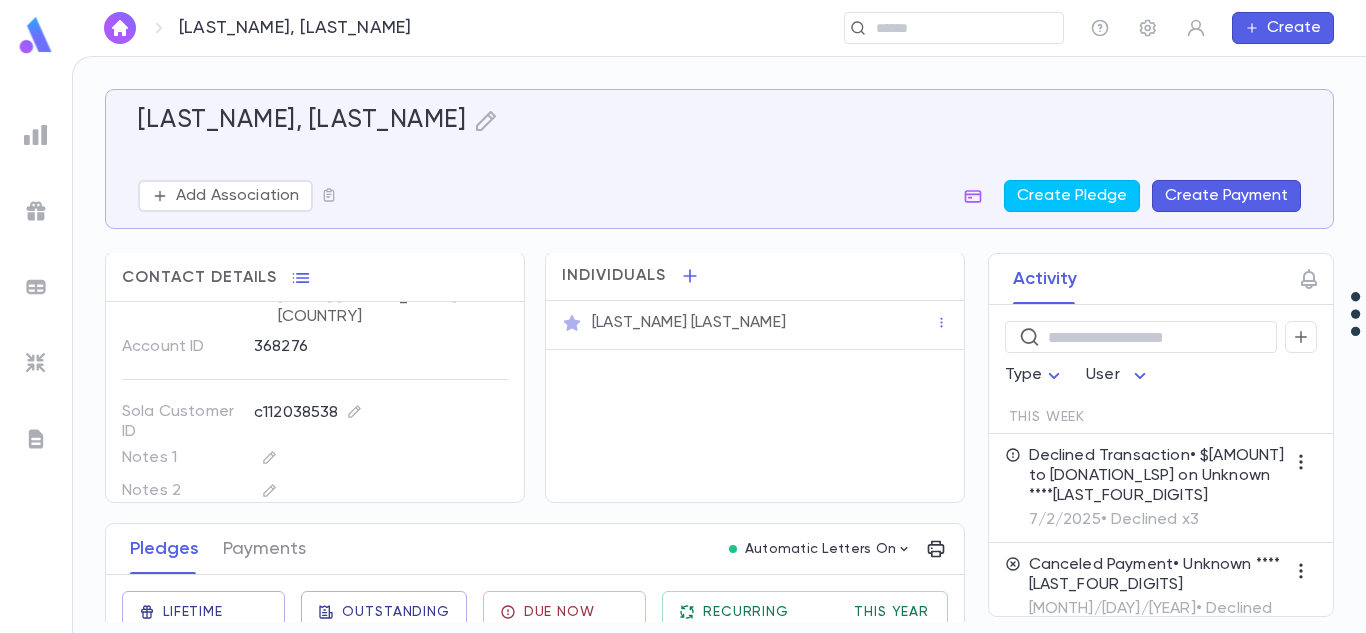 click on "[LAST], [FIRST]" at bounding box center [719, 121] 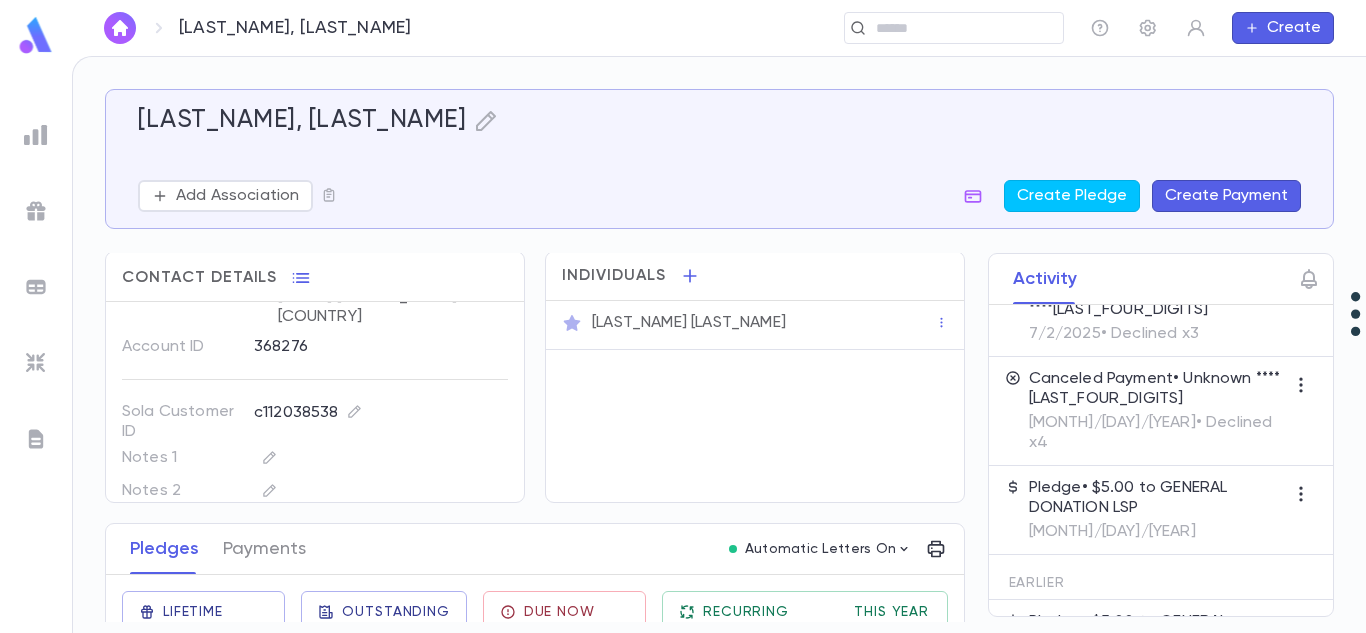 scroll, scrollTop: 0, scrollLeft: 0, axis: both 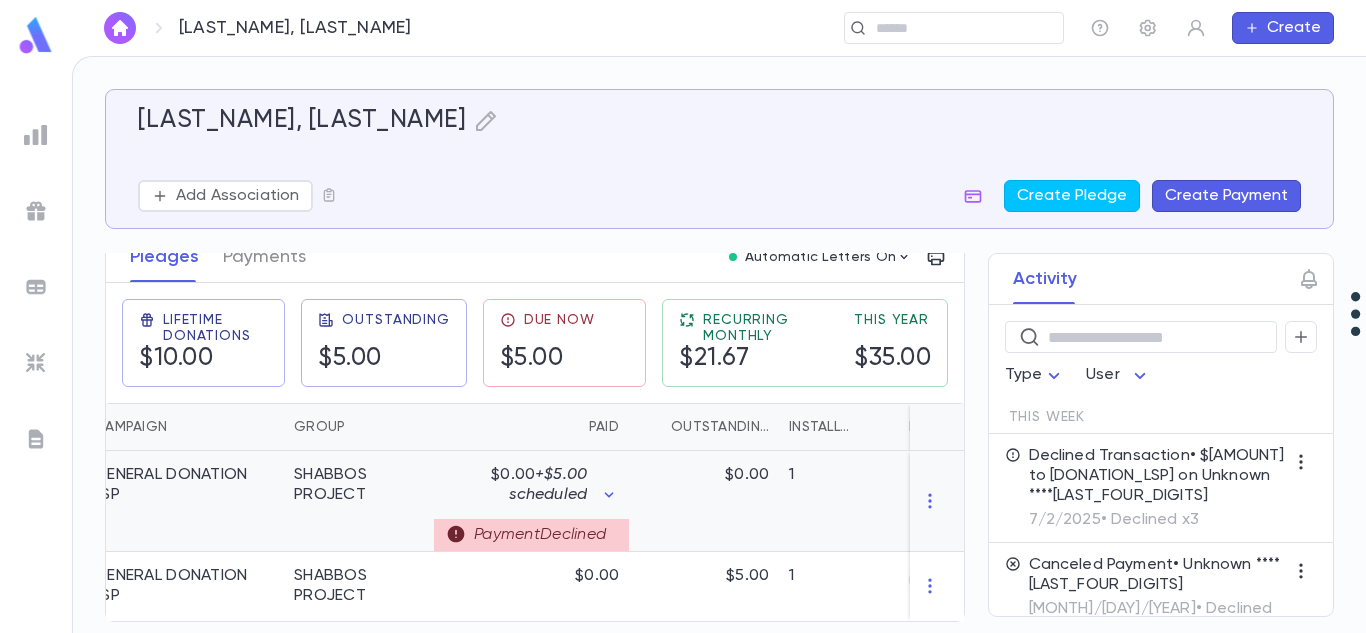 click on "SHABBOS PROJECT" at bounding box center [359, 501] 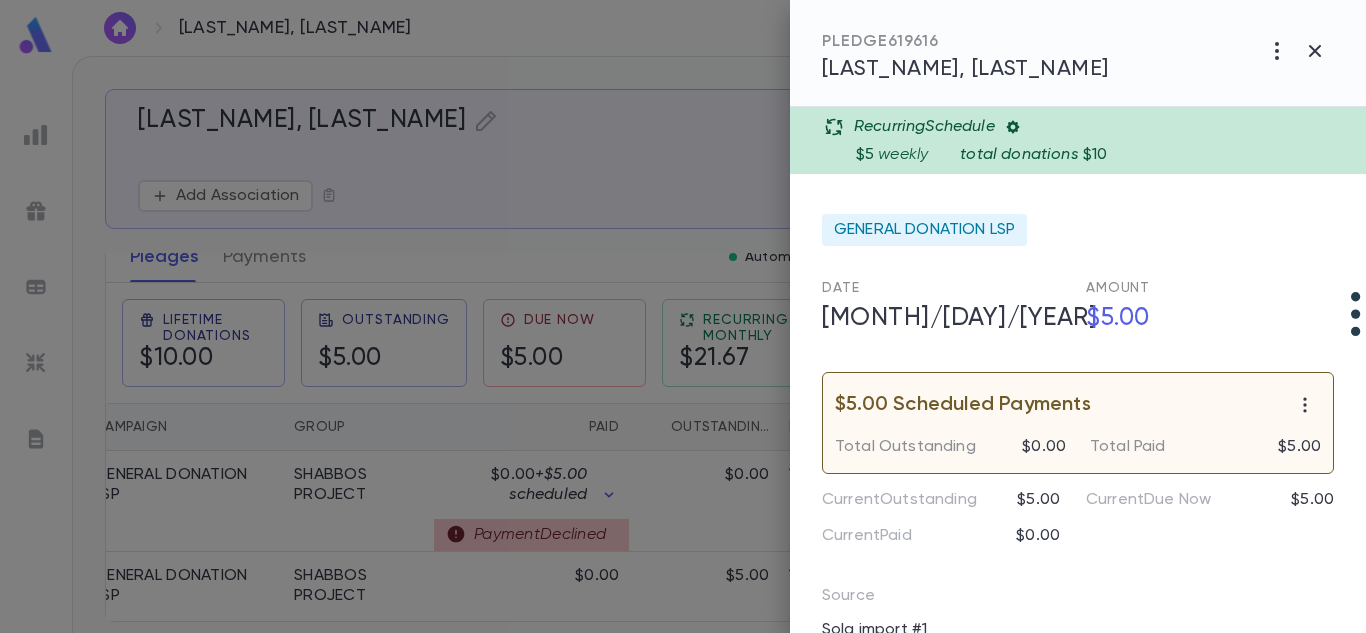 click at bounding box center (1012, 127) 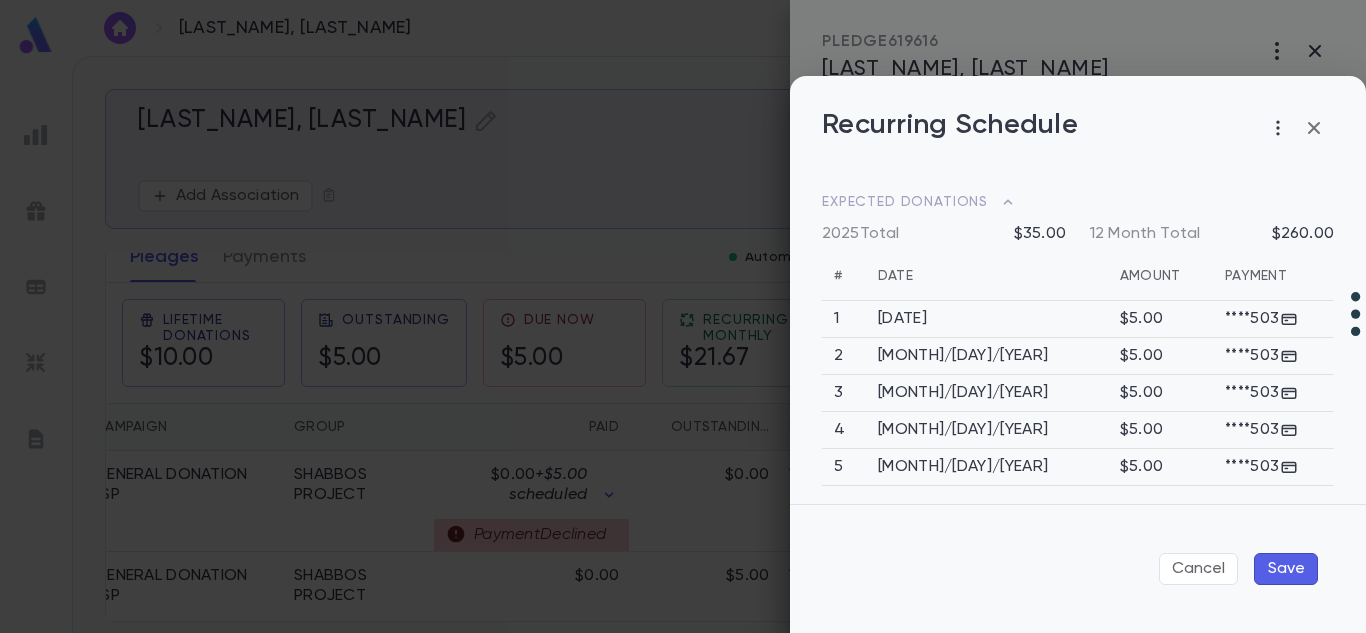 scroll, scrollTop: 538, scrollLeft: 0, axis: vertical 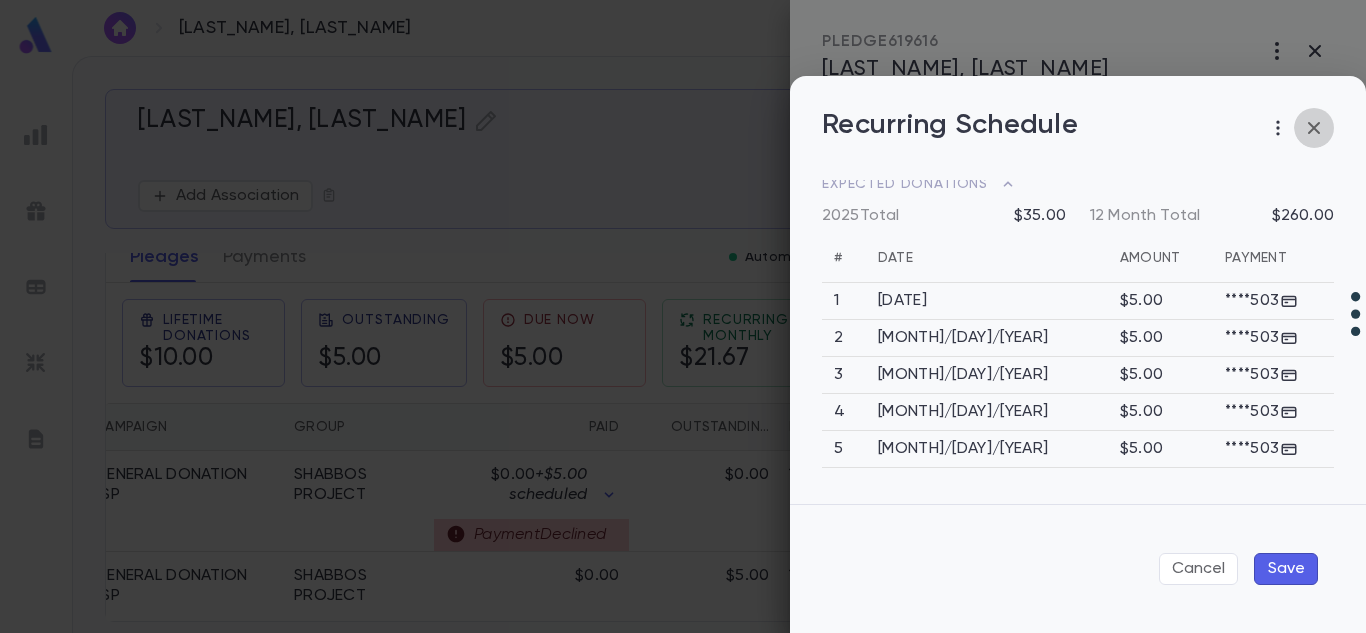 click at bounding box center (1314, 128) 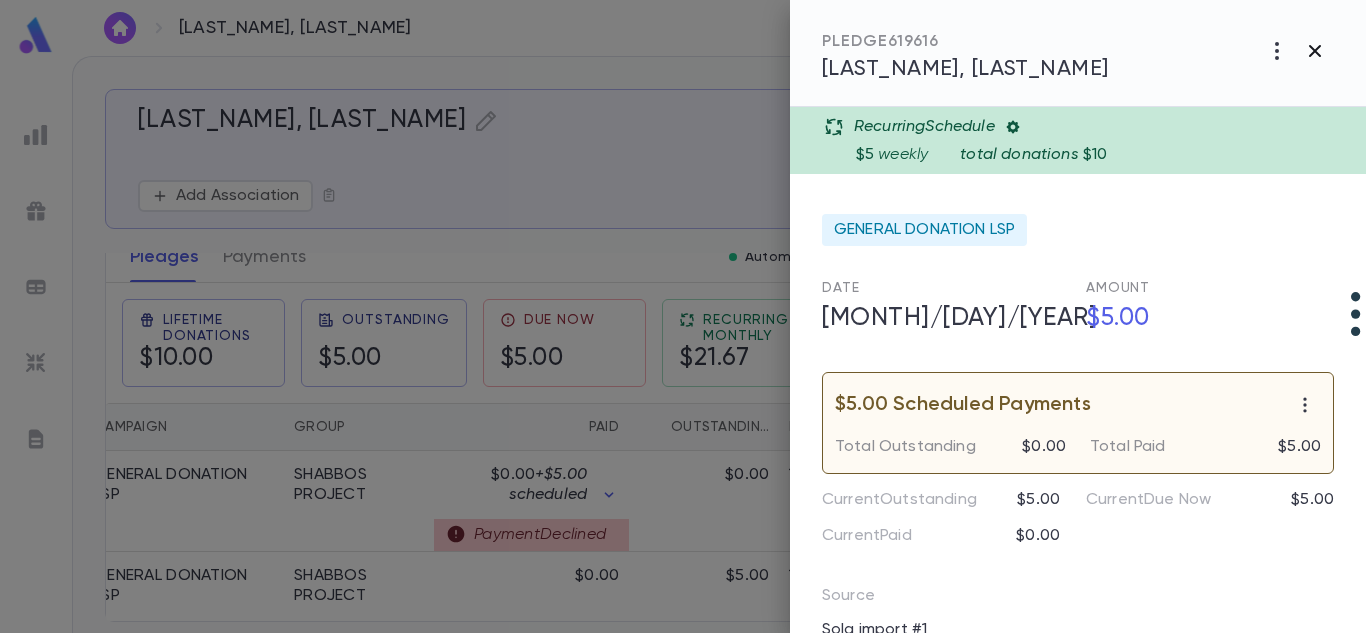 click at bounding box center (1277, 51) 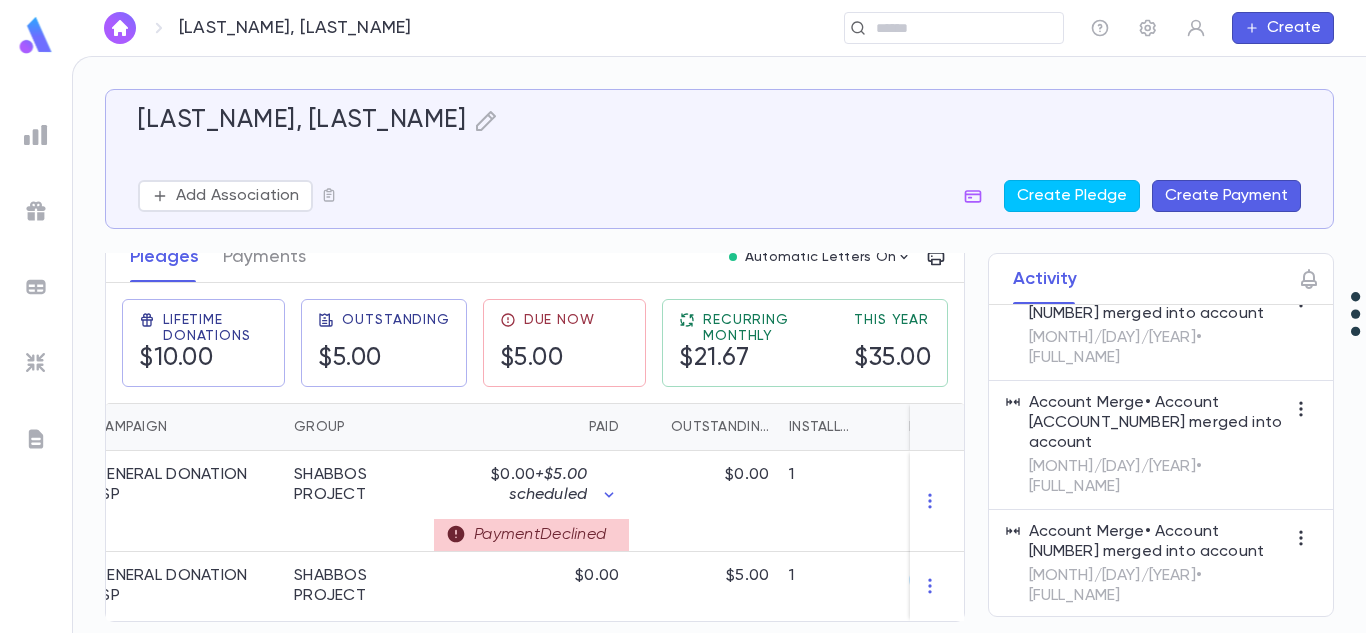 scroll, scrollTop: 0, scrollLeft: 0, axis: both 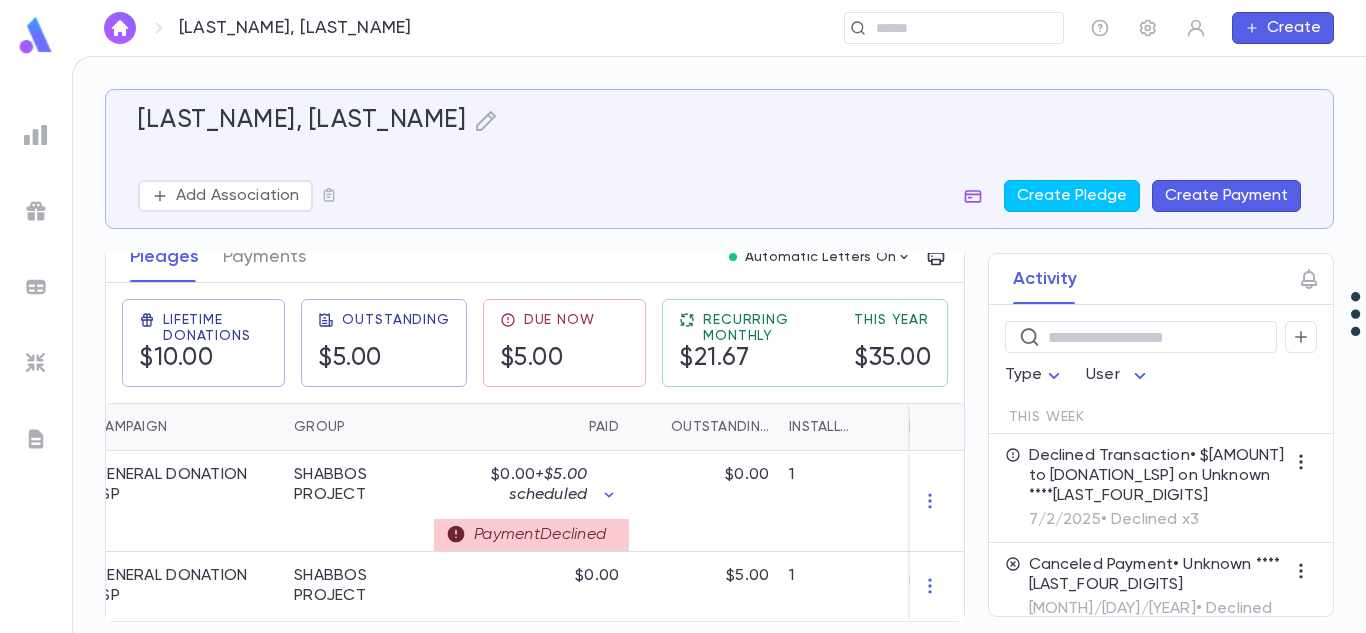 click at bounding box center (973, 196) 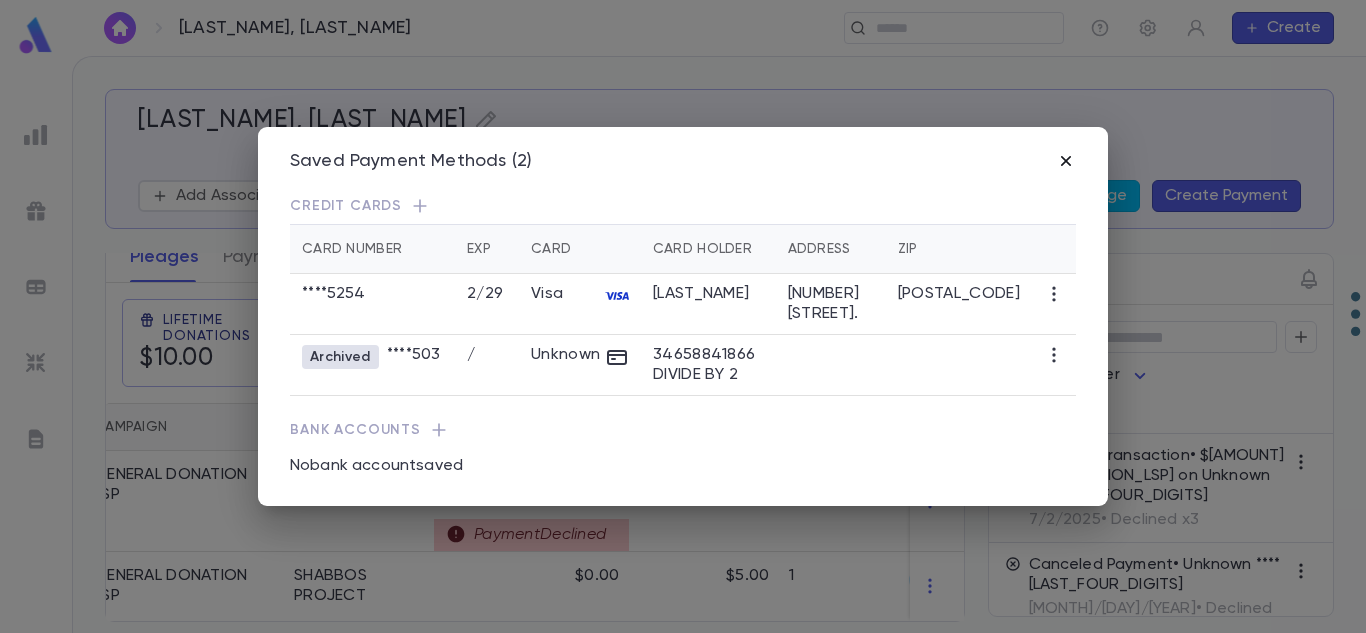 click at bounding box center (1066, 161) 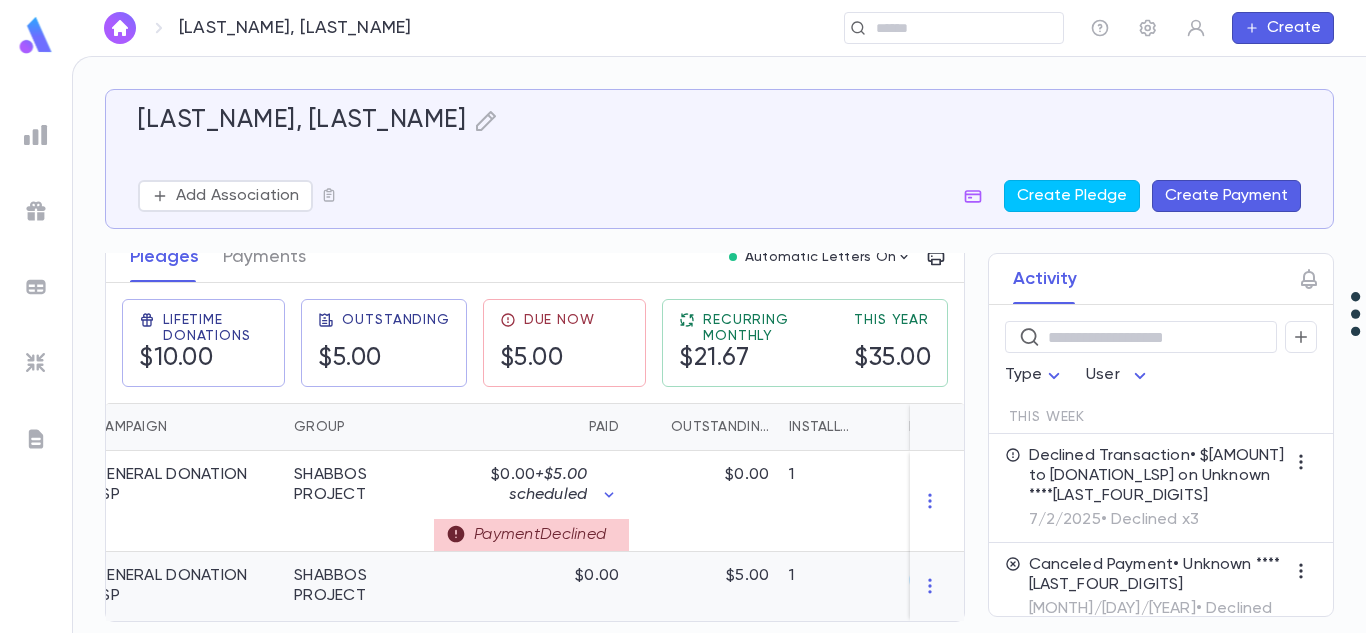click on "$5.00" at bounding box center [704, 586] 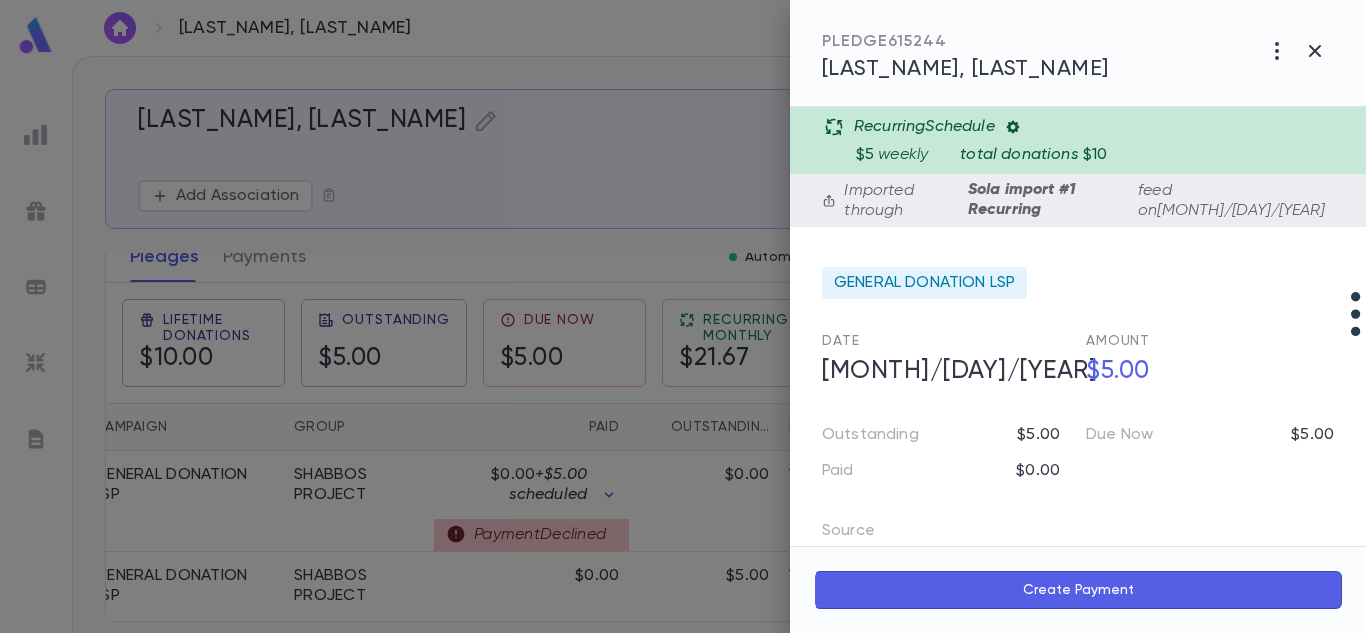 click at bounding box center (1013, 127) 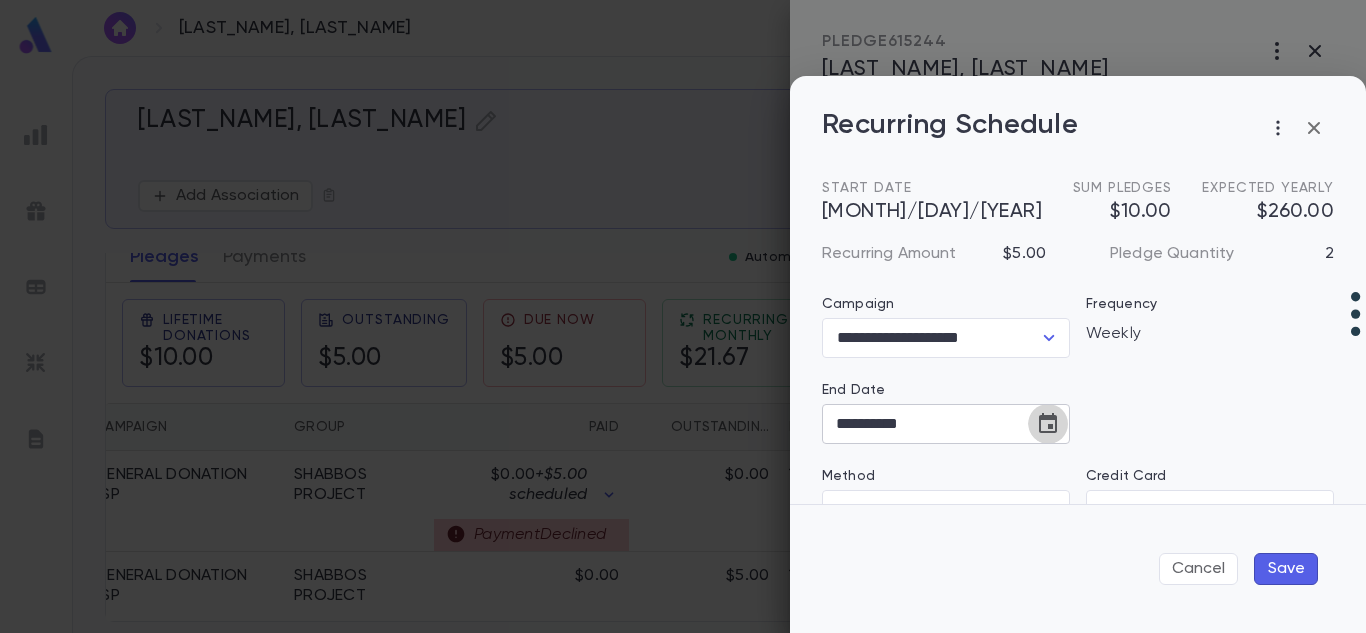 click at bounding box center (1048, 423) 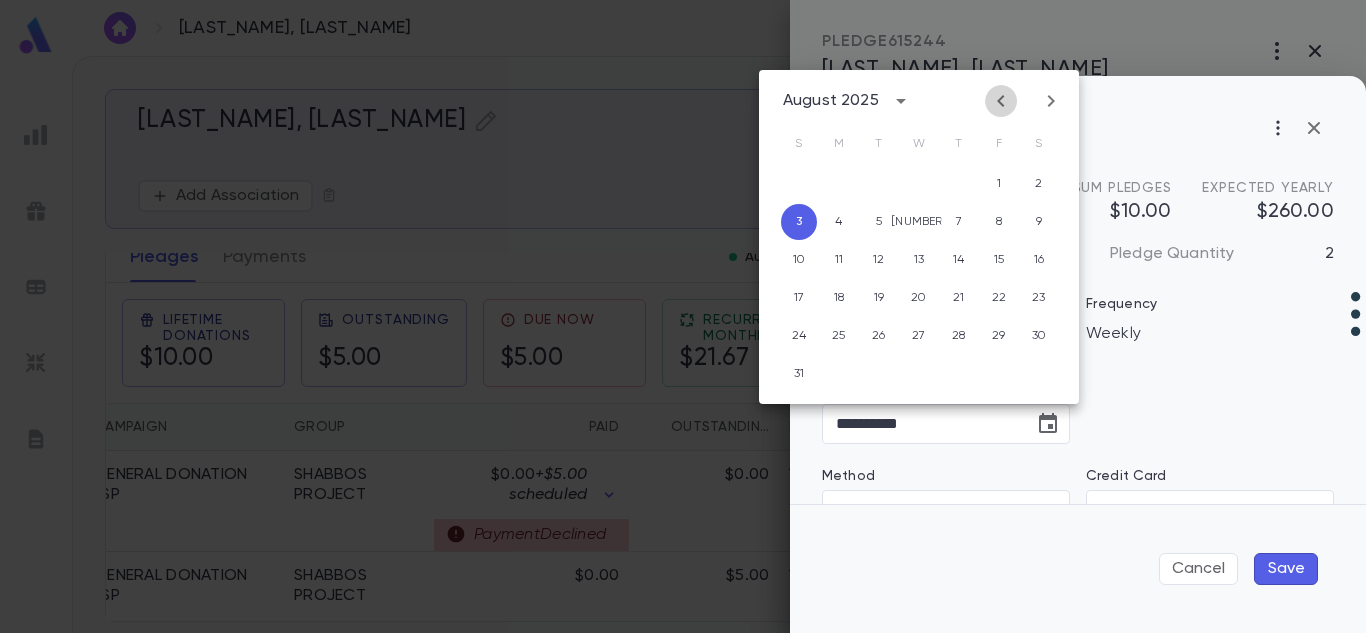 click at bounding box center [1001, 101] 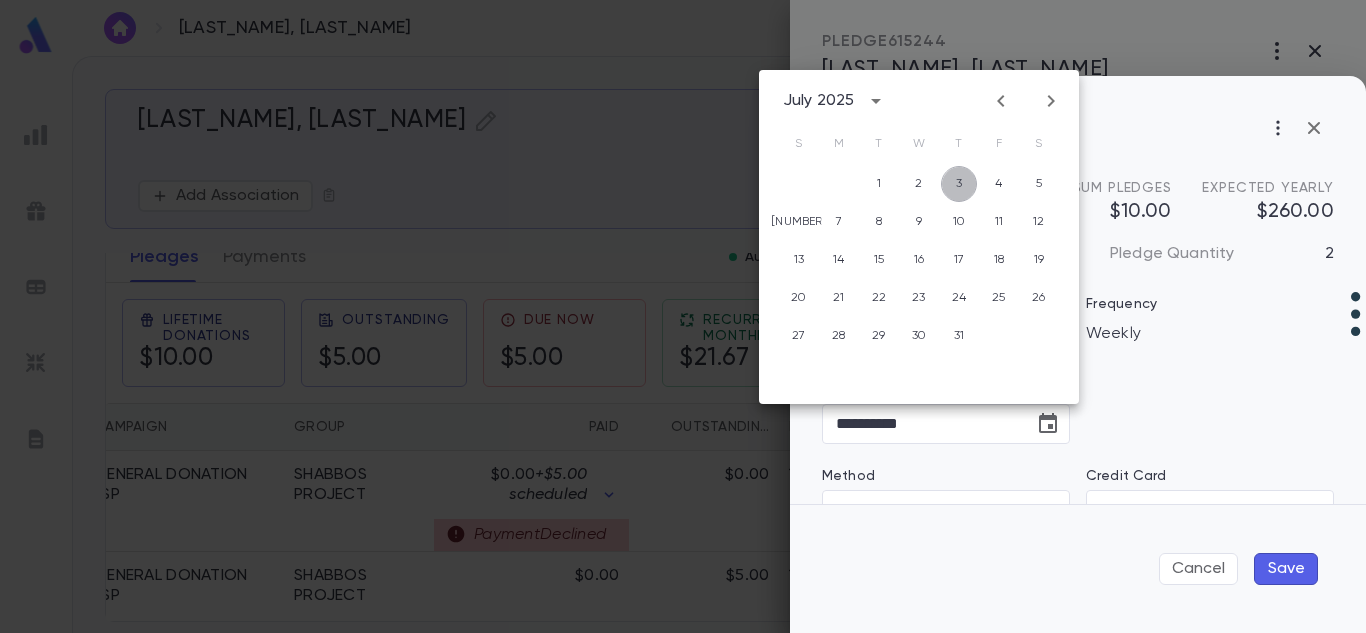 click on "3" at bounding box center [959, 184] 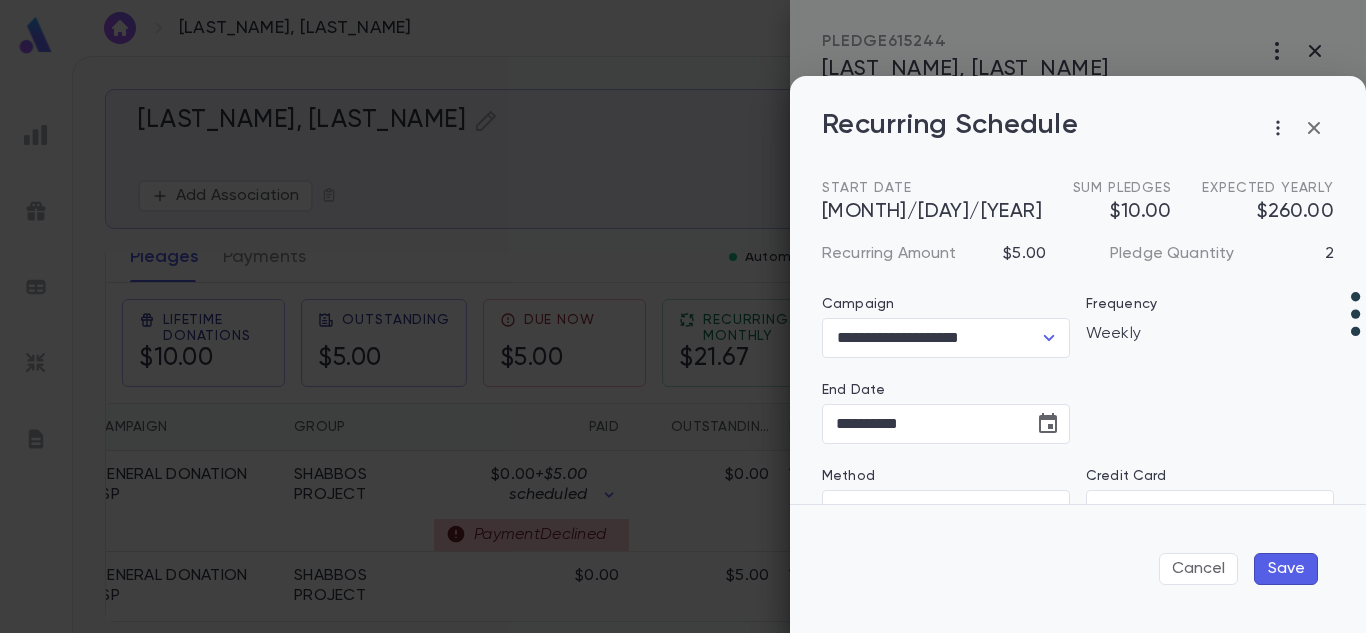 click on "Save" at bounding box center (1286, 569) 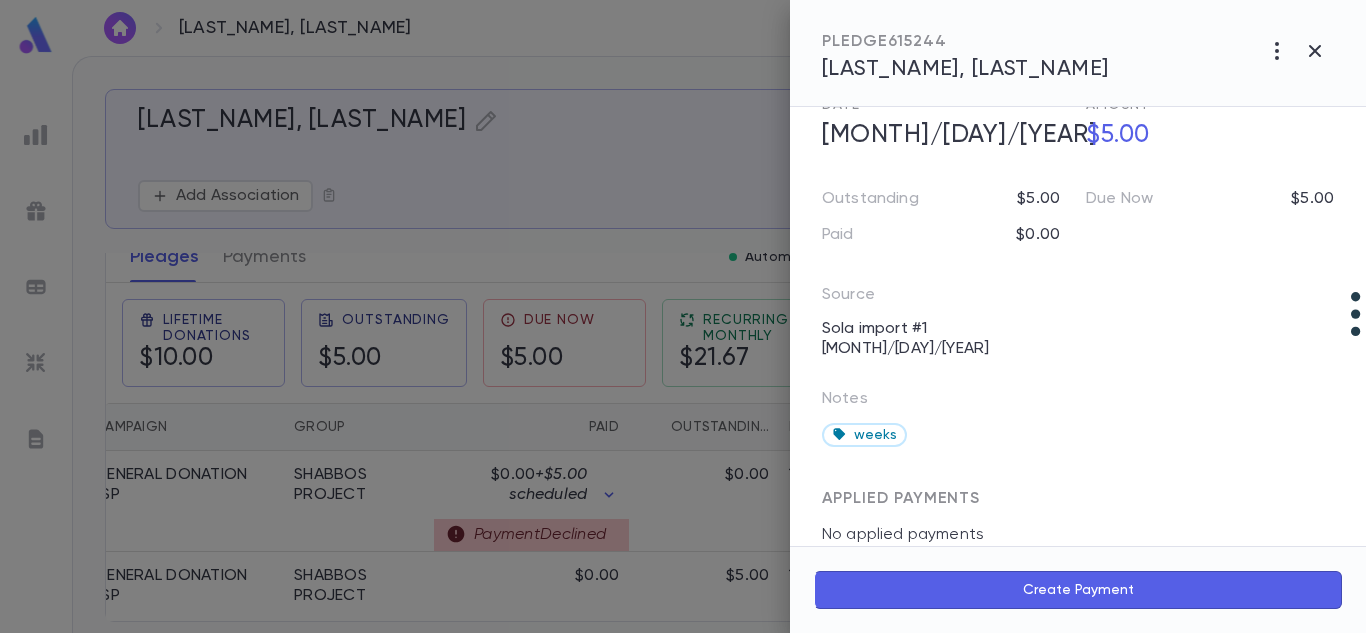 scroll, scrollTop: 0, scrollLeft: 0, axis: both 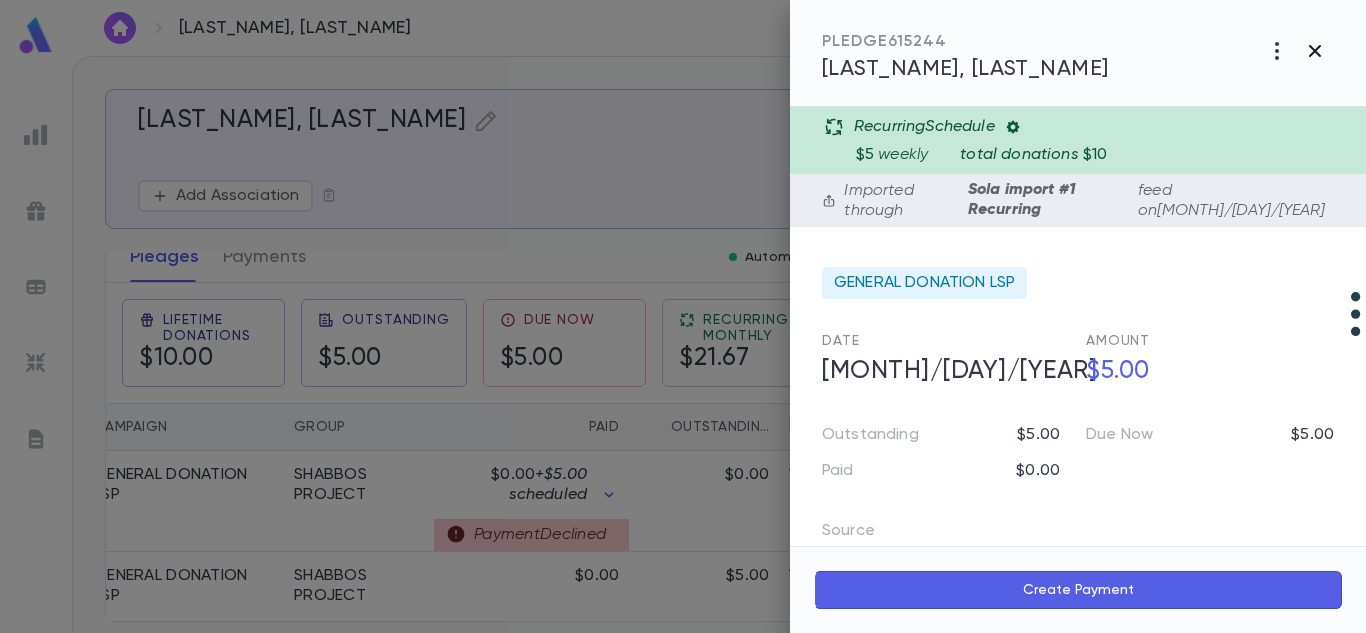 click at bounding box center [1277, 51] 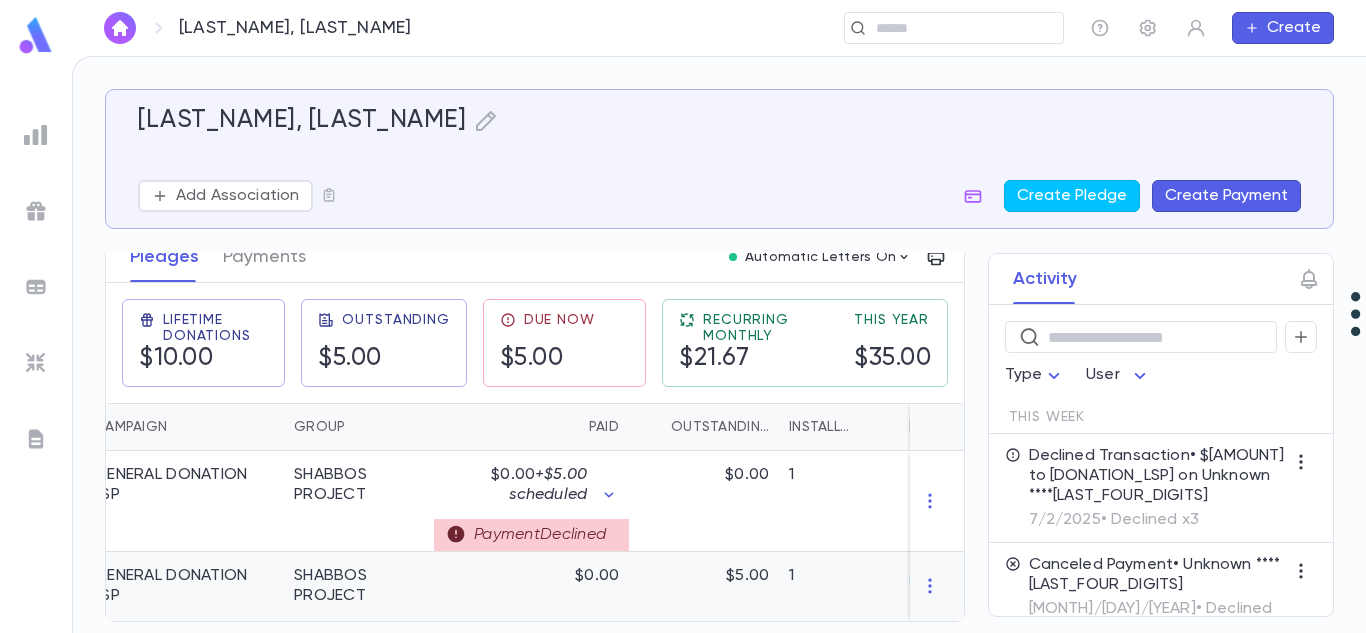 click on "$5.00" at bounding box center (704, 586) 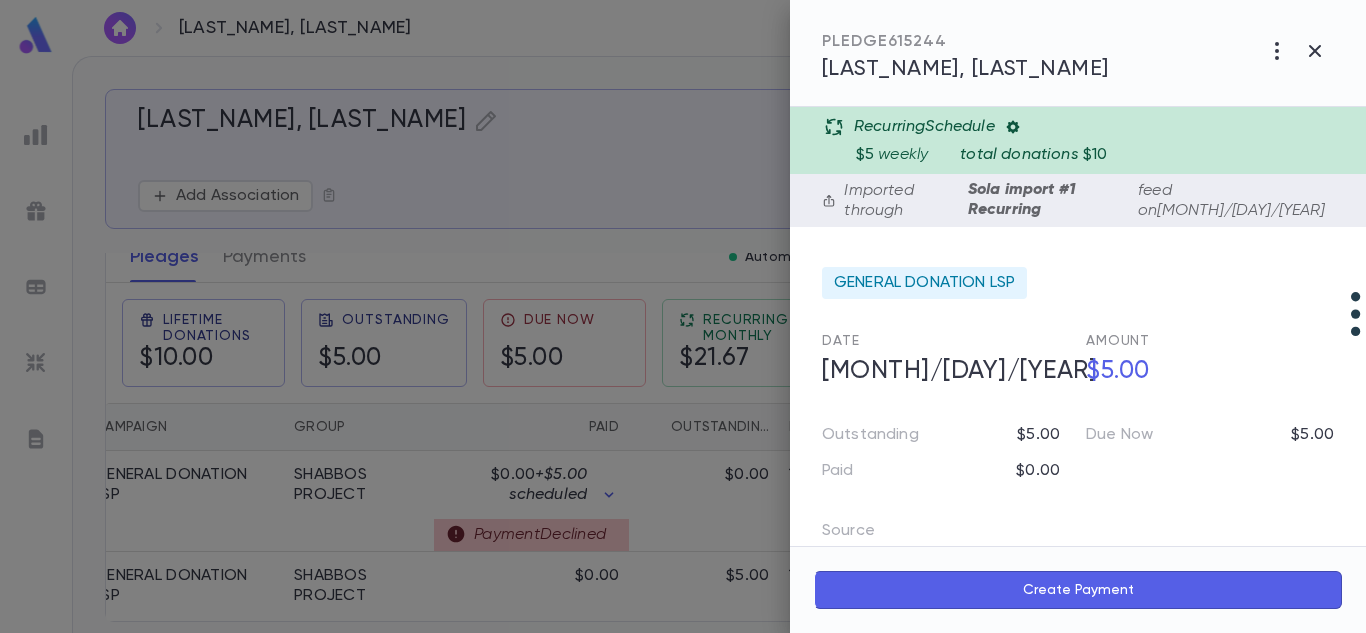 click on "Recurring  Schedule" at bounding box center (1089, 127) 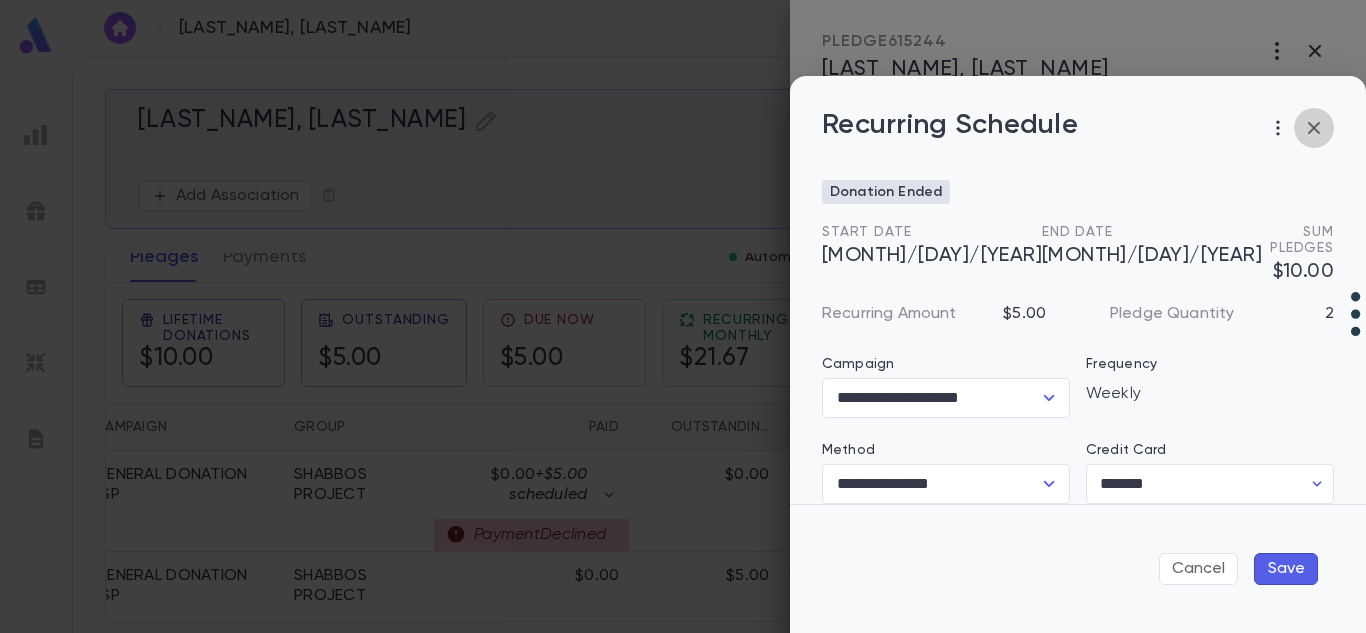 click at bounding box center (1314, 128) 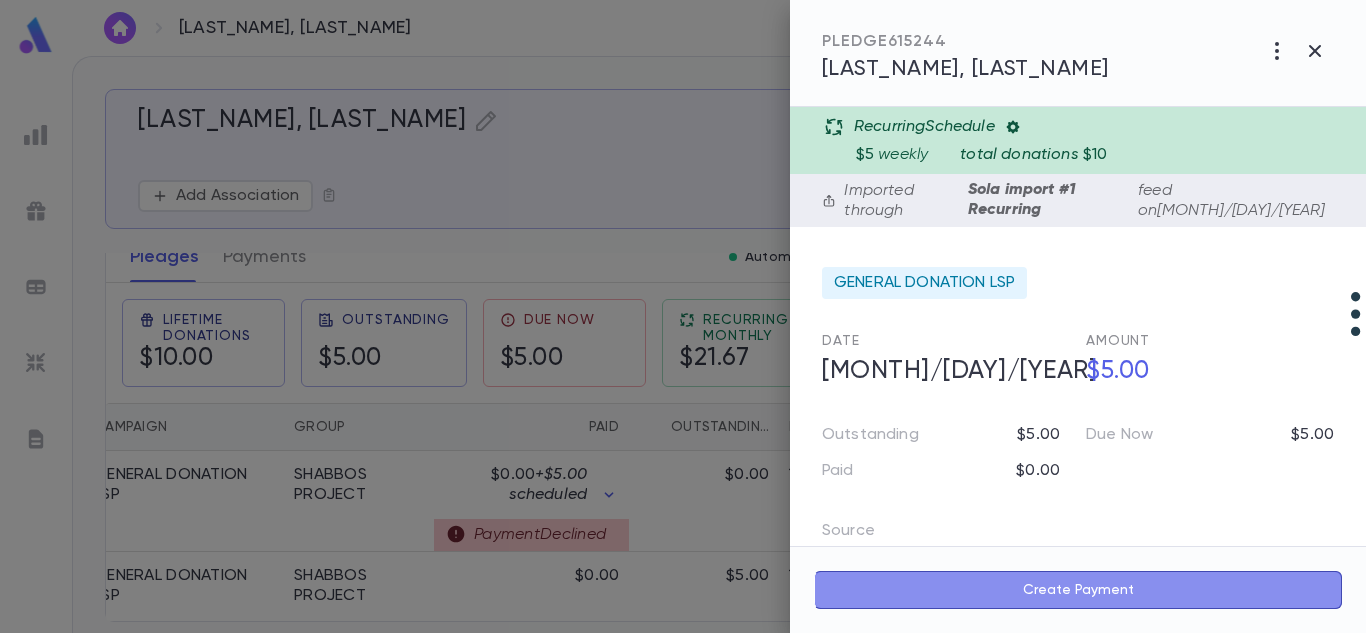 click on "Create Payment" at bounding box center (1078, 590) 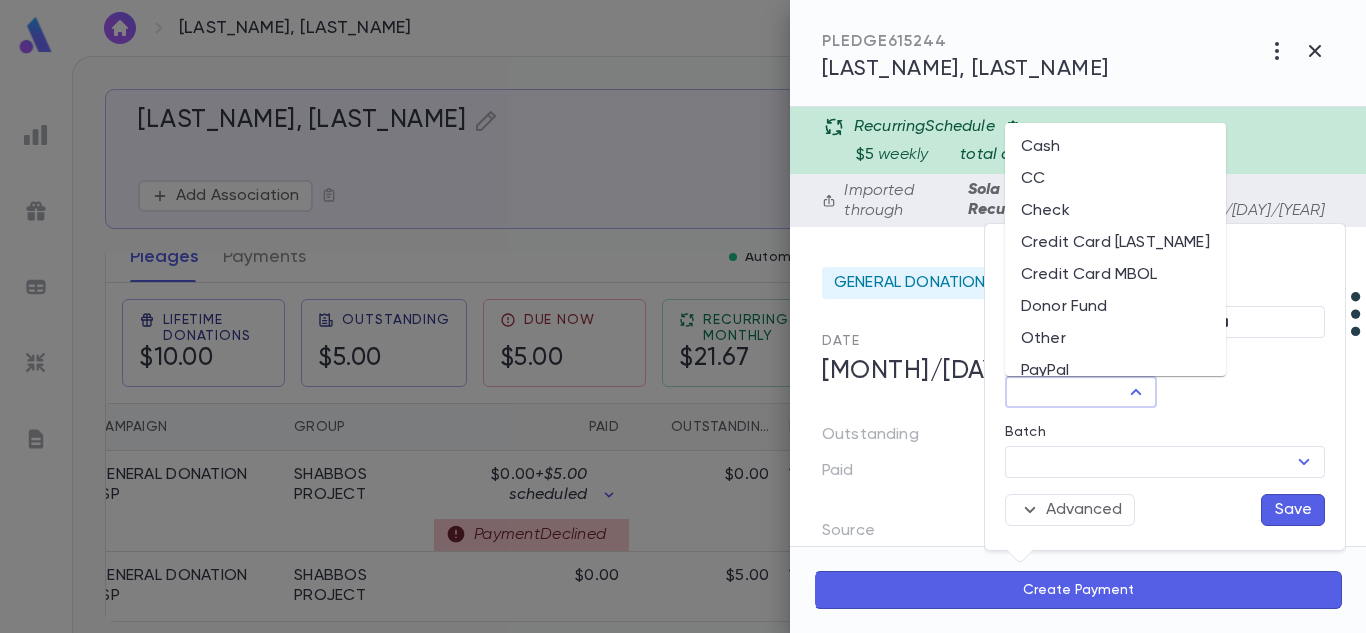 click on "Method" at bounding box center (1064, 392) 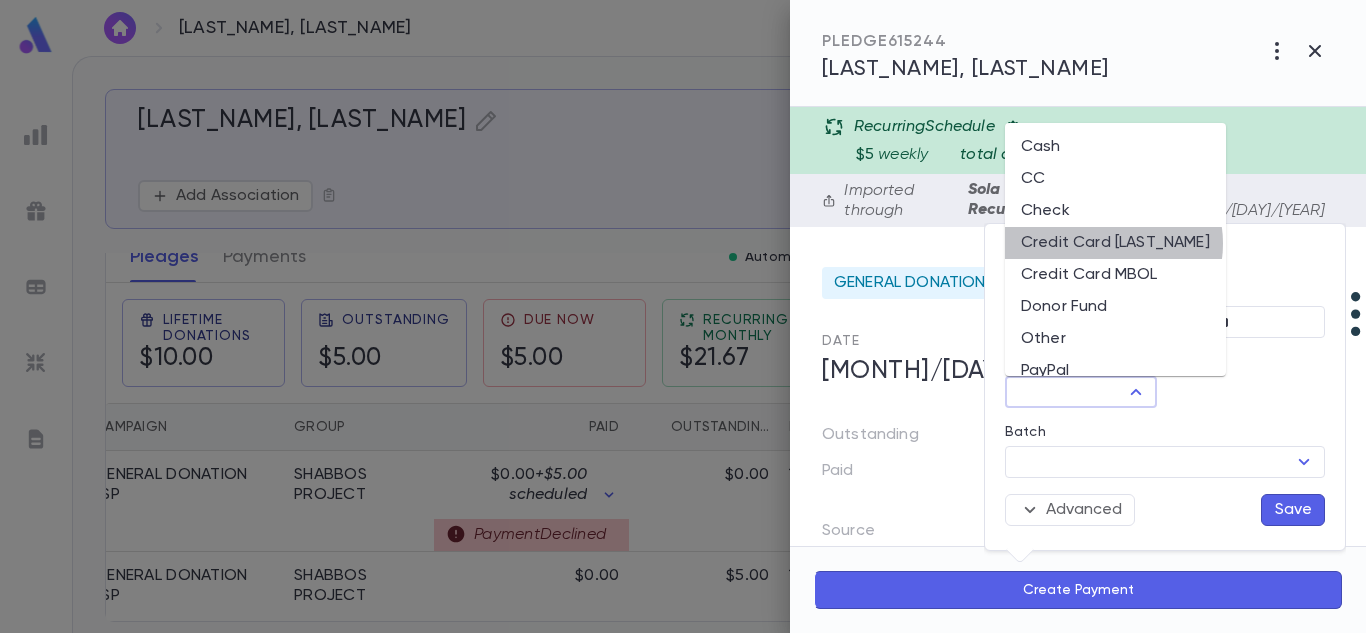 click on "Credit Card LSP" at bounding box center [1115, 243] 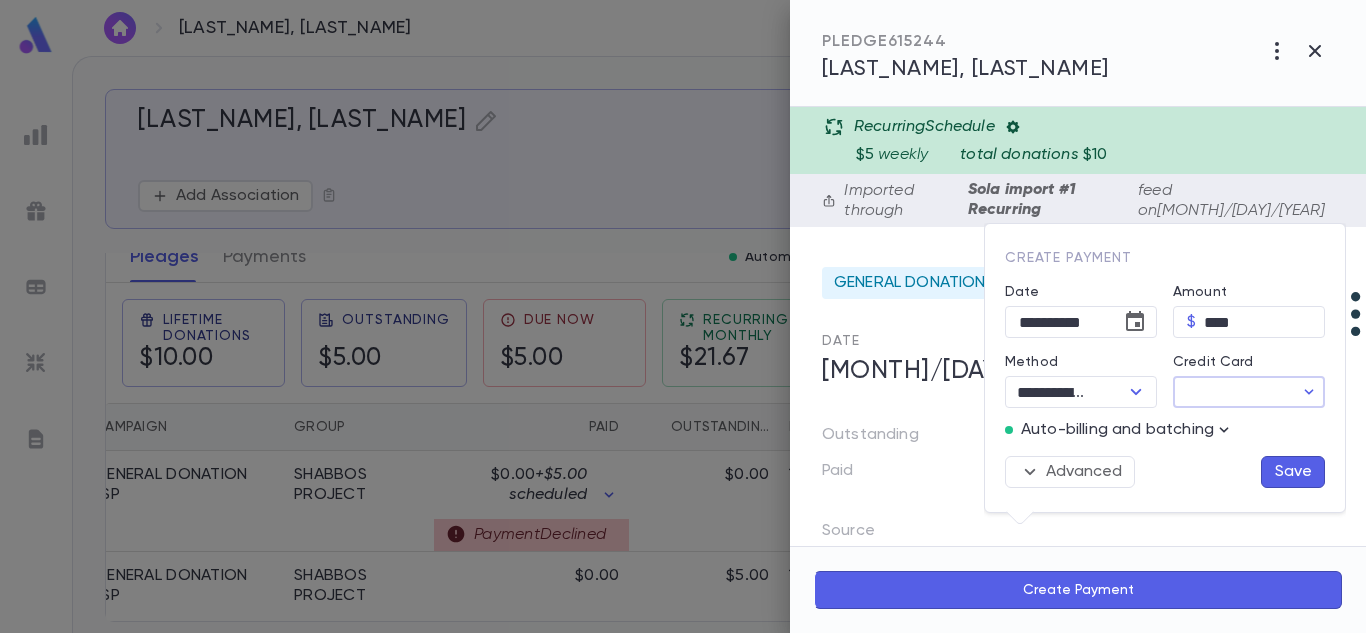 click on "Credit Card" at bounding box center (1233, 392) 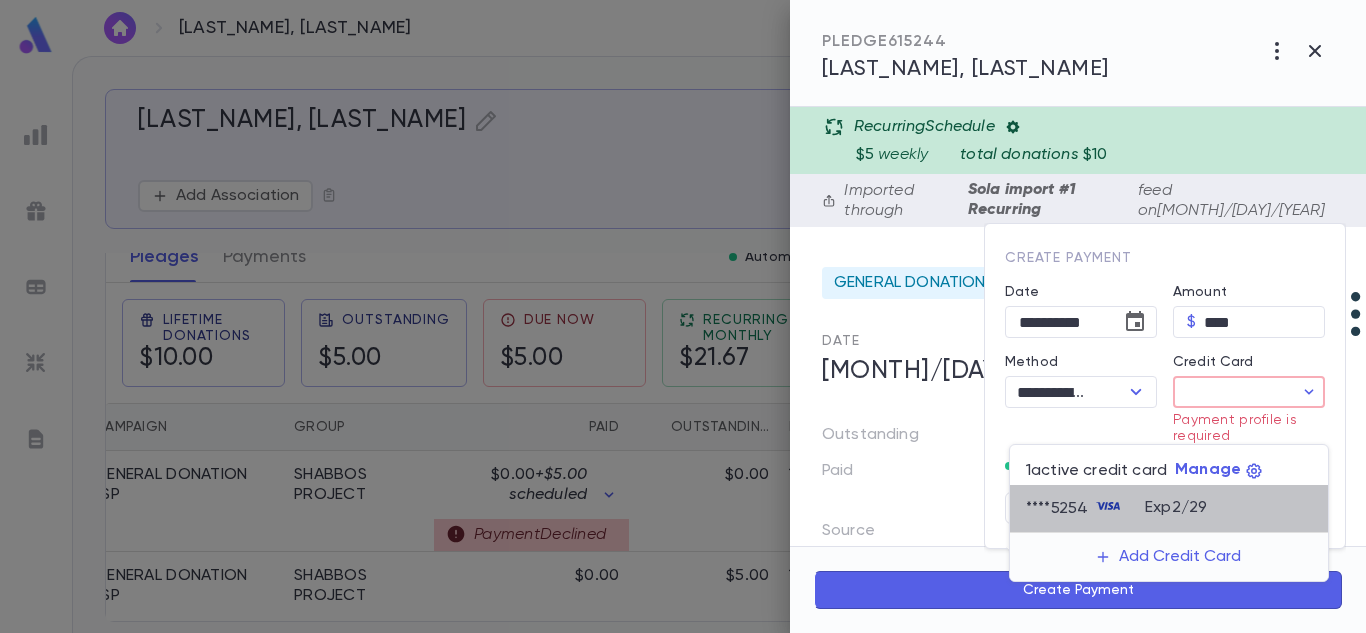 click on "Exp  2 / 29" at bounding box center [1176, 508] 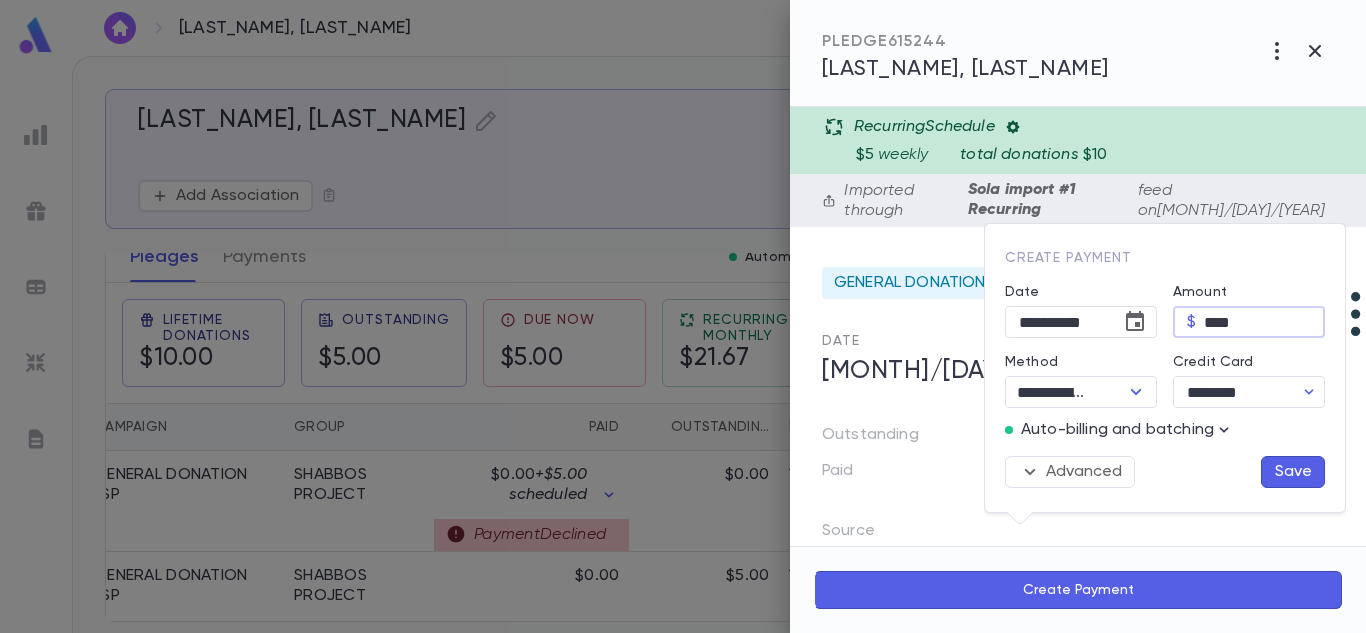 click on "****" at bounding box center [1264, 322] 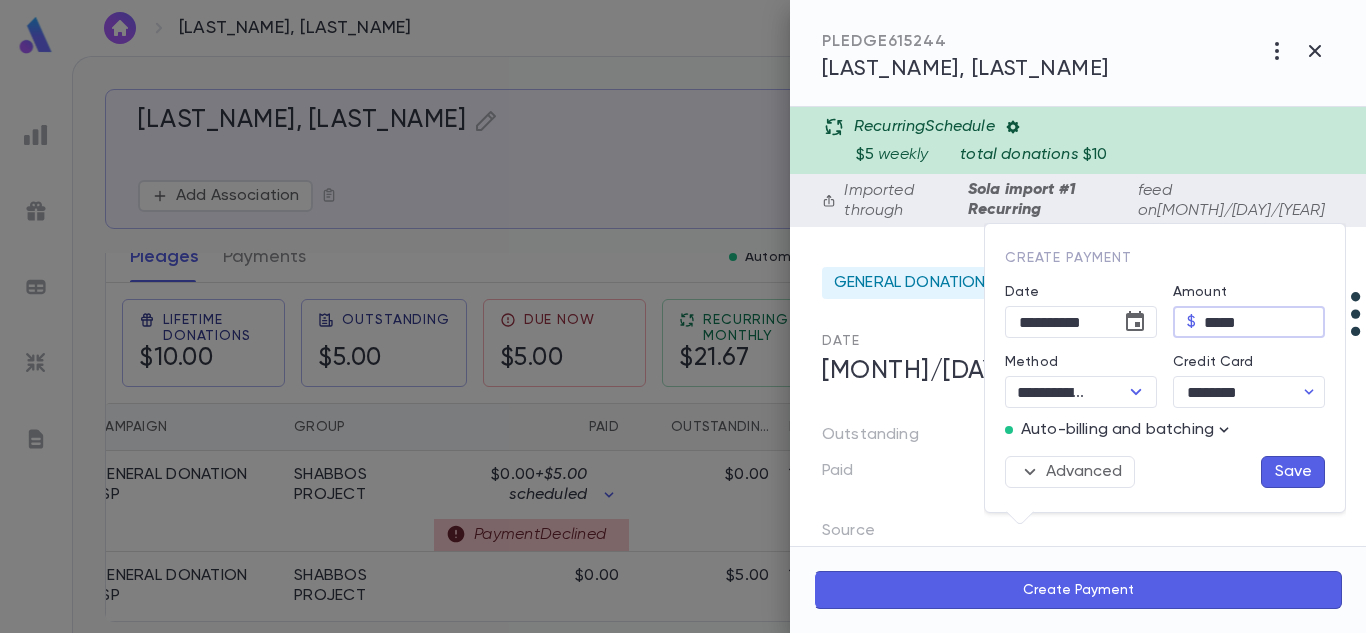 type on "*****" 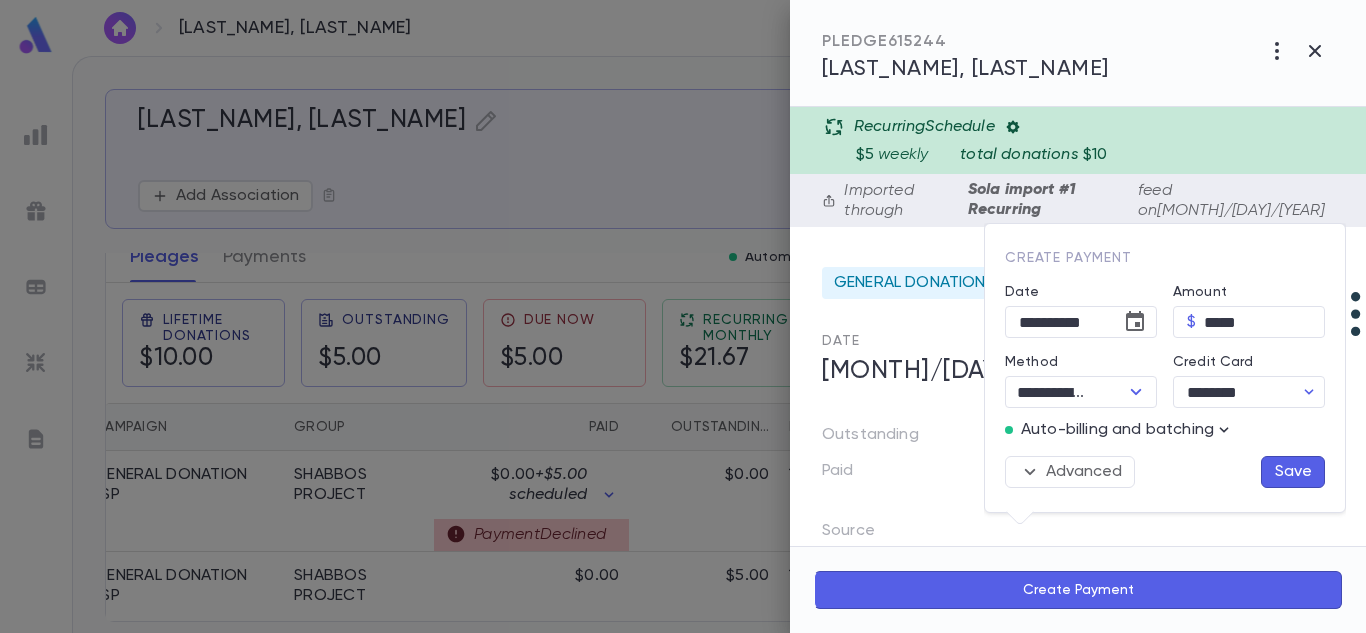 click on "Save" at bounding box center (1293, 472) 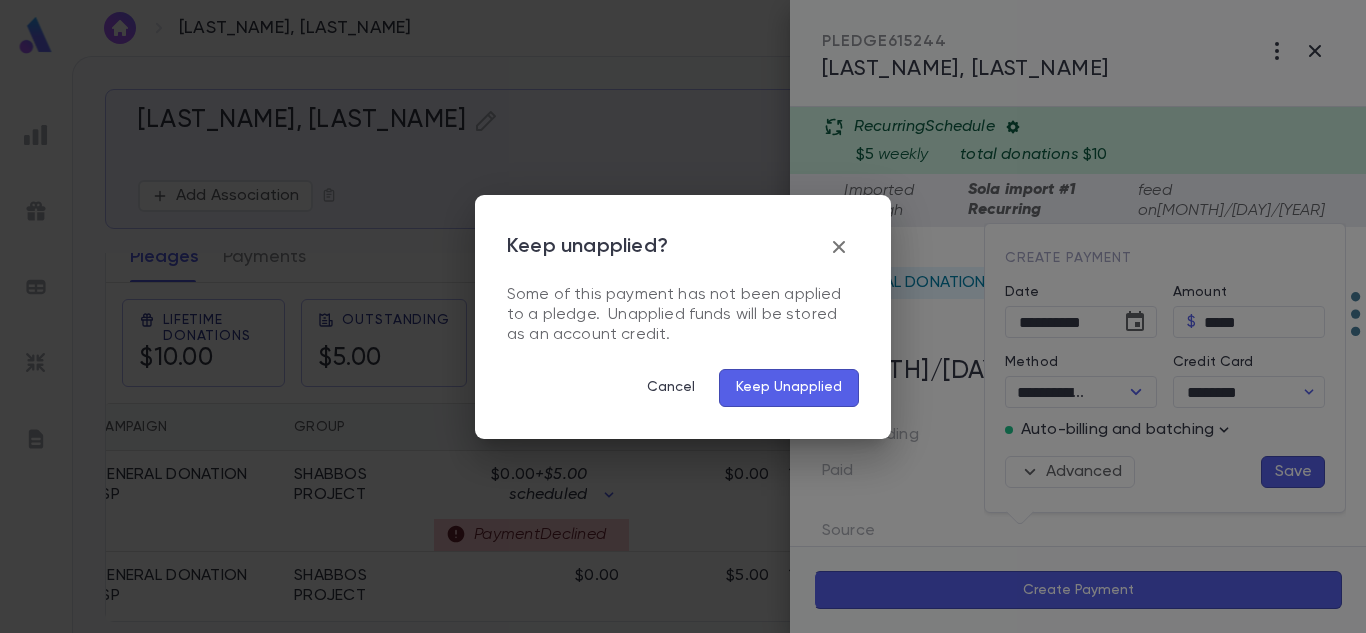 click on "Keep Unapplied" at bounding box center [789, 388] 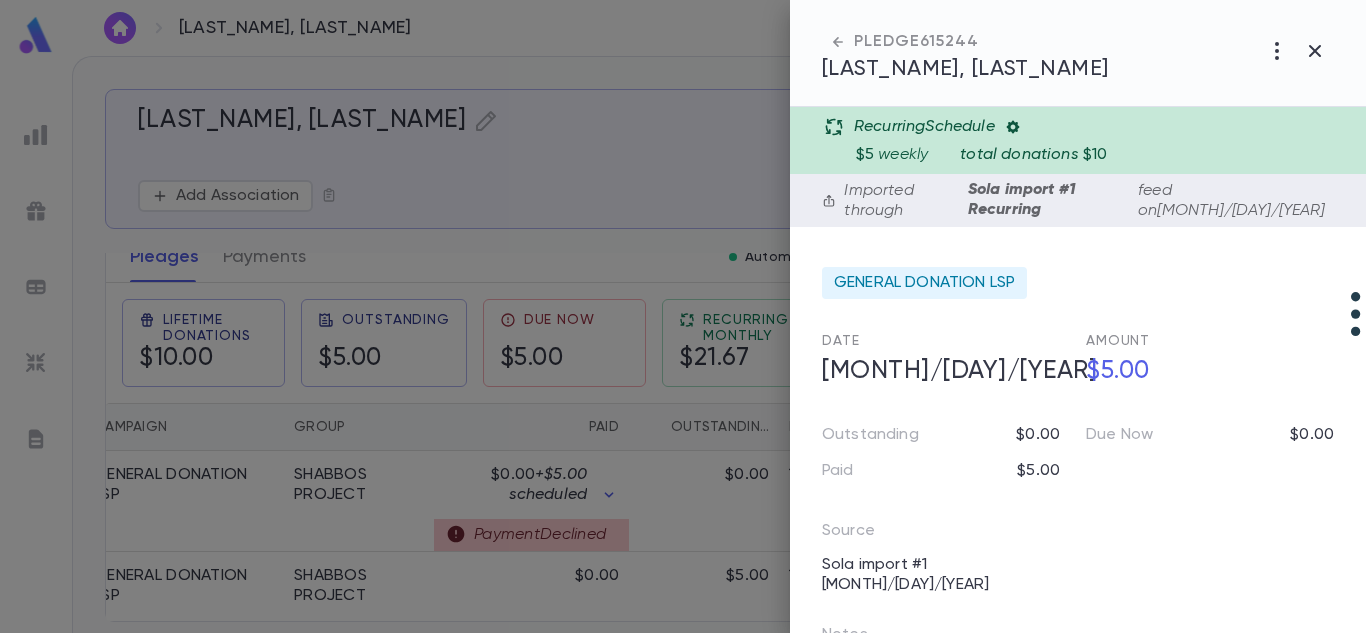 scroll, scrollTop: 202, scrollLeft: 0, axis: vertical 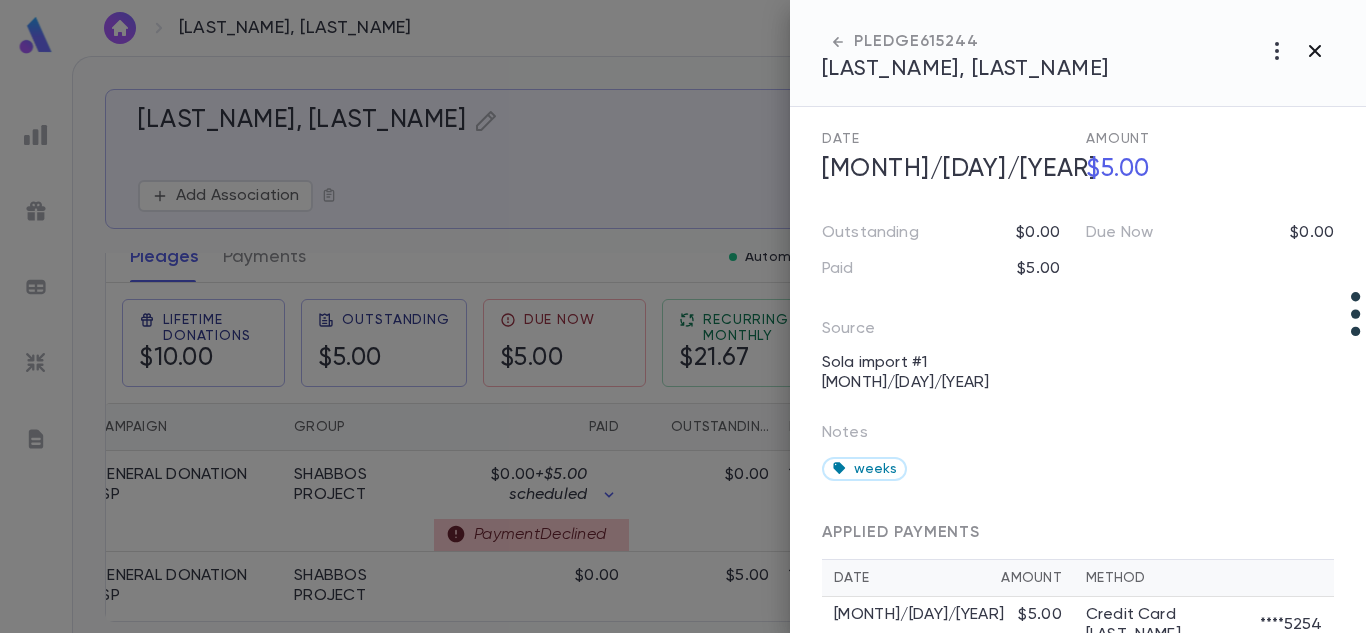 click at bounding box center (1277, 51) 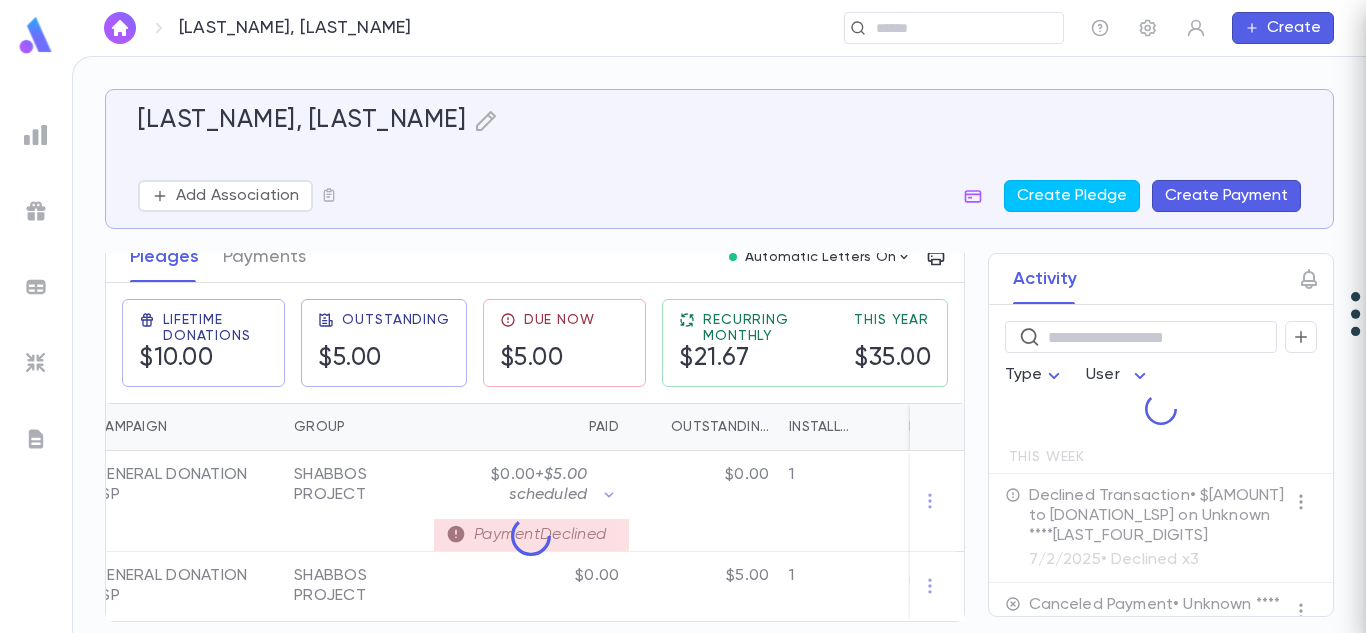 scroll, scrollTop: 0, scrollLeft: 0, axis: both 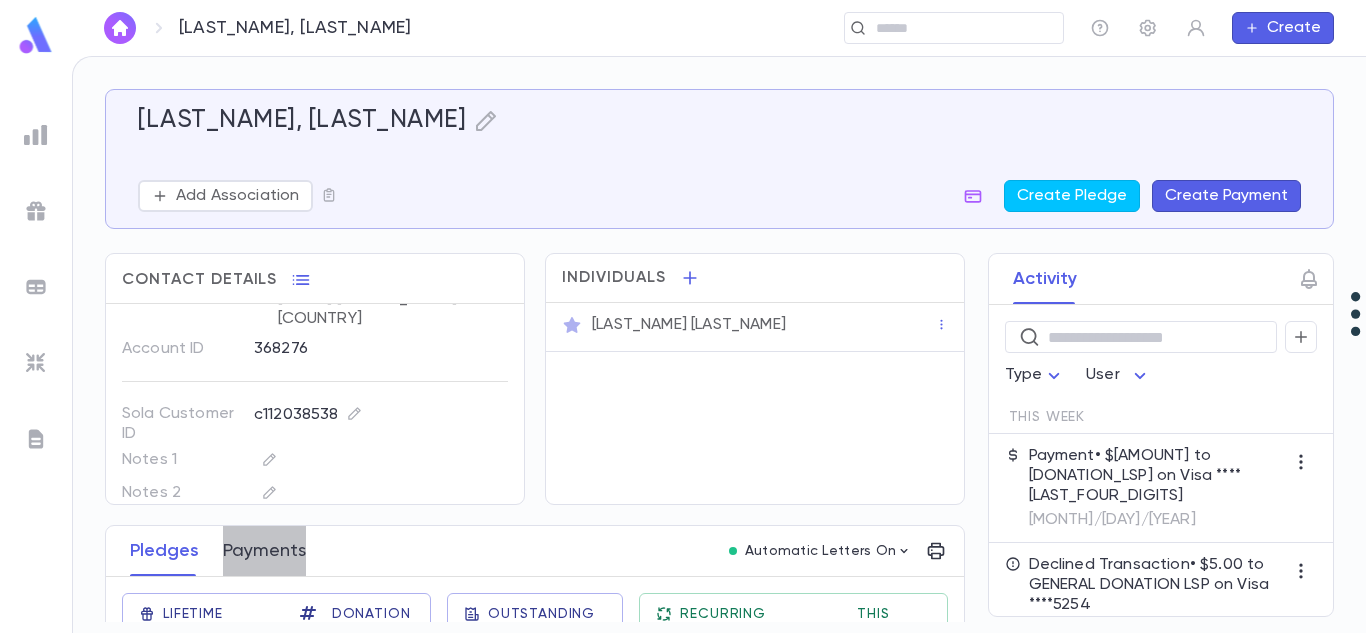 click on "Payments" at bounding box center (264, 551) 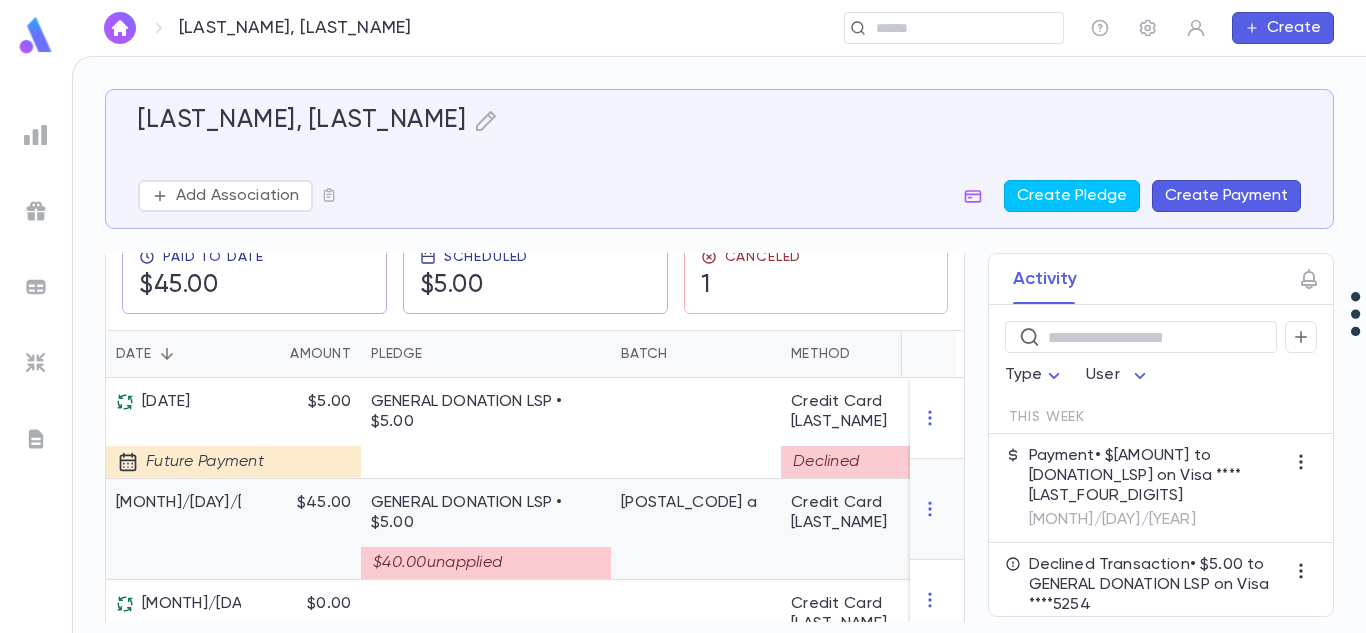 scroll, scrollTop: 0, scrollLeft: 0, axis: both 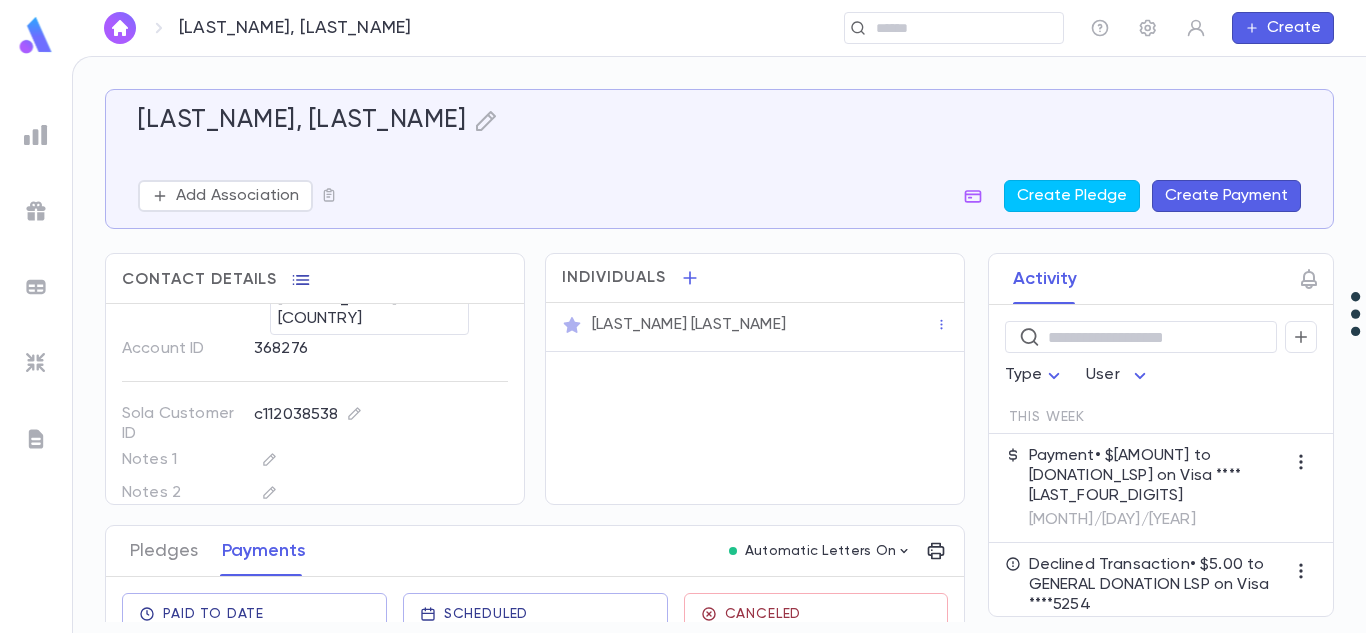 click at bounding box center (301, 280) 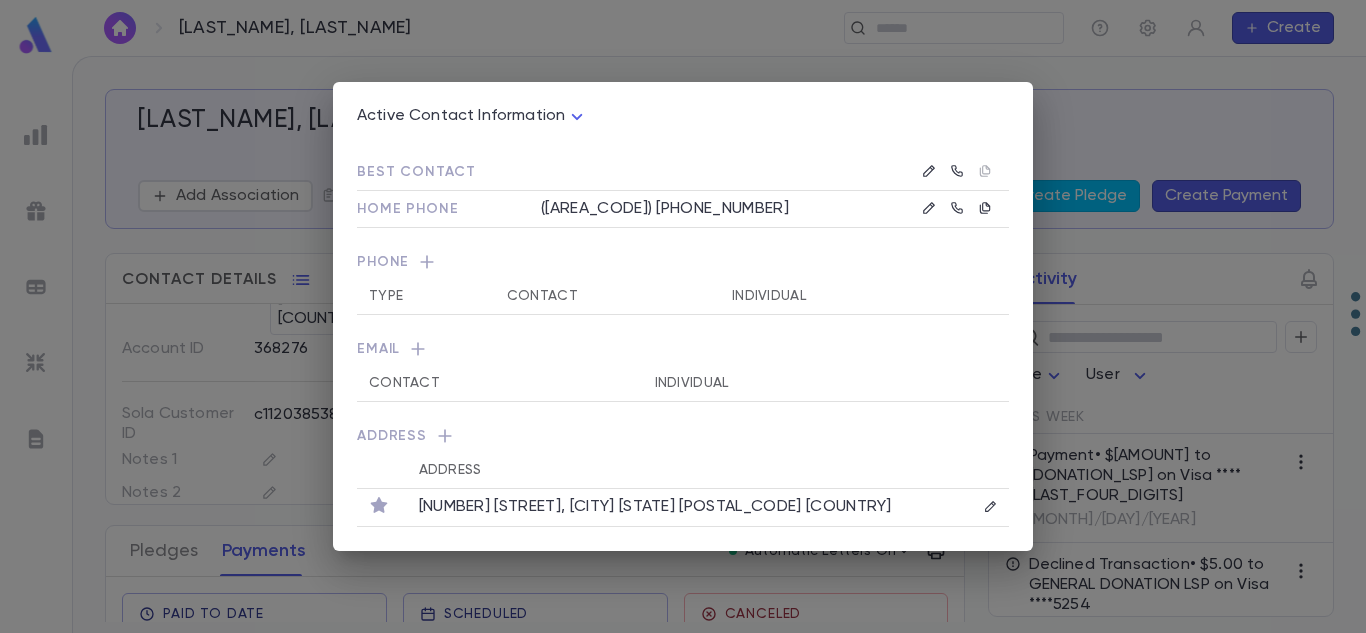 click on "Active Contact Information **** Best Contact Home Phone (732) 942-0933 Phone Type Contact Individual Email Contact Individual Address Address 177 Ridge Ave, Lakewood NJ 08701 United States" at bounding box center (683, 316) 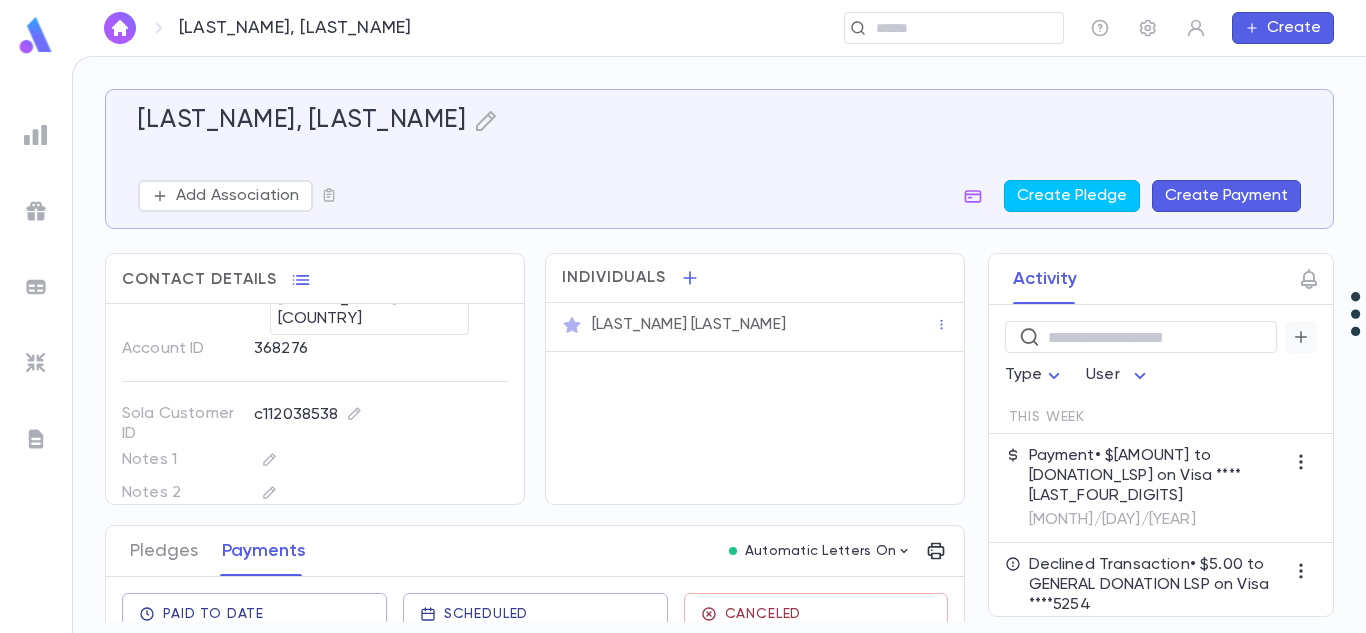 click at bounding box center [1301, 337] 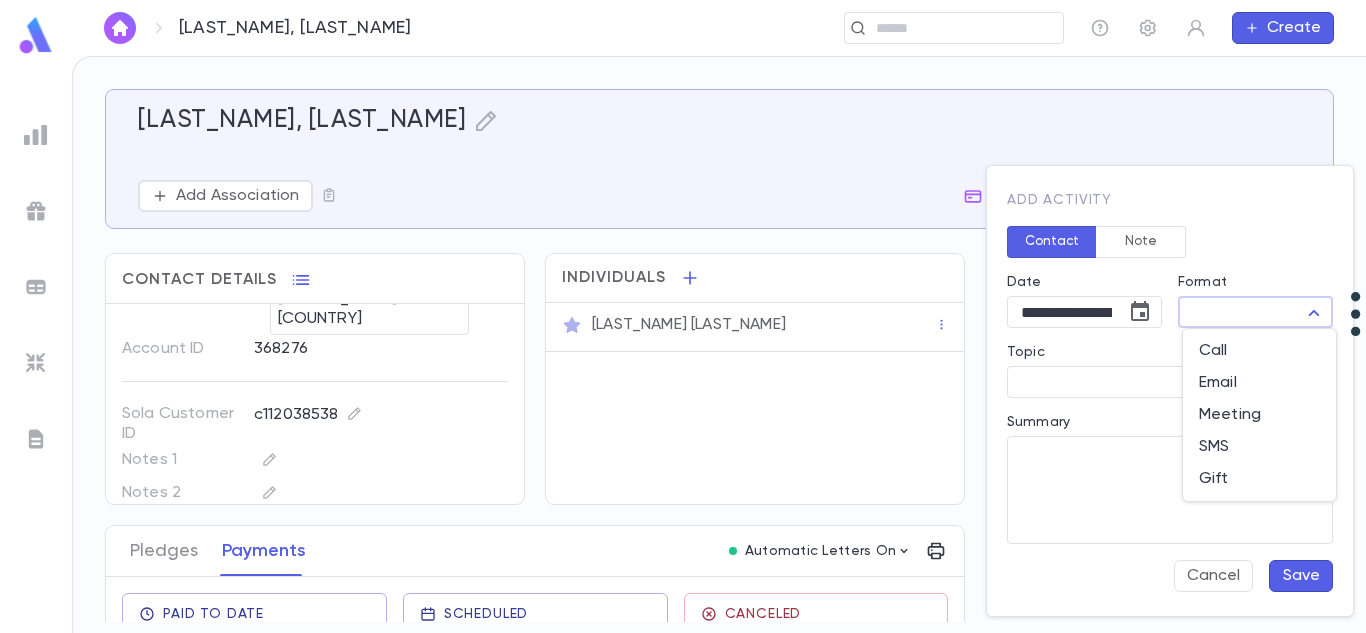 click on "Klein, Anonymous ​  Create   Klein, Anonymous Add Association Create Pledge Create Payment Contact Details Best Contact Home Phone (732) 942-0933 Address 177 Ridge Ave, Lakewood NJ 08701 United States Account ID 368276 Sola Customer ID c112038538 Notes 1 Notes 2 Individuals Anonymous Klein Pledges Payments  Automatic Letters On Paid To Date $45.00 Scheduled $5.00 Canceled 1 Date Amount Pledge Batch Method Number Notes 7/6/2025 Future Payment $5.00 GENERAL DONATION LSP • $5.00 Credit Card LSP Declined ****5254 7/3/2025 $45.00 GENERAL DONATION LSP • $5.00 $40.00  unapplied  070325 a Credit Card LSP ****5254 6/29/2025 $0.00 Credit Card LSP Declined ****5254 Activity ​ Type User This Week Payment  • $45.00 to GENERAL DONATION LSP on Visa ****5254 7/3/2025 Declined Transaction  • $5.00 to GENERAL DONATION LSP on Visa ****5254 7/2/2025  • Declined x3 Canceled Payment  • Visa ****5254 6/29/2025  • Declined x4 Pledge  • $5.00 to GENERAL DONATION LSP 6/29/2025 Earlier Pledge 6/22/2025 Account Merge" at bounding box center (683, 344) 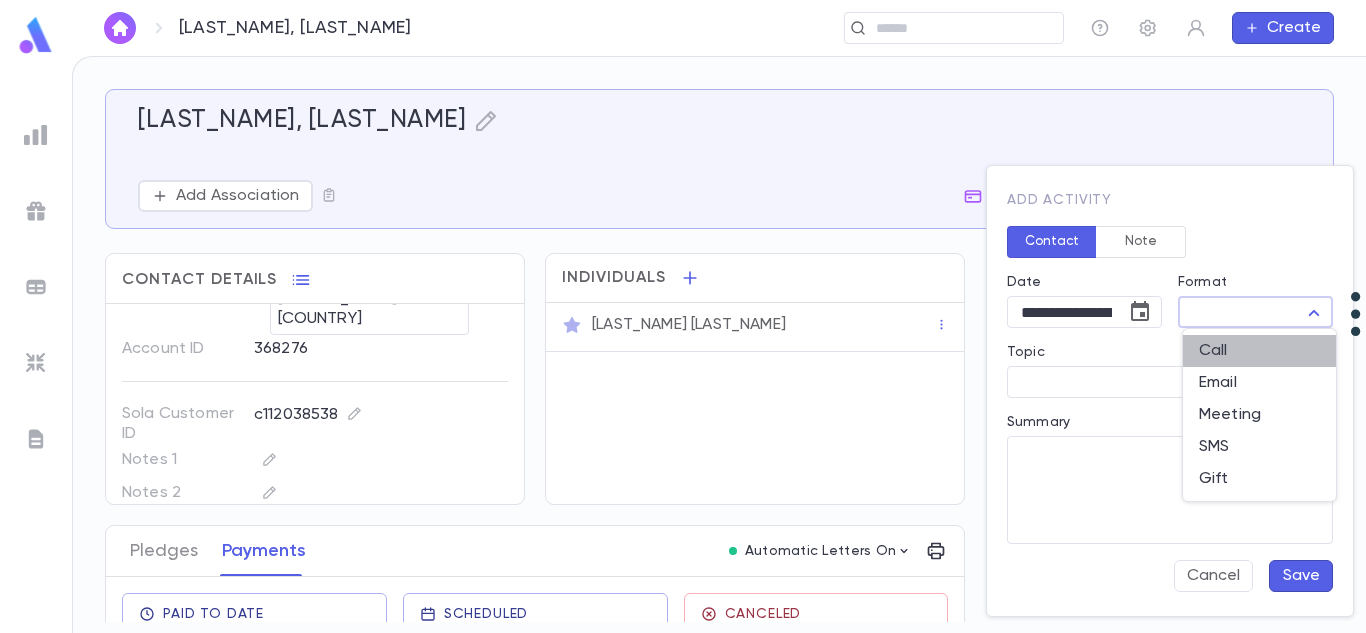 click on "Call" at bounding box center (1259, 351) 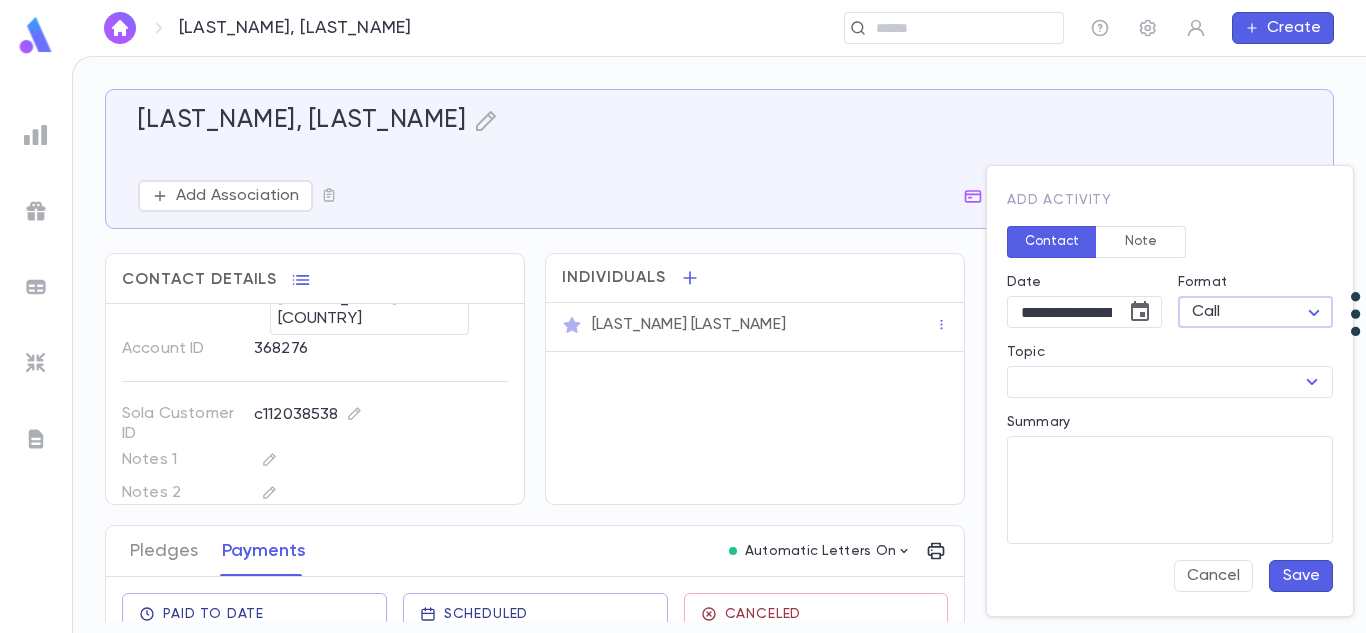 click on "​" at bounding box center (1170, 382) 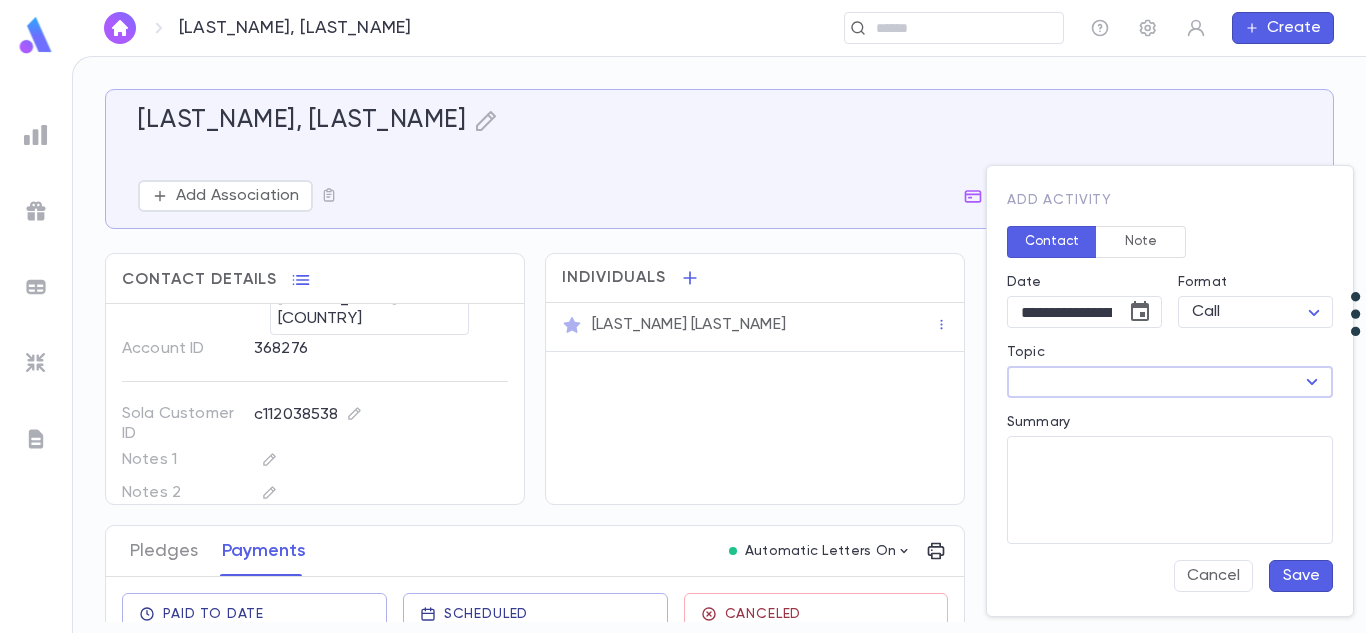 click on "Topic" at bounding box center [1153, 382] 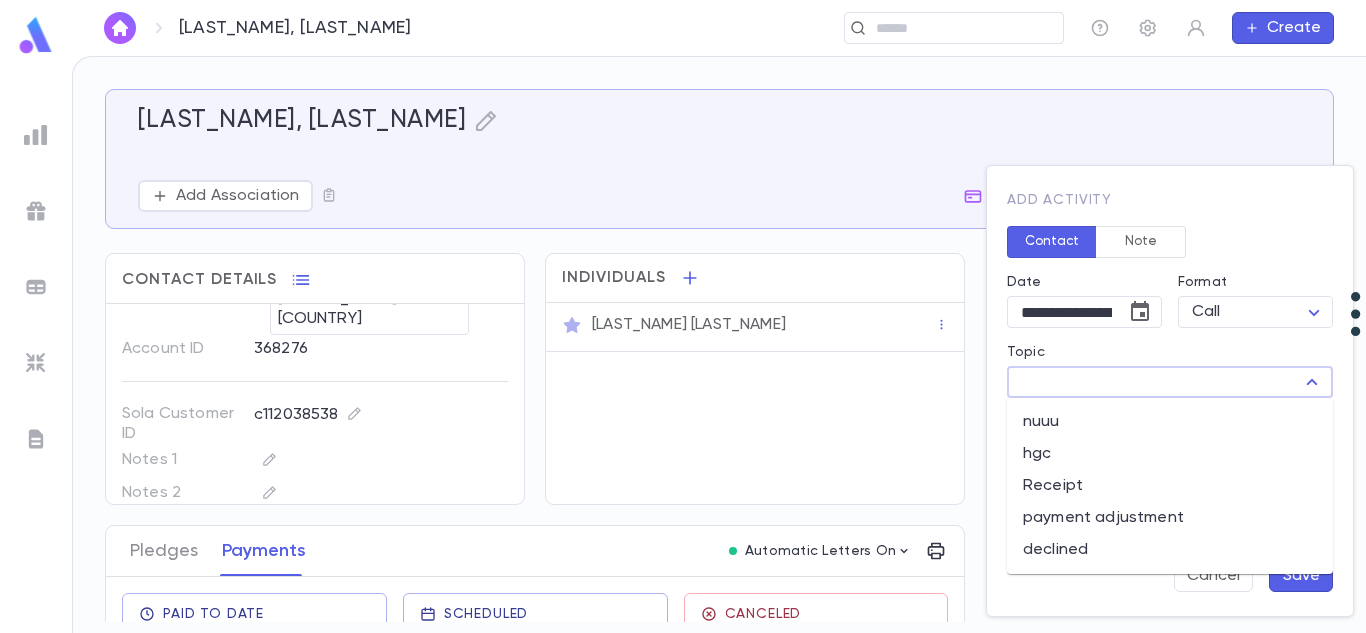 click on "declined" at bounding box center [1170, 550] 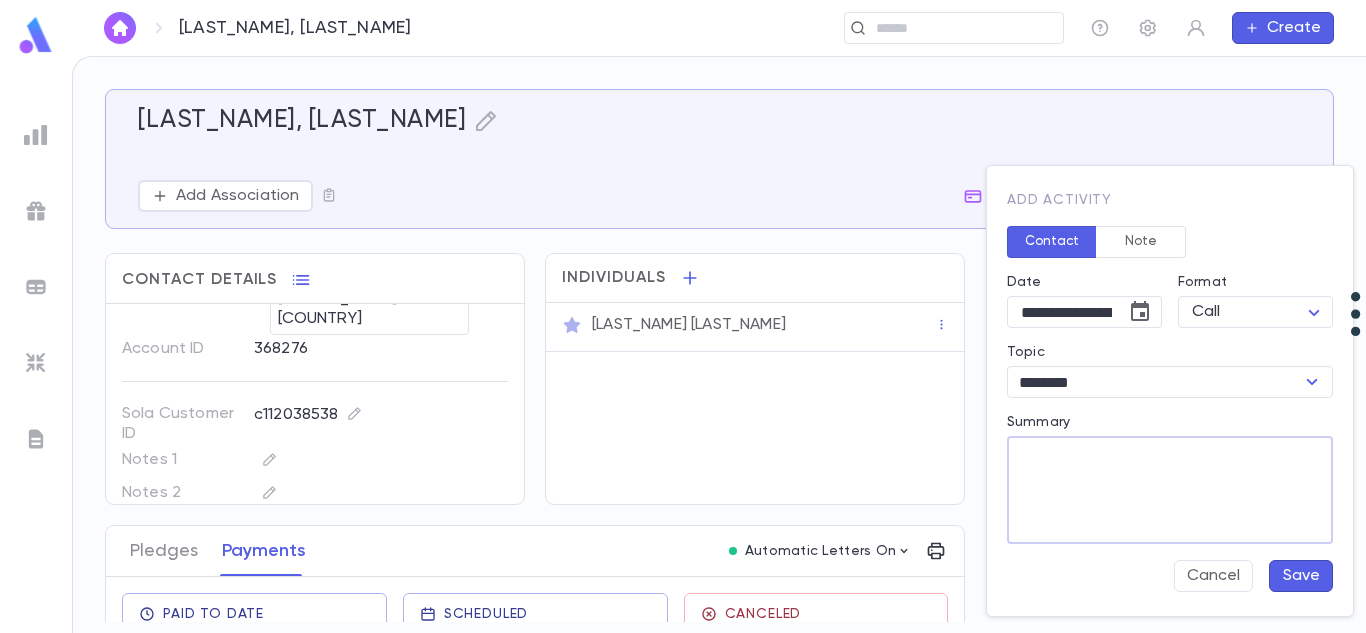 click on "Summary" at bounding box center (1170, 490) 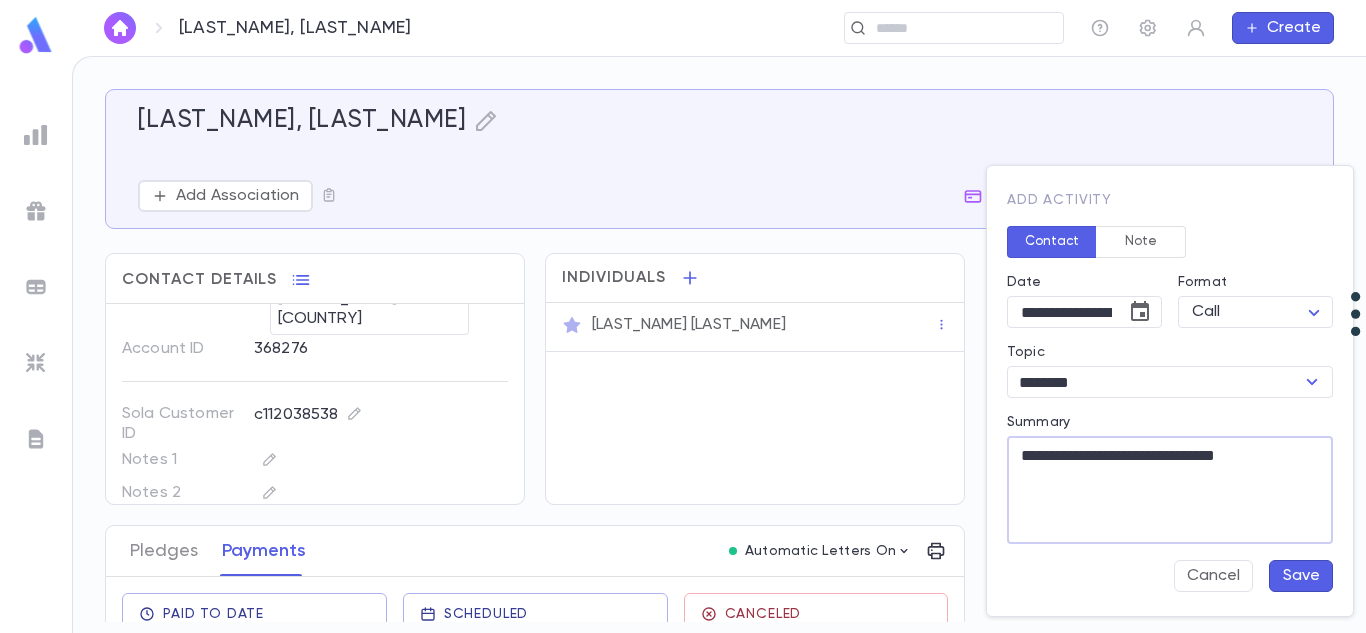 type on "**********" 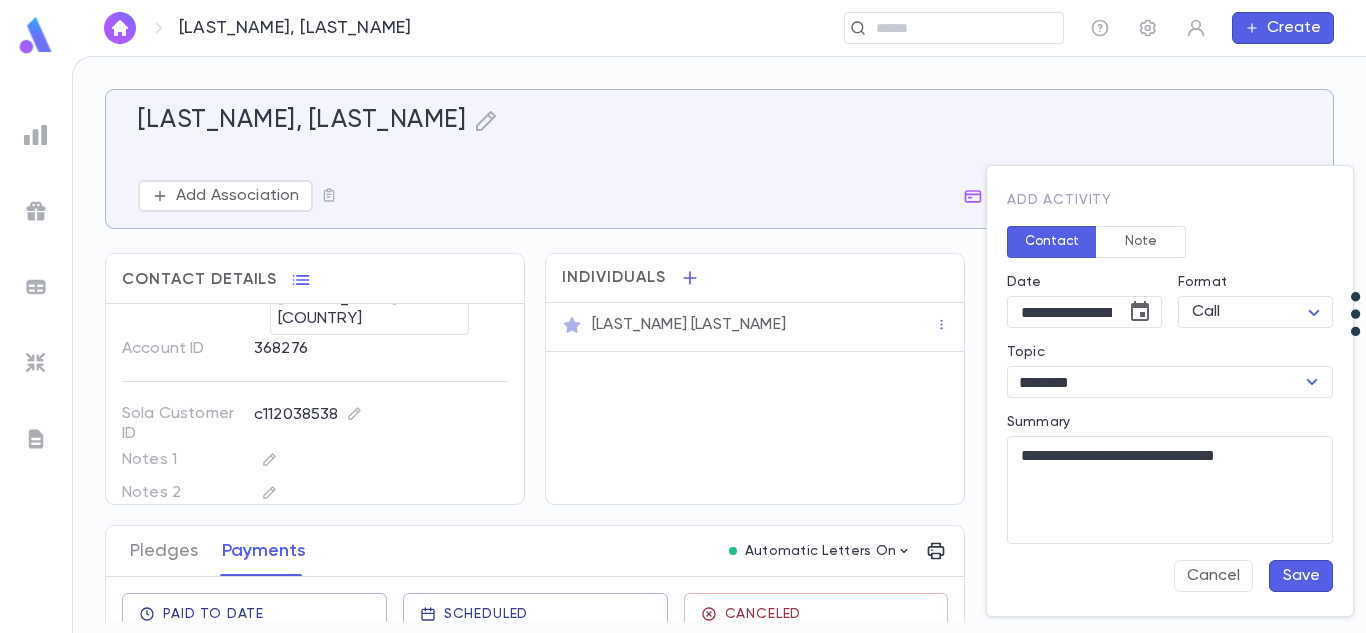 click on "Save" at bounding box center (1301, 576) 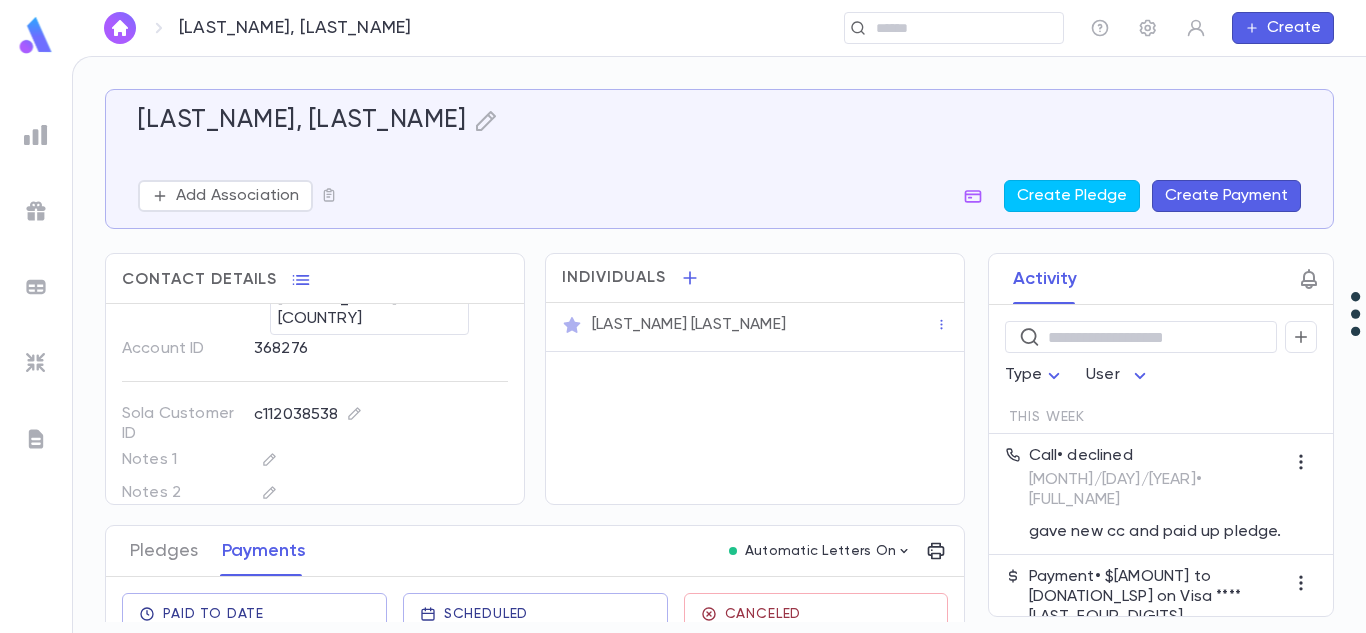 click at bounding box center [1309, 279] 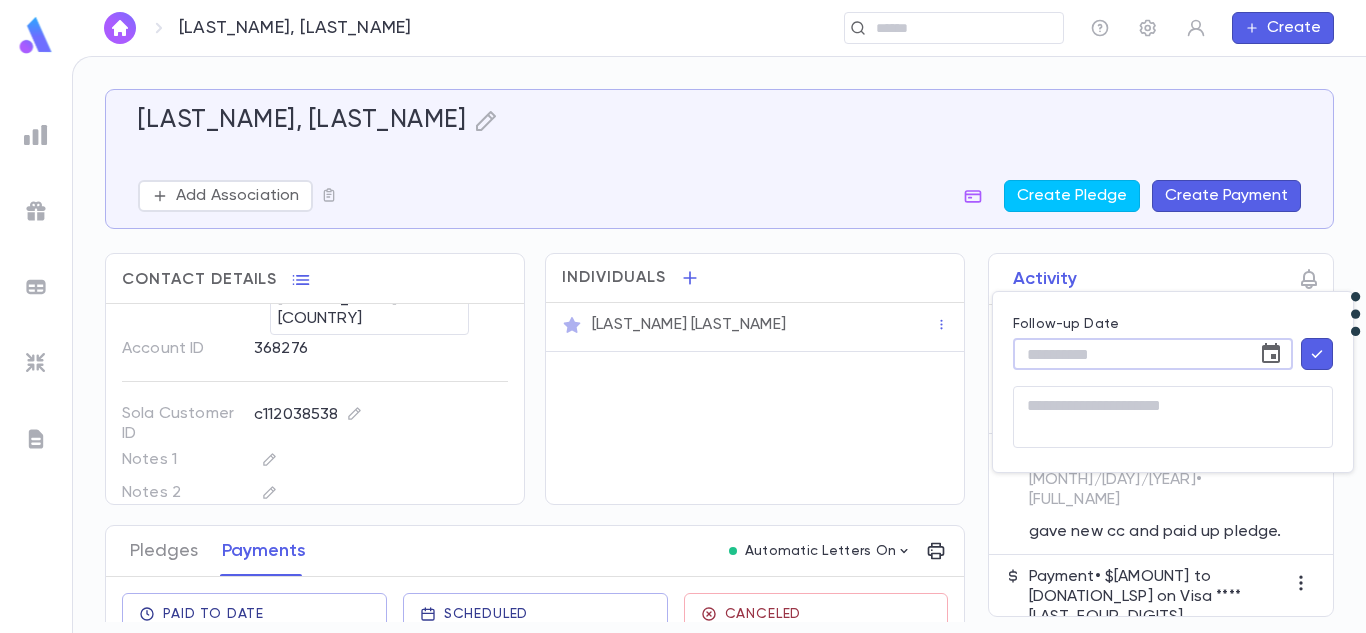 click on "Follow-up Date" at bounding box center (1128, 354) 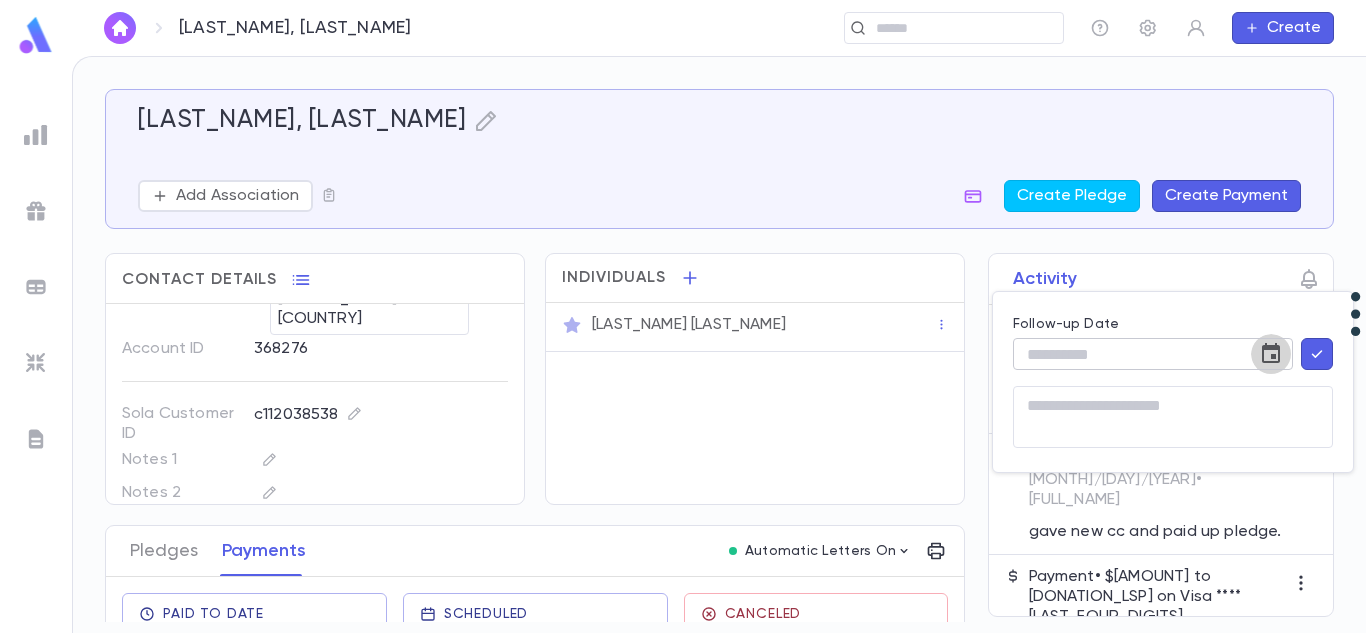click at bounding box center (1271, 353) 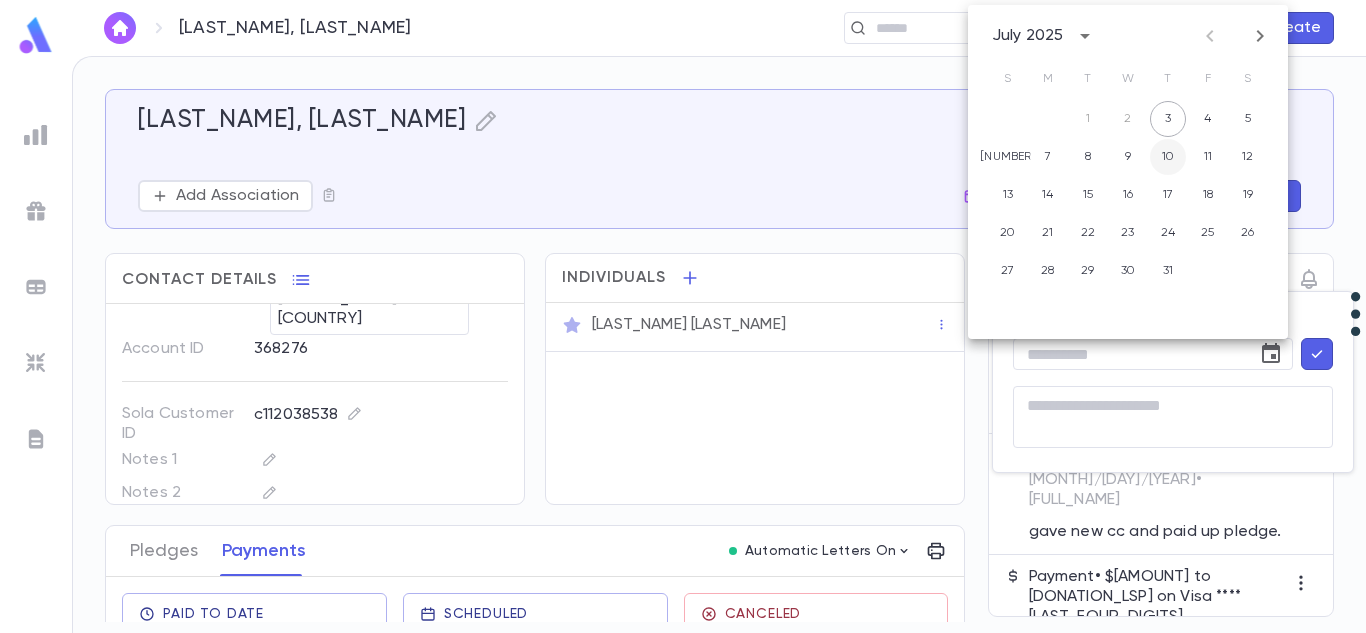 click on "10" at bounding box center (1168, 157) 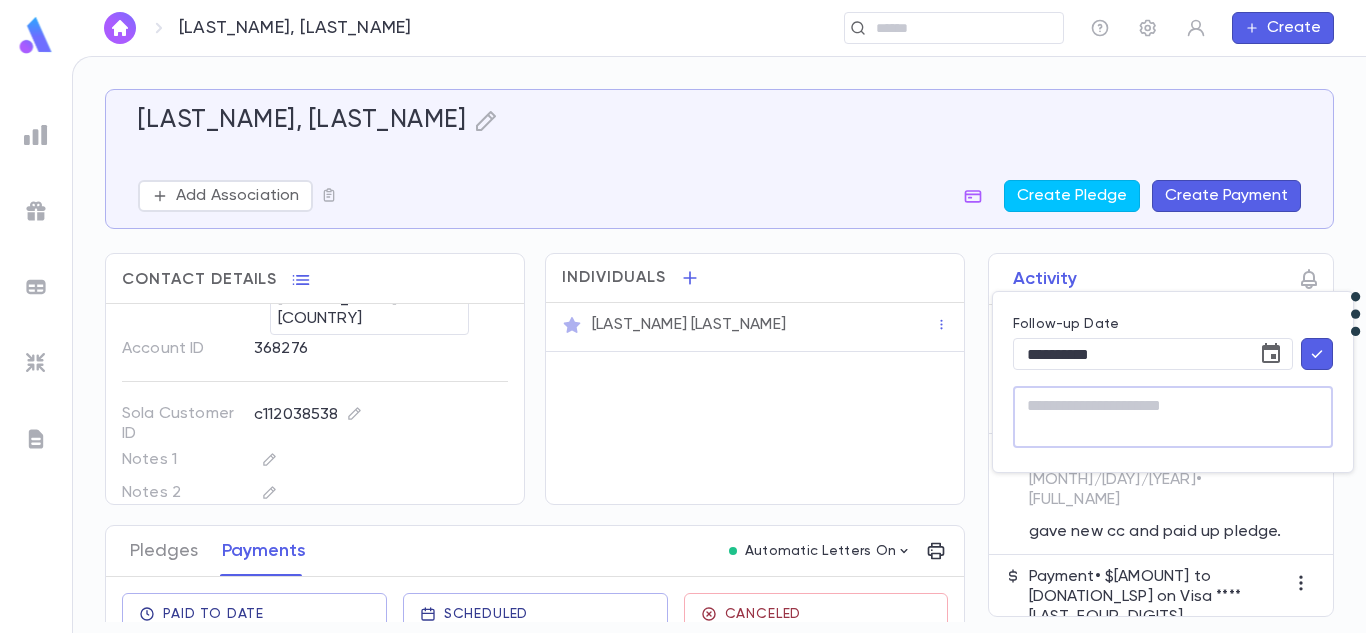 click at bounding box center [1173, 417] 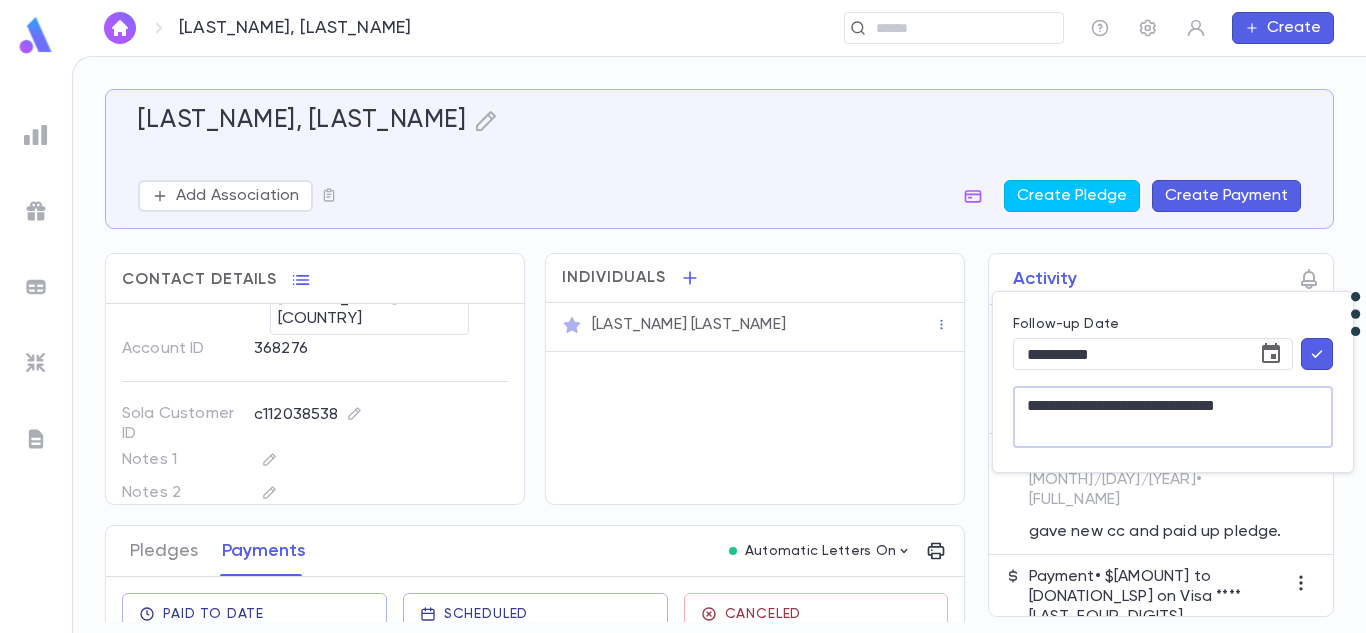type on "**********" 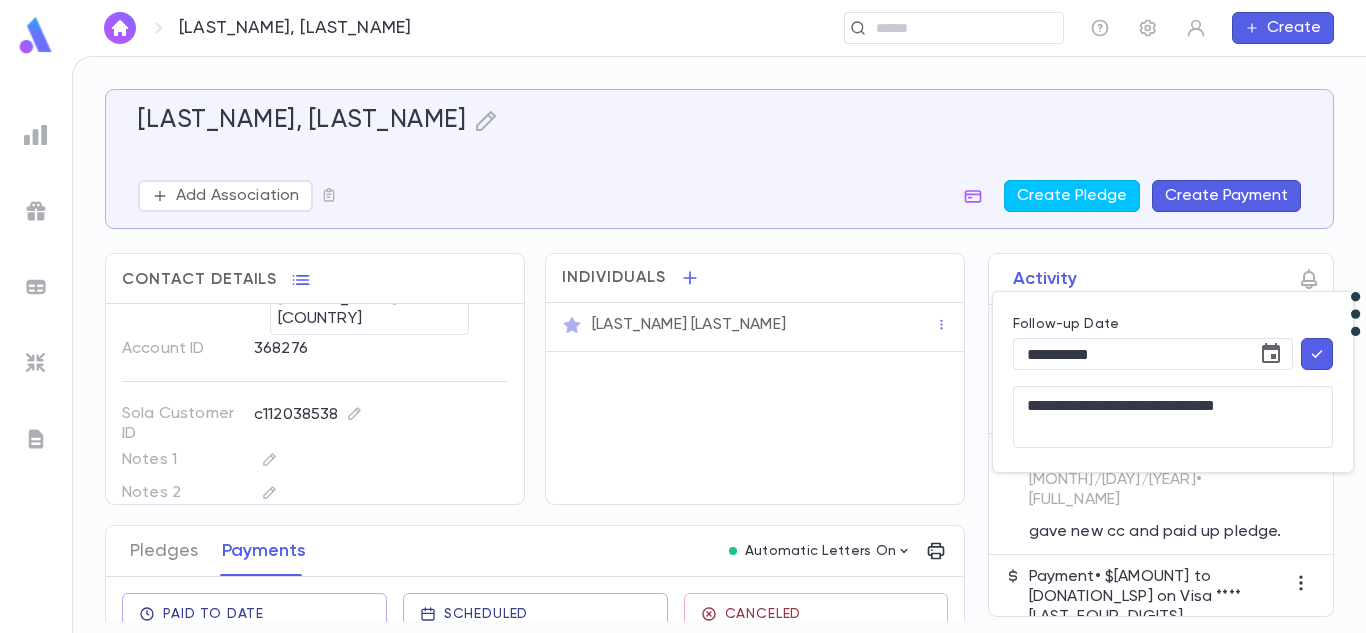 click at bounding box center [1317, 354] 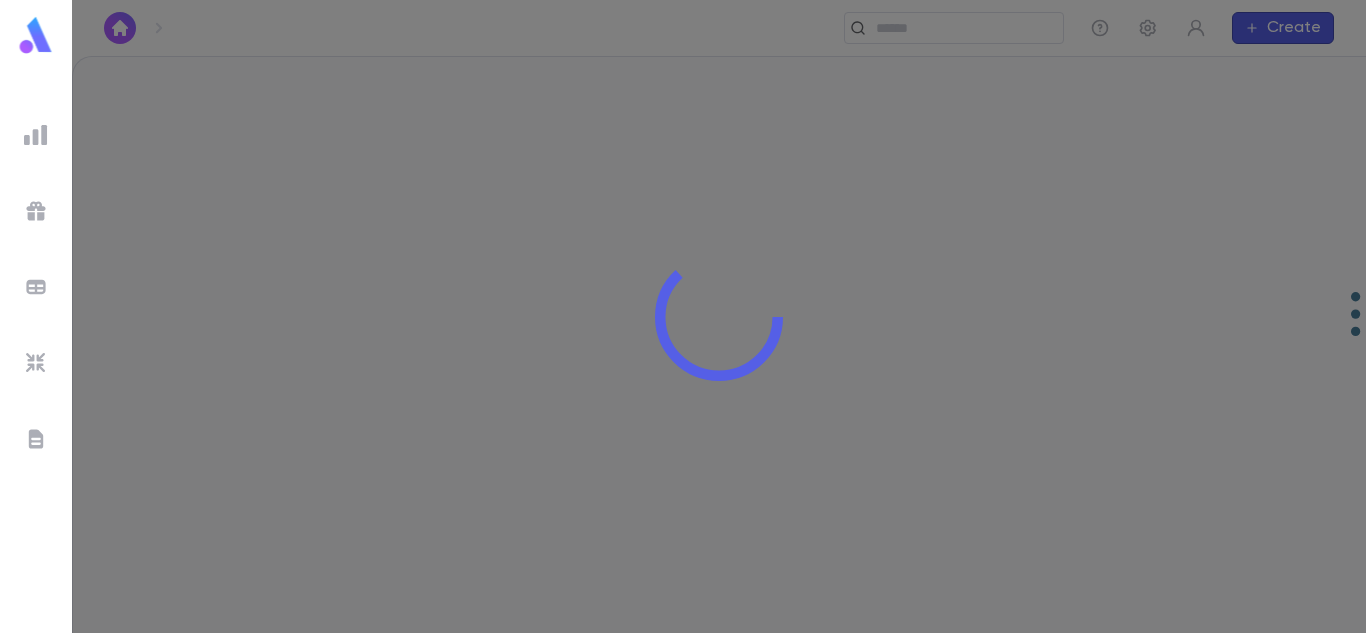 scroll, scrollTop: 0, scrollLeft: 0, axis: both 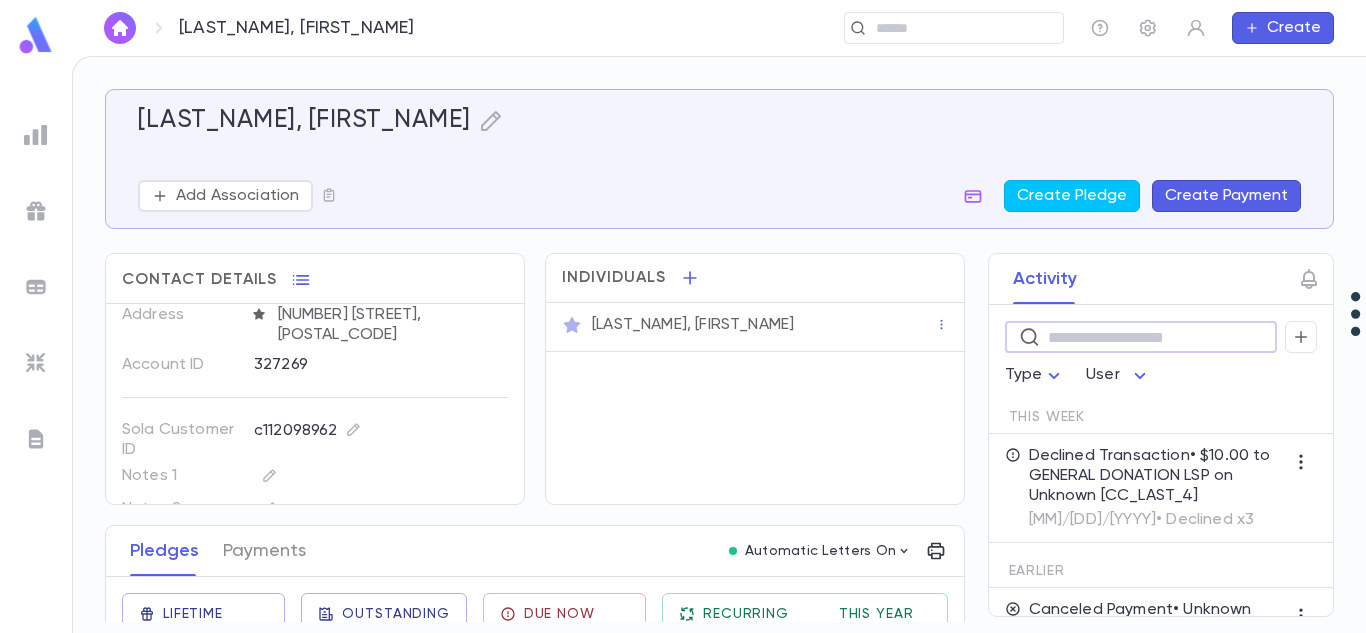 click at bounding box center [1155, 337] 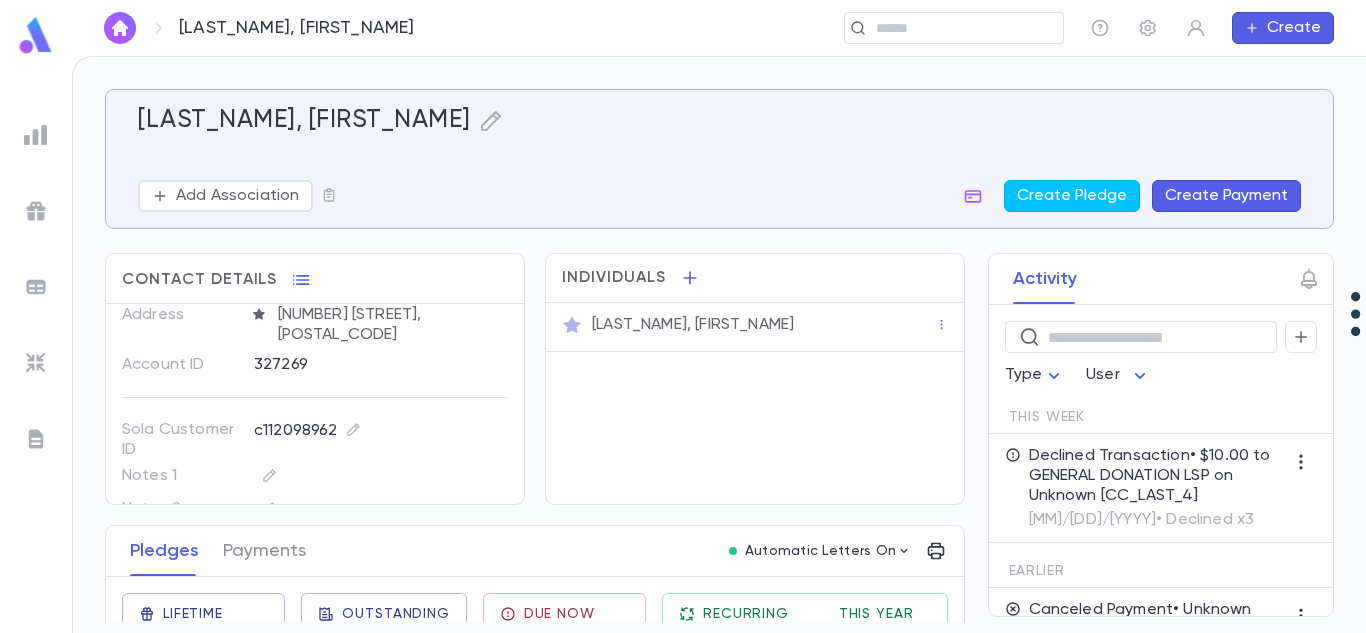 click on "Morumann, Naftoli Add Association Create Pledge Create Payment Contact Details Best Contact Home Phone (551) 204-5061 Address 352 Laural Ave, 08701 Account ID 327269 Sola Customer ID c112098962 Notes 1 Notes 2 Individuals Naftoli Morumann Pledges Payments  Automatic Letters On Lifetime Donations $30.00 Outstanding $10.00 Due Now $10.00 Recurring Monthly $43.33 This Year $260.00 Date Amount Campaign Group Paid Outstanding Installments Notes 6/28/2025 $10.00 GENERAL DONATION LSP SHABBOS PROJECT $0.00  +  $10.00   scheduled Payment  Declined $0.00 1 6/21/2025 $10.00 GENERAL DONATION LSP SHABBOS PROJECT $0.00 $10.00 1 6/7/2025 $10.00 GENERAL DONATION LSP SHABBOS PROJECT PAID $0.00 1 weeks Activity ​ Type User This Week Declined Transaction  • $10.00 to GENERAL DONATION LSP on Unknown ****9258 7/1/2025  • Declined x3 Earlier Canceled Payment  • Unknown ****9258 6/28/2025  • Declined x4 Pledge  • $10.00 to GENERAL DONATION LSP 6/28/2025 Pledge  • $10.00 to GENERAL DONATION LSP 6/21/2025 6/7/2025" at bounding box center [719, 355] 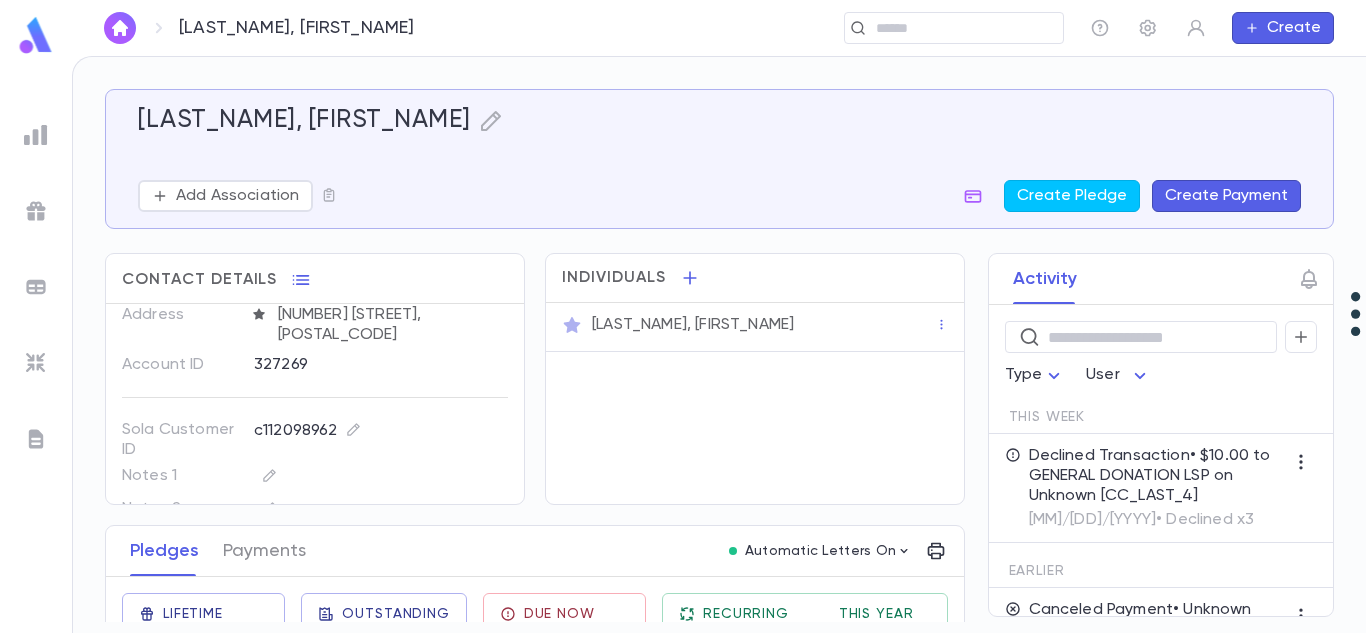 scroll, scrollTop: 0, scrollLeft: 0, axis: both 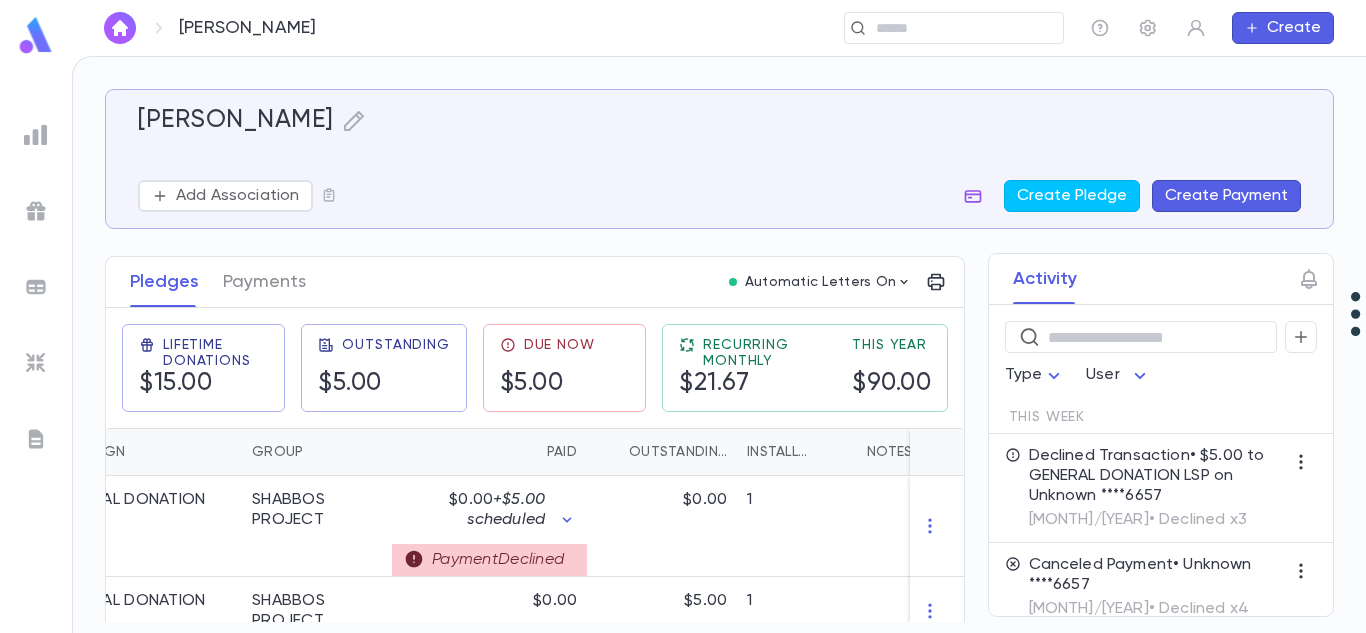 click at bounding box center [973, 196] 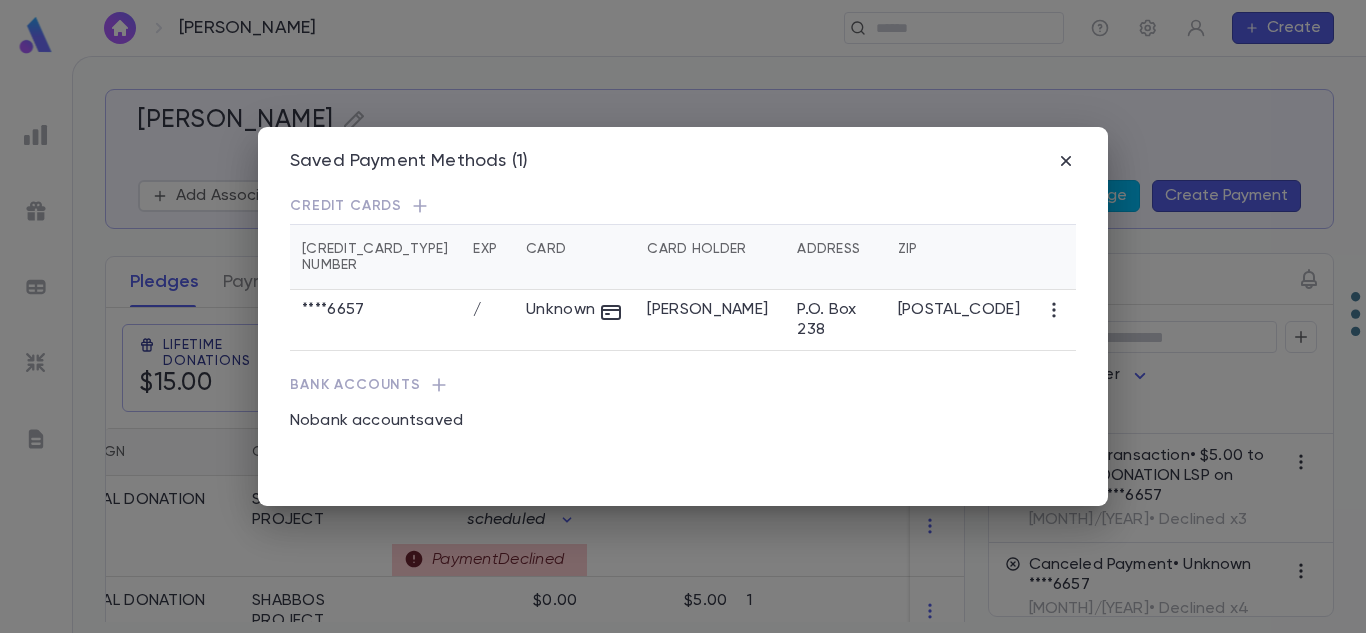 click at bounding box center [419, 206] 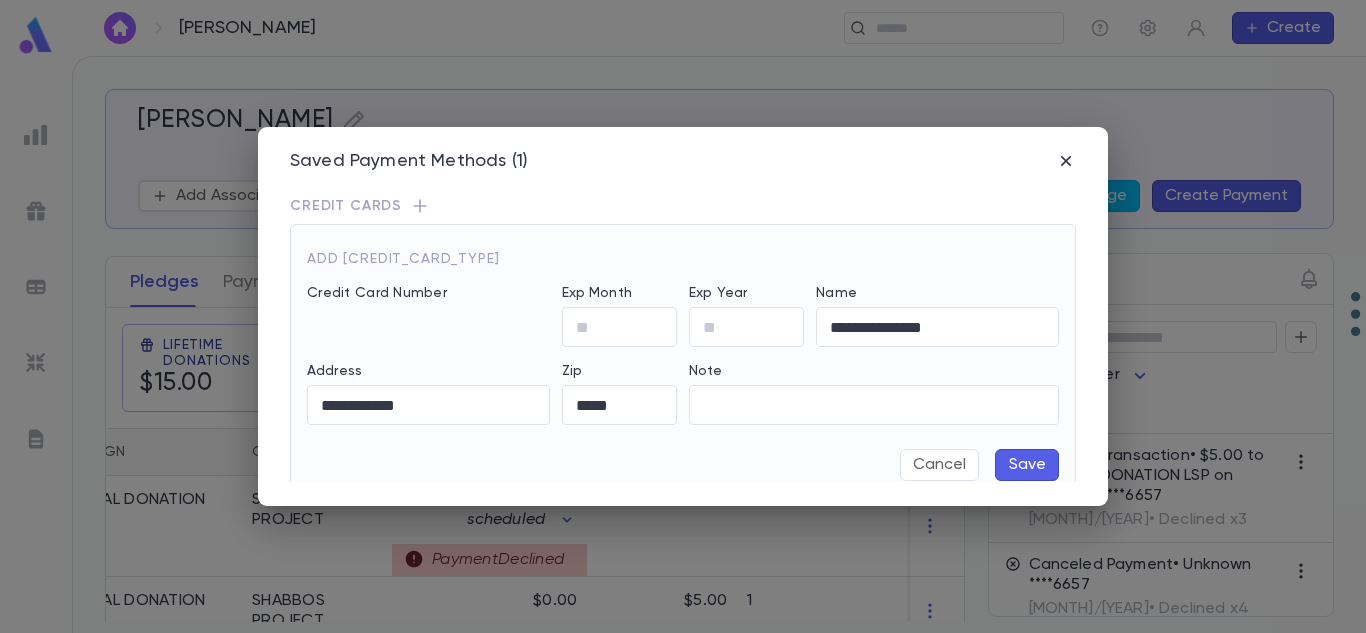 click on "**********" at bounding box center (683, 316) 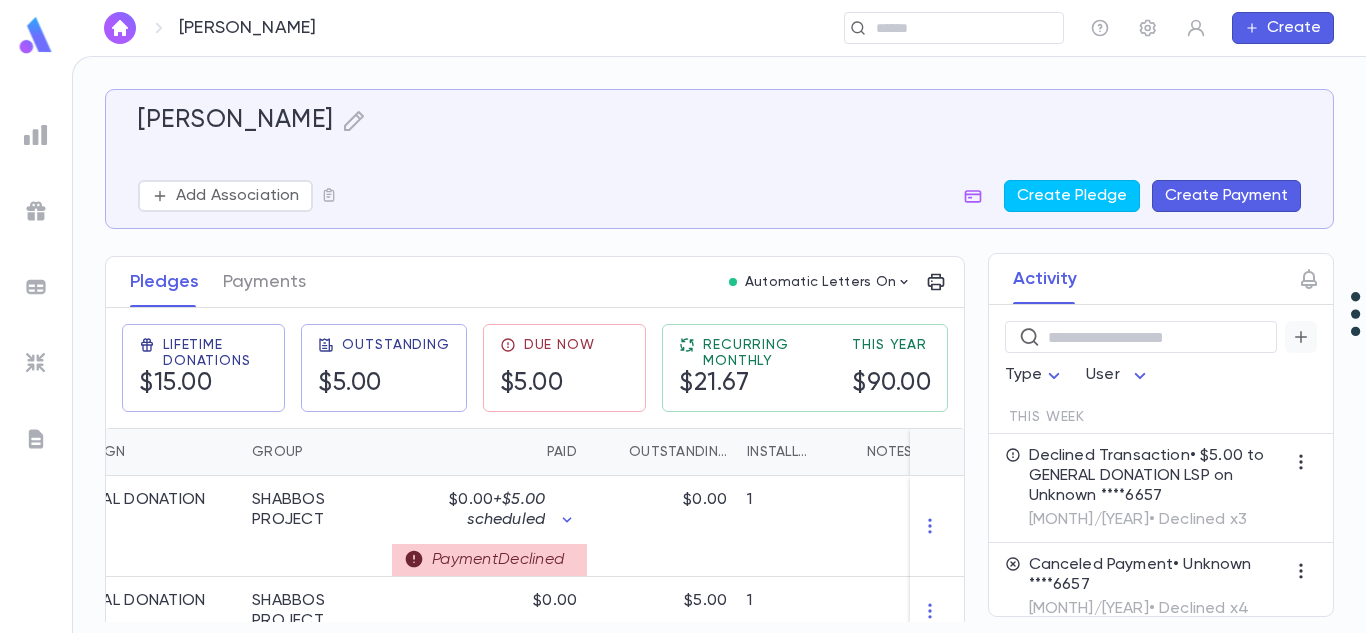 click at bounding box center [1301, 337] 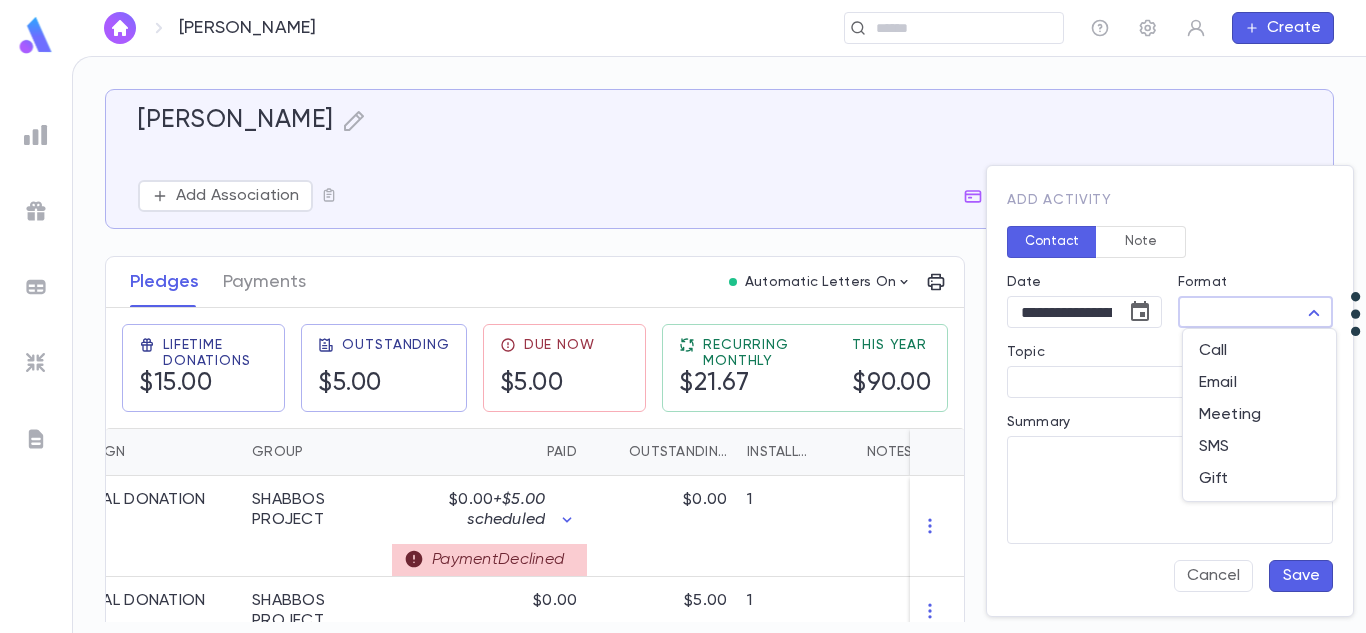 click on "Rosenman, Michal ​  Create   Rosenman, Michal Add Association Create Pledge Create Payment Contact Details Best Contact Home Phone (732) 942-8487 Address P.O. Box 238, Adelfia NJ 07710 Account ID 327302 Sola Customer ID c112078814 Notes 1 gave name Notes 2 Individuals Michal Rosenman Pledges Payments  Automatic Letters On Lifetime Donations $15.00 Outstanding $5.00 Due Now $5.00 Recurring Monthly $21.67 This Year $90.00 Date Amount Campaign Group Paid Outstanding Installments Notes 6/29/2025 $5.00 GENERAL DONATION LSP SHABBOS PROJECT $0.00  +  $5.00   scheduled Payment  Declined $0.00 1 6/22/2025 $5.00 GENERAL DONATION LSP SHABBOS PROJECT $0.00 $5.00 1 6/8/2025 $5.00 GENERAL DONATION LSP SHABBOS PROJECT PAID $0.00 1 weeks Activity ​ Type User This Week Declined Transaction  • $5.00 to GENERAL DONATION LSP on Unknown ****6657 7/2/2025  • Declined x3 Canceled Payment  • Unknown ****6657 6/29/2025  • Declined x4 Pledge  • $5.00 to GENERAL DONATION LSP 6/29/2025 Earlier Pledge 6/22/2025 6/8/2025" at bounding box center (683, 344) 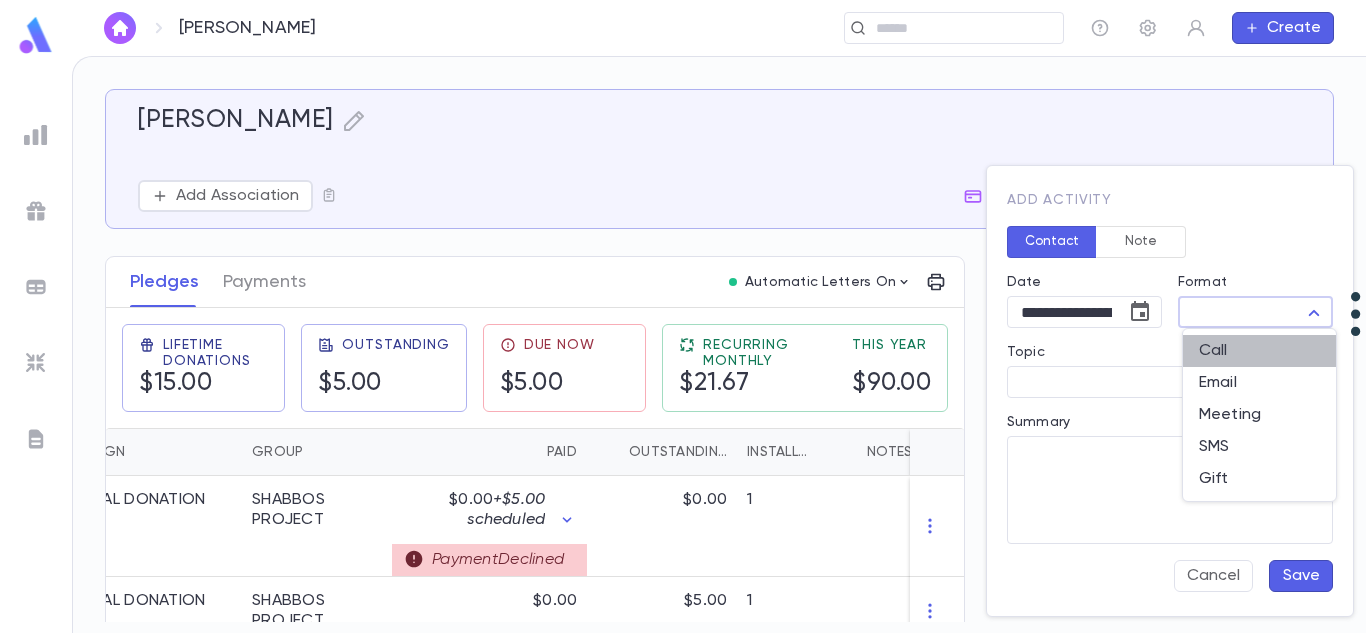 click on "Call" at bounding box center [1259, 351] 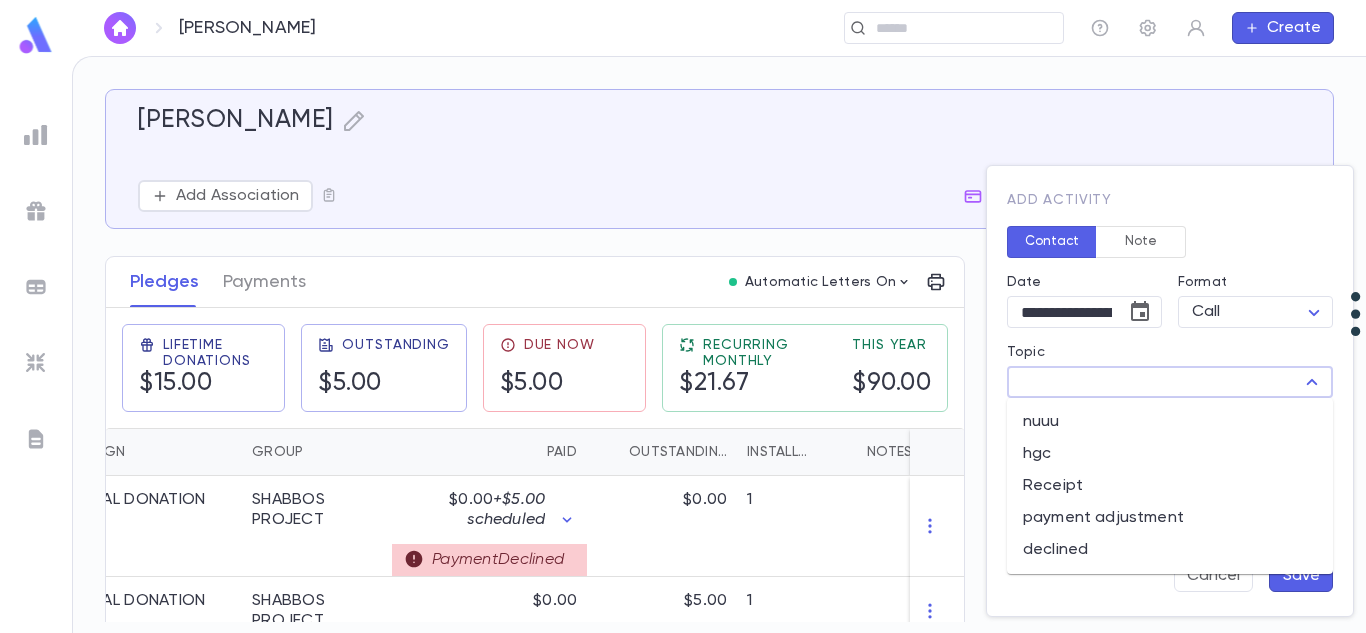 click on "Topic" at bounding box center (1153, 382) 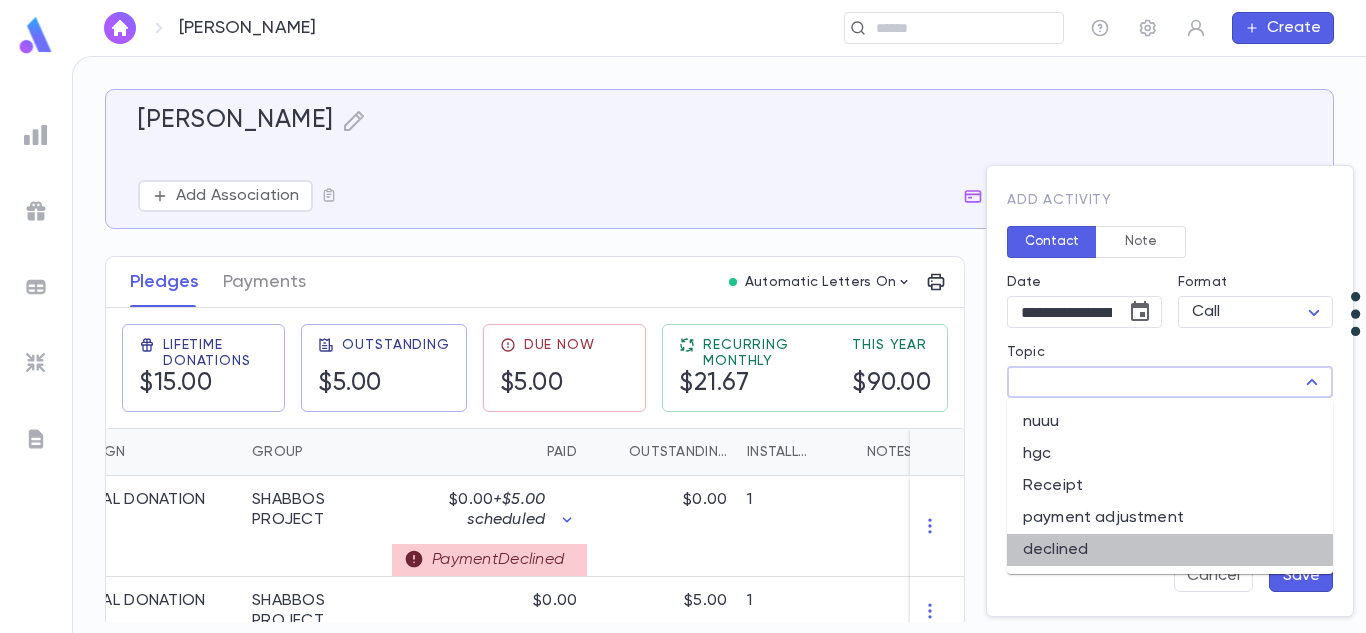 click on "declined" at bounding box center (1170, 550) 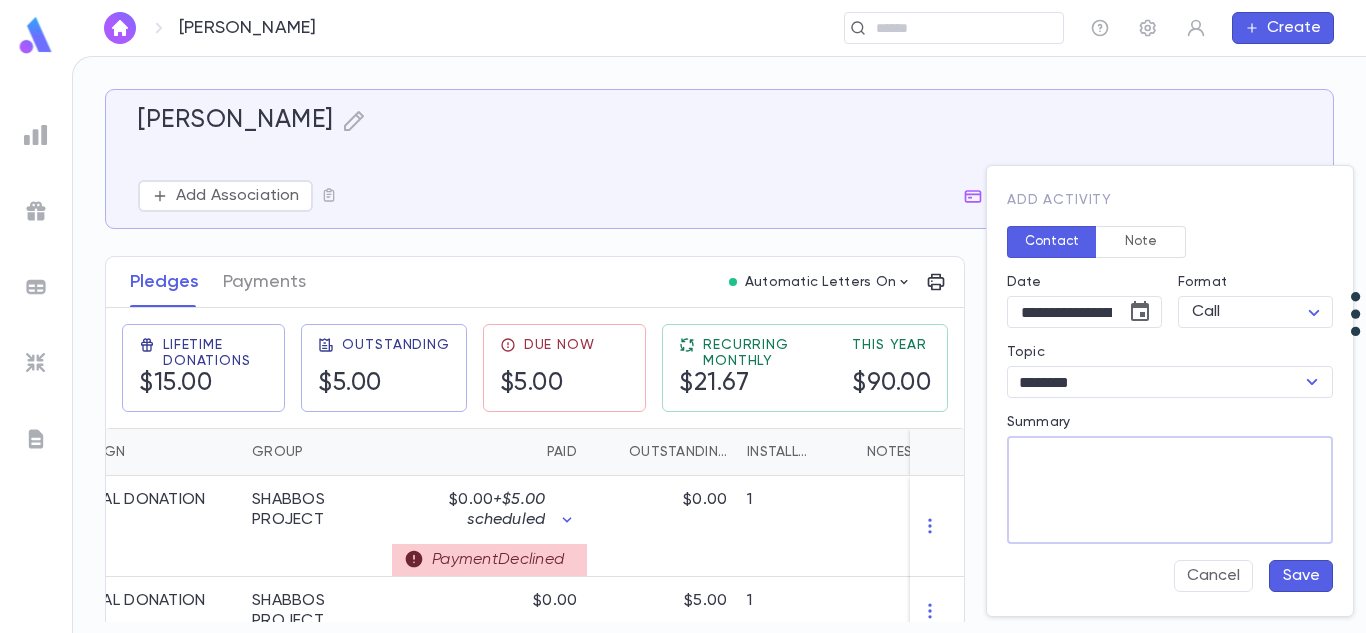 click on "Summary" at bounding box center [1170, 490] 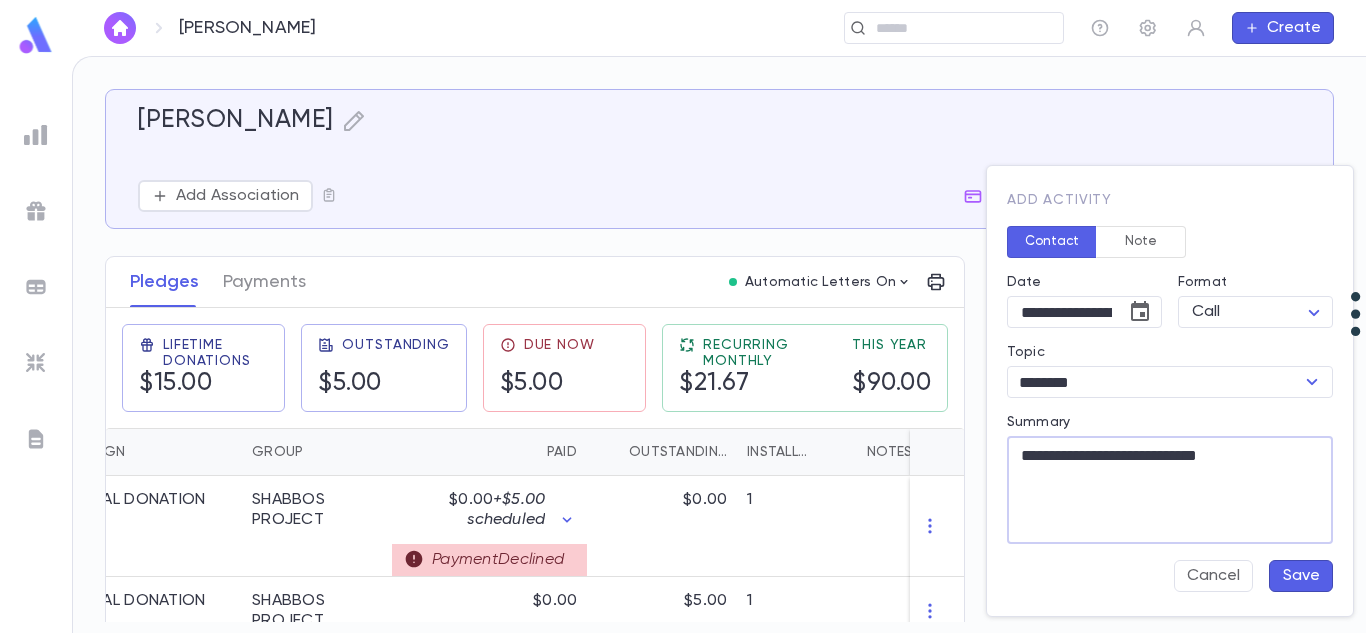 click on "**********" at bounding box center (1170, 490) 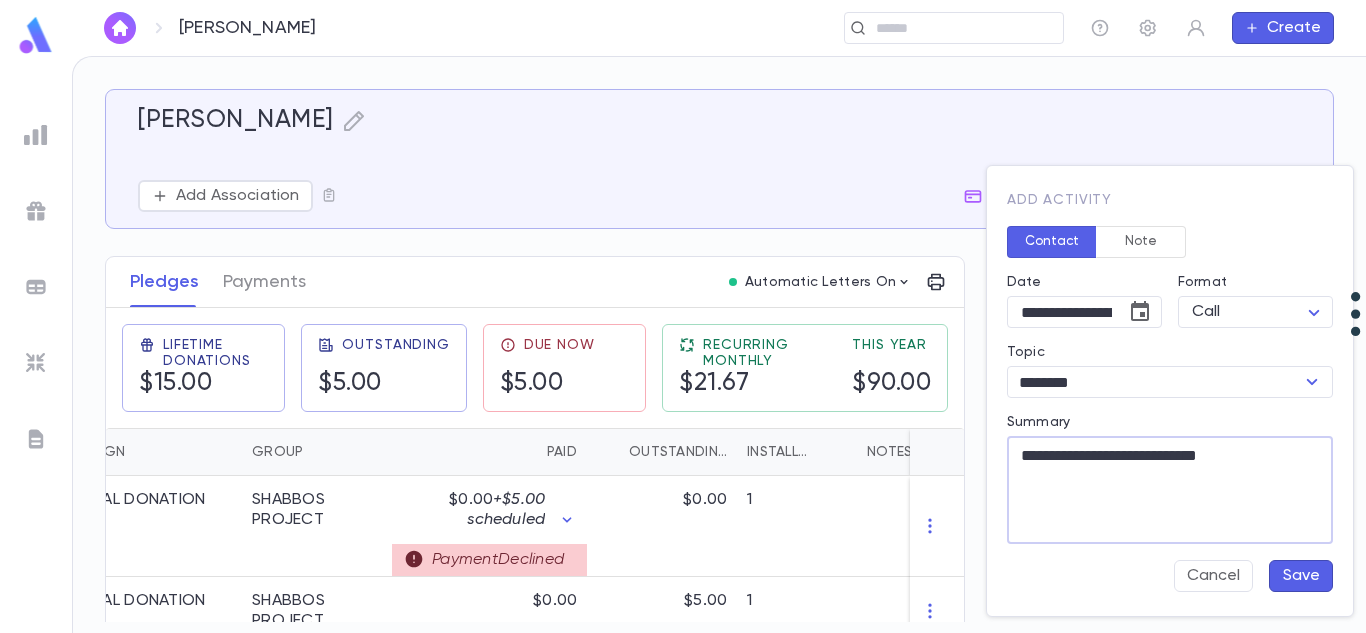 type on "**********" 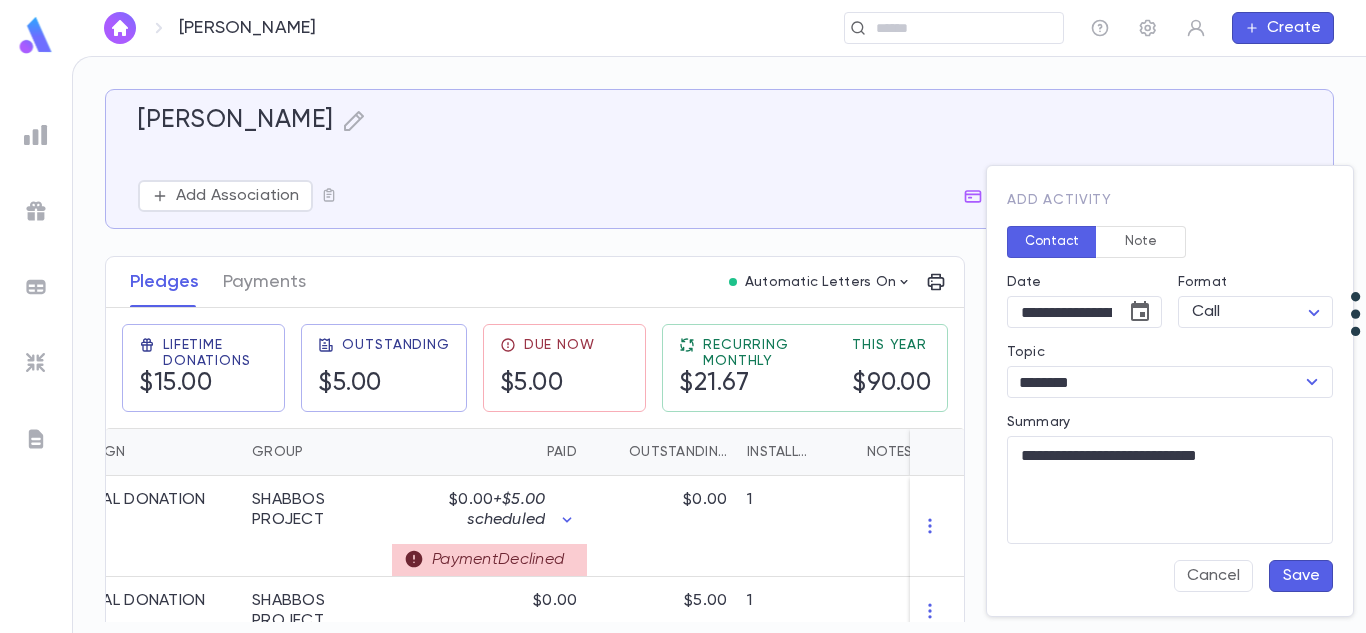 click on "Save" at bounding box center [1301, 576] 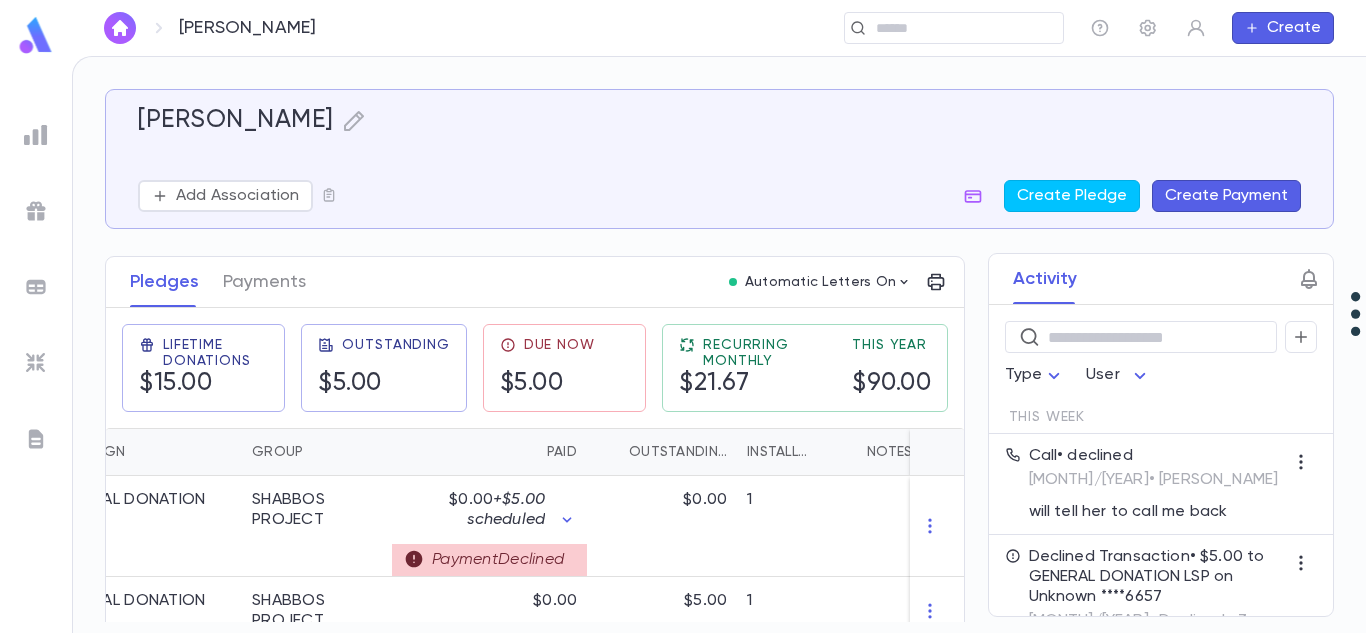 click at bounding box center (1309, 279) 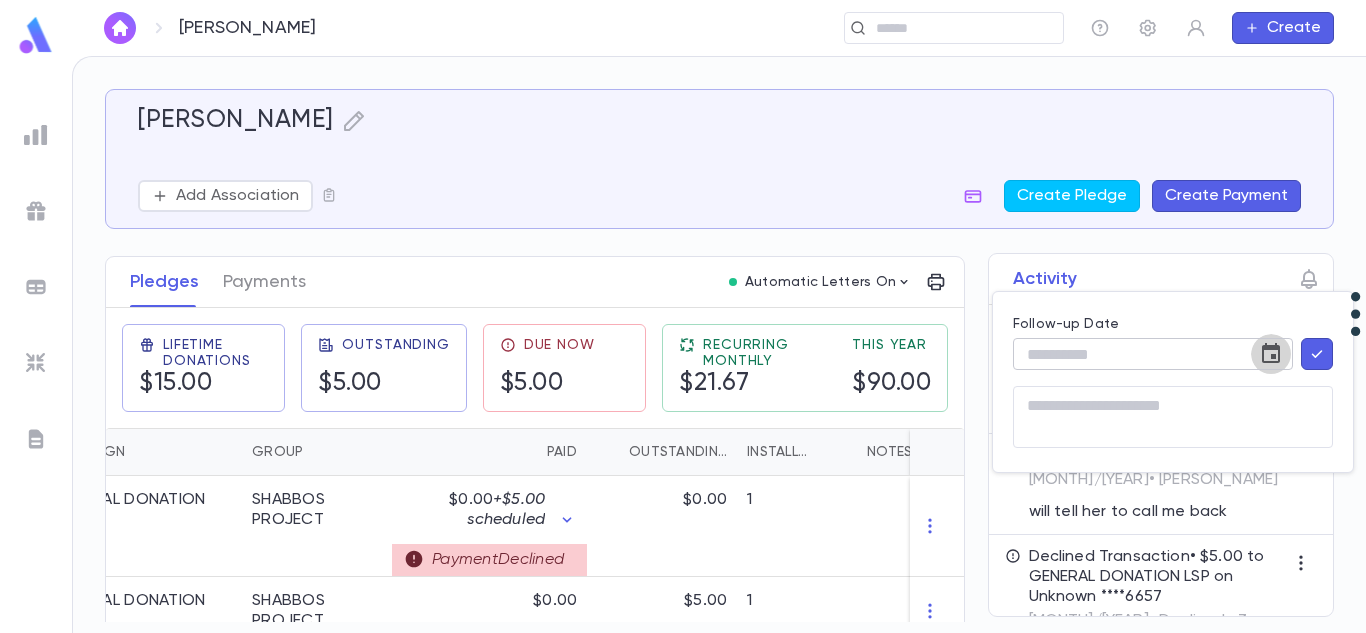click at bounding box center (1271, 354) 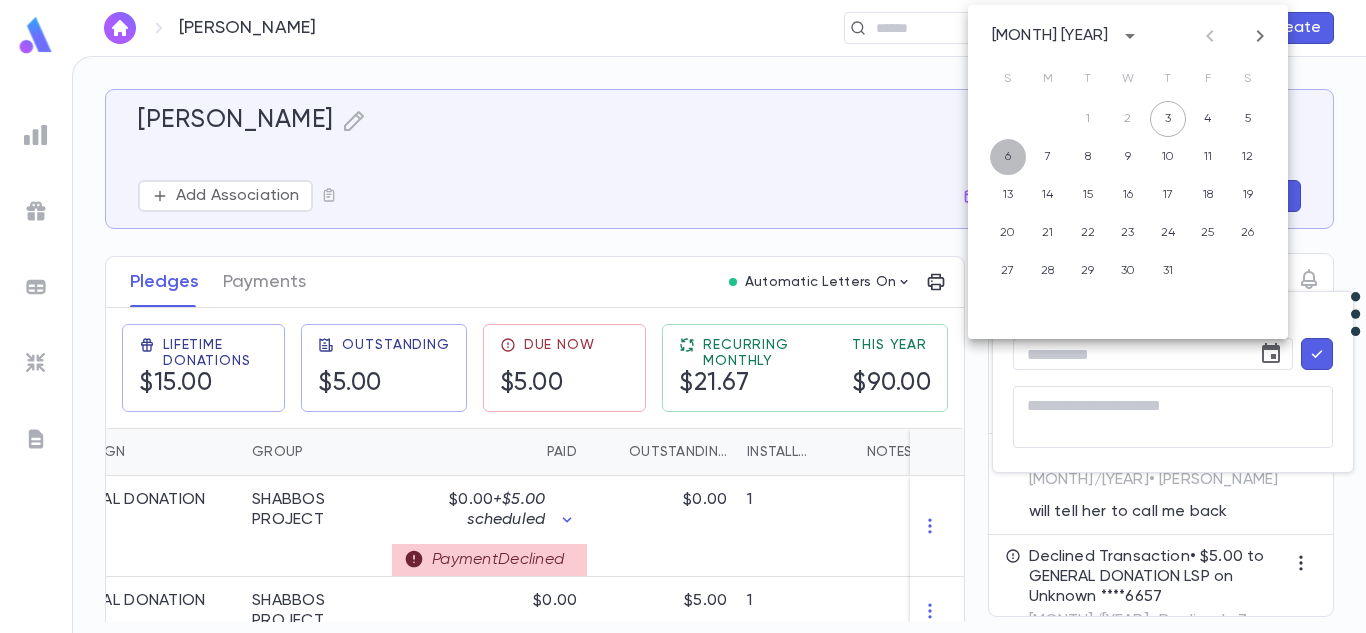 click on "6" at bounding box center [1008, 157] 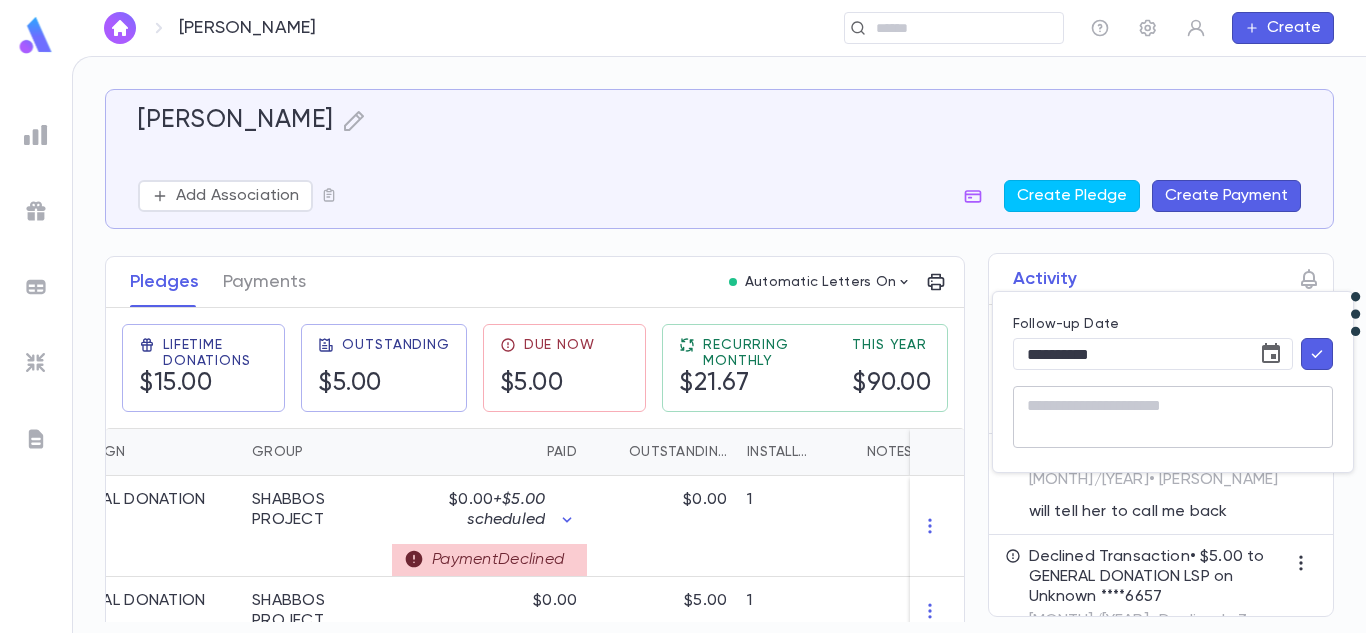 click at bounding box center (1173, 417) 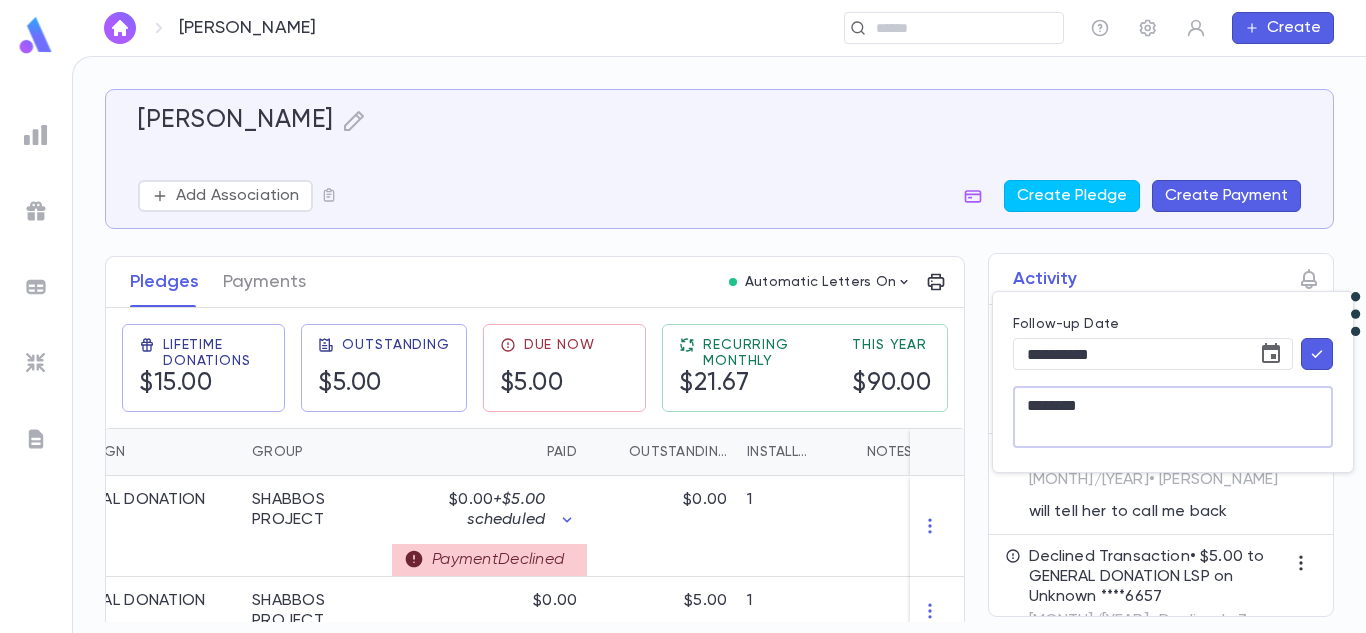 type on "********" 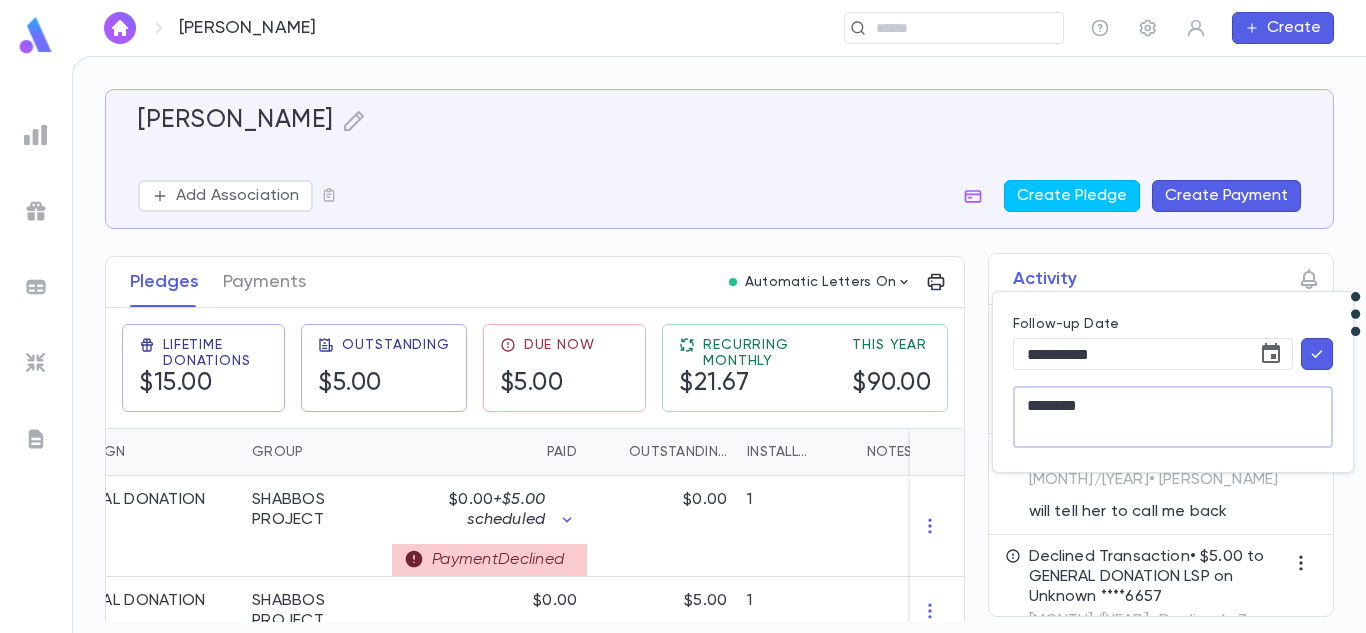 click at bounding box center [1317, 354] 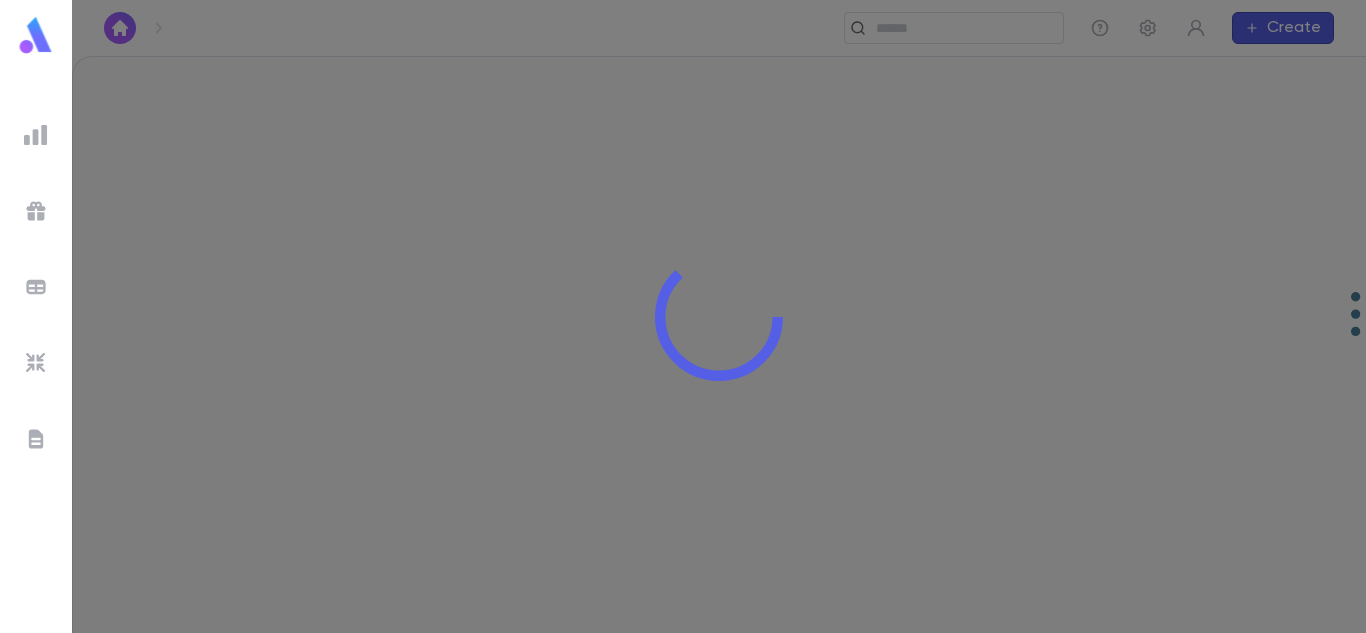 scroll, scrollTop: 0, scrollLeft: 0, axis: both 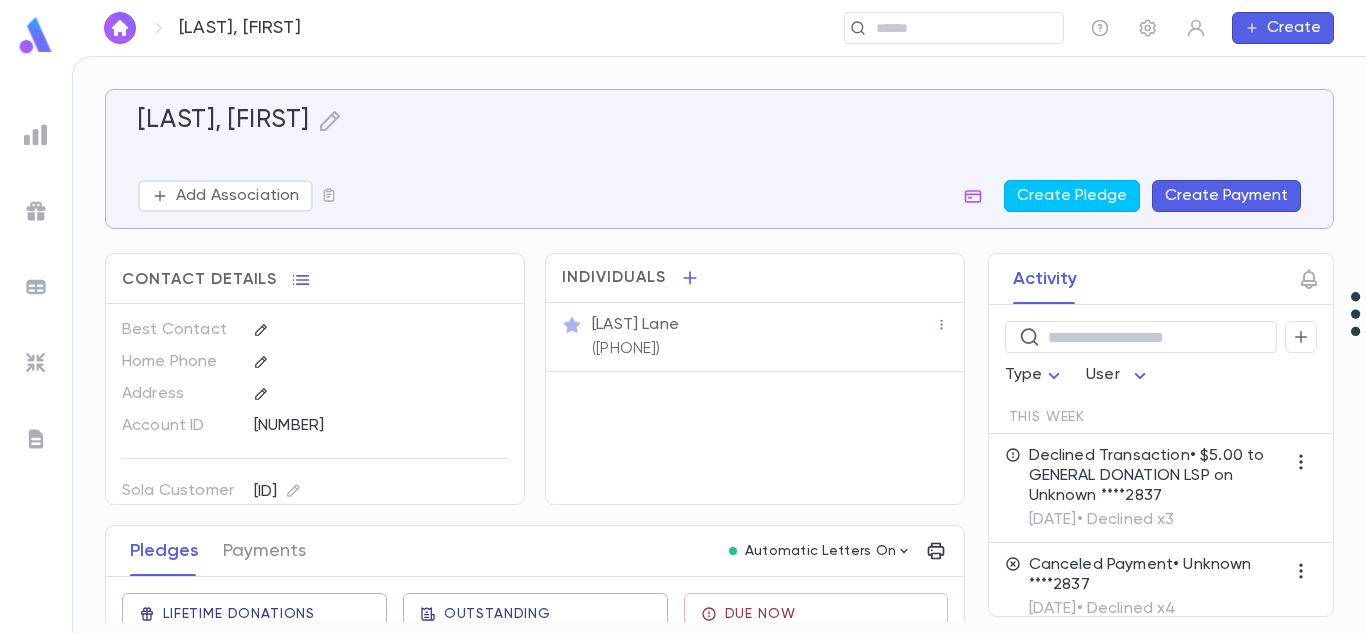click on "(845) 659-2949" at bounding box center (626, 349) 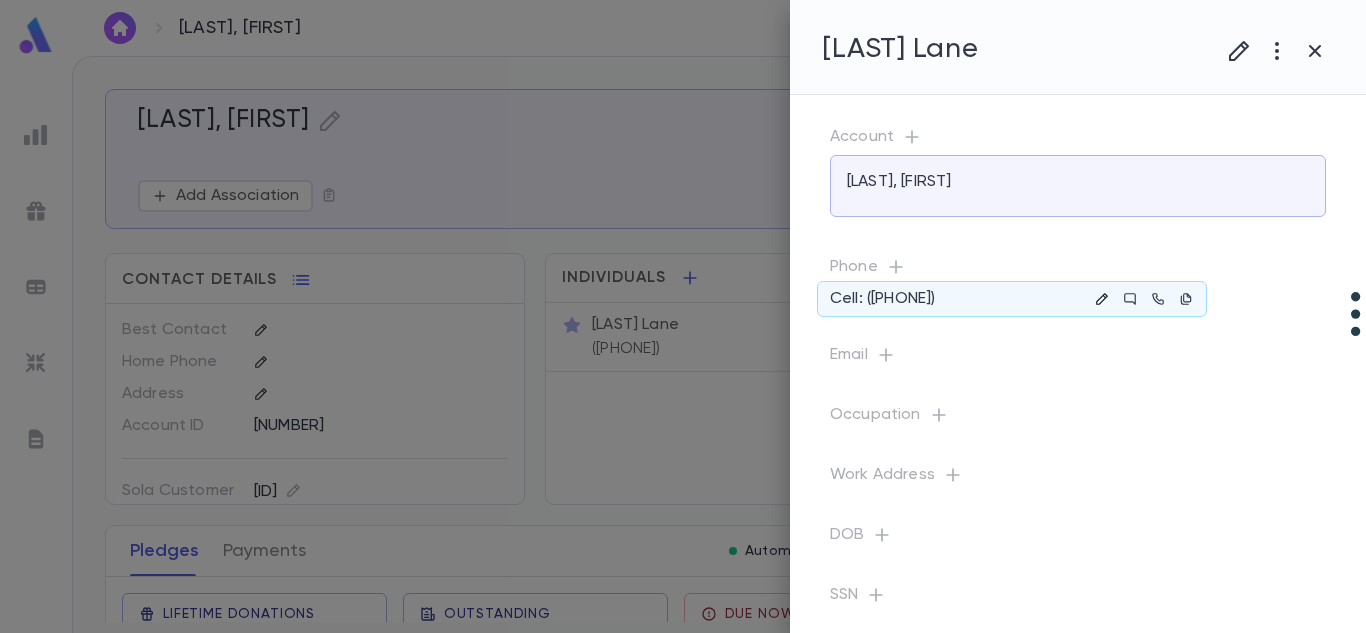 click at bounding box center [1102, 299] 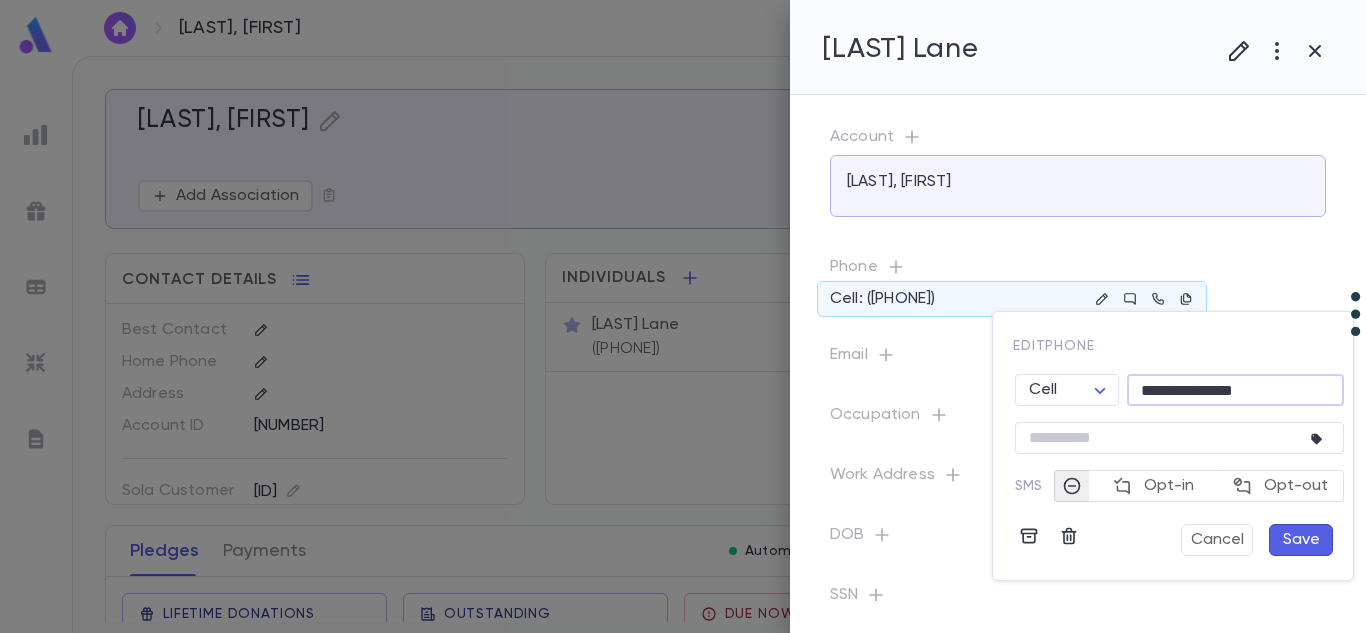 click on "**********" at bounding box center [1235, 390] 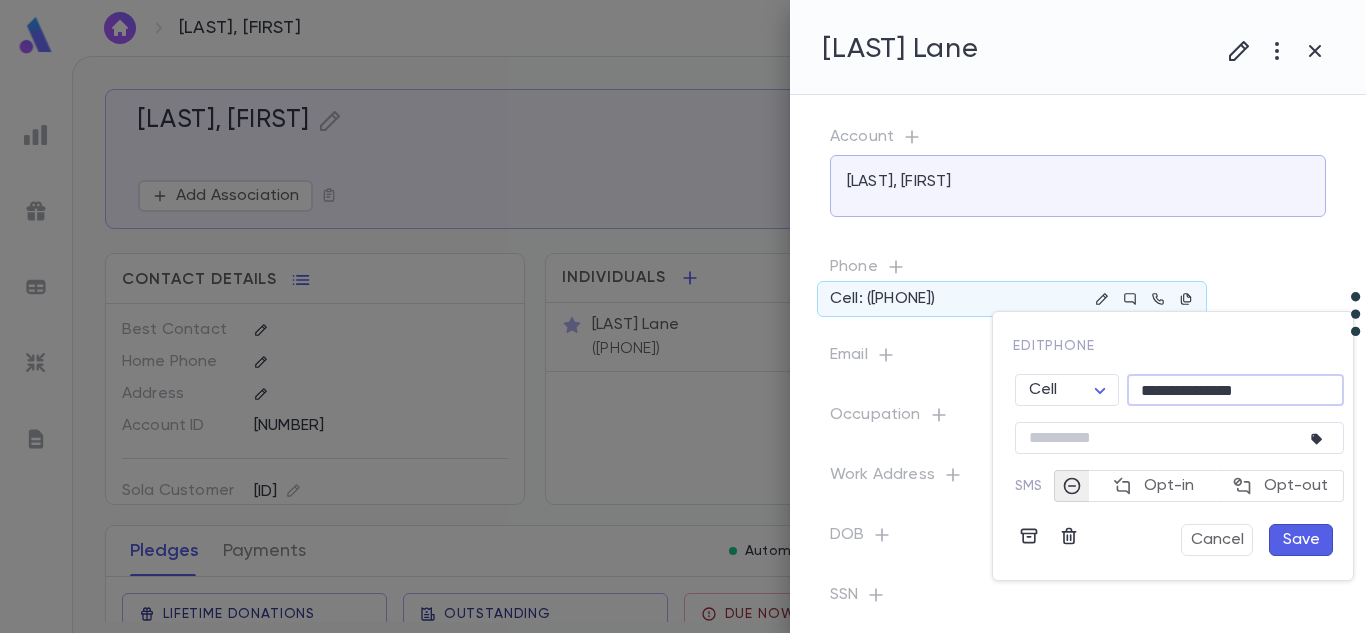 type on "**********" 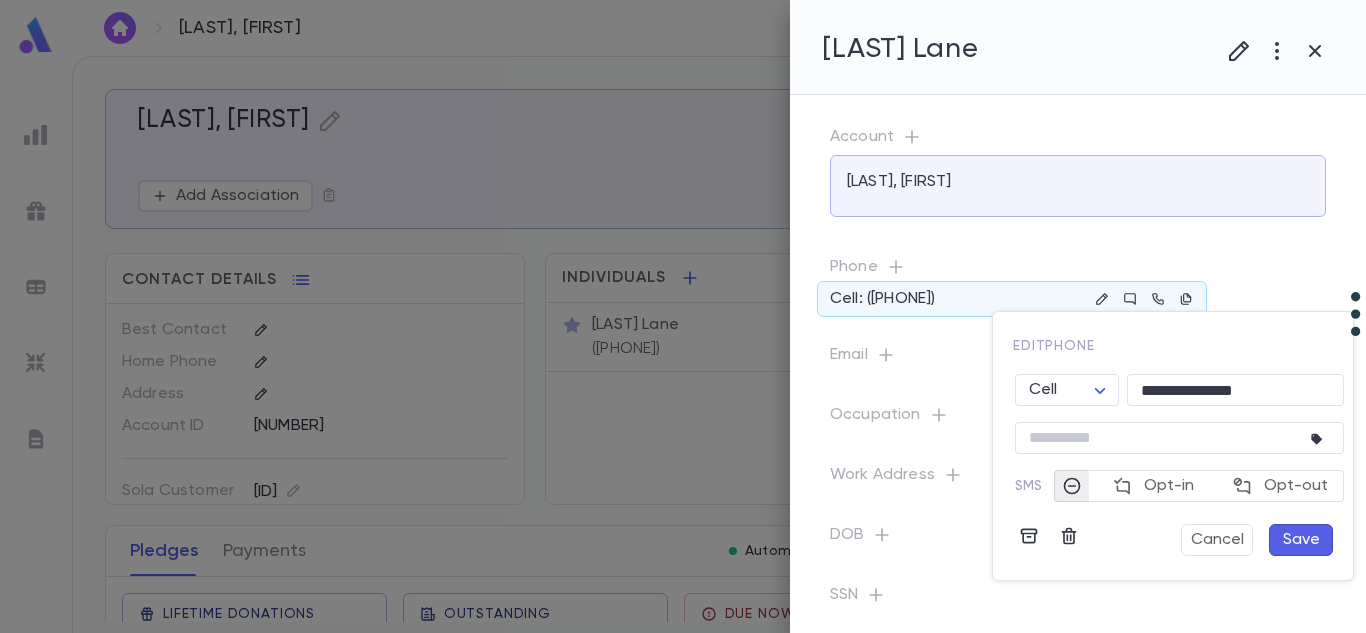 click on "Save" at bounding box center (1301, 540) 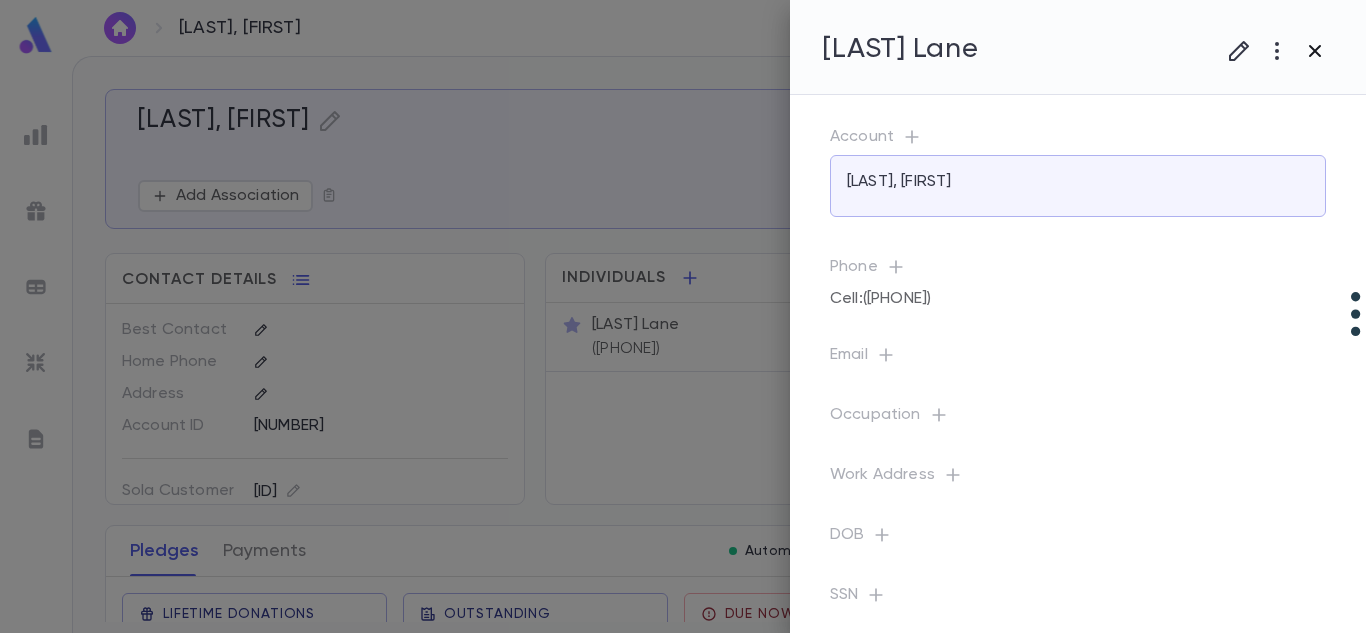 click at bounding box center [1239, 51] 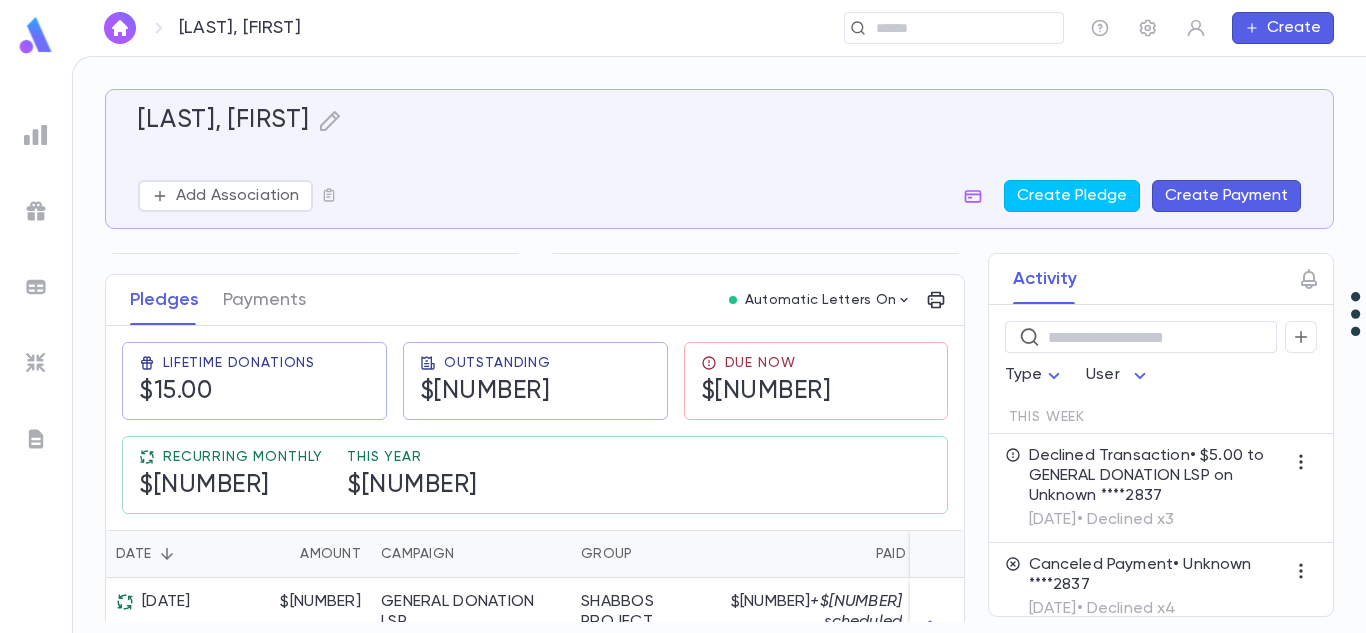 scroll, scrollTop: 252, scrollLeft: 0, axis: vertical 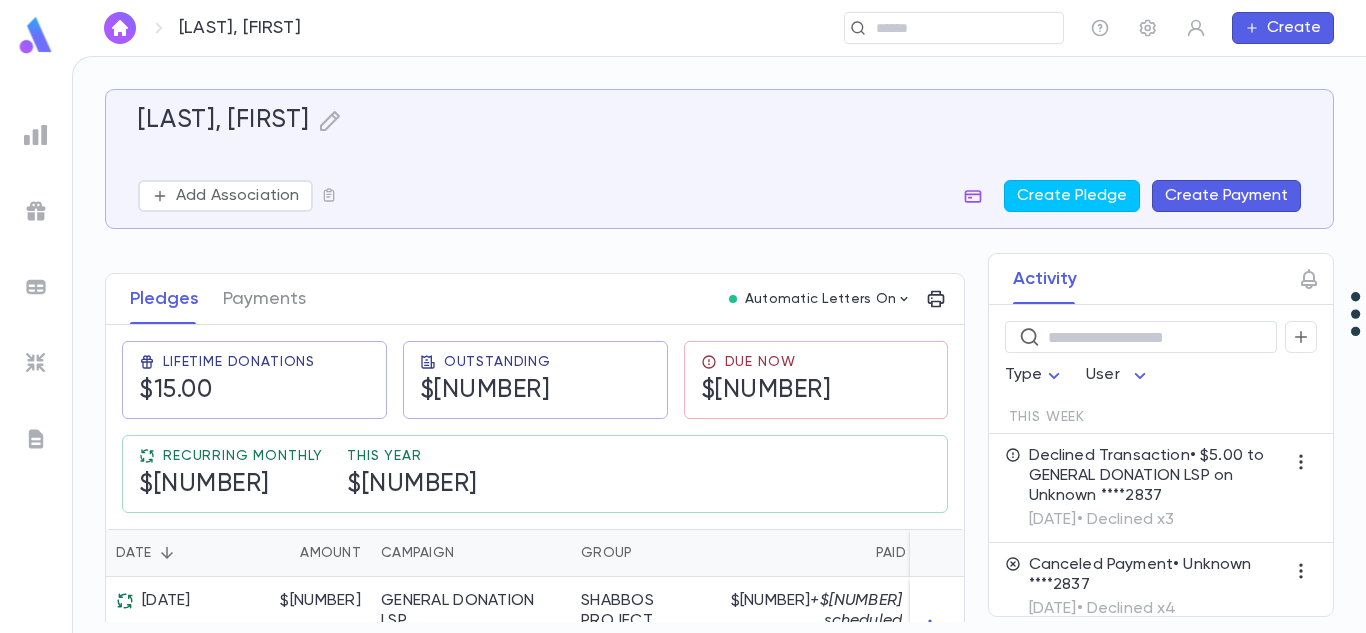 click at bounding box center [973, 196] 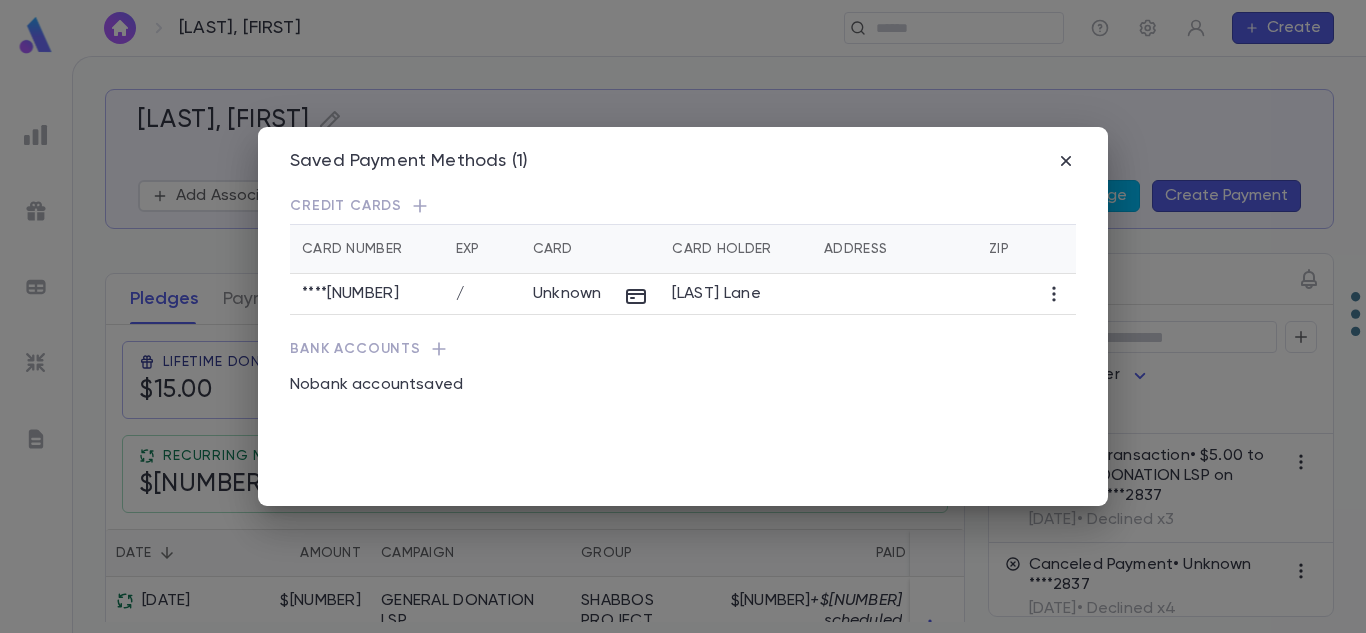 click at bounding box center (420, 206) 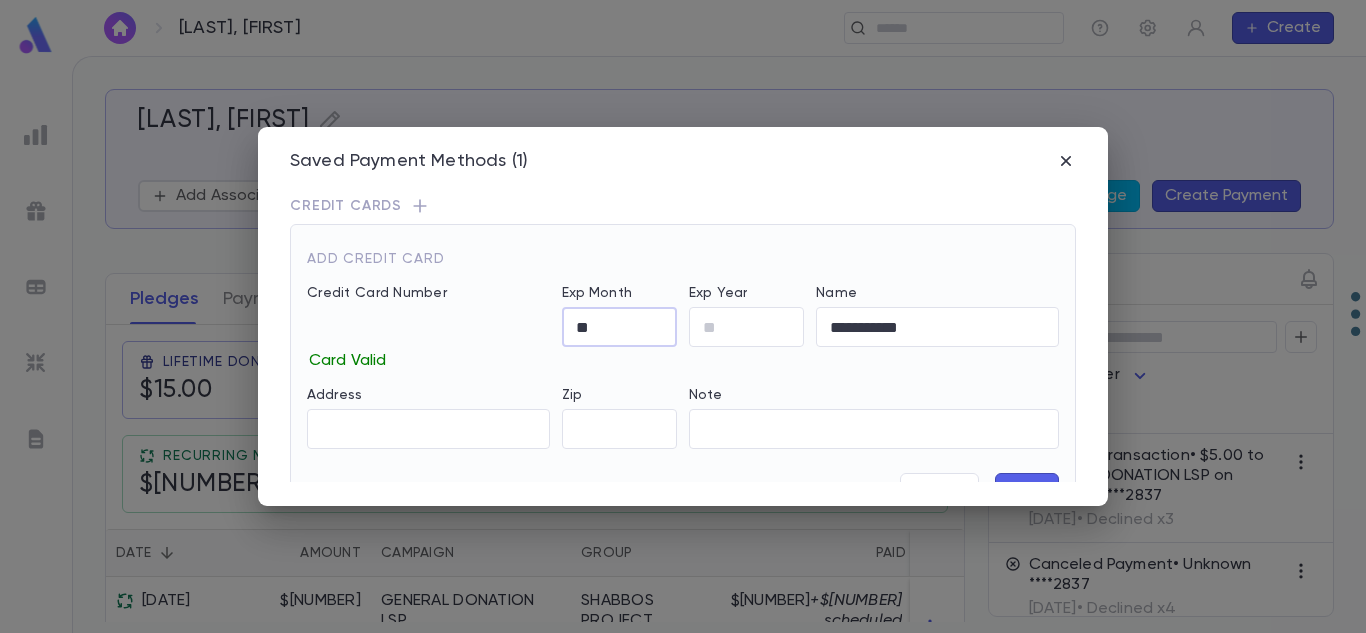 type on "**" 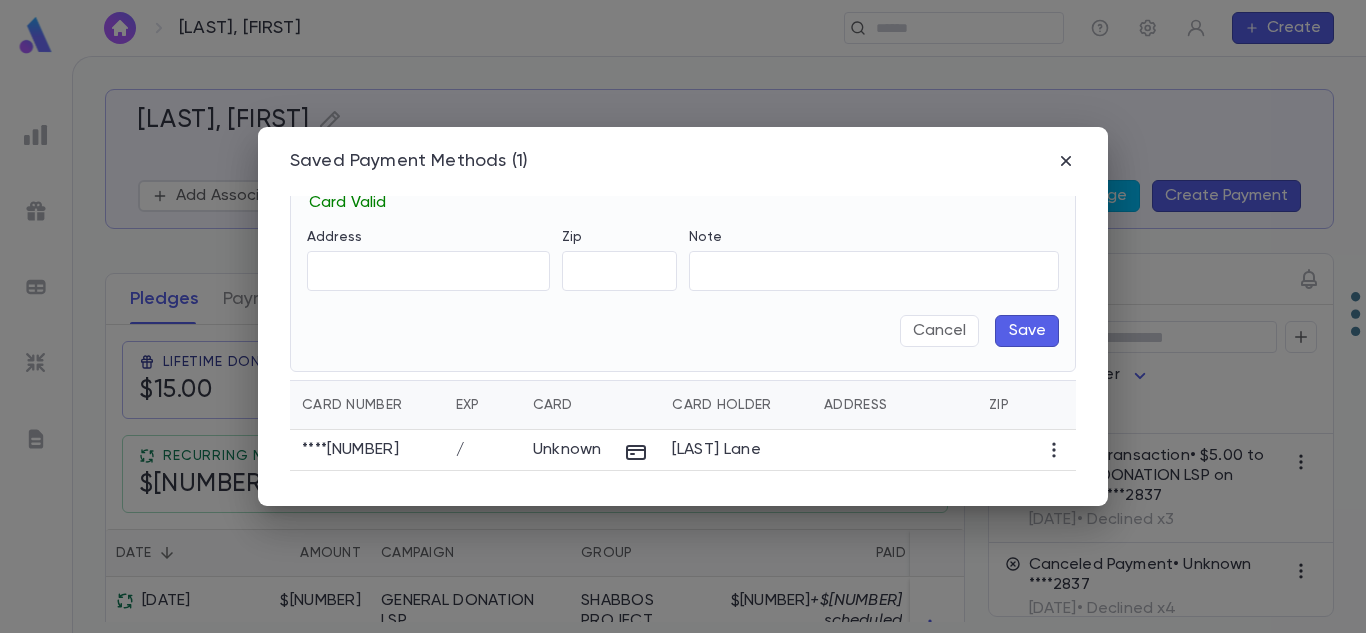 scroll, scrollTop: 160, scrollLeft: 0, axis: vertical 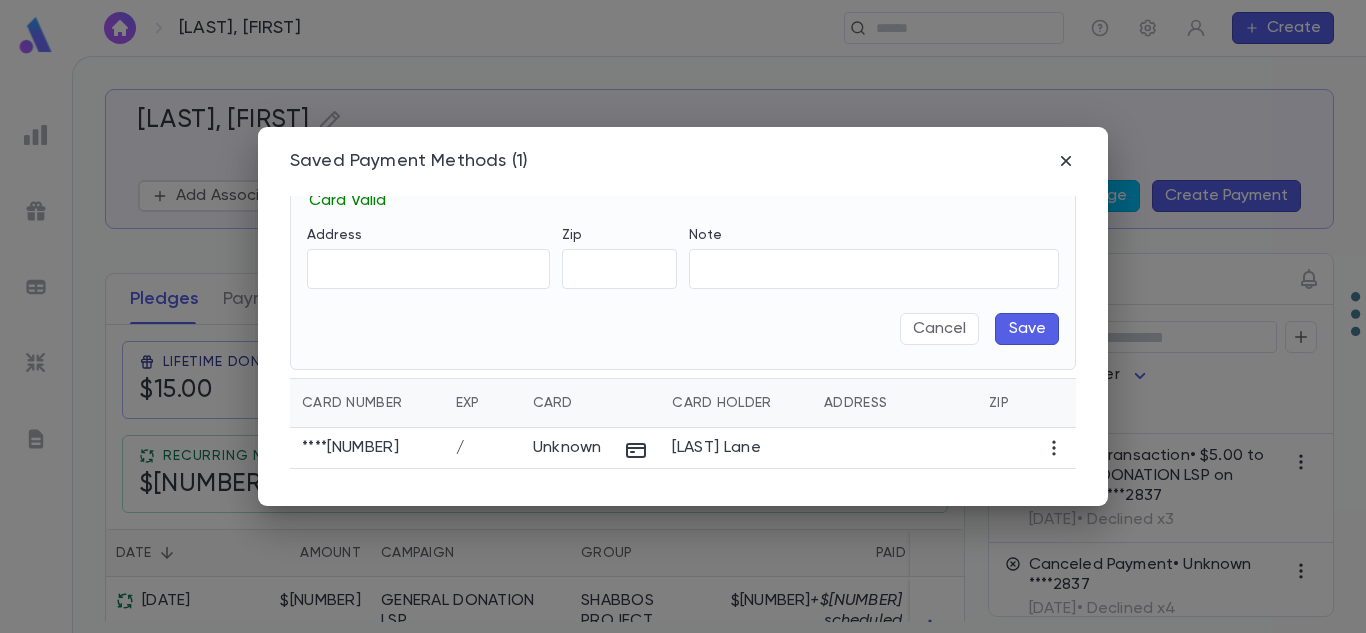 type on "**" 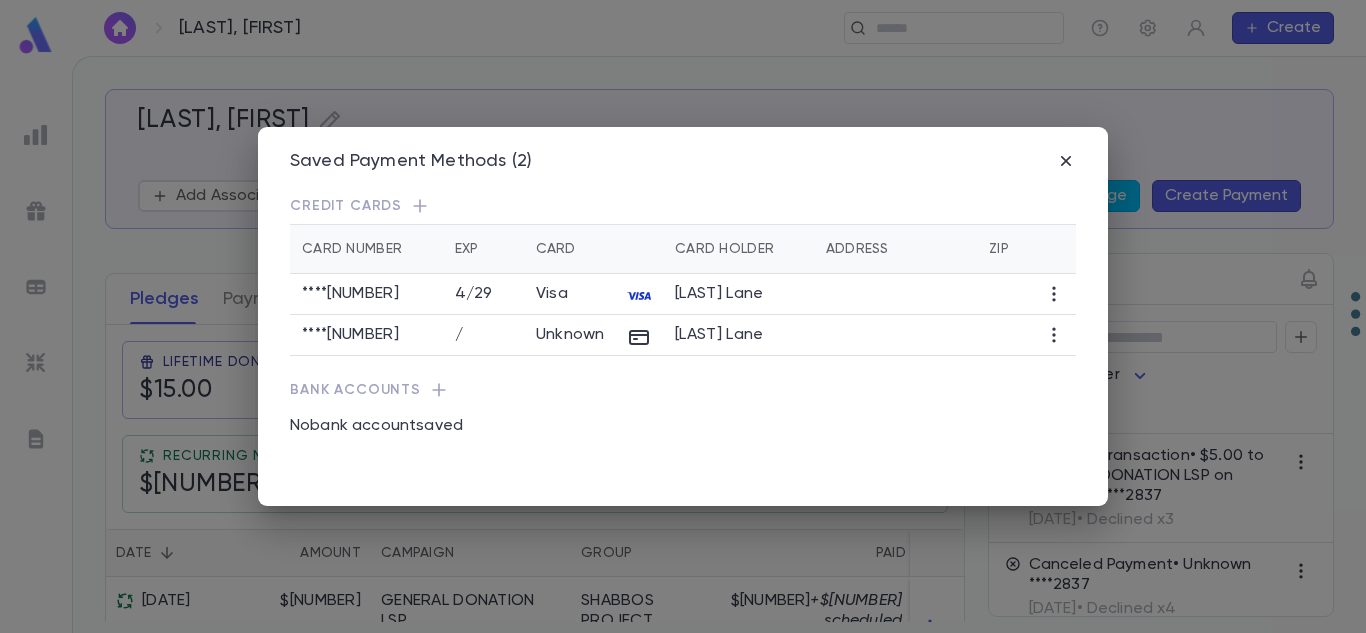 scroll, scrollTop: 0, scrollLeft: 0, axis: both 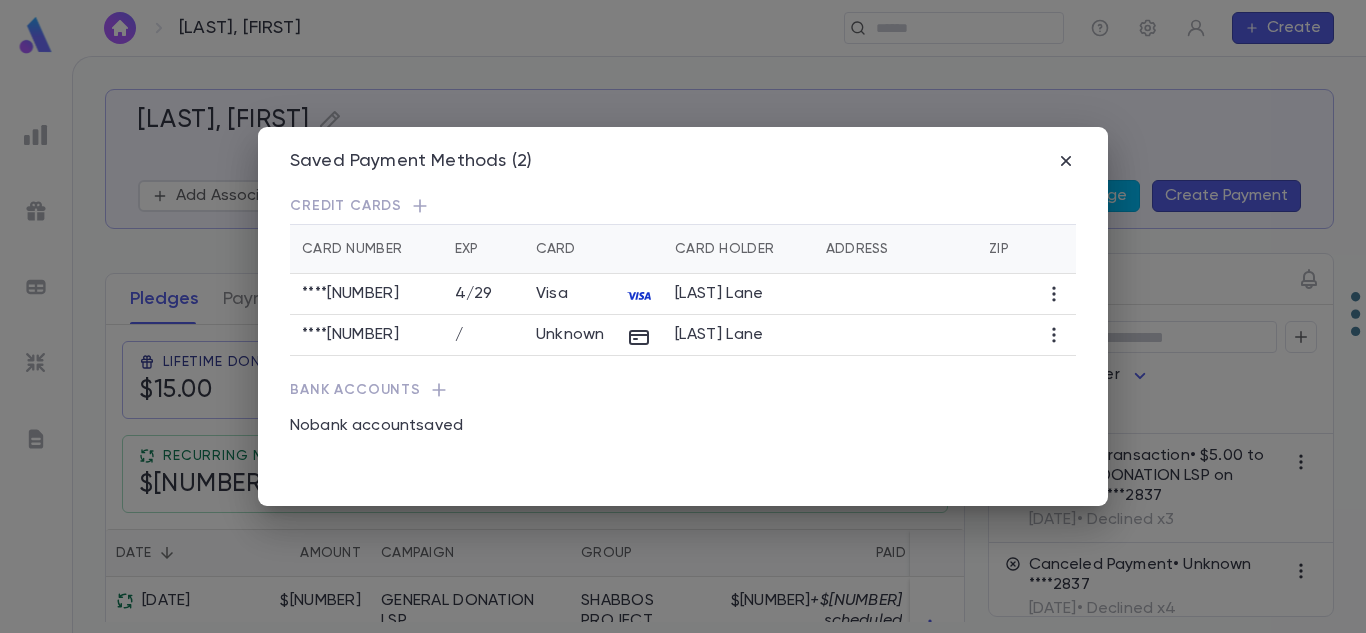 click at bounding box center [1053, 294] 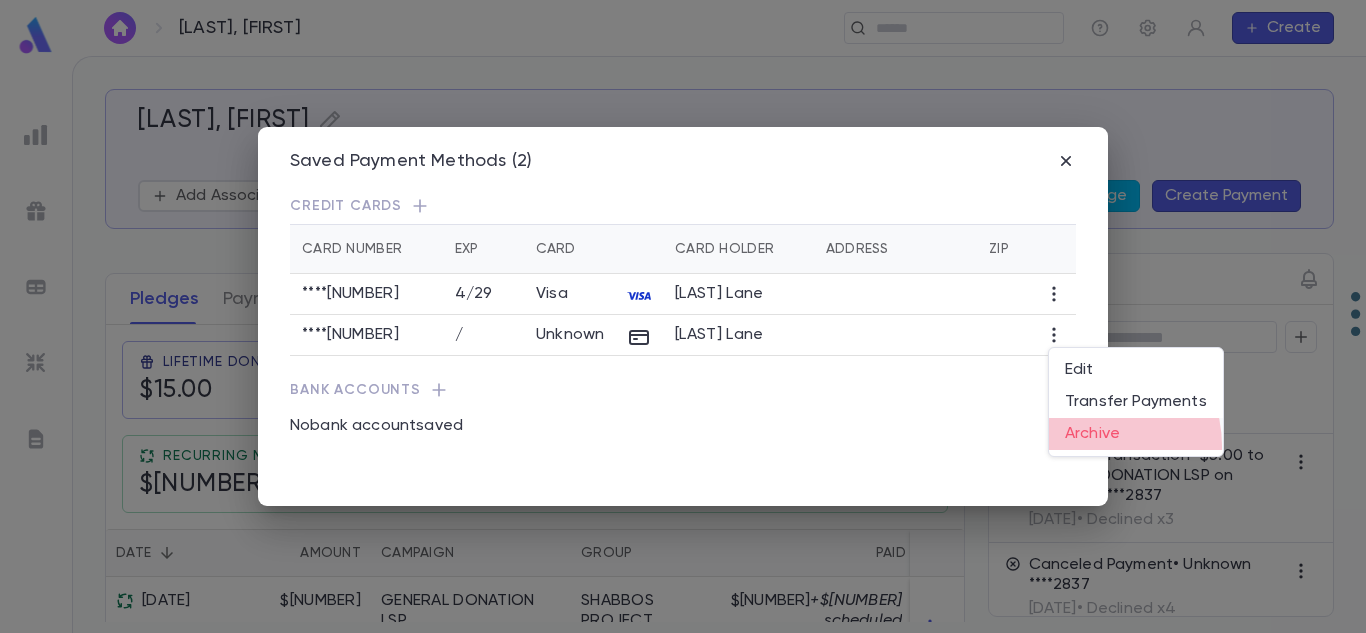 click on "Archive" at bounding box center (1136, 434) 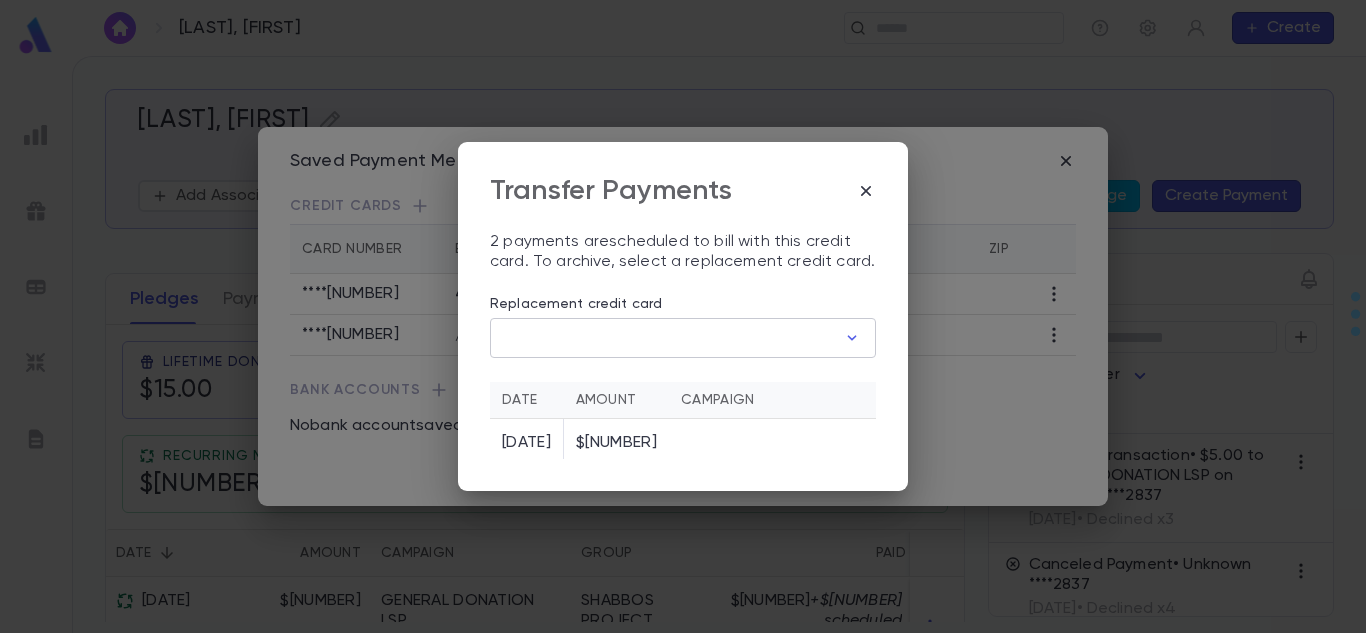 click on "Replacement credit card" at bounding box center [663, 338] 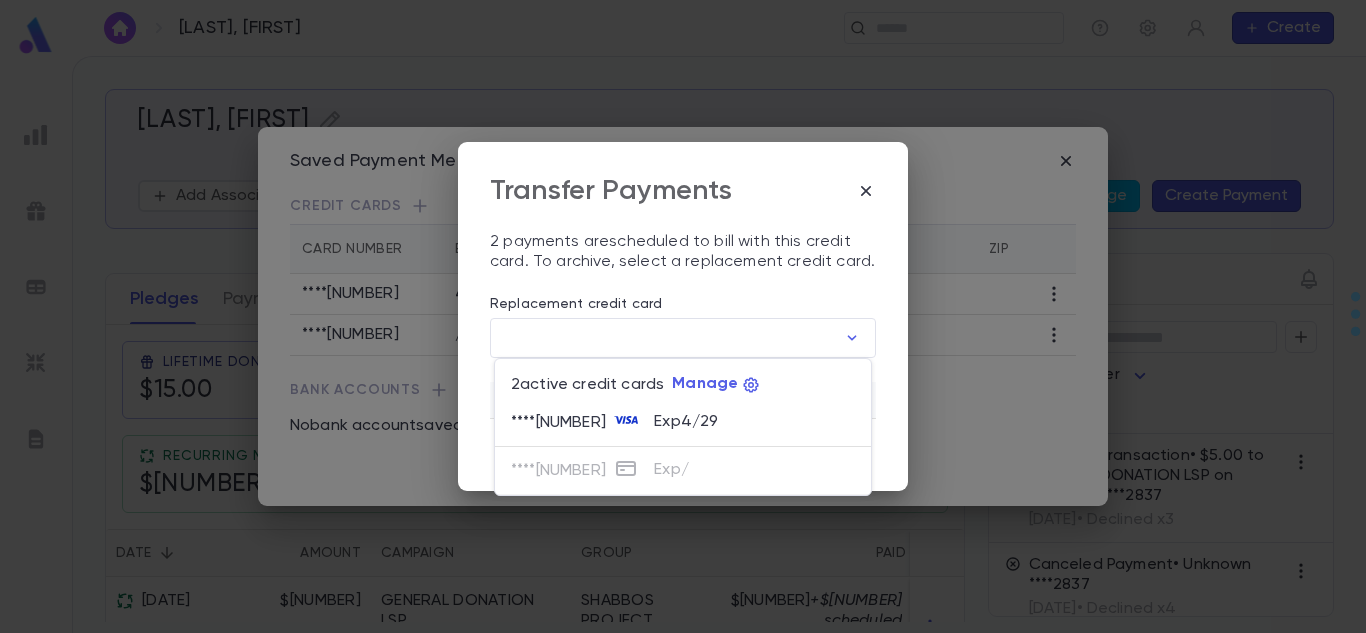 click at bounding box center [683, 316] 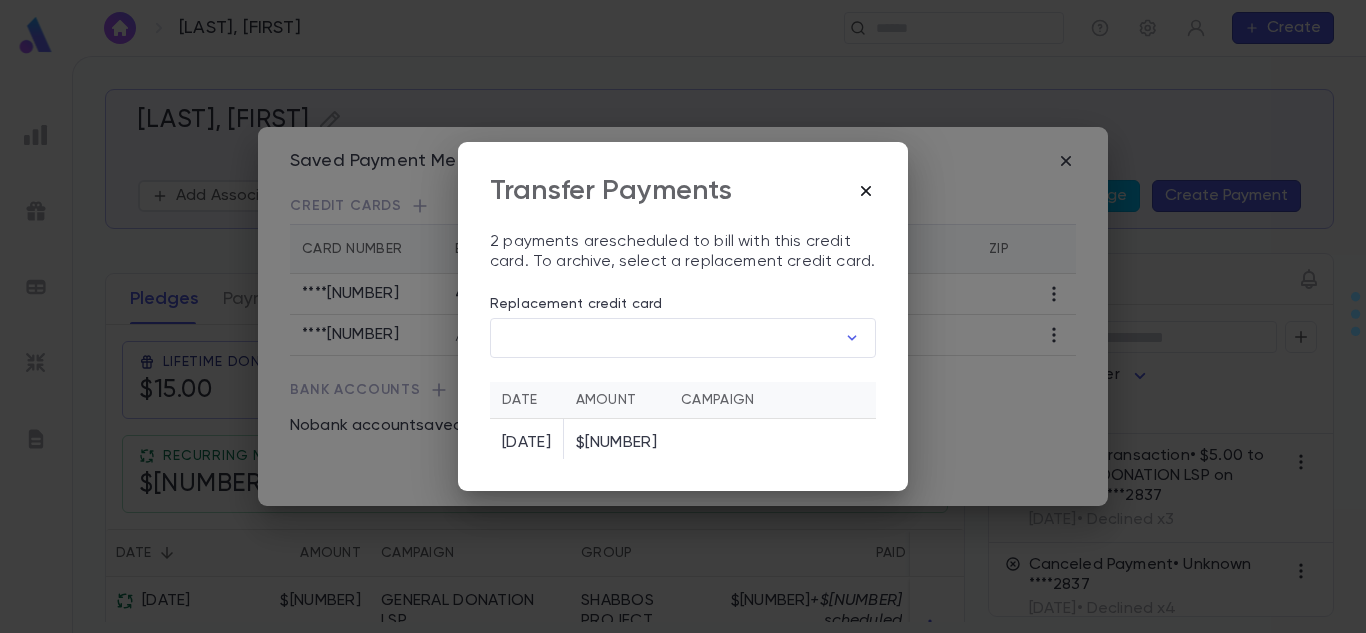 click at bounding box center (866, 191) 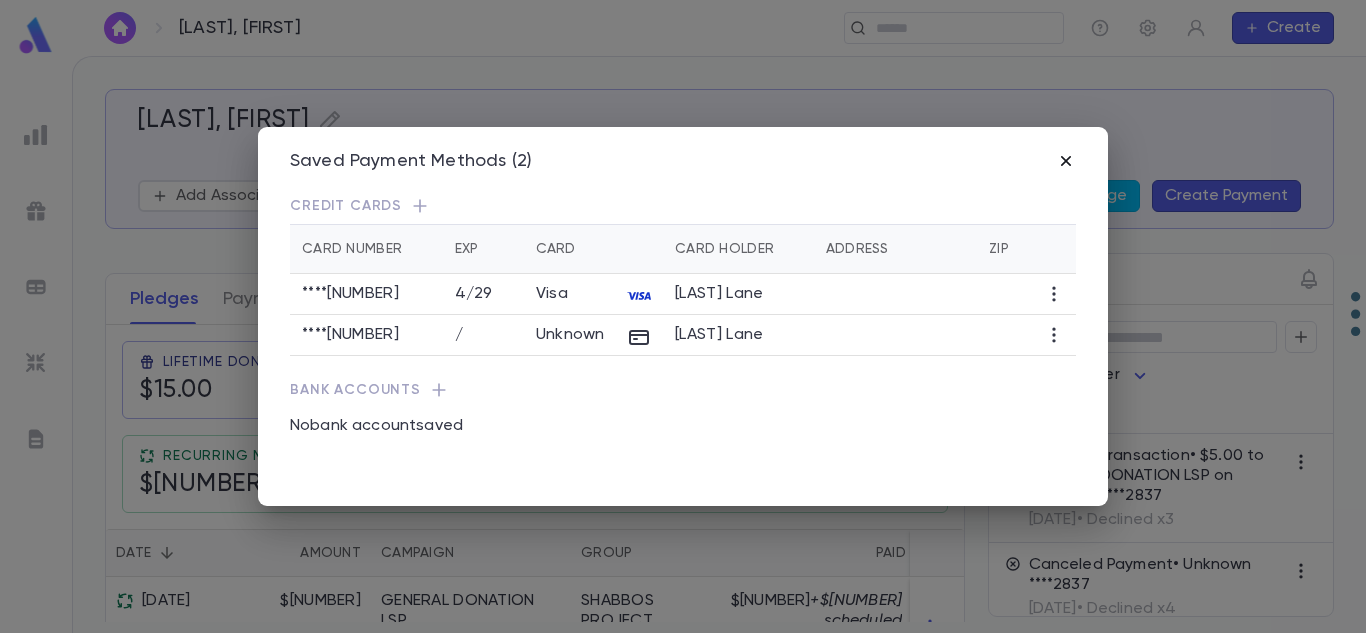 click at bounding box center (1066, 161) 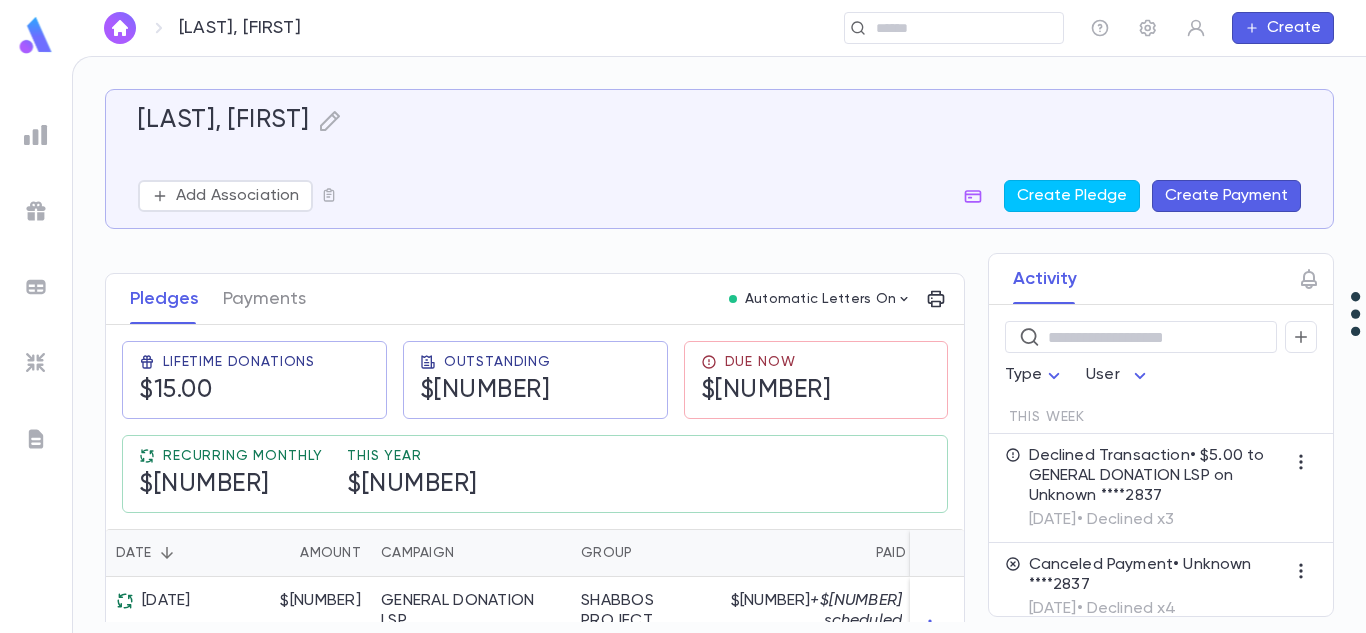 scroll, scrollTop: 371, scrollLeft: 0, axis: vertical 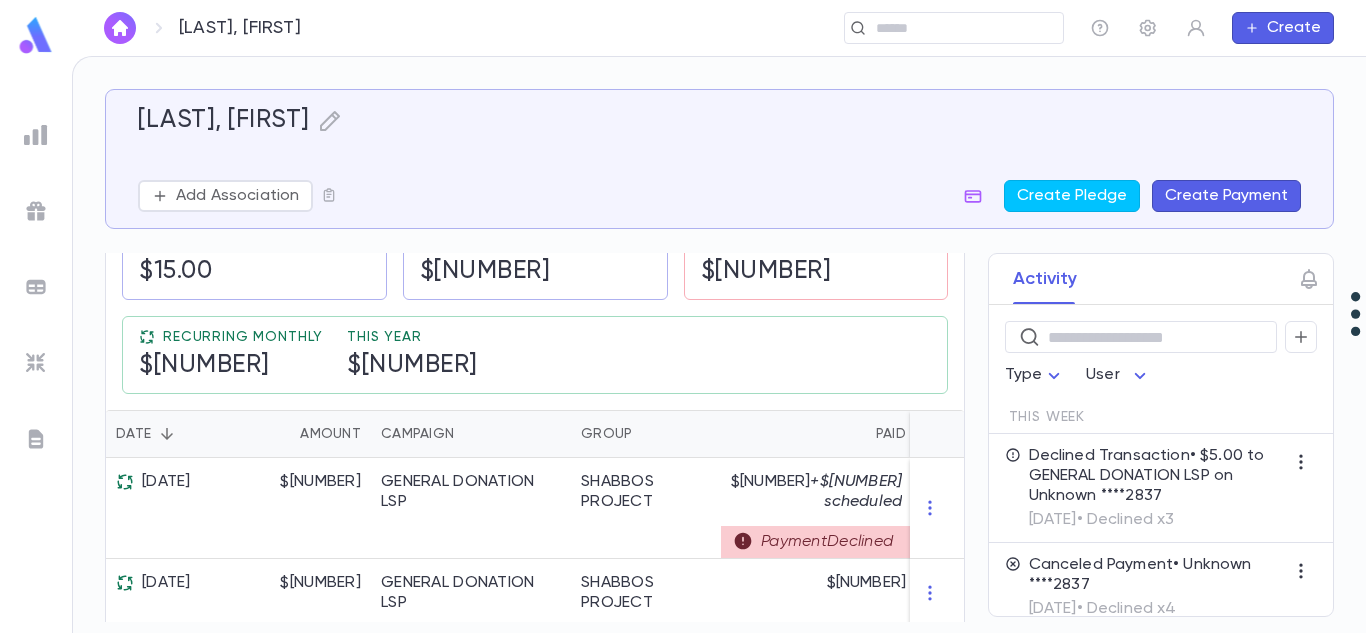 click on "SHABBOS PROJECT" at bounding box center [471, 662] 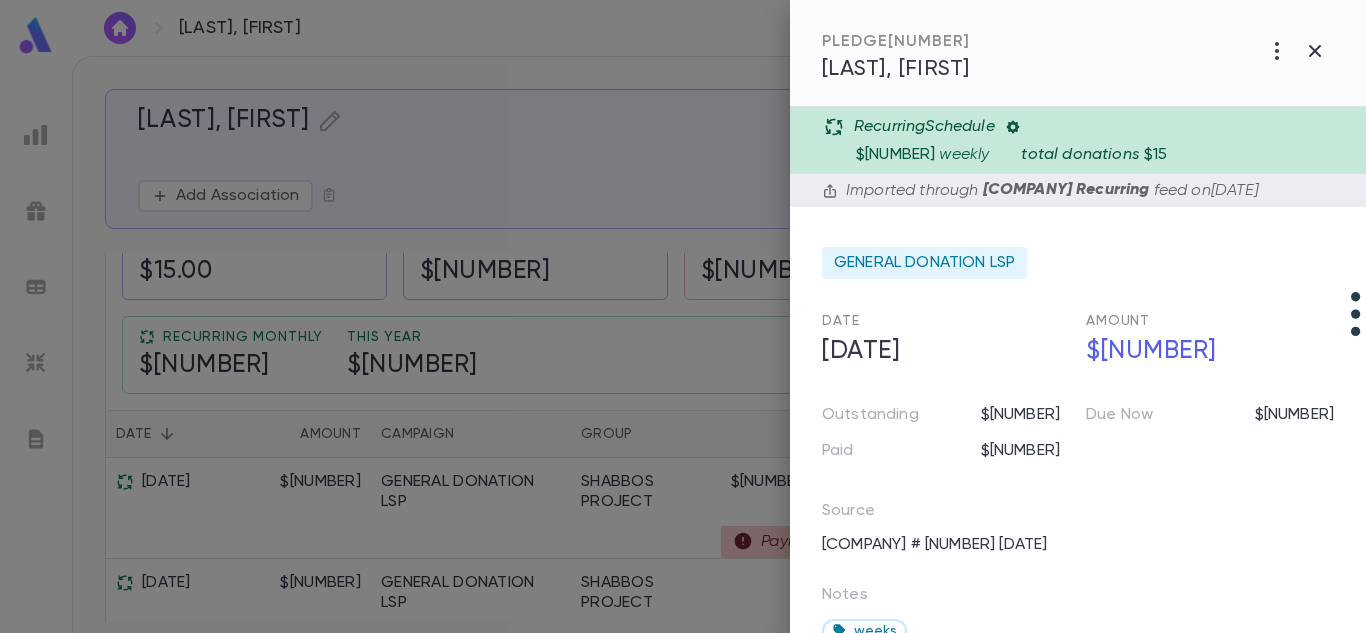 click at bounding box center (1013, 127) 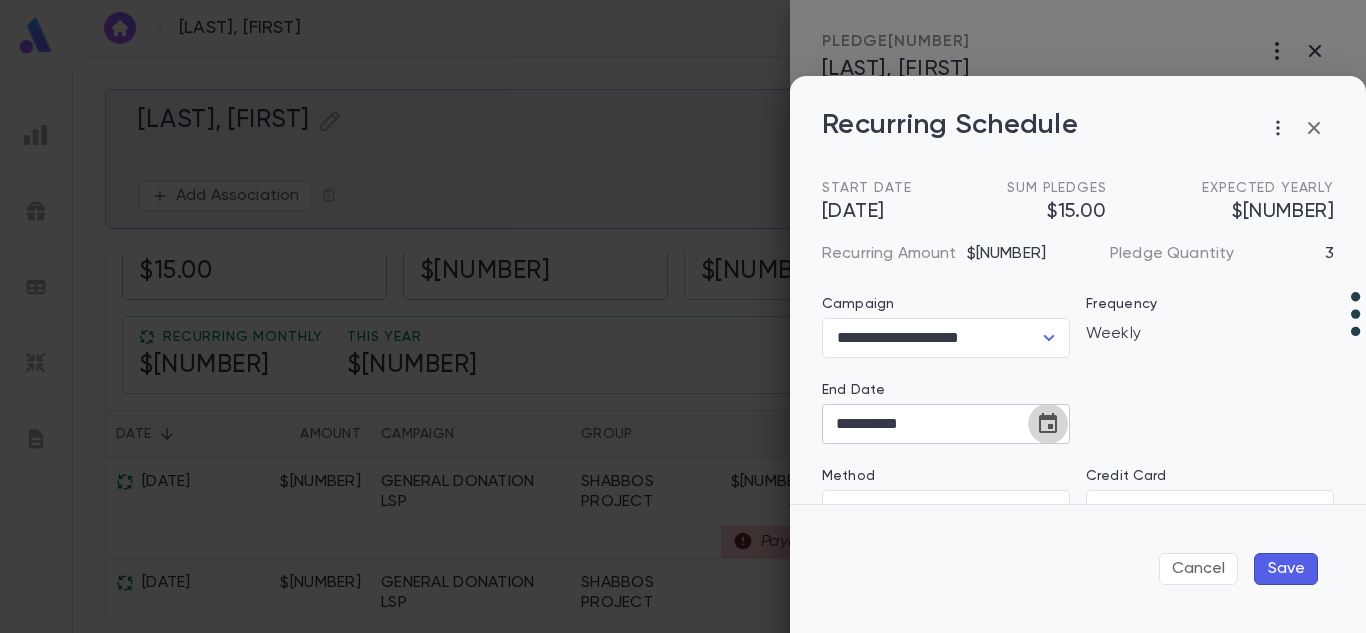 click at bounding box center (1048, 424) 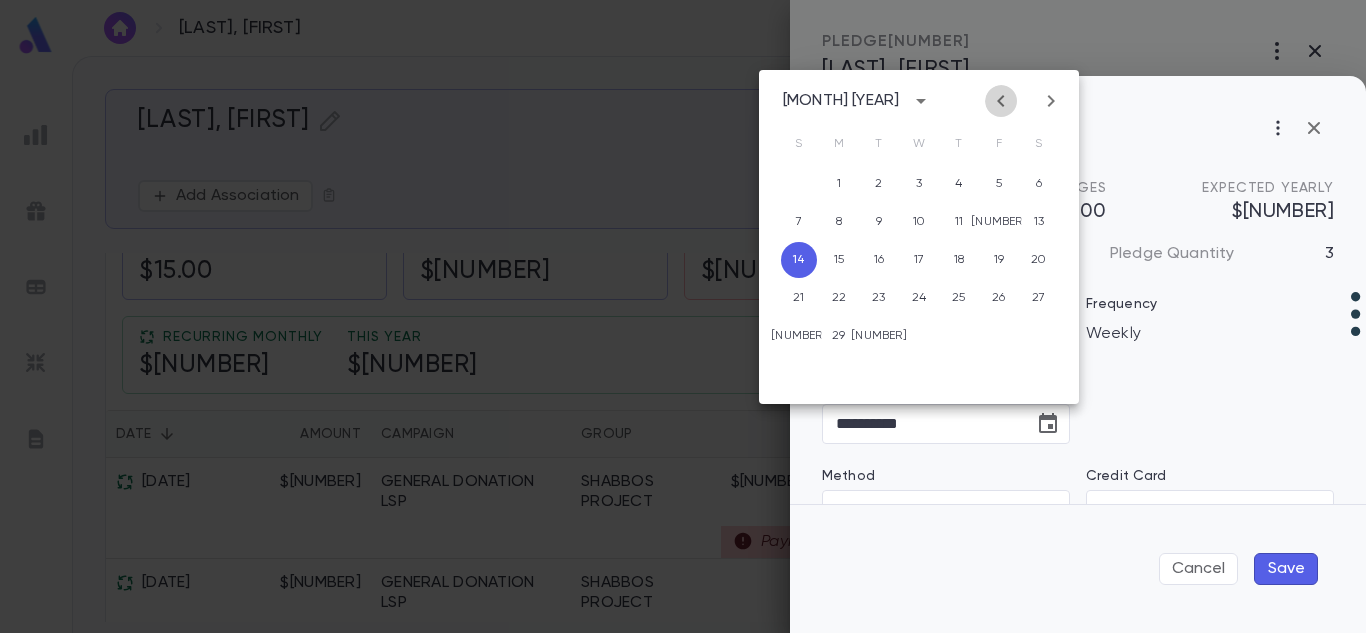 click at bounding box center (1001, 101) 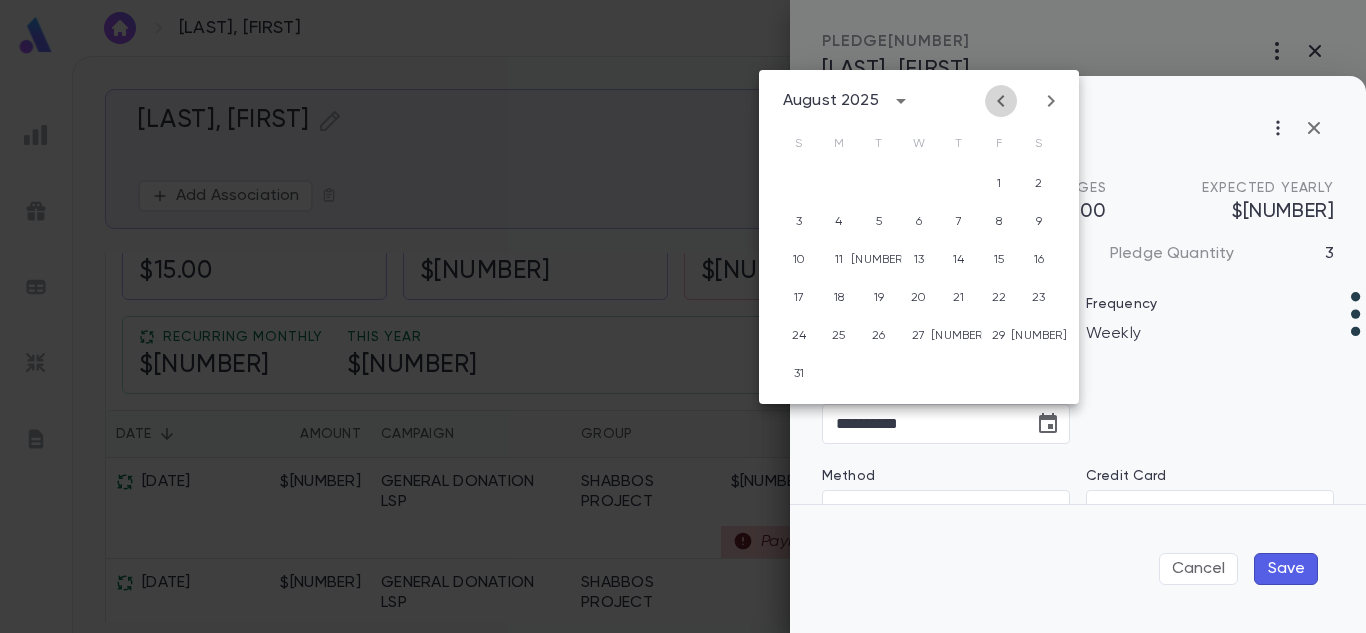 click at bounding box center [1001, 101] 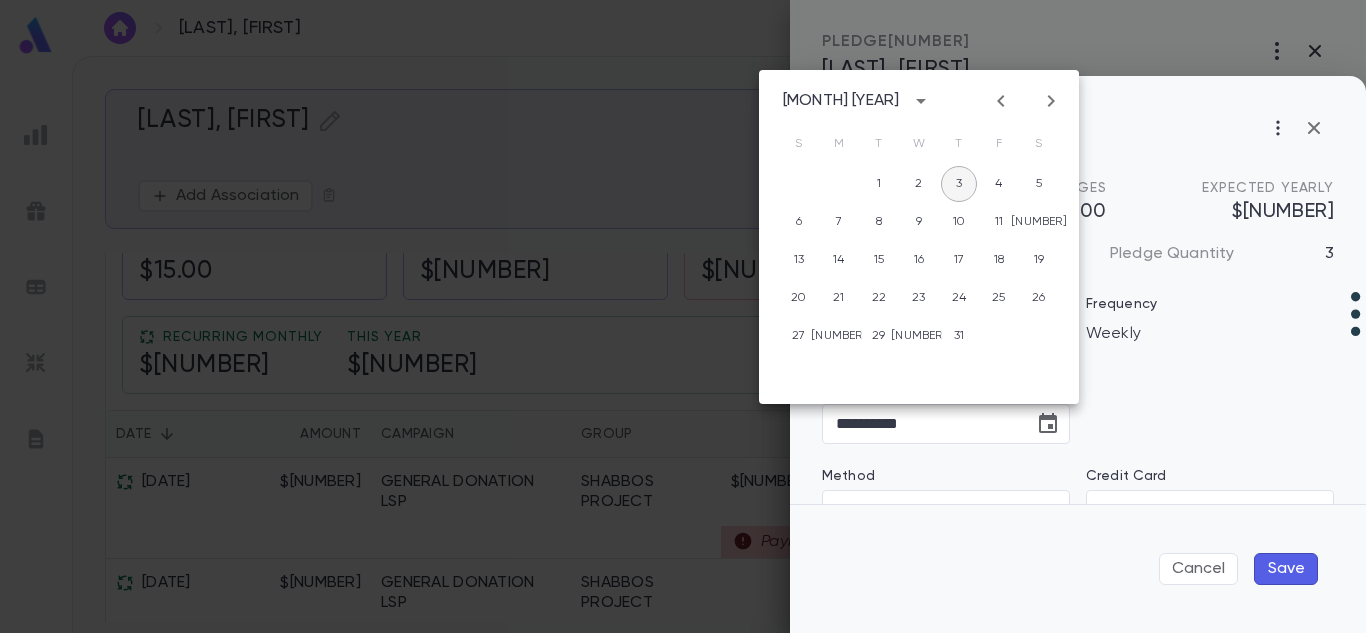 click on "3" at bounding box center [959, 184] 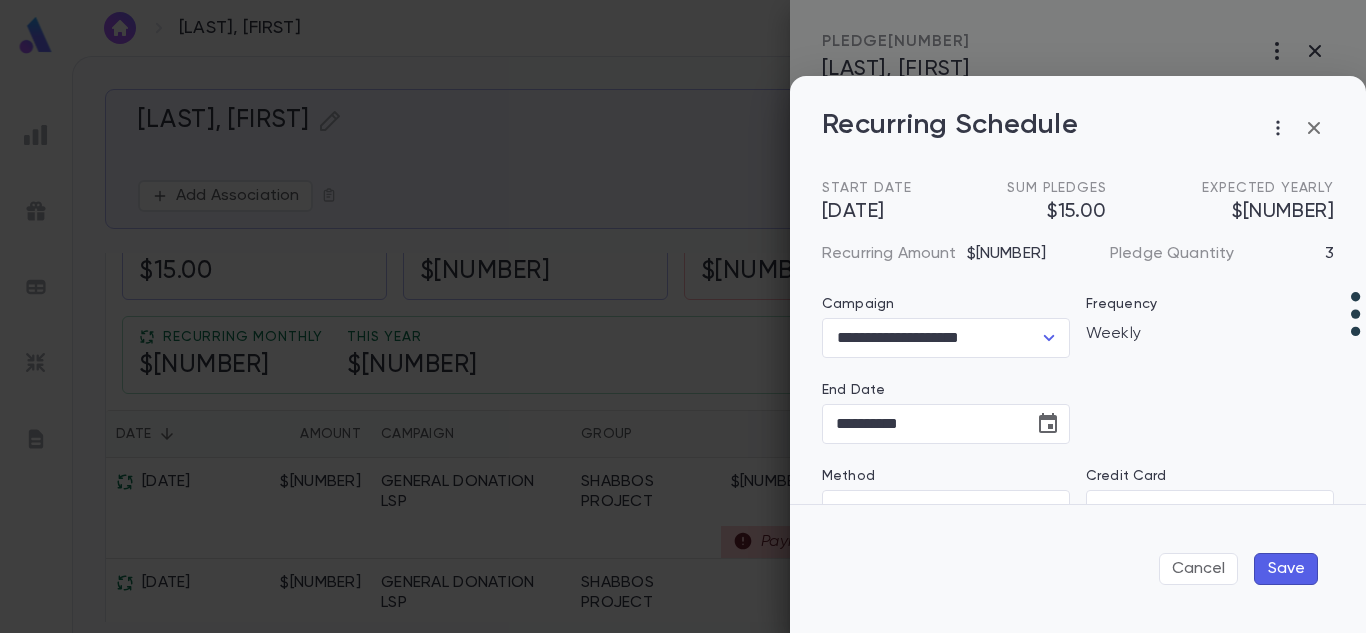 click on "Save" at bounding box center (1286, 569) 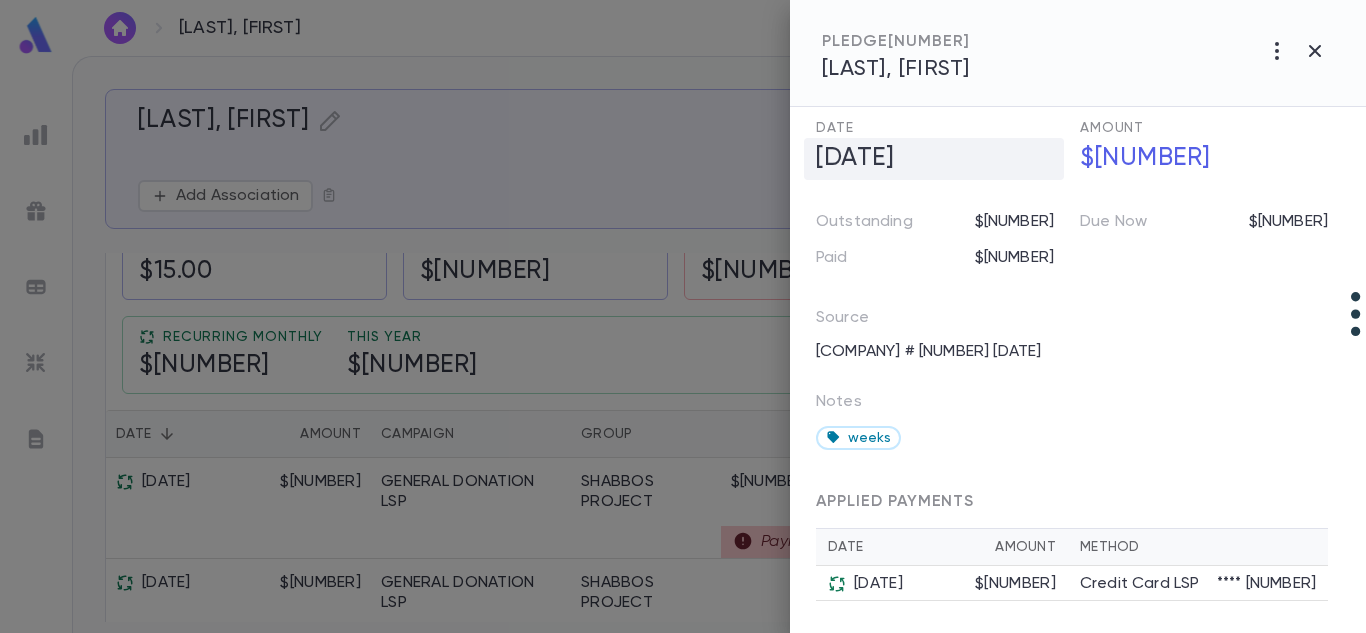 scroll, scrollTop: 0, scrollLeft: 6, axis: horizontal 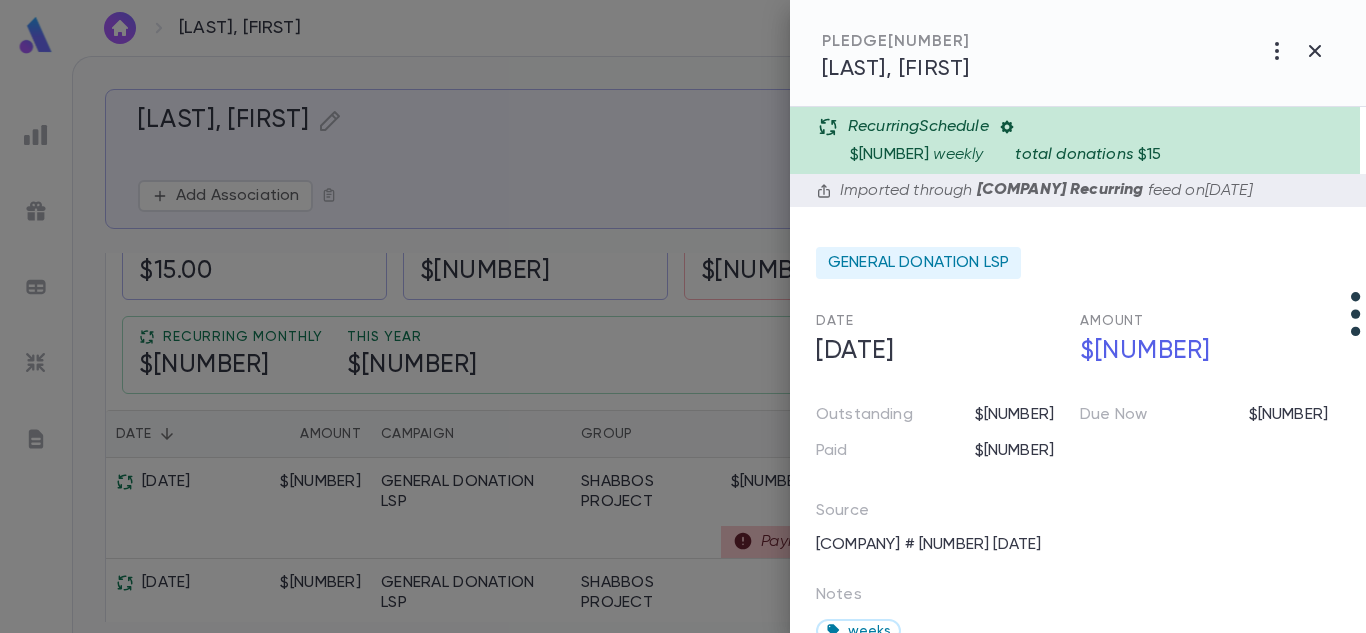 click at bounding box center [1007, 127] 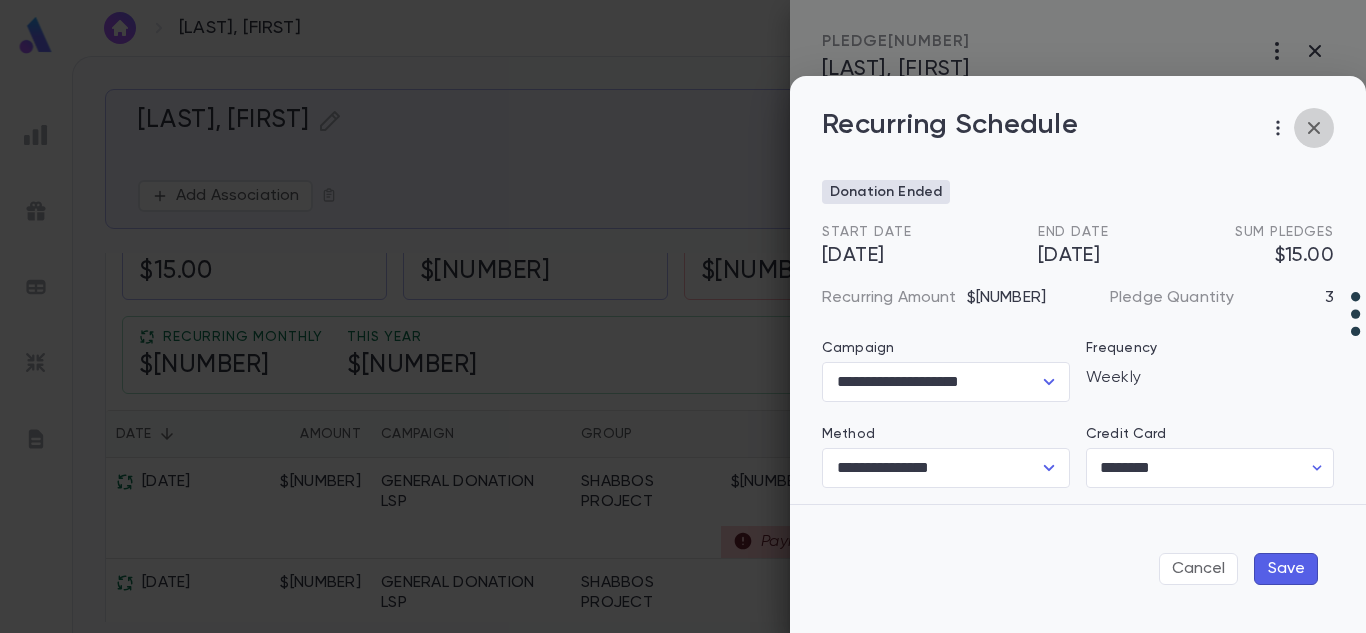 click at bounding box center [1314, 128] 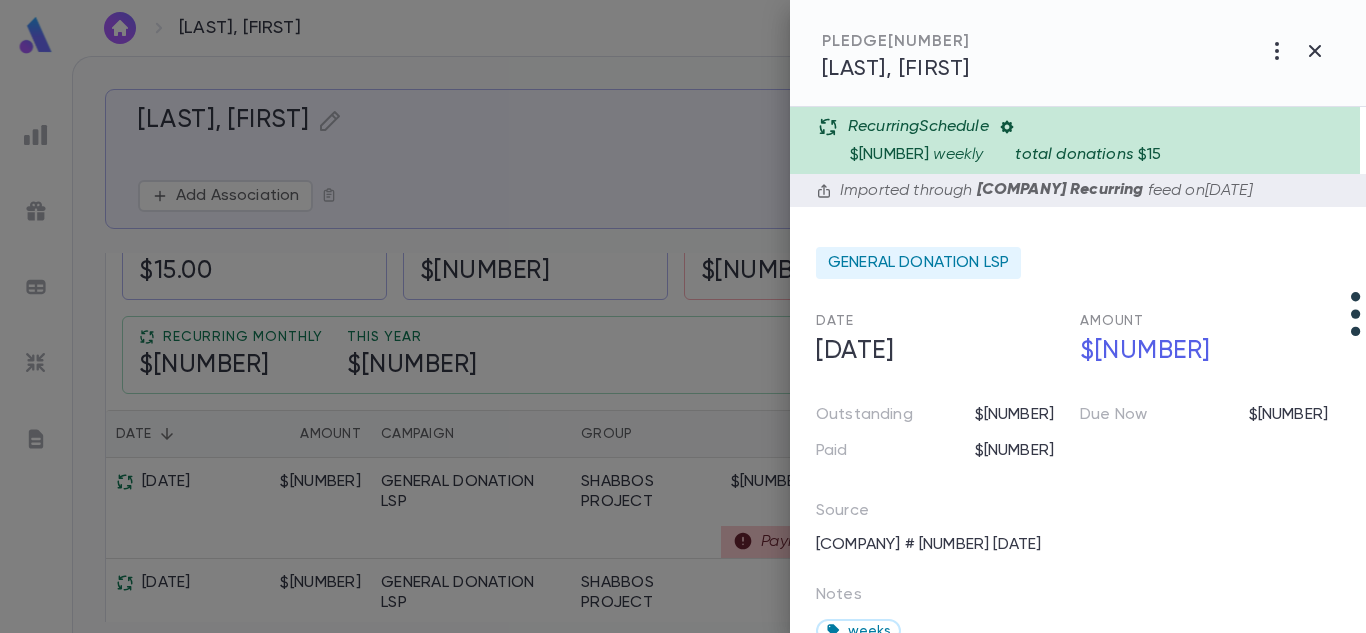 click at bounding box center [683, 316] 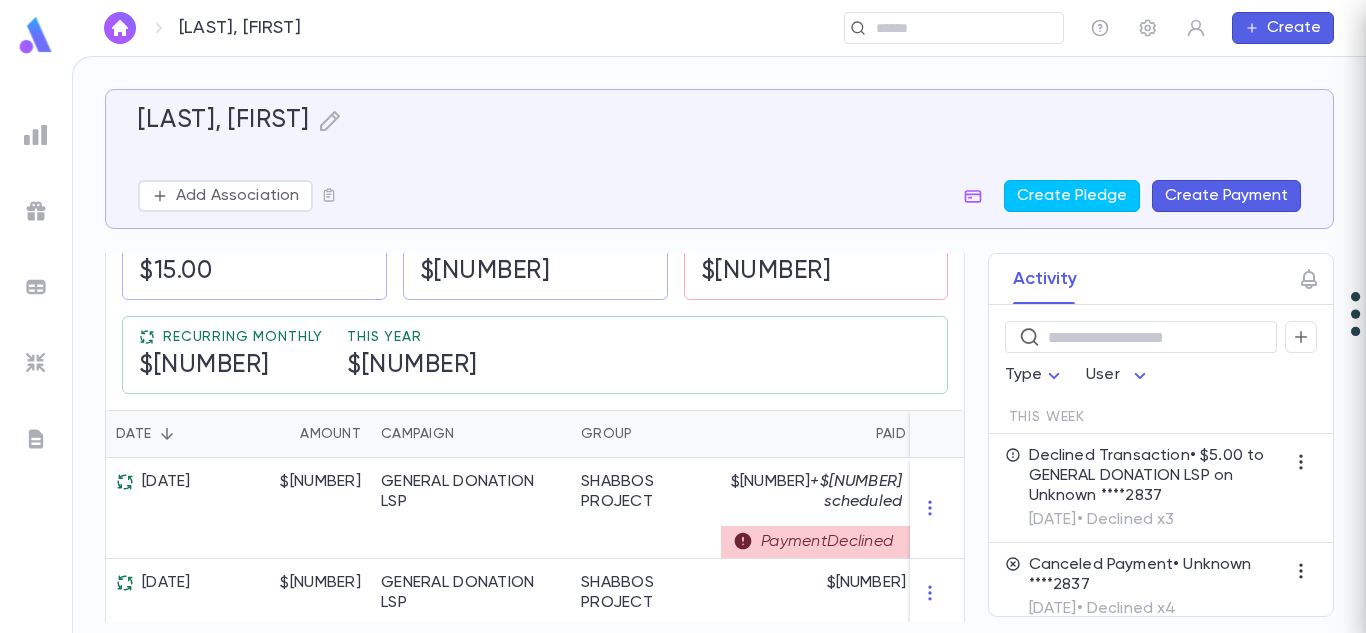 scroll, scrollTop: 0, scrollLeft: 0, axis: both 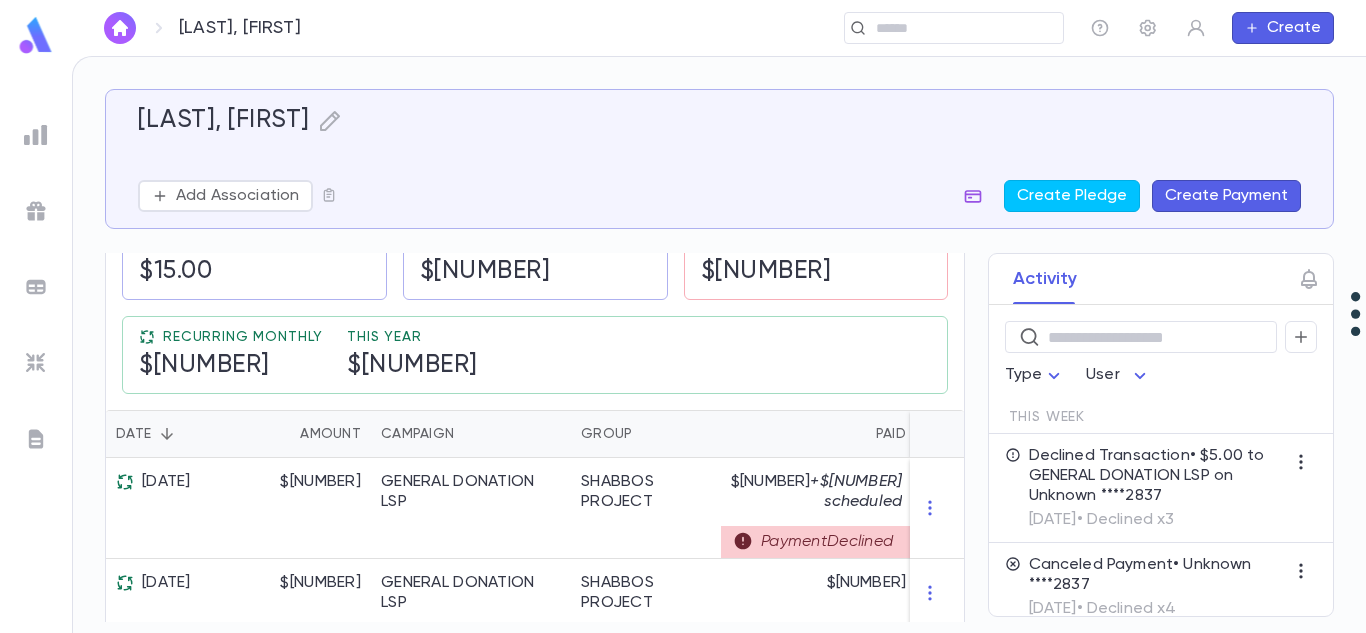 click at bounding box center (973, 196) 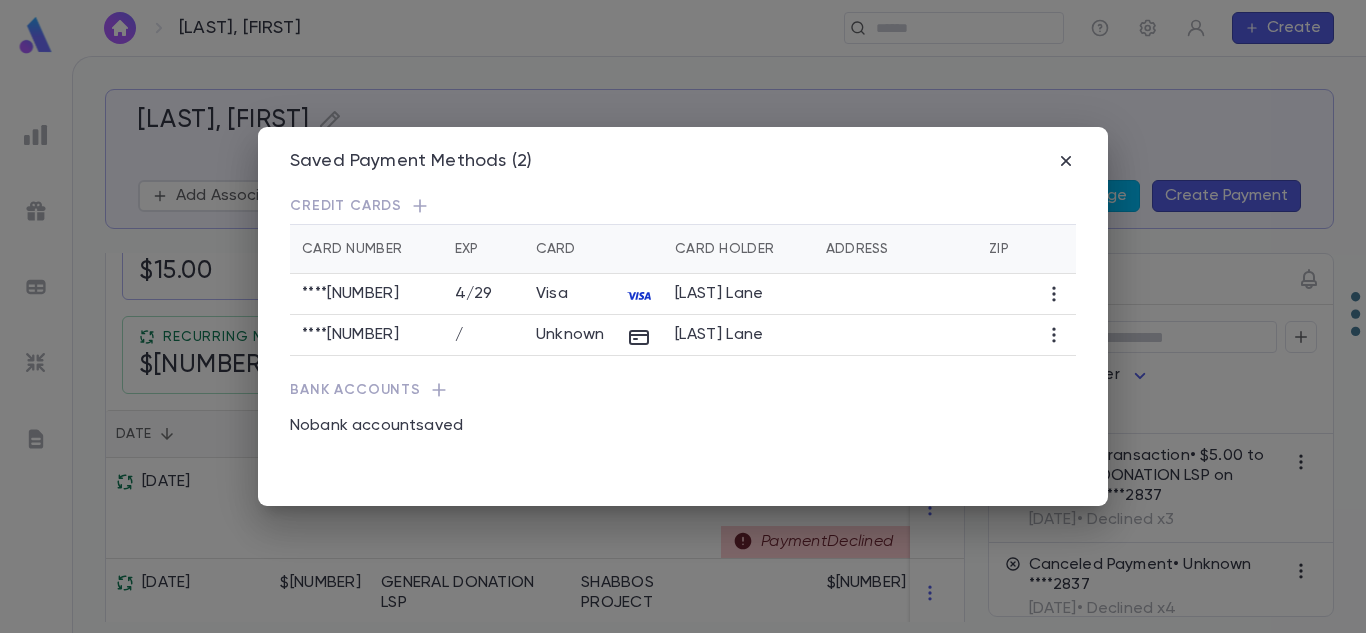 click at bounding box center (1054, 294) 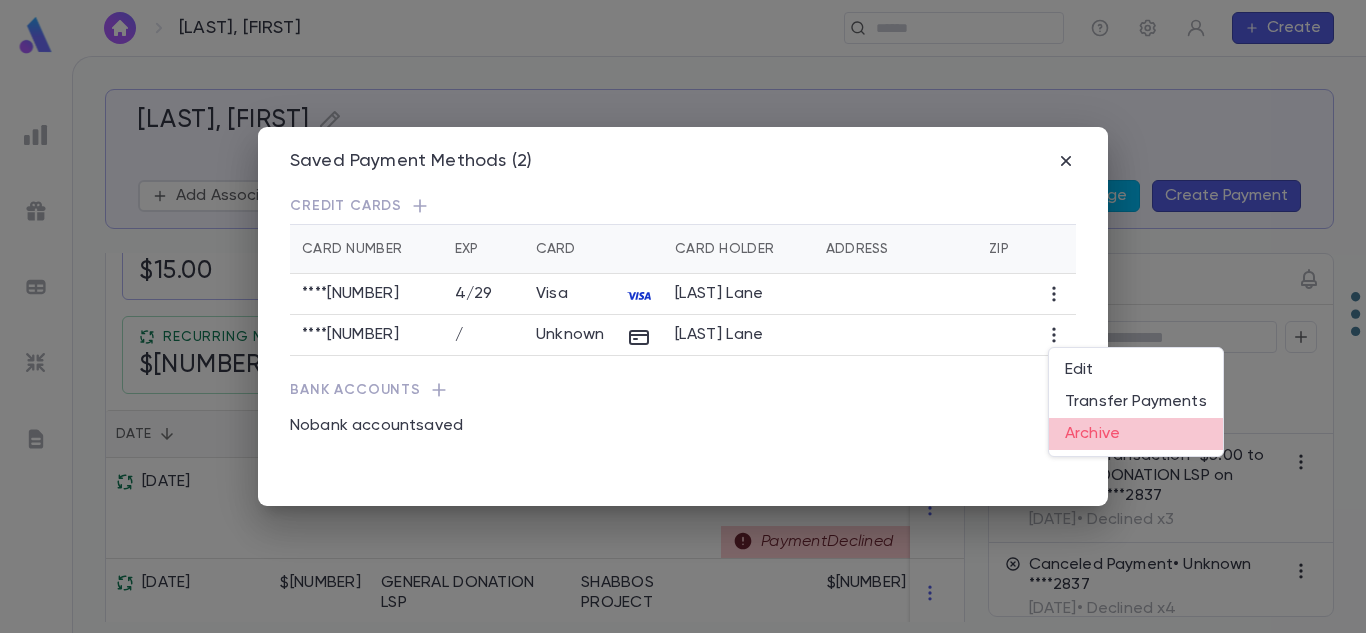 click on "Archive" at bounding box center [1136, 434] 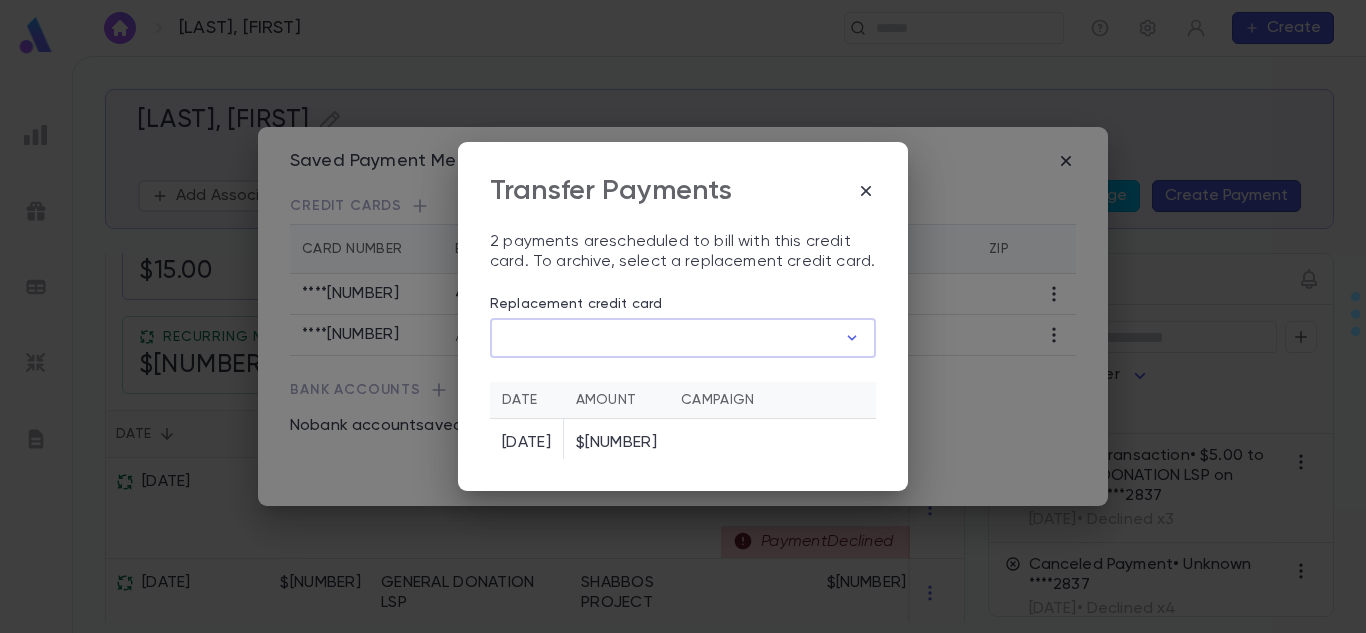 click on "Replacement credit card" at bounding box center [663, 338] 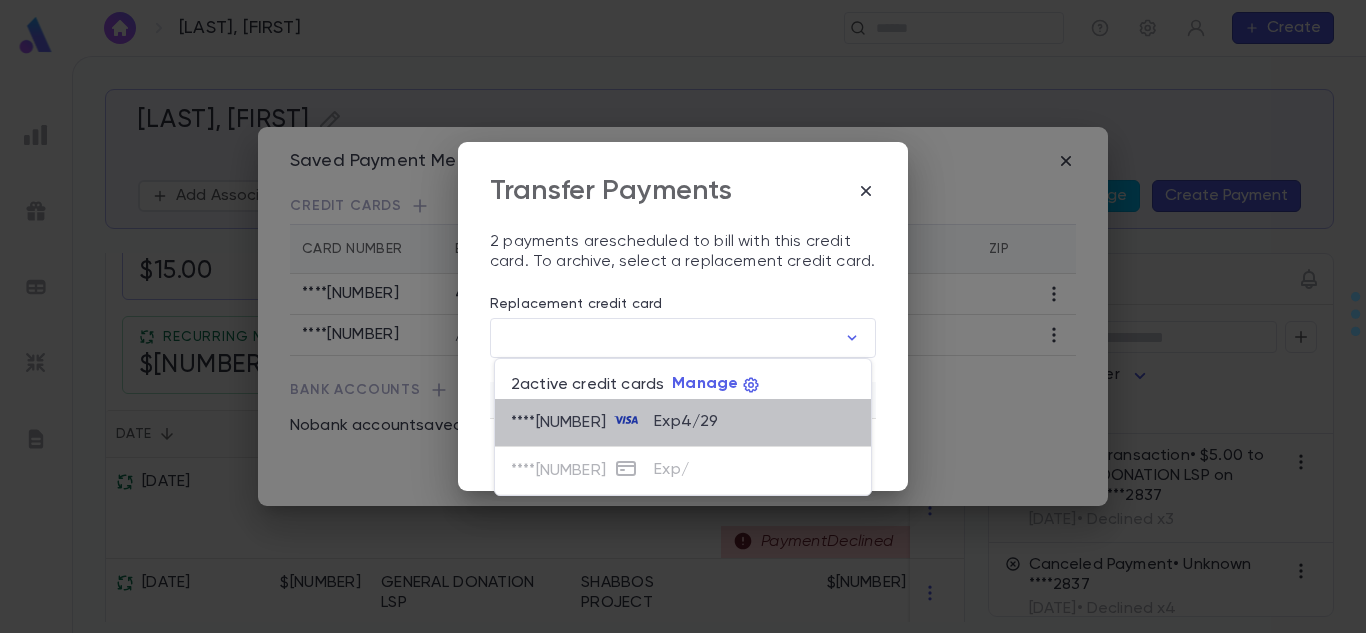 click on "Exp  4 / 29" at bounding box center (686, 422) 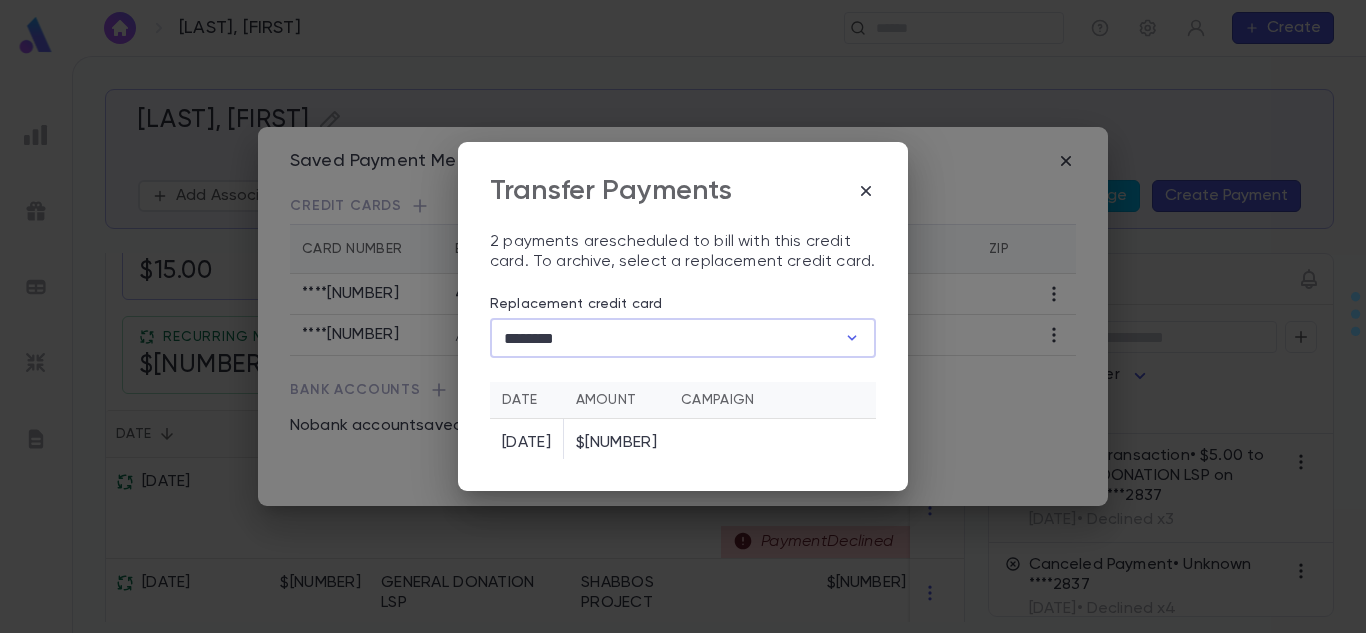 scroll, scrollTop: 142, scrollLeft: 0, axis: vertical 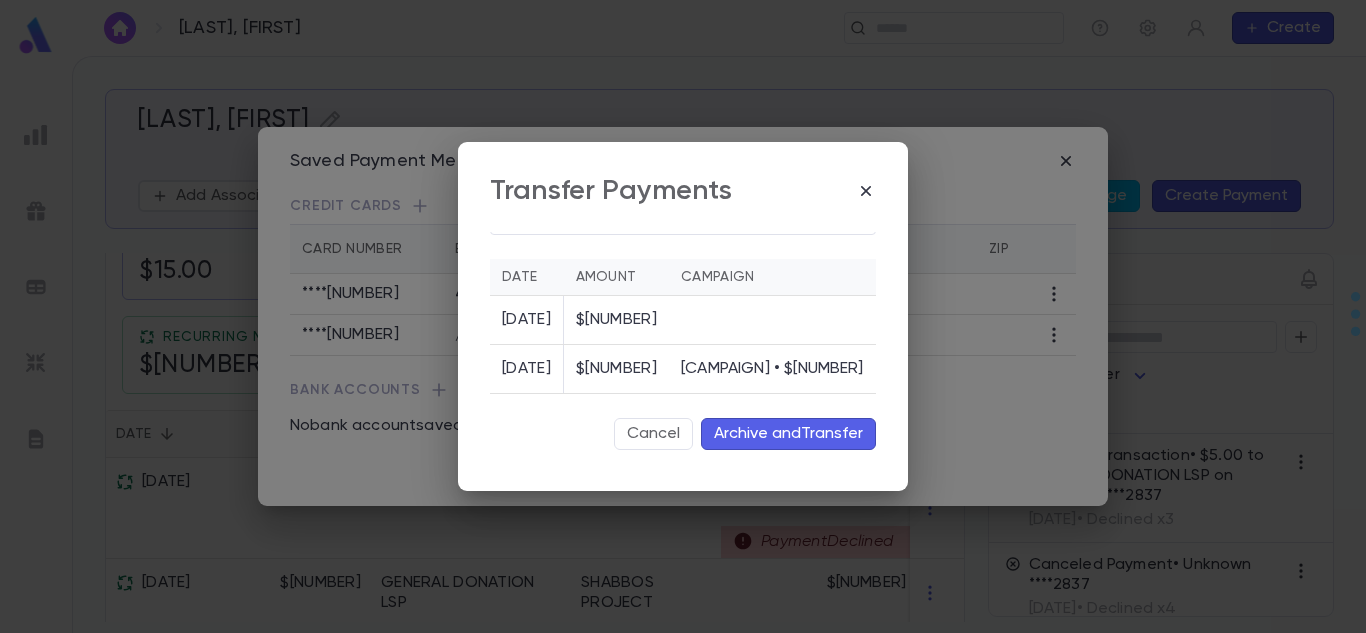 click on "Archive and  Transfer" at bounding box center [788, 434] 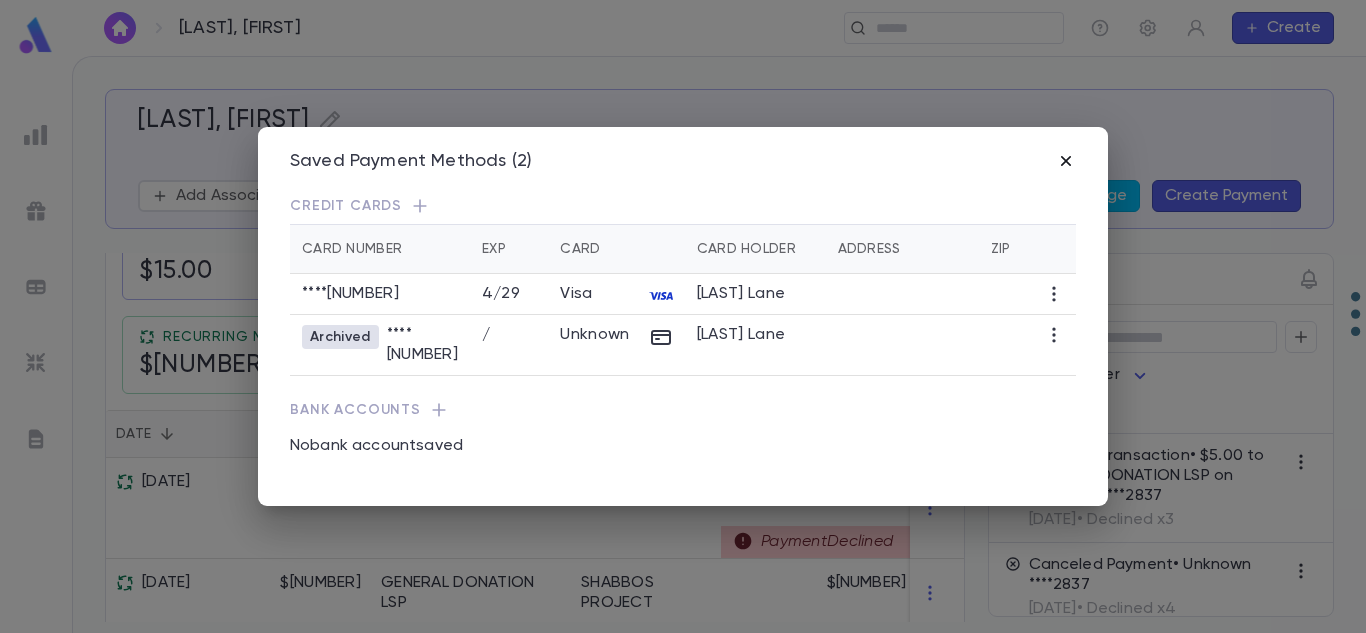 drag, startPoint x: 1078, startPoint y: 162, endPoint x: 1062, endPoint y: 159, distance: 16.27882 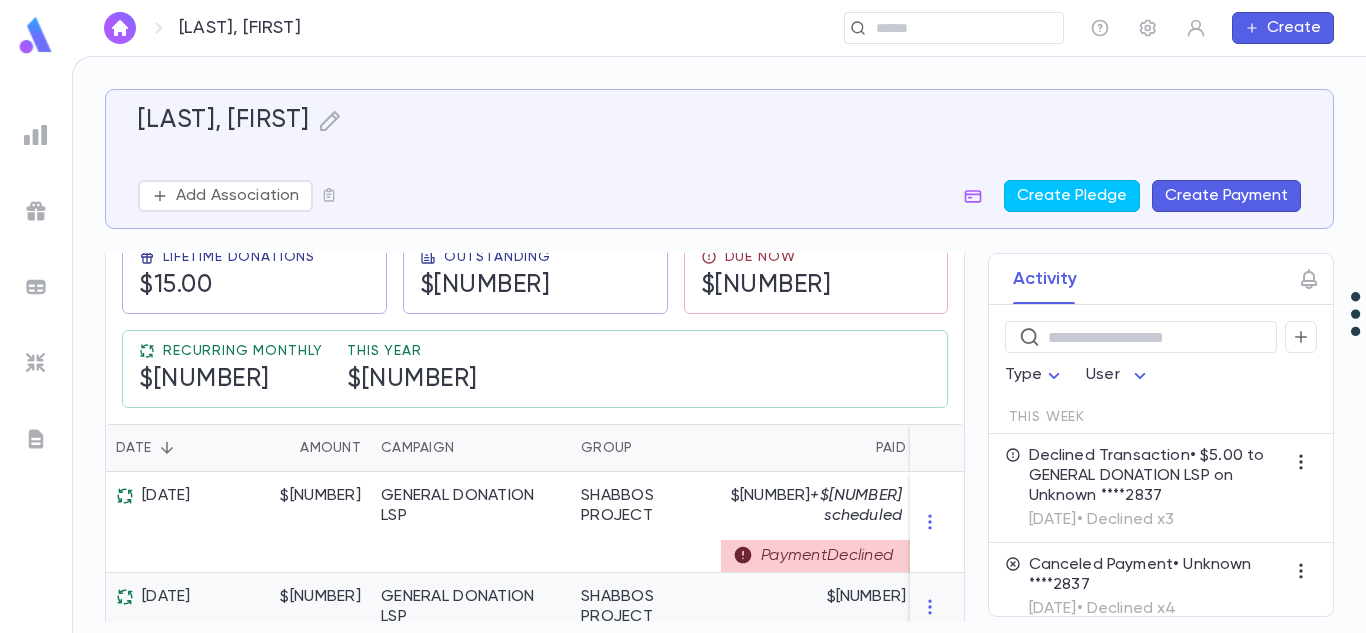 scroll, scrollTop: 371, scrollLeft: 0, axis: vertical 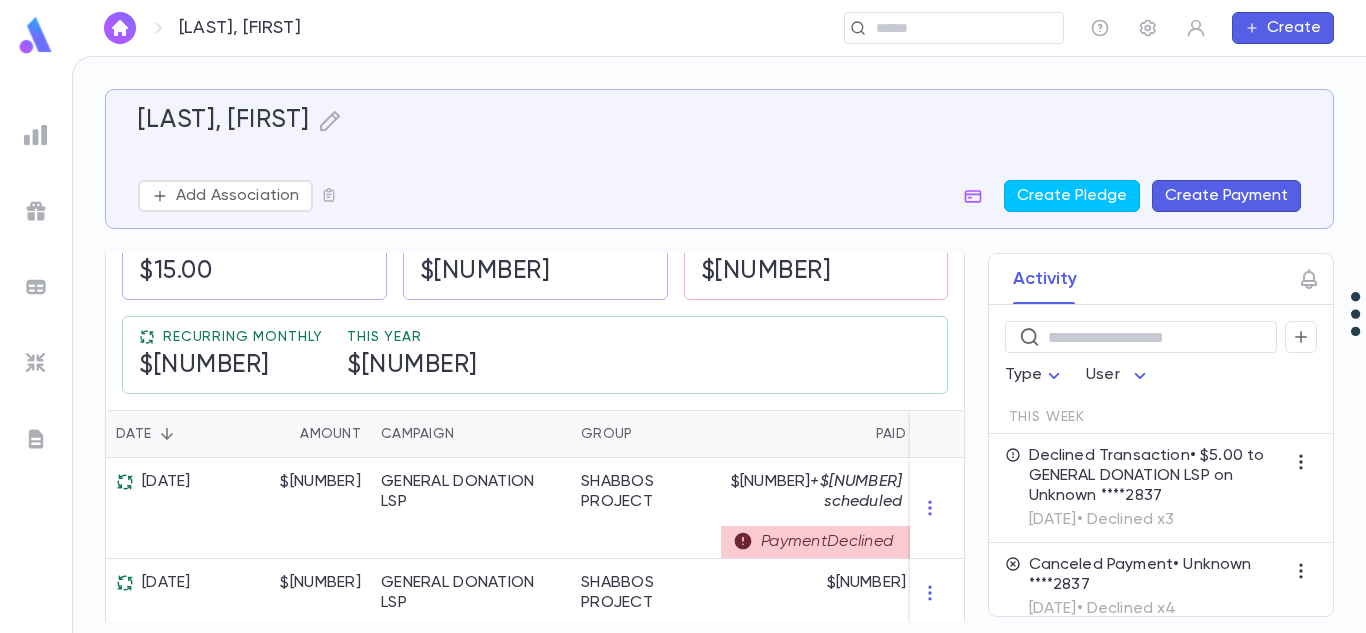 click on "Create Payment" at bounding box center (1226, 196) 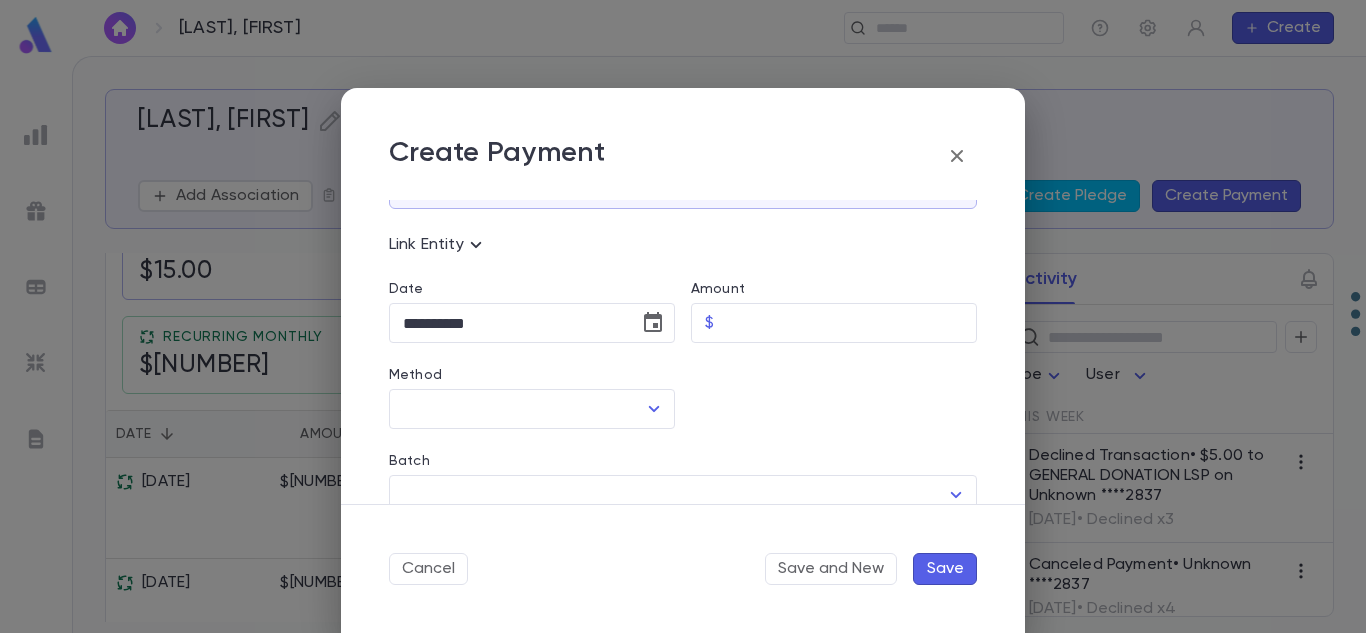 scroll, scrollTop: 198, scrollLeft: 0, axis: vertical 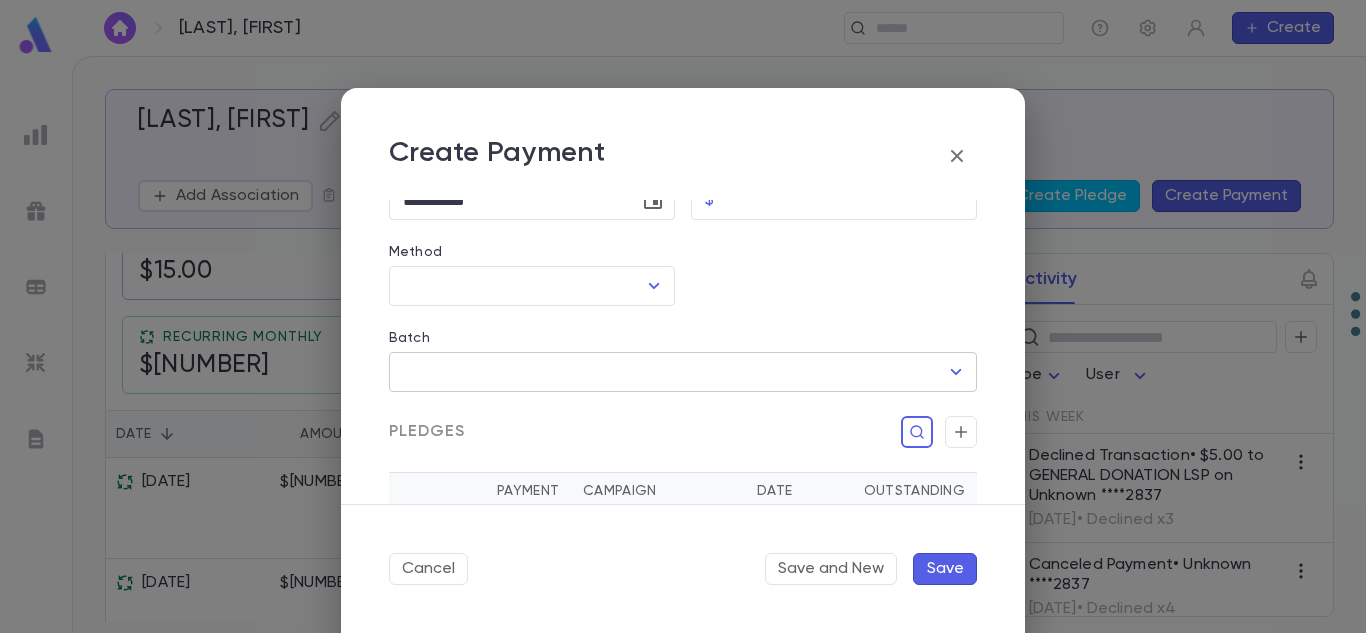 drag, startPoint x: 527, startPoint y: 325, endPoint x: 667, endPoint y: 359, distance: 144.06943 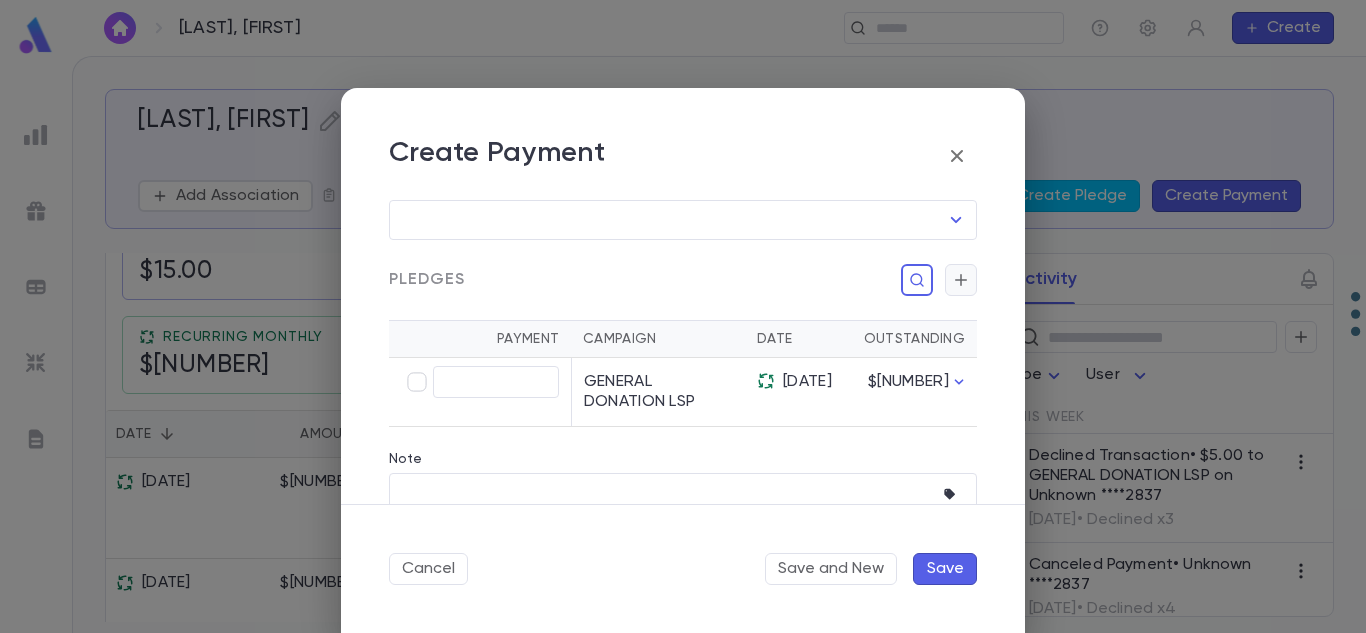 click at bounding box center (961, 280) 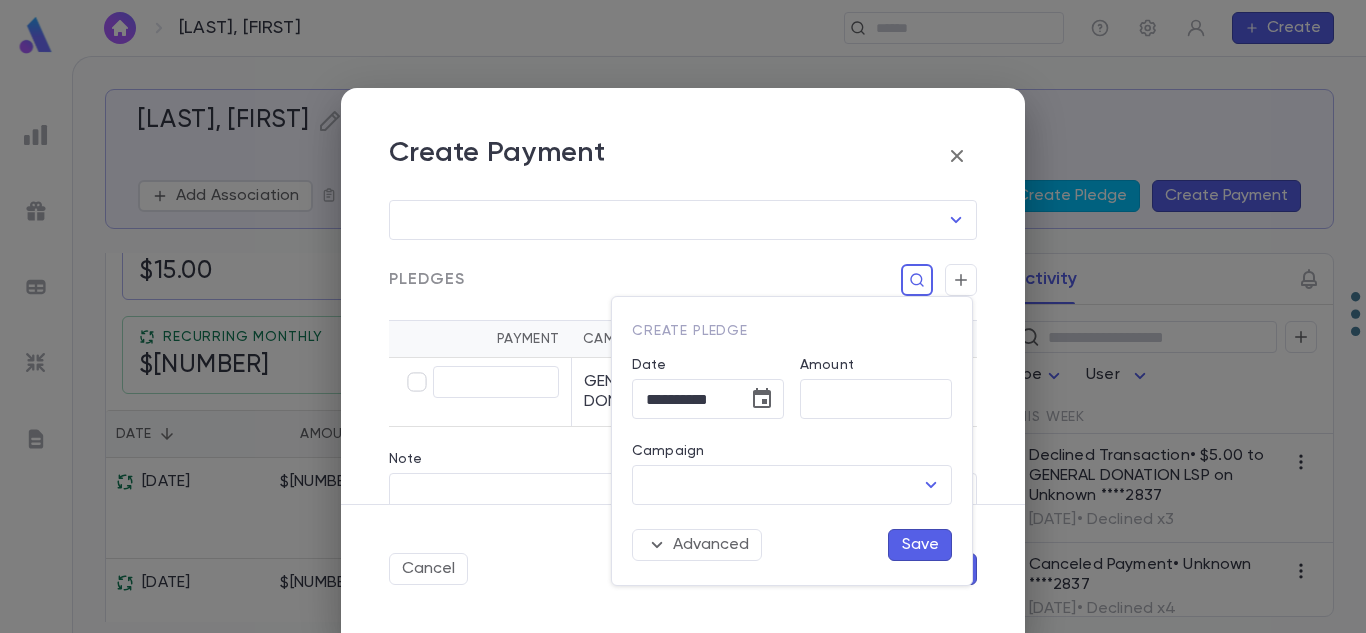 click at bounding box center [683, 316] 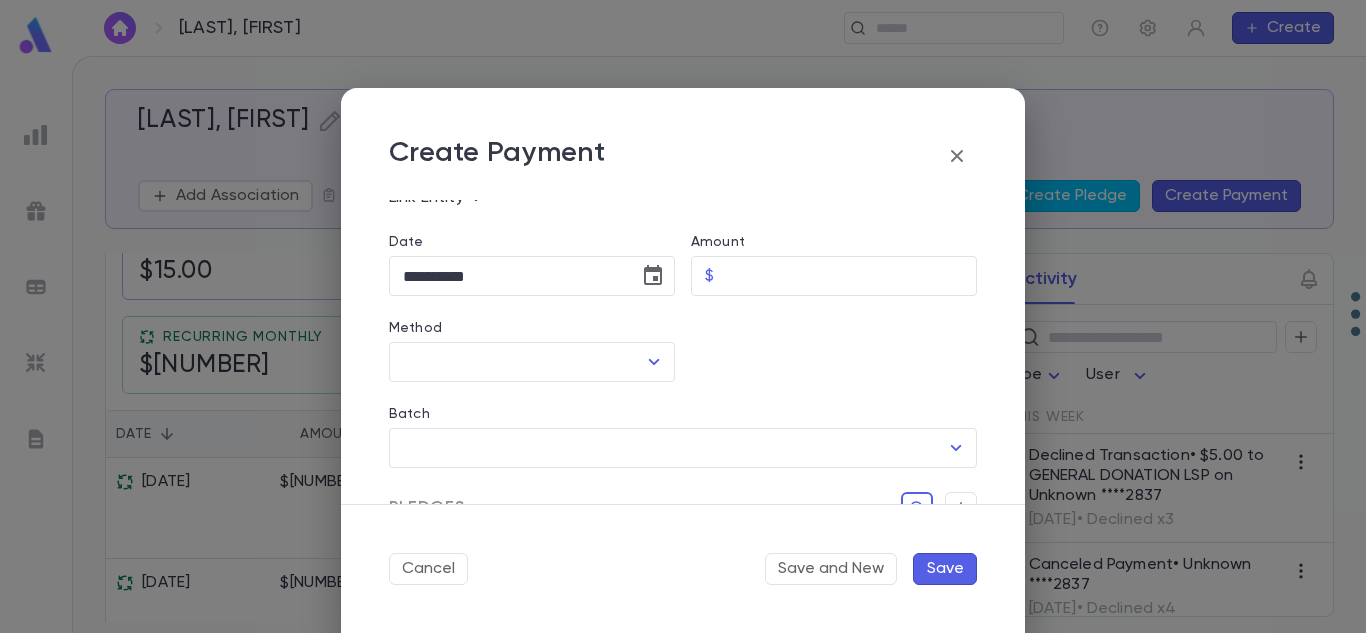 scroll, scrollTop: 125, scrollLeft: 0, axis: vertical 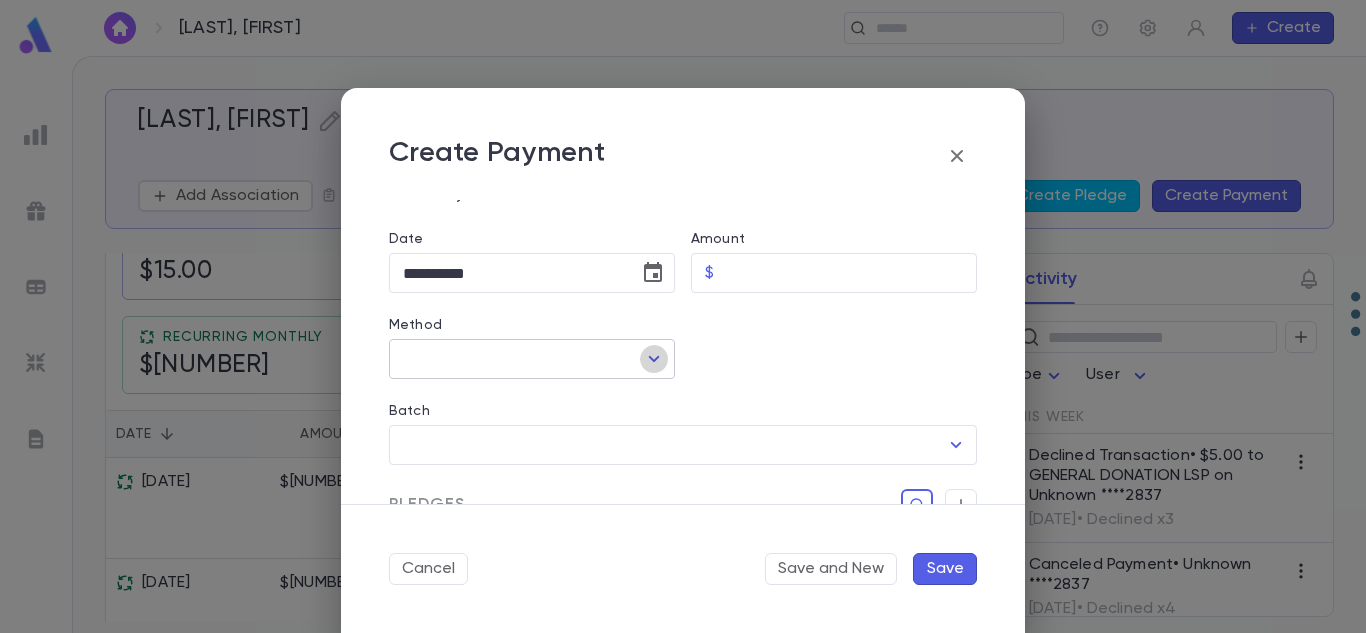 click at bounding box center (654, 359) 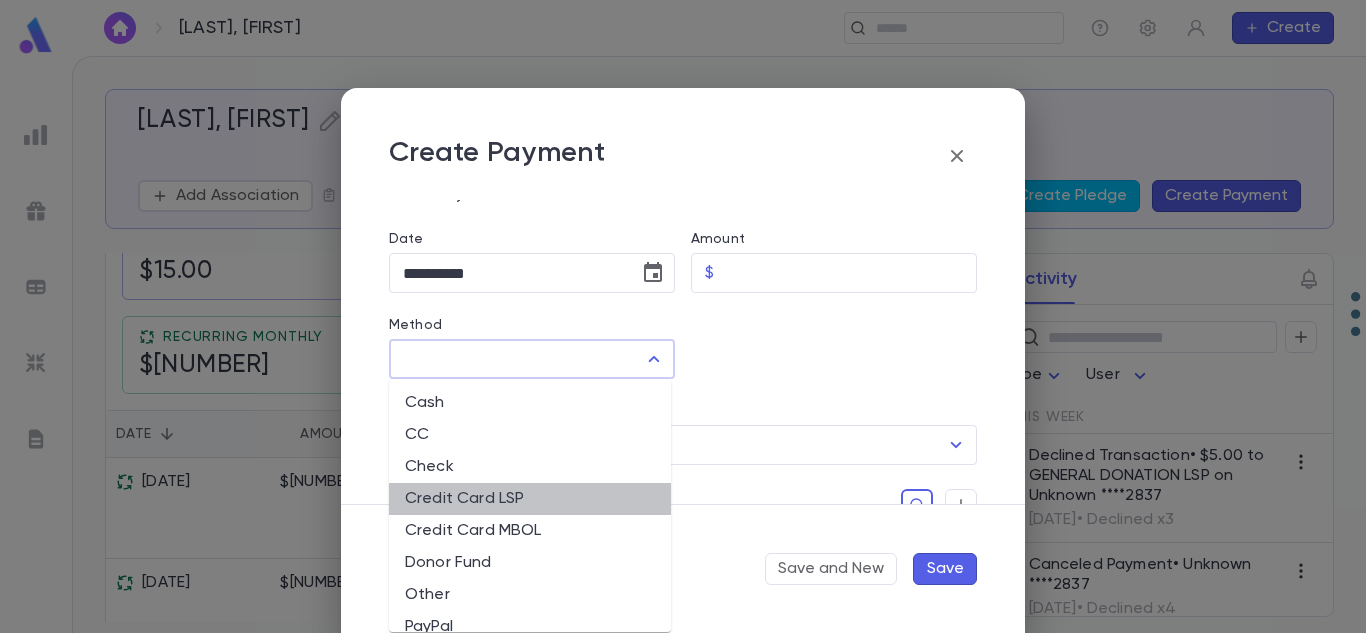 click on "Credit Card LSP" at bounding box center [530, 499] 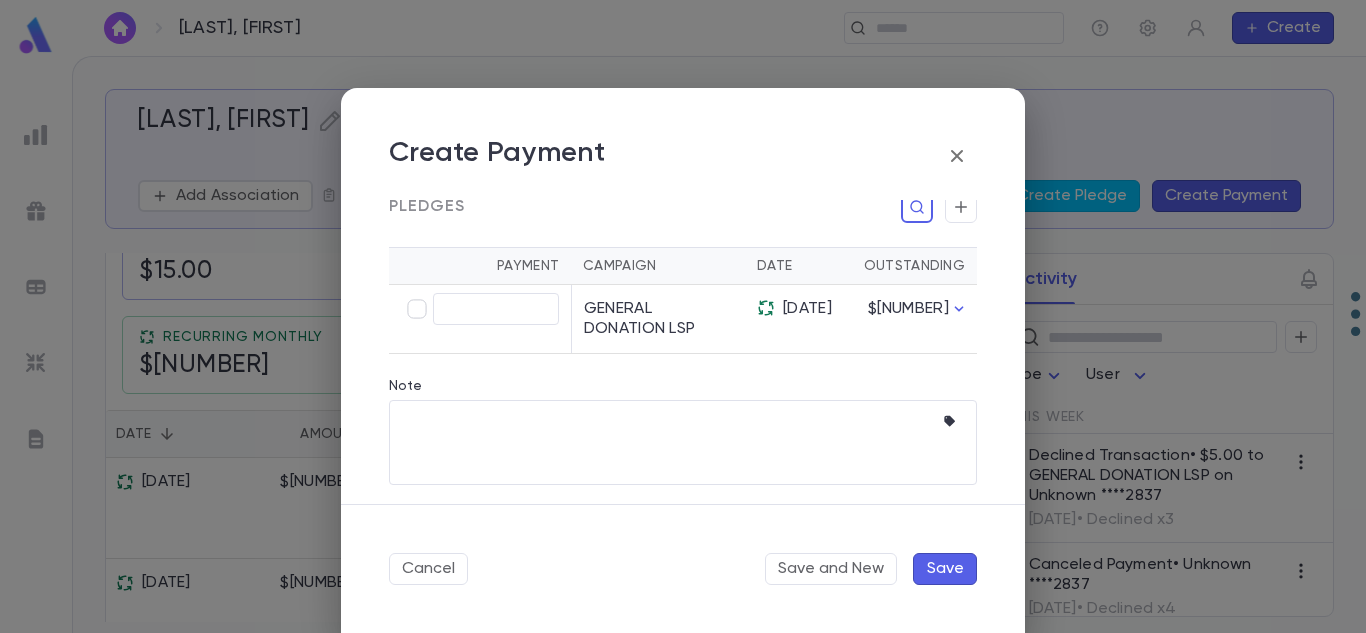 scroll, scrollTop: 374, scrollLeft: 0, axis: vertical 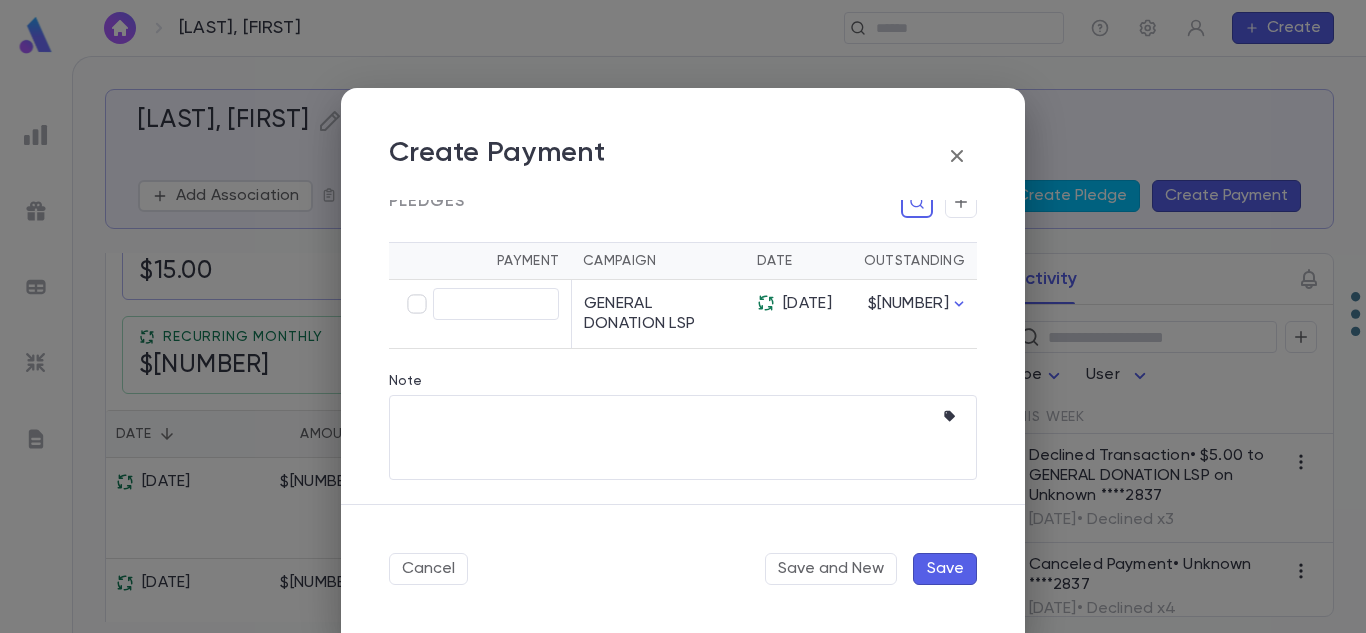 click at bounding box center (765, 303) 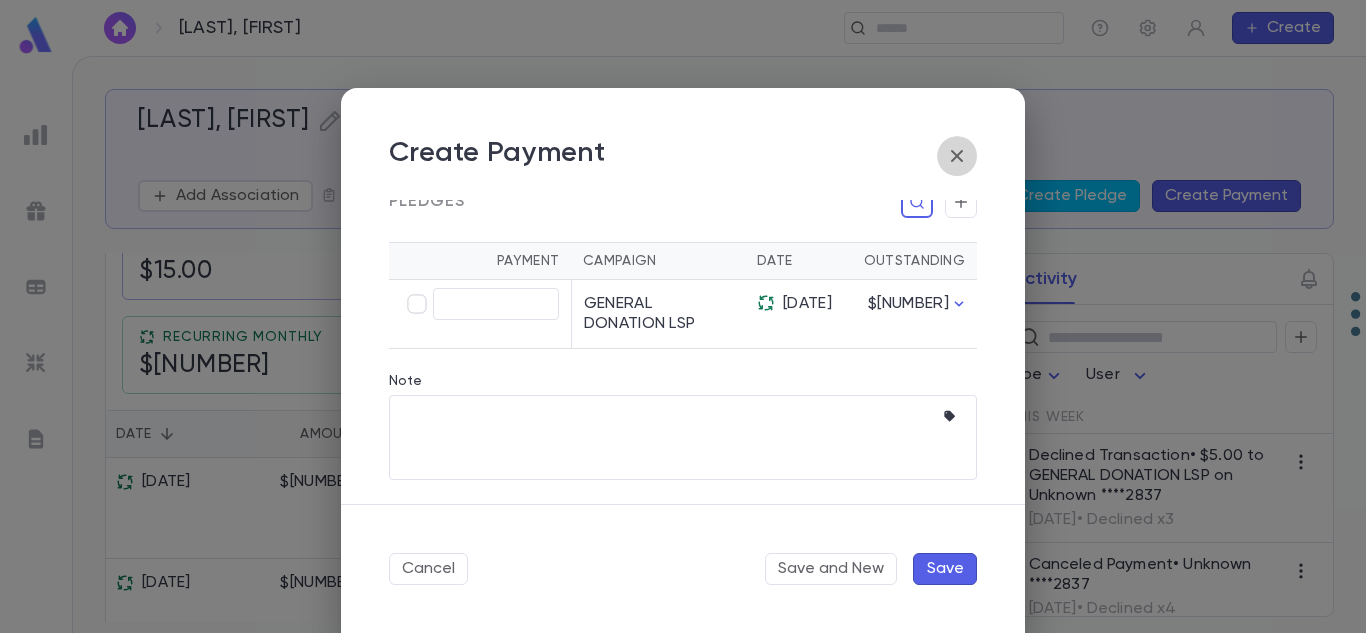 click at bounding box center (957, 156) 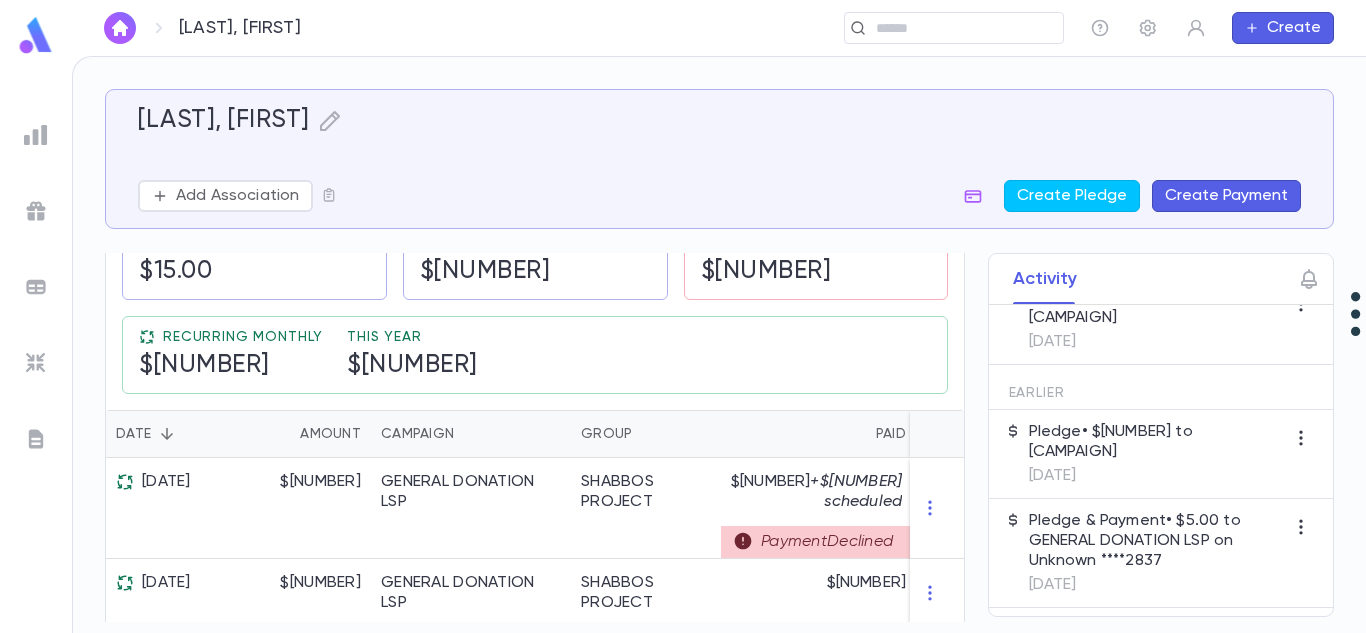 scroll, scrollTop: 0, scrollLeft: 0, axis: both 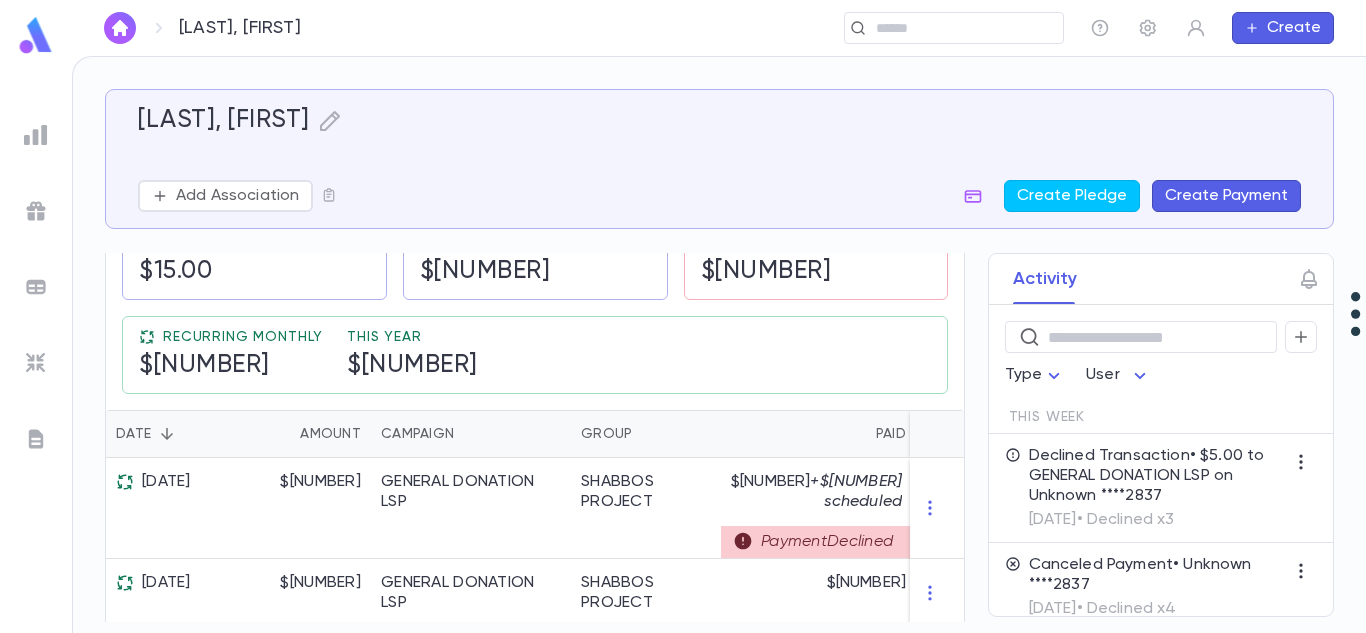 click on "Create Payment" at bounding box center [1226, 196] 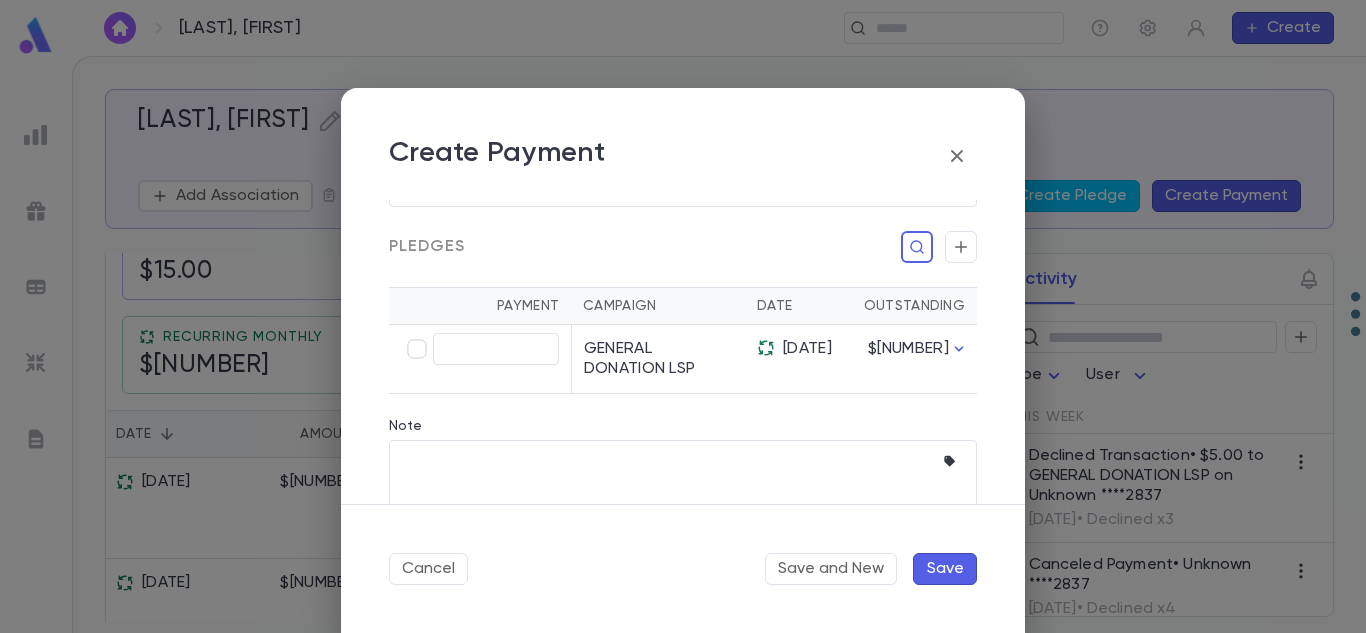 scroll, scrollTop: 428, scrollLeft: 0, axis: vertical 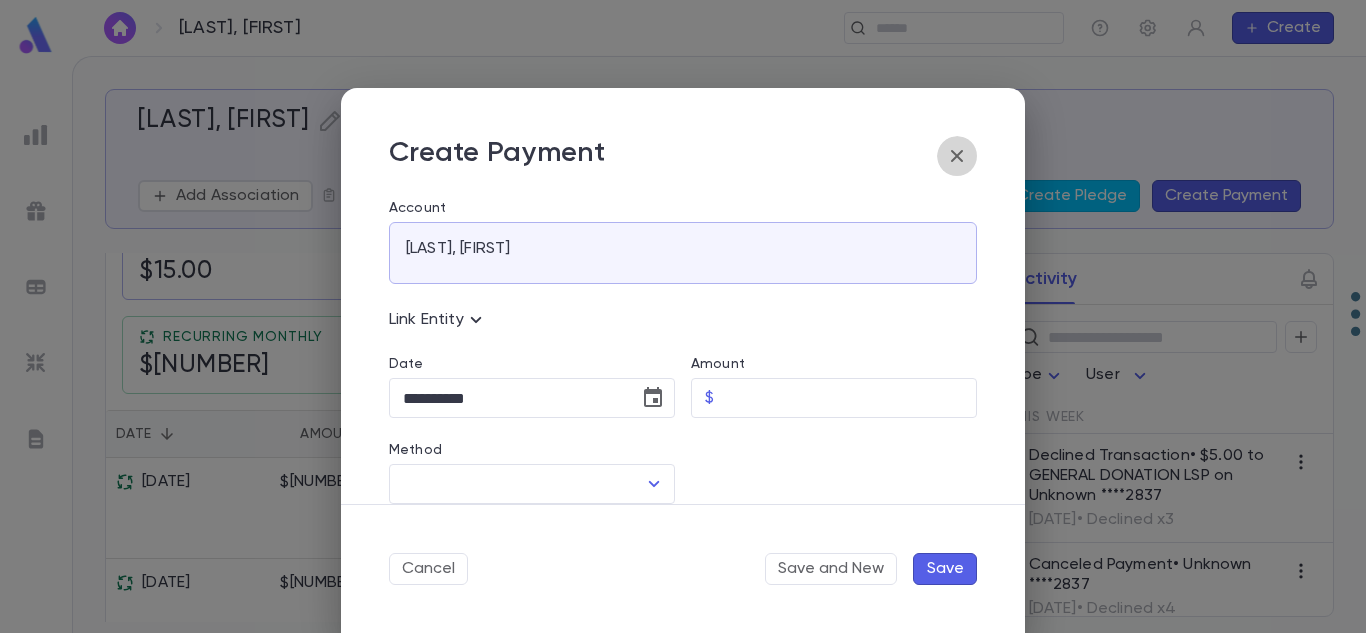 click at bounding box center [957, 156] 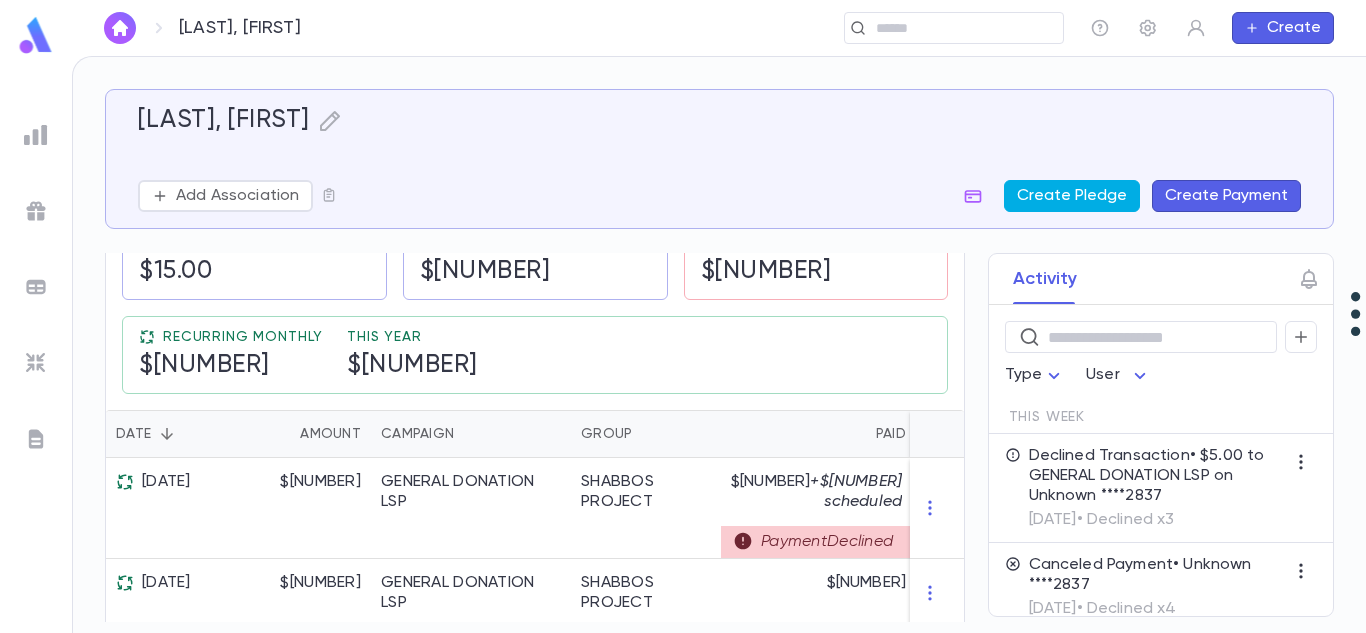 click on "Create Pledge" at bounding box center (1072, 196) 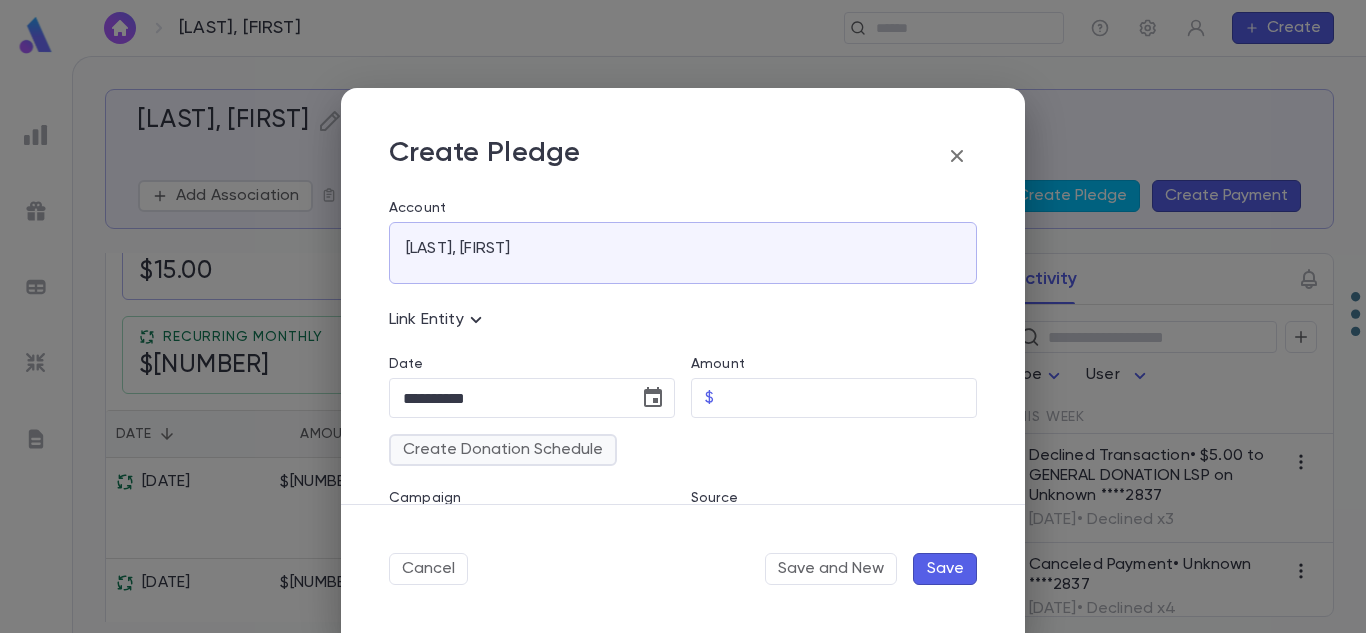 click on "Create Donation Schedule" at bounding box center [503, 450] 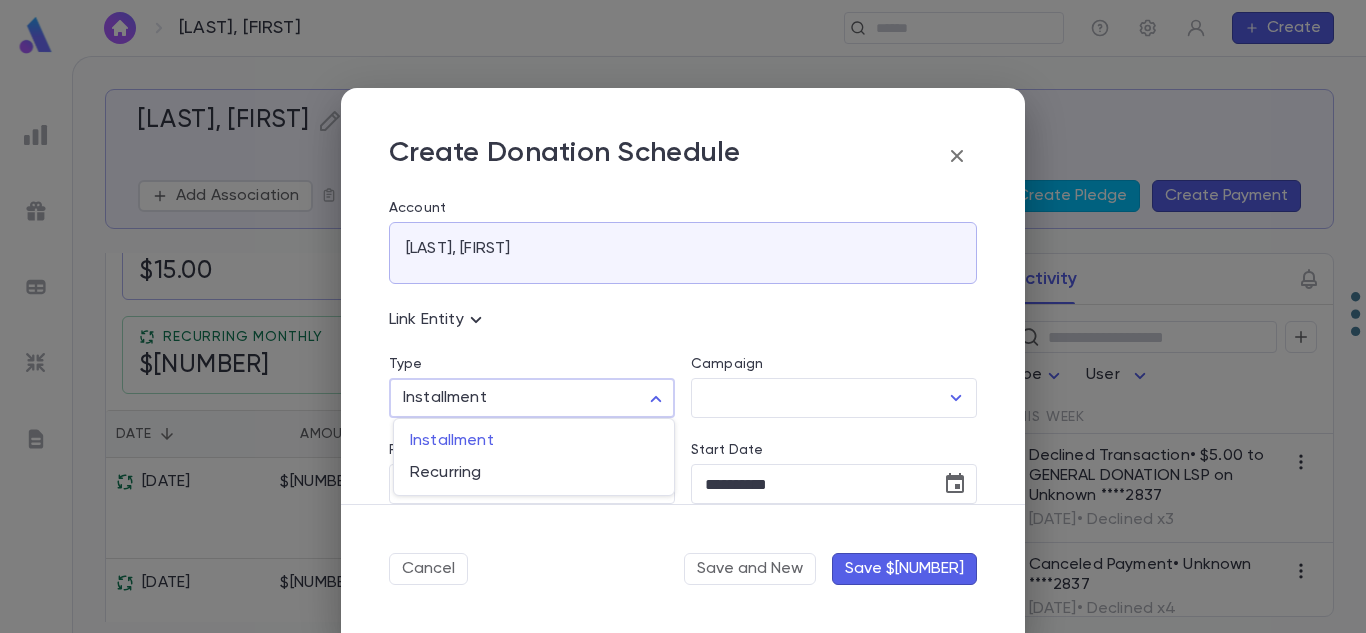 click on "Lane, Shalom ​  Create   Lane, Shalom Add Association Create Pledge Create Payment Contact Details Best Contact Home Phone Address Account ID 327316 Sola Customer ID c112057914 Notes 1 an gave name continue payment & daven till he stops it
???? ???? ?? ????? ??? ??????? Notes 2 Individuals Shalom Lane (845) 659-2942 Pledges Payments  Automatic Letters On Lifetime Donations $15.00 Outstanding $5.00 Due Now $5.00 Recurring Monthly $21.67 This Year $75.00 Date Amount Campaign Group Paid Outstanding Installments Notes 6/29/2025 $5.00 GENERAL DONATION LSP SHABBOS PROJECT $0.00  +  $5.00   scheduled Payment  Declined $0.00 1 6/22/2025 $5.00 GENERAL DONATION LSP SHABBOS PROJECT $0.00 $5.00 1 6/8/2025 $5.00 GENERAL DONATION LSP SHABBOS PROJECT PAID $0.00 1 weeks Activity ​ Type User This Week Declined Transaction  • $5.00 to GENERAL DONATION LSP on Unknown ****2837 7/2/2025  • Declined x3 Canceled Payment  • Unknown ****2837 6/29/2025  • Declined x4 Pledge  • $5.00 to GENERAL DONATION LSP 6/29/2025" at bounding box center [683, 344] 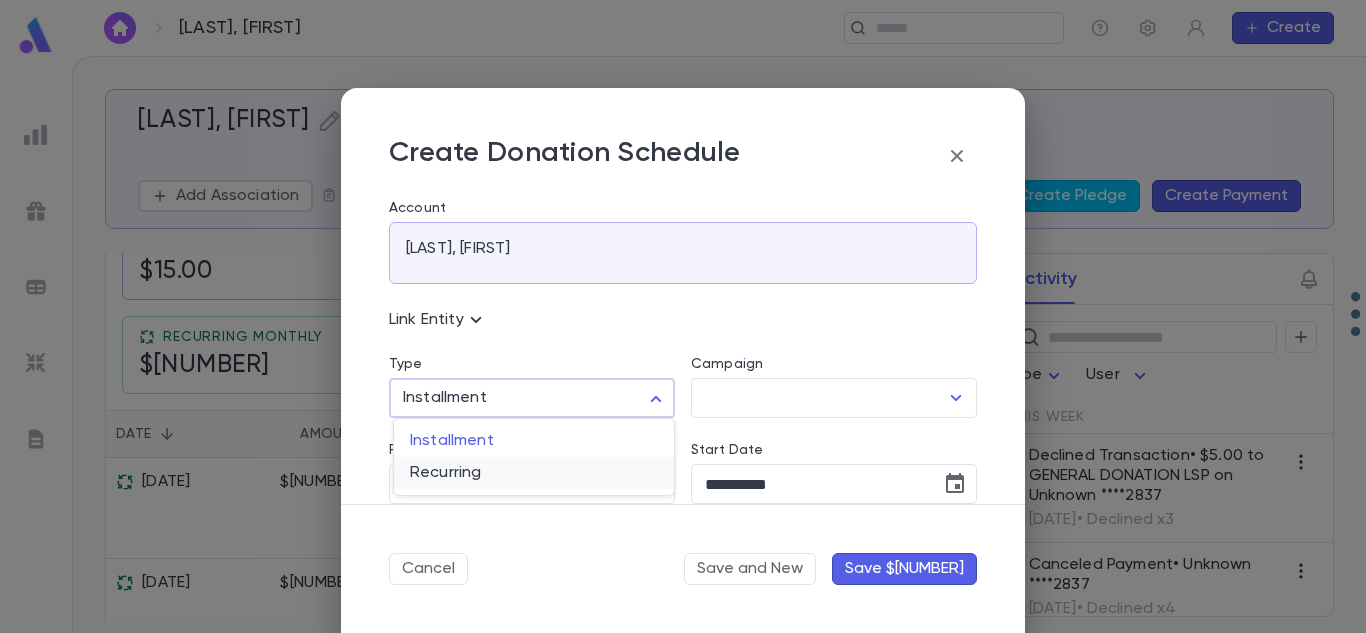 click on "Recurring" at bounding box center [534, 441] 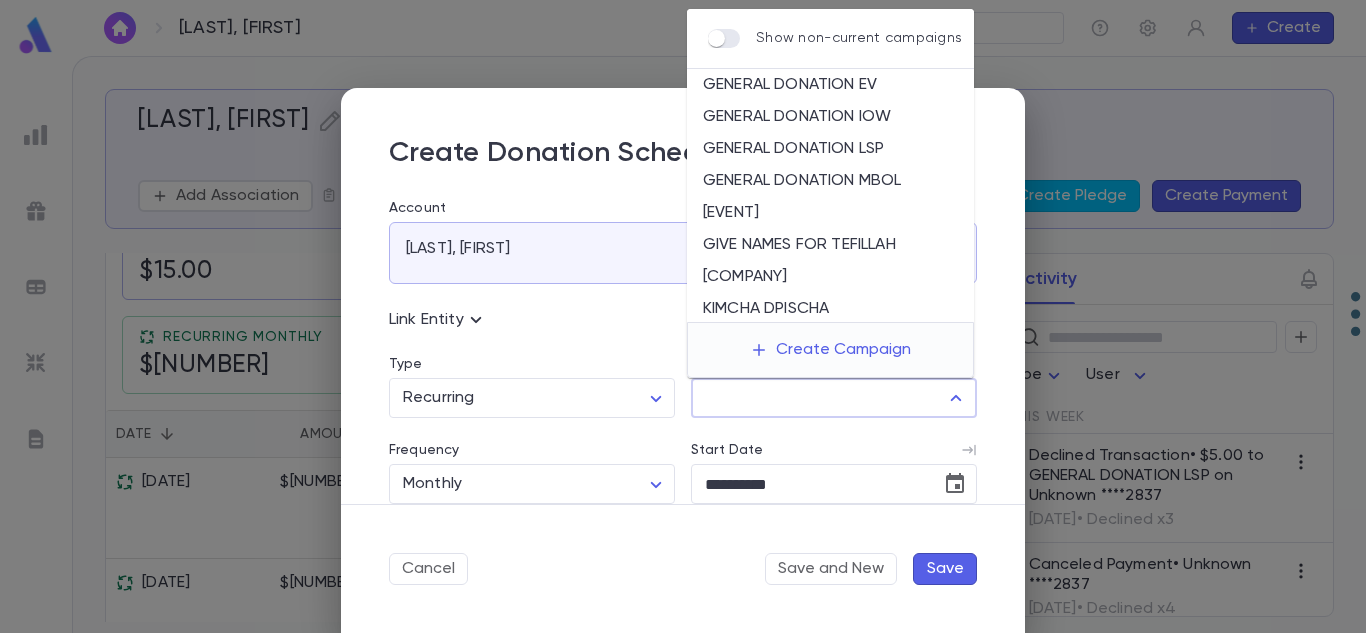 click on "Campaign" at bounding box center [819, 398] 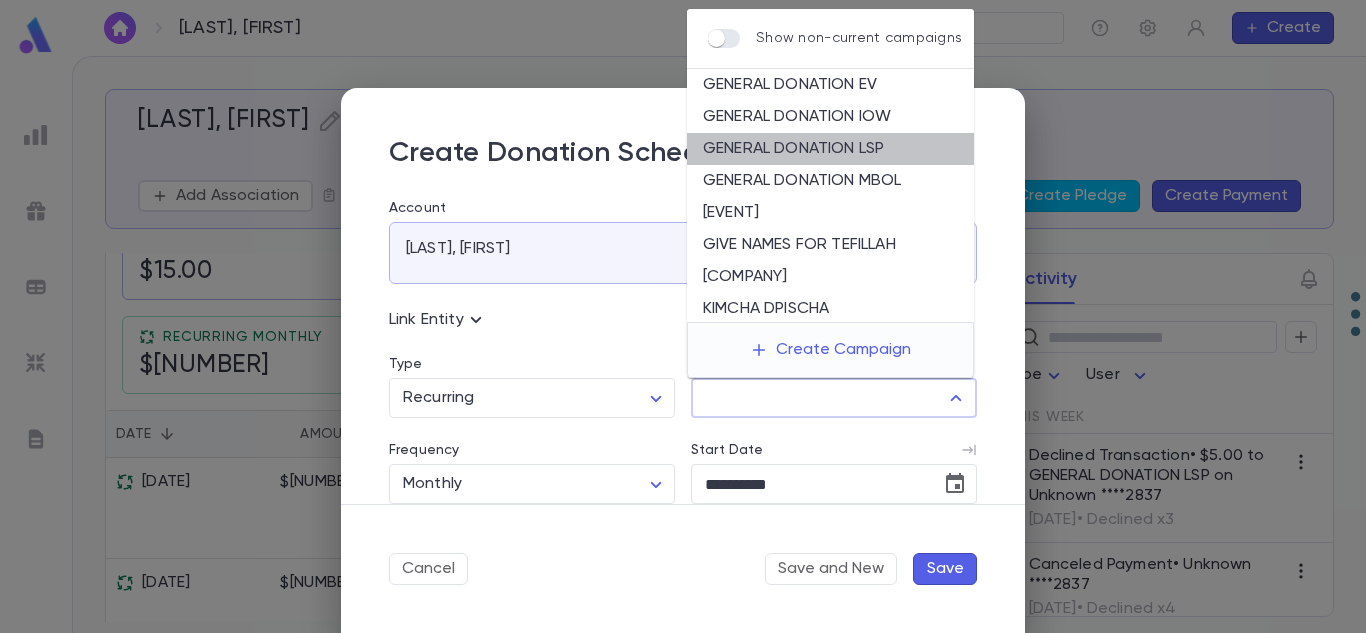 click on "GENERAL DONATION LSP" at bounding box center (830, 149) 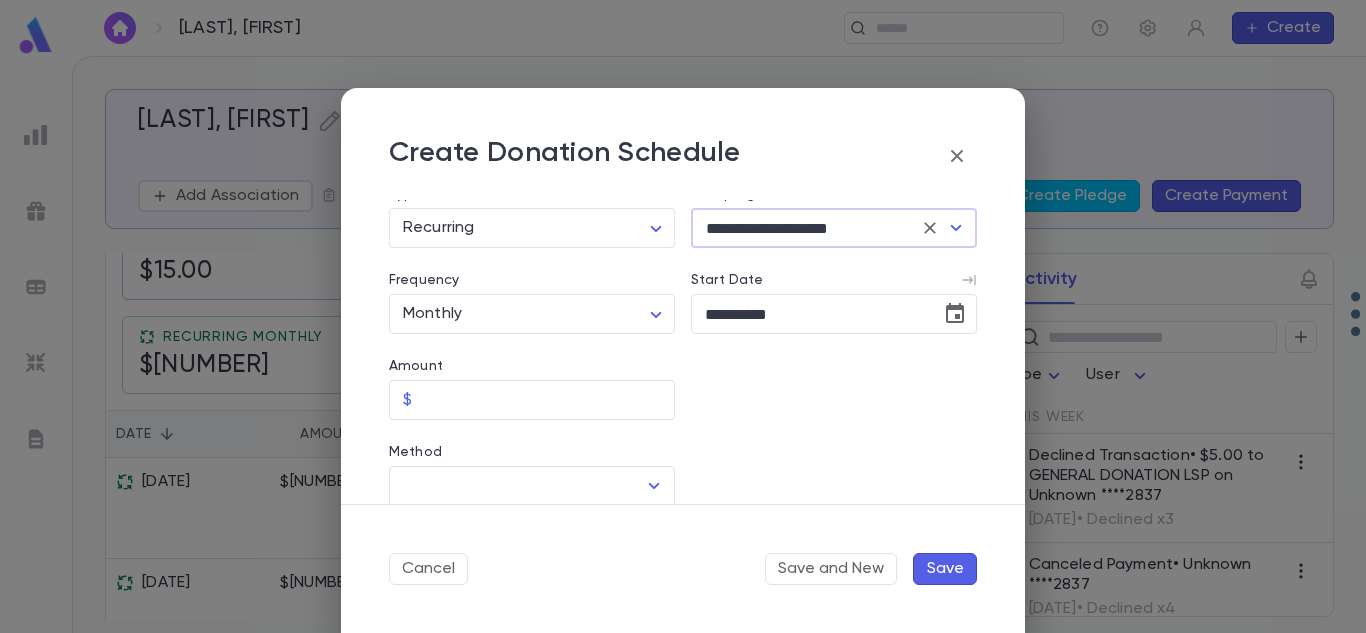 scroll, scrollTop: 177, scrollLeft: 0, axis: vertical 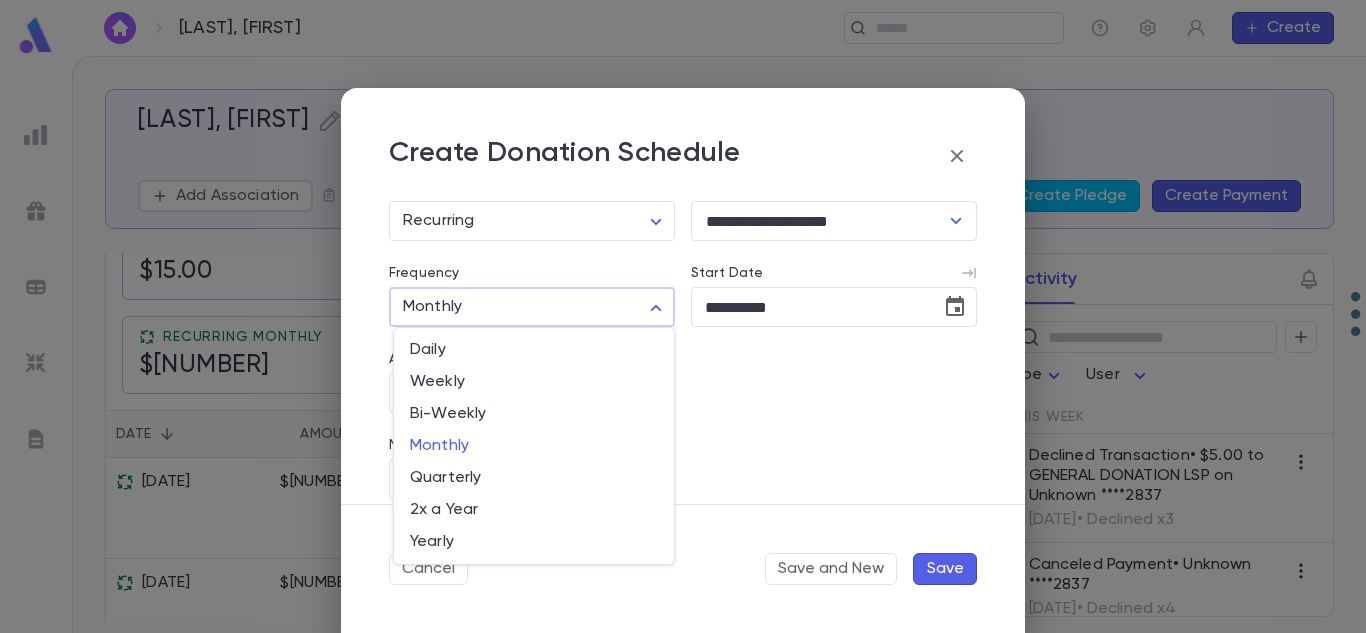 click on "Lane, Shalom ​  Create   Lane, Shalom Add Association Create Pledge Create Payment Contact Details Best Contact Home Phone Address Account ID 327316 Sola Customer ID c112057914 Notes 1 an gave name continue payment & daven till he stops it
???? ???? ?? ????? ??? ??????? Notes 2 Individuals Shalom Lane (845) 659-2942 Pledges Payments  Automatic Letters On Lifetime Donations $15.00 Outstanding $5.00 Due Now $5.00 Recurring Monthly $21.67 This Year $75.00 Date Amount Campaign Group Paid Outstanding Installments Notes 6/29/2025 $5.00 GENERAL DONATION LSP SHABBOS PROJECT $0.00  +  $5.00   scheduled Payment  Declined $0.00 1 6/22/2025 $5.00 GENERAL DONATION LSP SHABBOS PROJECT $0.00 $5.00 1 6/8/2025 $5.00 GENERAL DONATION LSP SHABBOS PROJECT PAID $0.00 1 weeks Activity ​ Type User This Week Declined Transaction  • $5.00 to GENERAL DONATION LSP on Unknown ****2837 7/2/2025  • Declined x3 Canceled Payment  • Unknown ****2837 6/29/2025  • Declined x4 Pledge  • $5.00 to GENERAL DONATION LSP 6/29/2025" at bounding box center (683, 344) 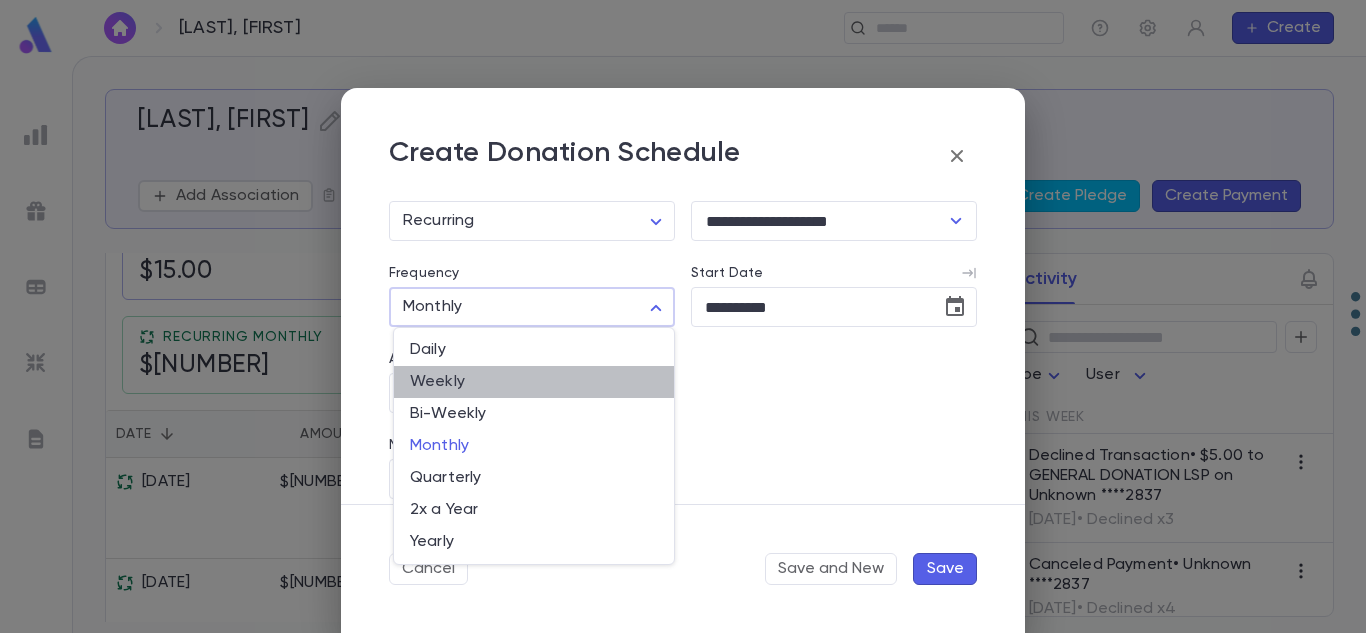 click on "Weekly" at bounding box center (534, 350) 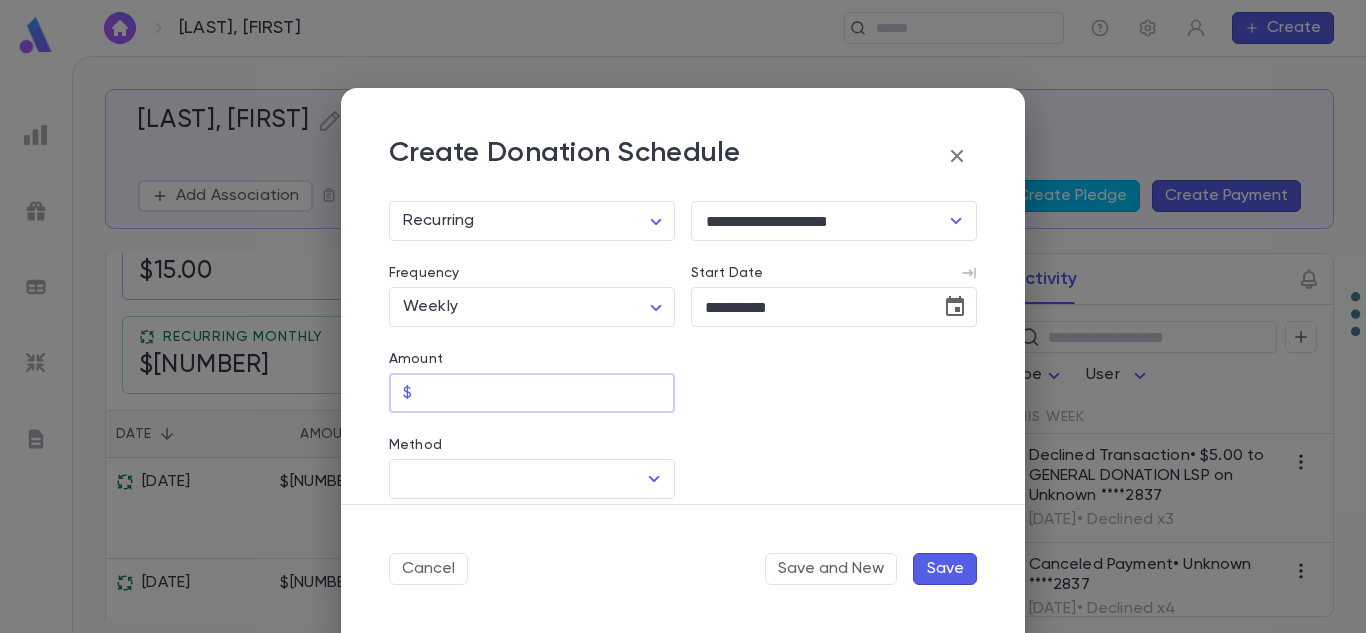 click on "Amount" at bounding box center [547, 393] 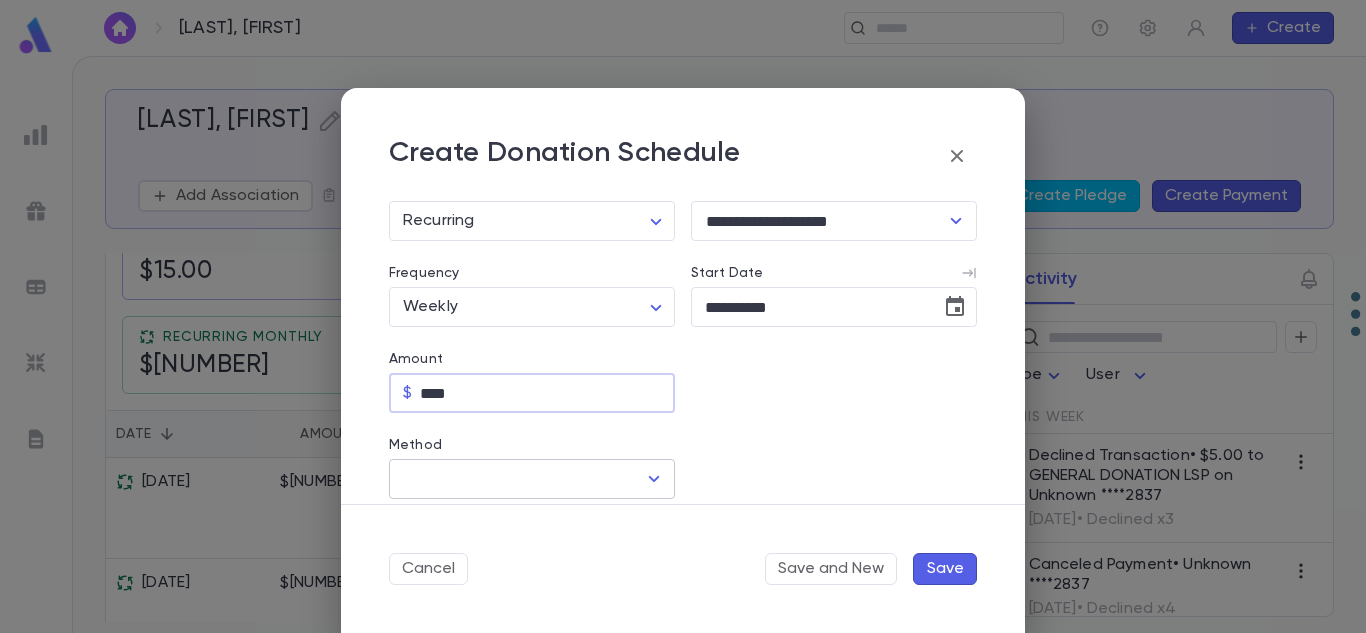 type on "****" 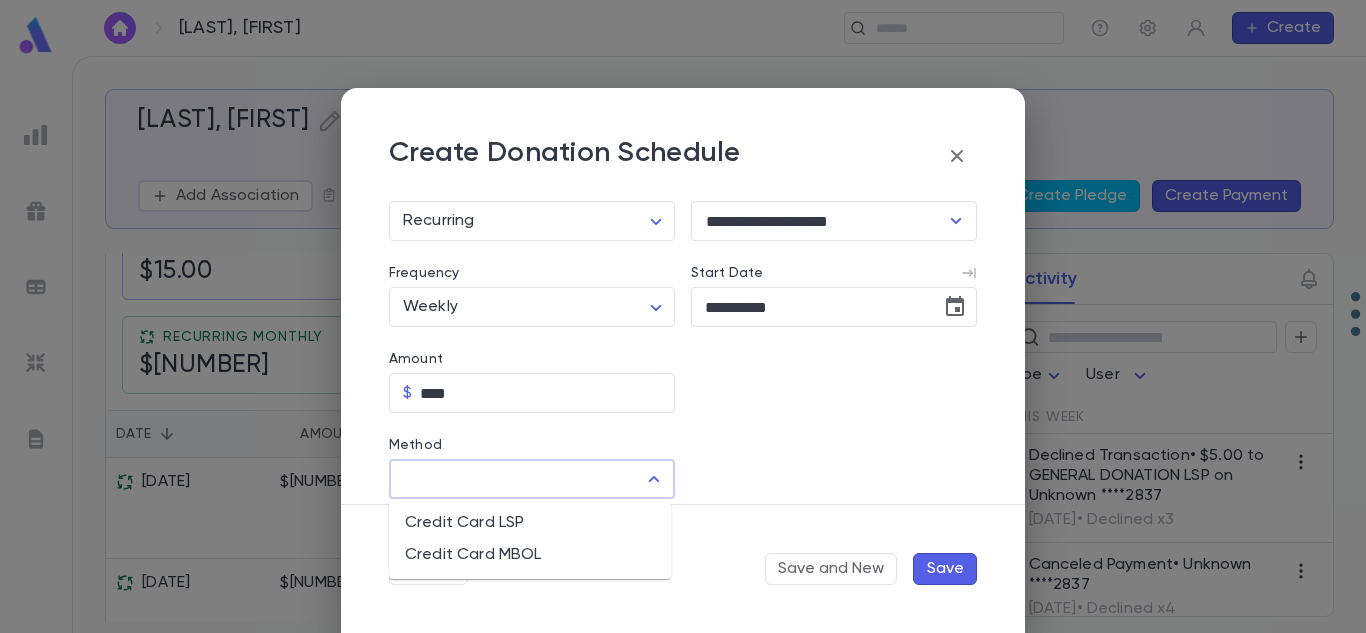 click on "Method" at bounding box center [517, 479] 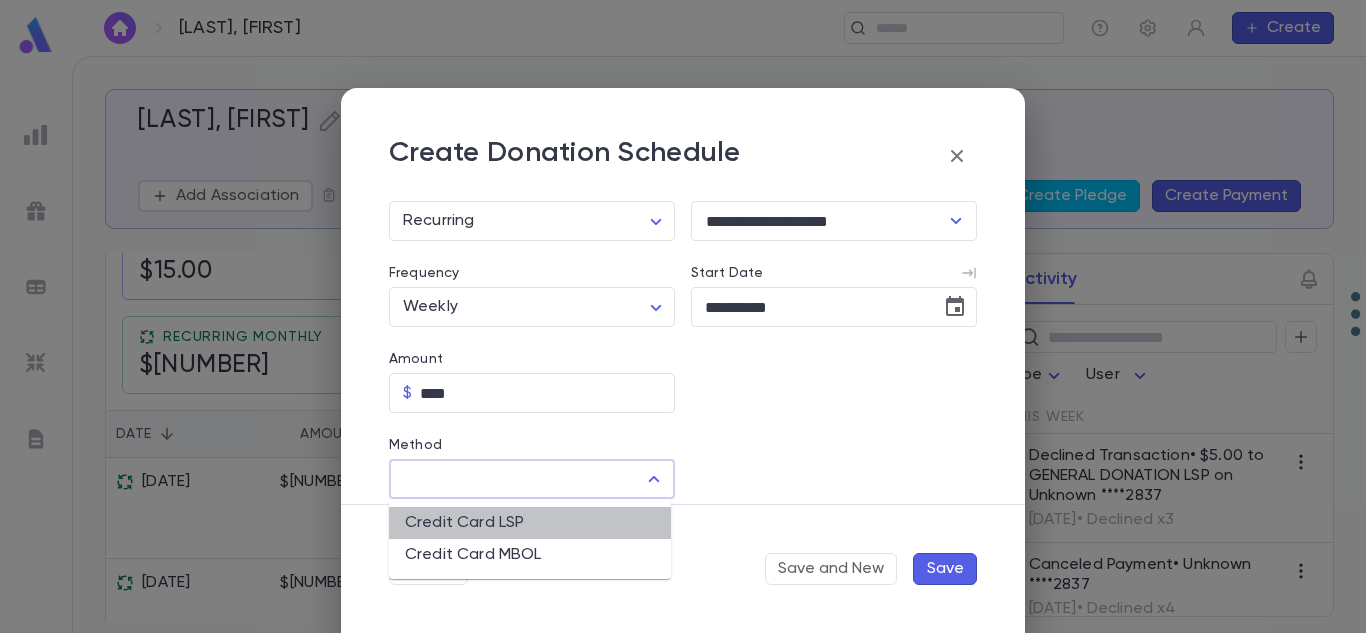 click on "Credit Card LSP" at bounding box center [530, 523] 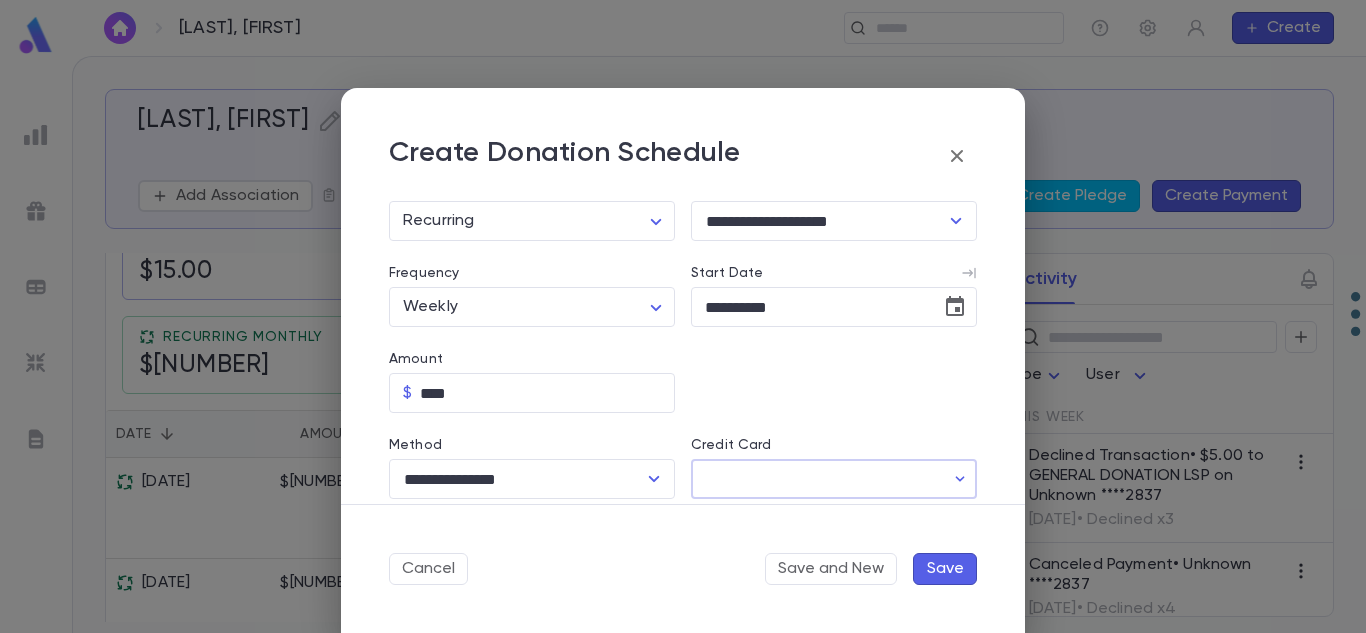 click on "Credit Card" at bounding box center [817, 479] 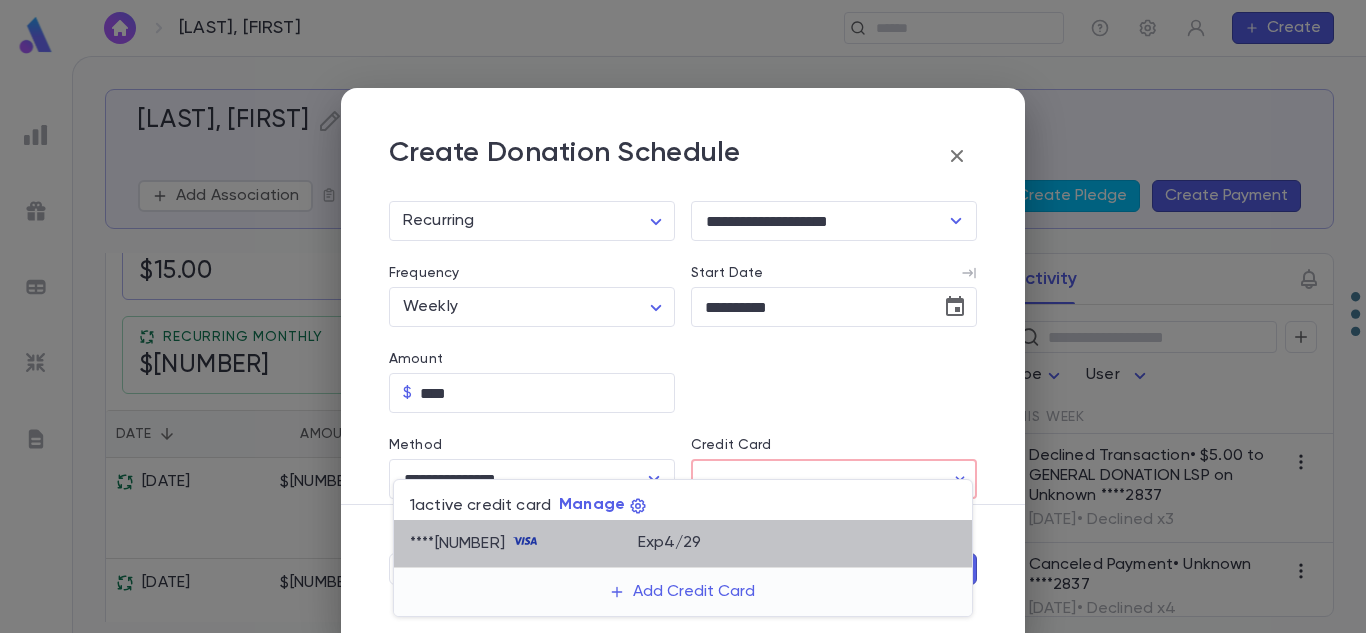 click on "**** 7750" at bounding box center [524, 544] 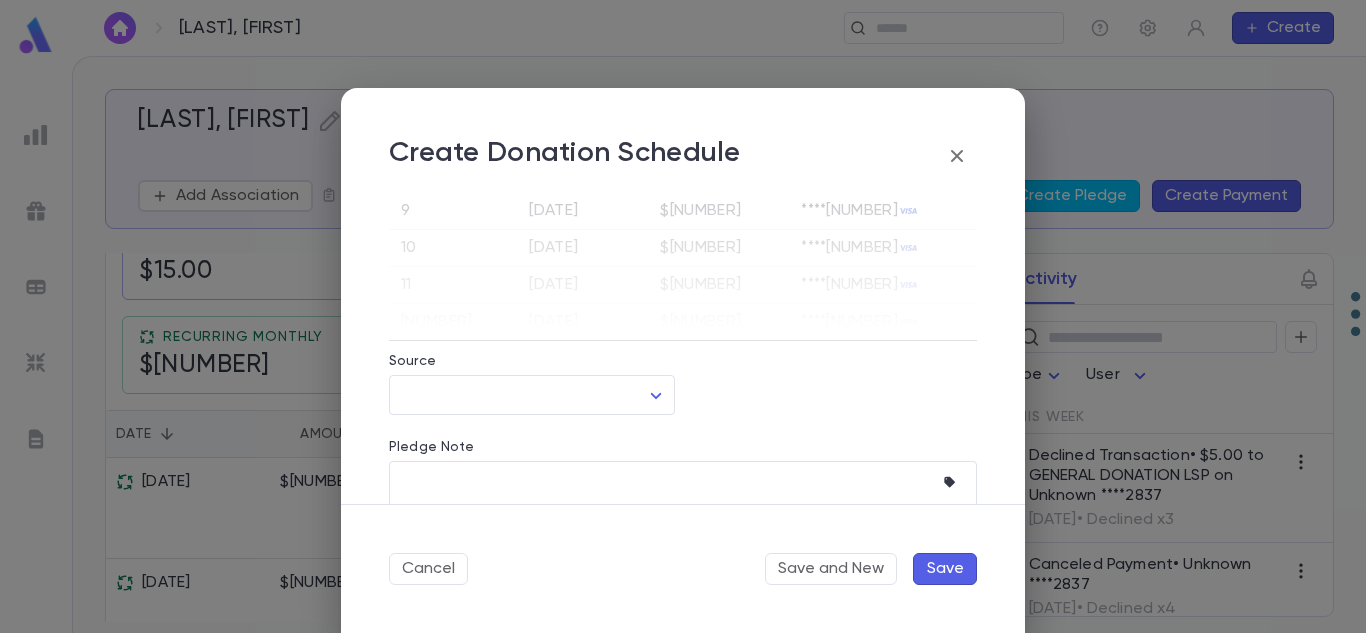 scroll, scrollTop: 1039, scrollLeft: 0, axis: vertical 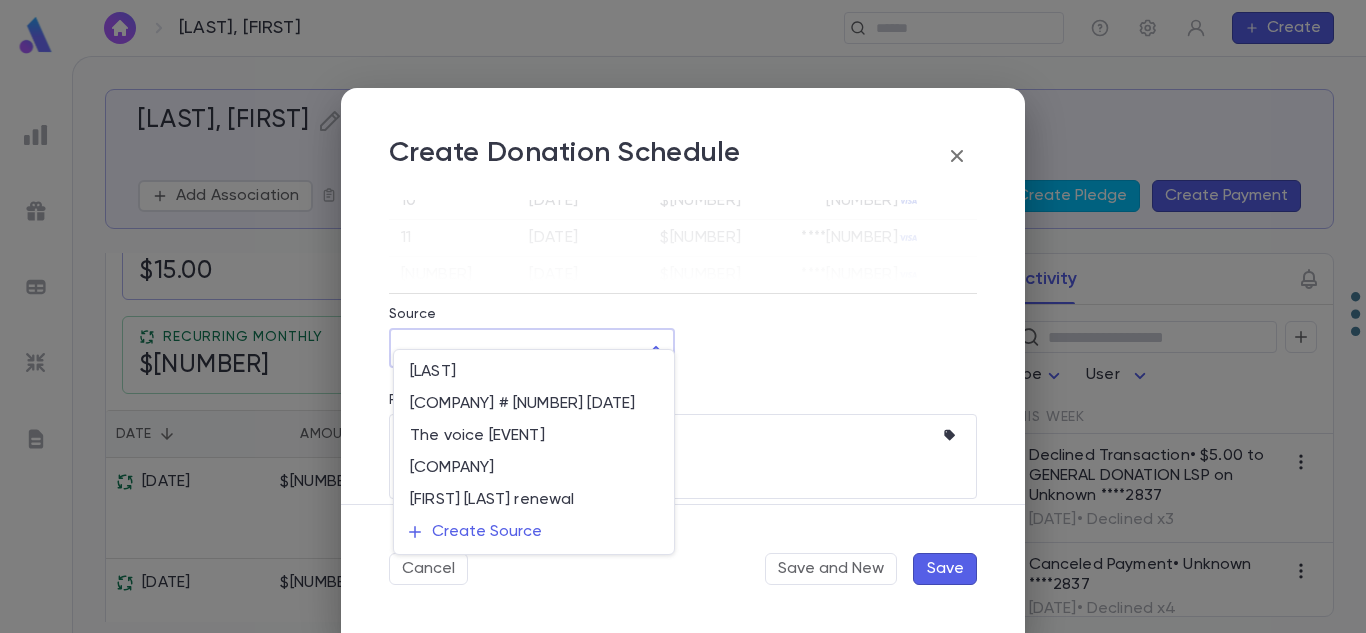 click on "Lane, Shalom ​  Create   Lane, Shalom Add Association Create Pledge Create Payment Contact Details Best Contact Home Phone Address Account ID 327316 Sola Customer ID c112057914 Notes 1 an gave name continue payment & daven till he stops it
???? ???? ?? ????? ??? ??????? Notes 2 Individuals Shalom Lane (845) 659-2942 Pledges Payments  Automatic Letters On Lifetime Donations $15.00 Outstanding $5.00 Due Now $5.00 Recurring Monthly $21.67 This Year $75.00 Date Amount Campaign Group Paid Outstanding Installments Notes 6/29/2025 $5.00 GENERAL DONATION LSP SHABBOS PROJECT $0.00  +  $5.00   scheduled Payment  Declined $0.00 1 6/22/2025 $5.00 GENERAL DONATION LSP SHABBOS PROJECT $0.00 $5.00 1 6/8/2025 $5.00 GENERAL DONATION LSP SHABBOS PROJECT PAID $0.00 1 weeks Activity ​ Type User This Week Declined Transaction  • $5.00 to GENERAL DONATION LSP on Unknown ****2837 7/2/2025  • Declined x3 Canceled Payment  • Unknown ****2837 6/29/2025  • Declined x4 Pledge  • $5.00 to GENERAL DONATION LSP 6/29/2025" at bounding box center [683, 344] 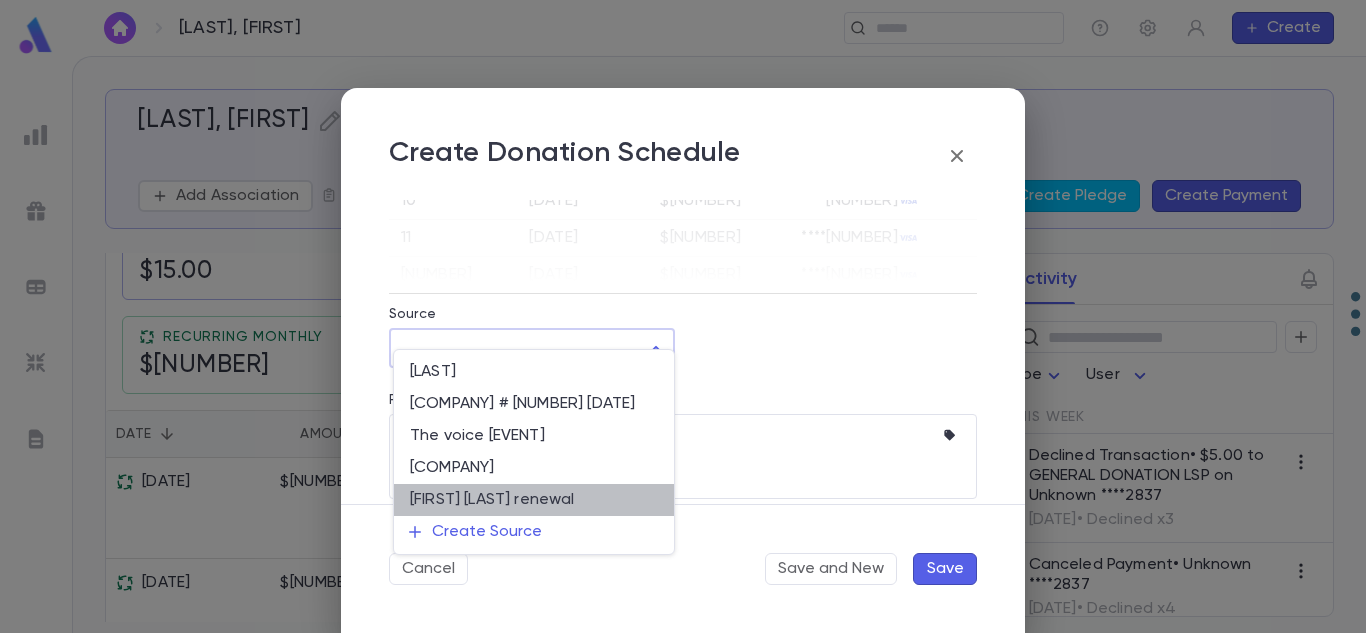 click on "Yaakov Shrem renewal" at bounding box center [534, 500] 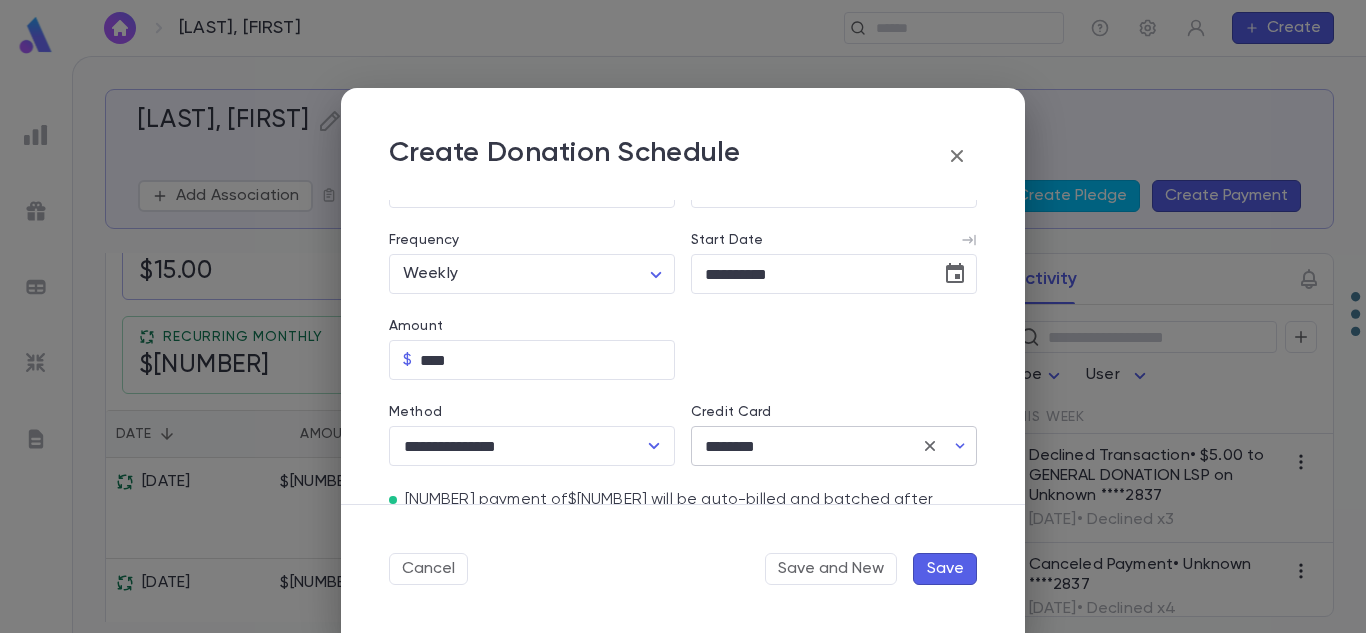 scroll, scrollTop: 208, scrollLeft: 0, axis: vertical 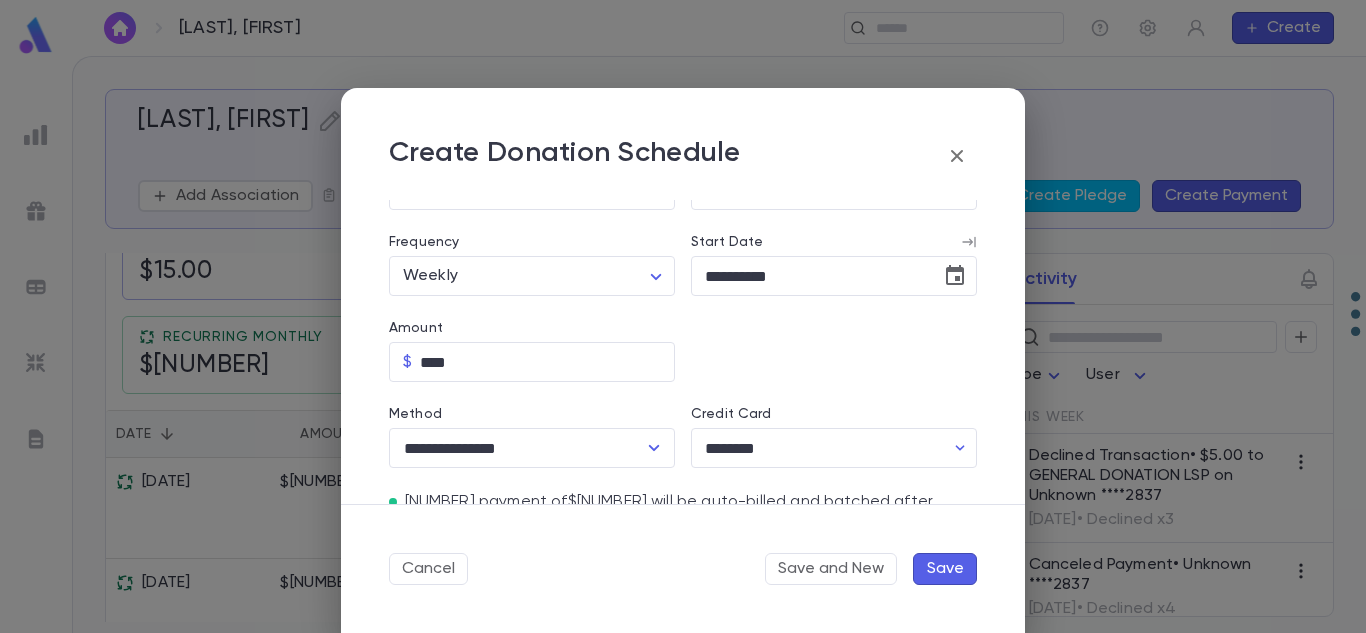click at bounding box center (968, 242) 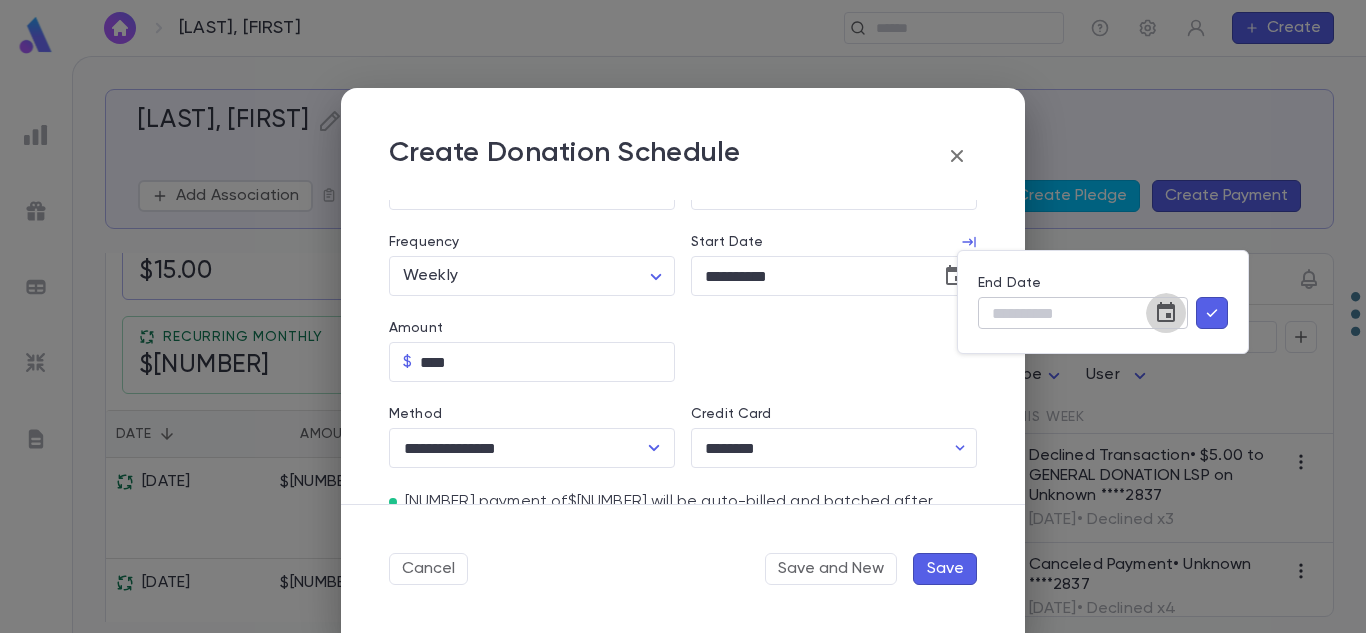 click at bounding box center (1166, 312) 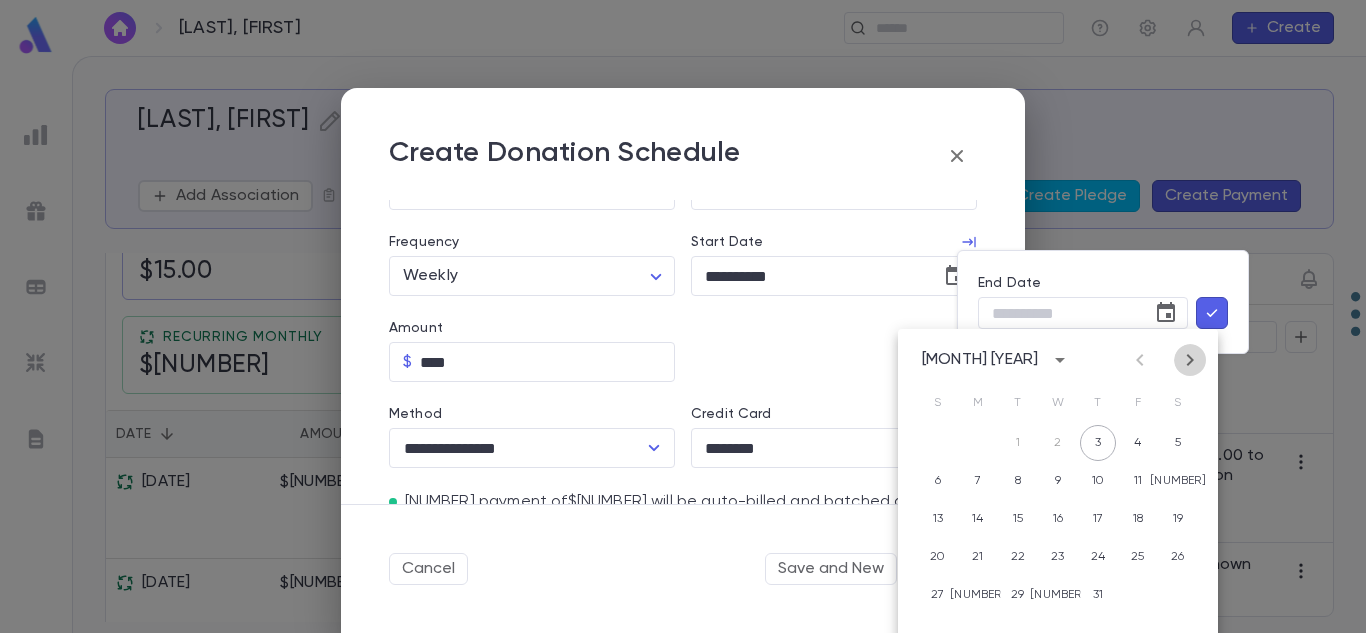 click at bounding box center [1190, 360] 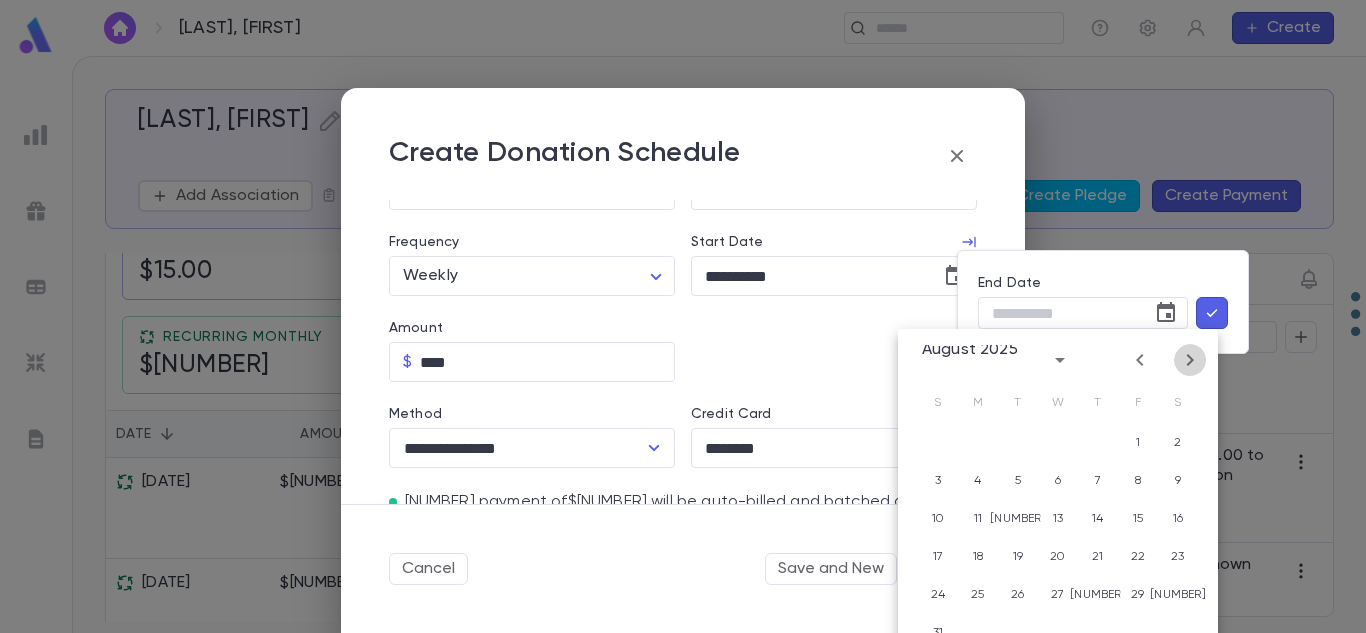 click at bounding box center (1190, 360) 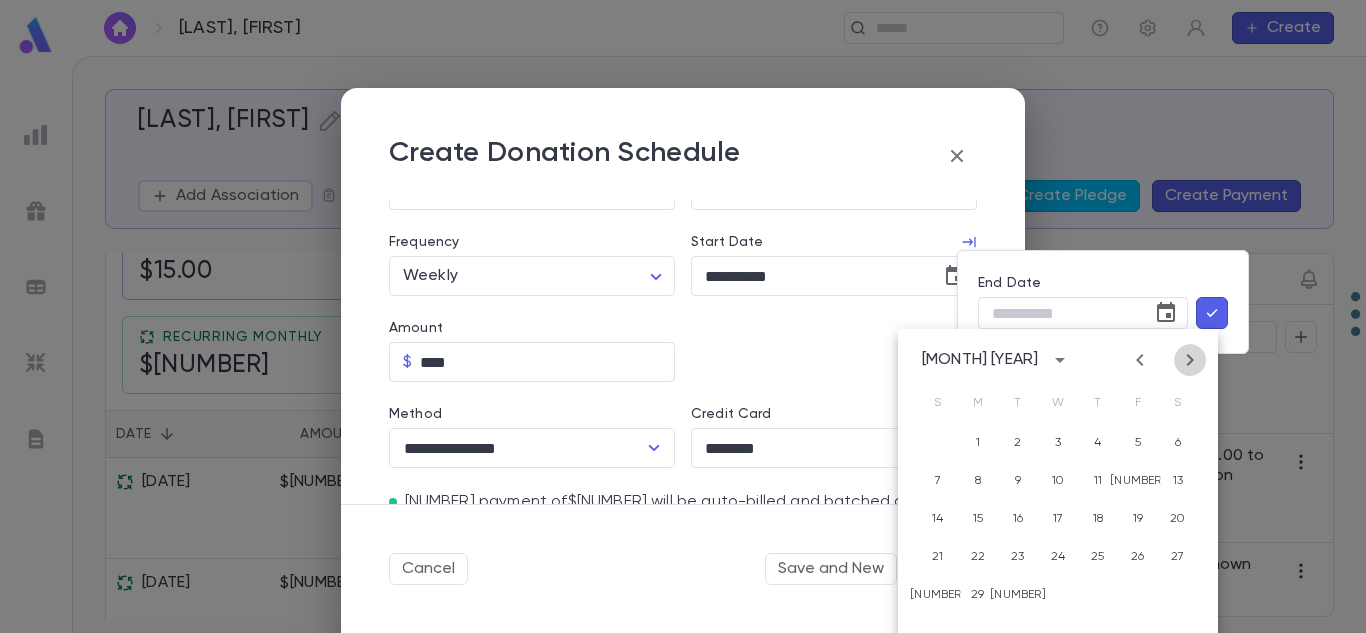 click at bounding box center (1190, 360) 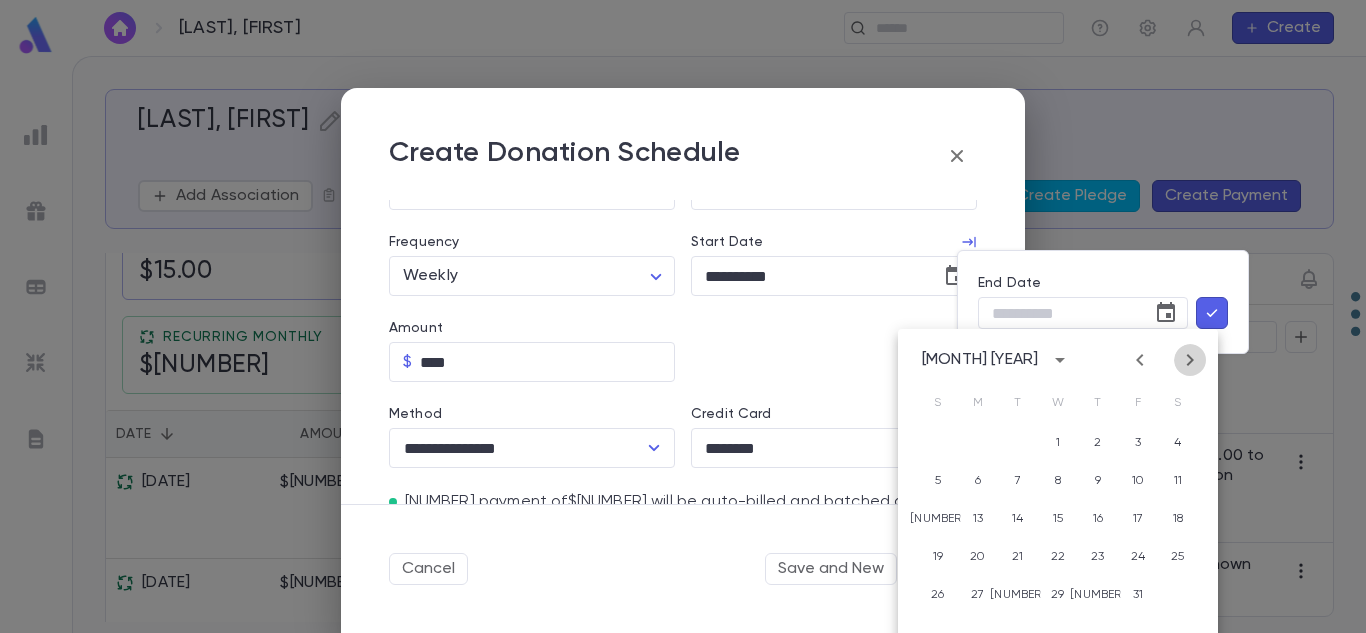 click at bounding box center [1190, 360] 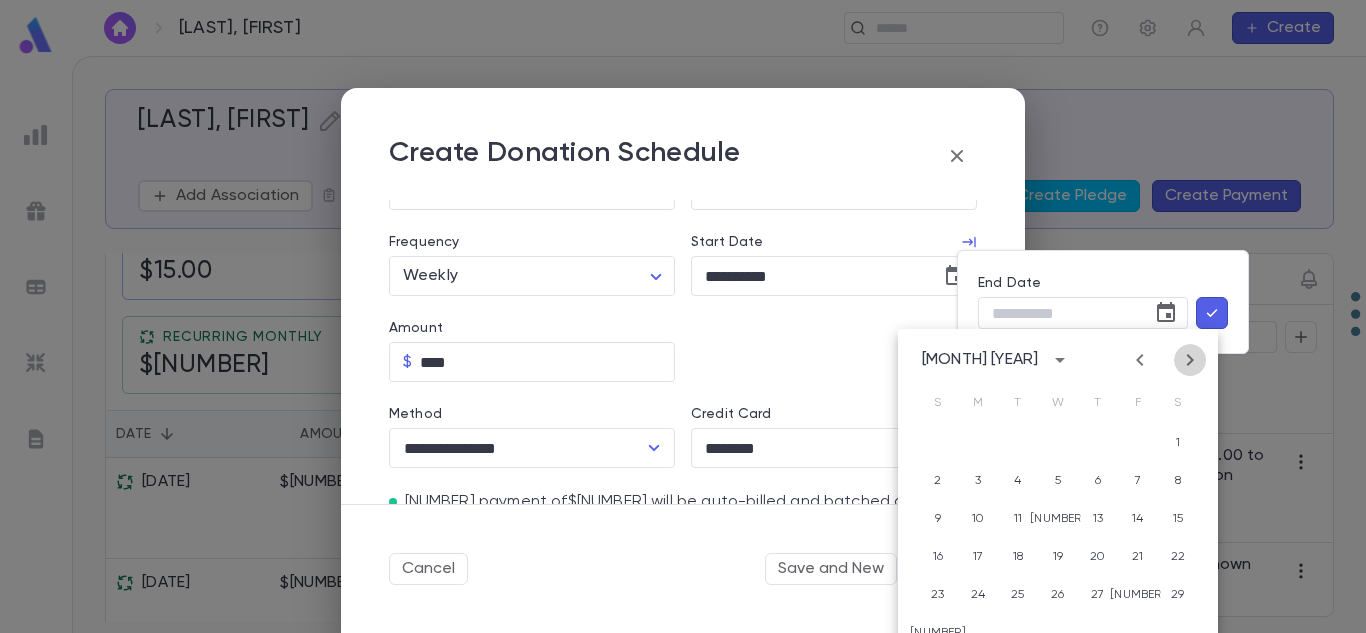 click at bounding box center [1190, 360] 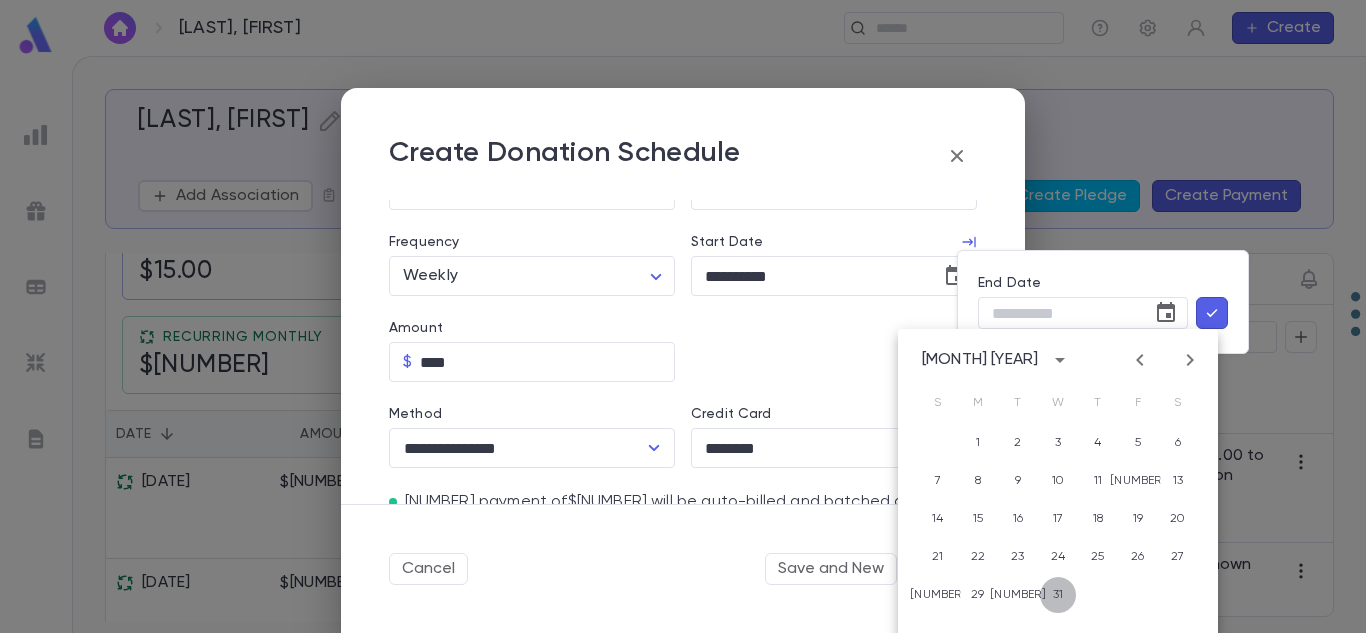 click on "31" at bounding box center (1058, 443) 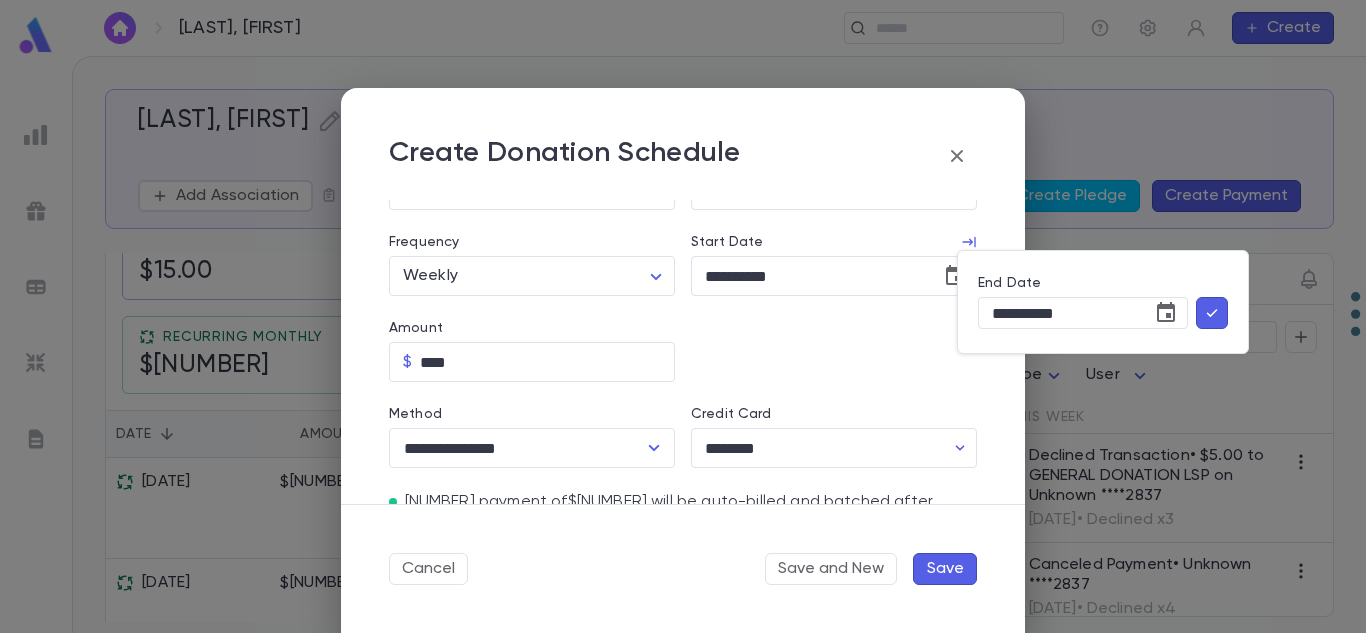 click at bounding box center (1212, 313) 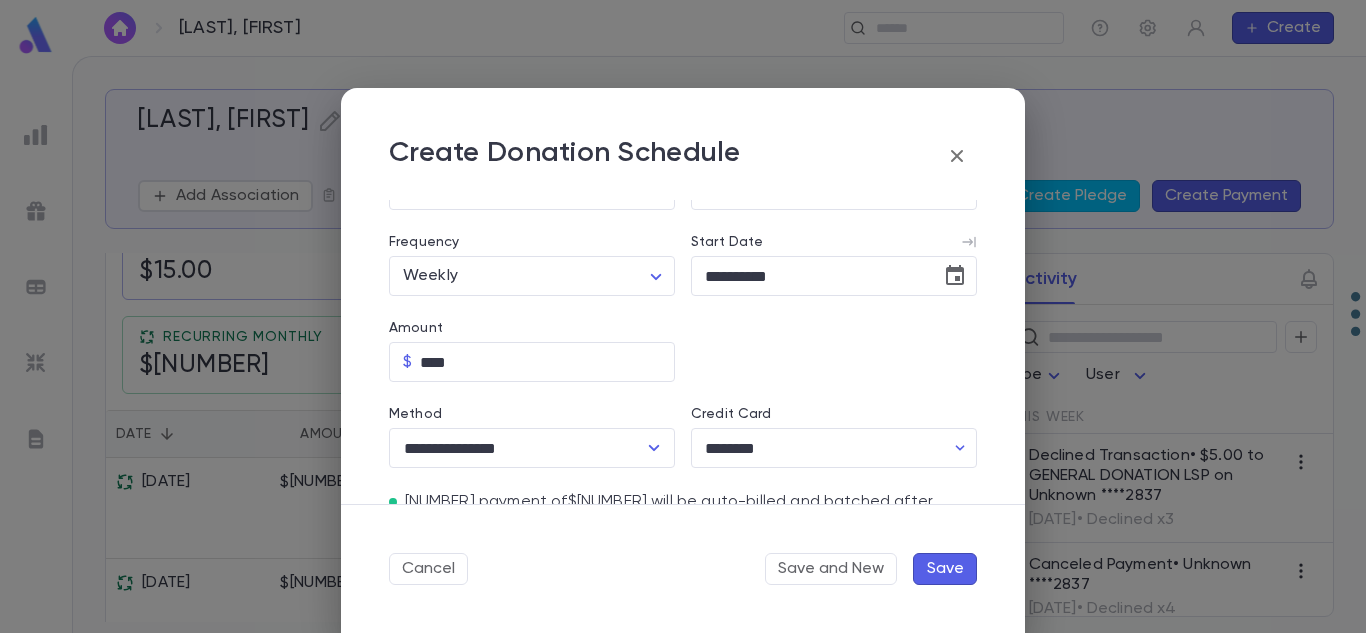 type 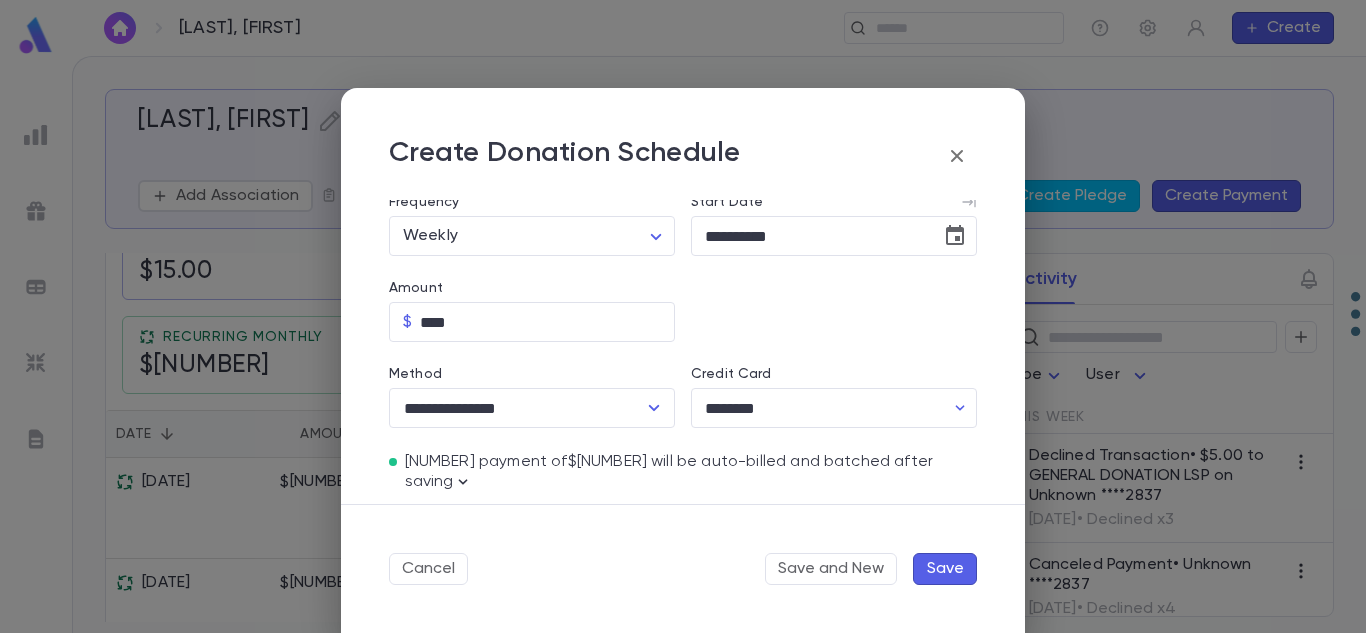 click on "Save" at bounding box center (945, 569) 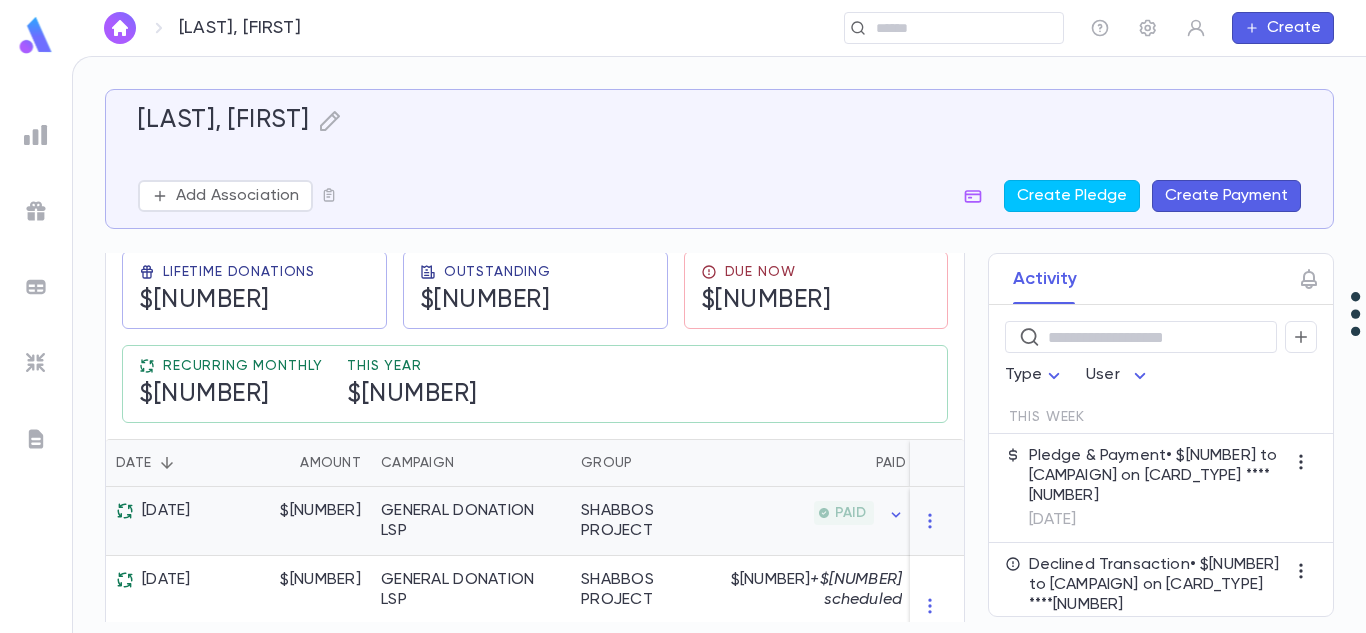 scroll, scrollTop: 0, scrollLeft: 0, axis: both 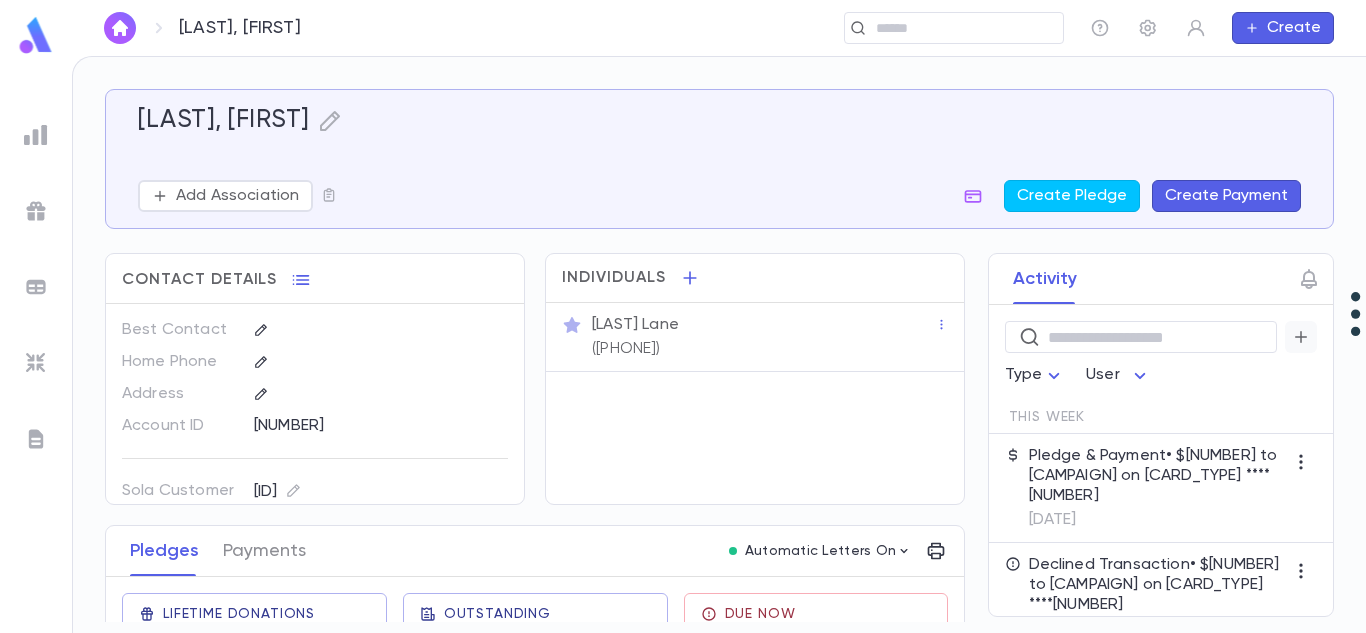 click at bounding box center (1301, 337) 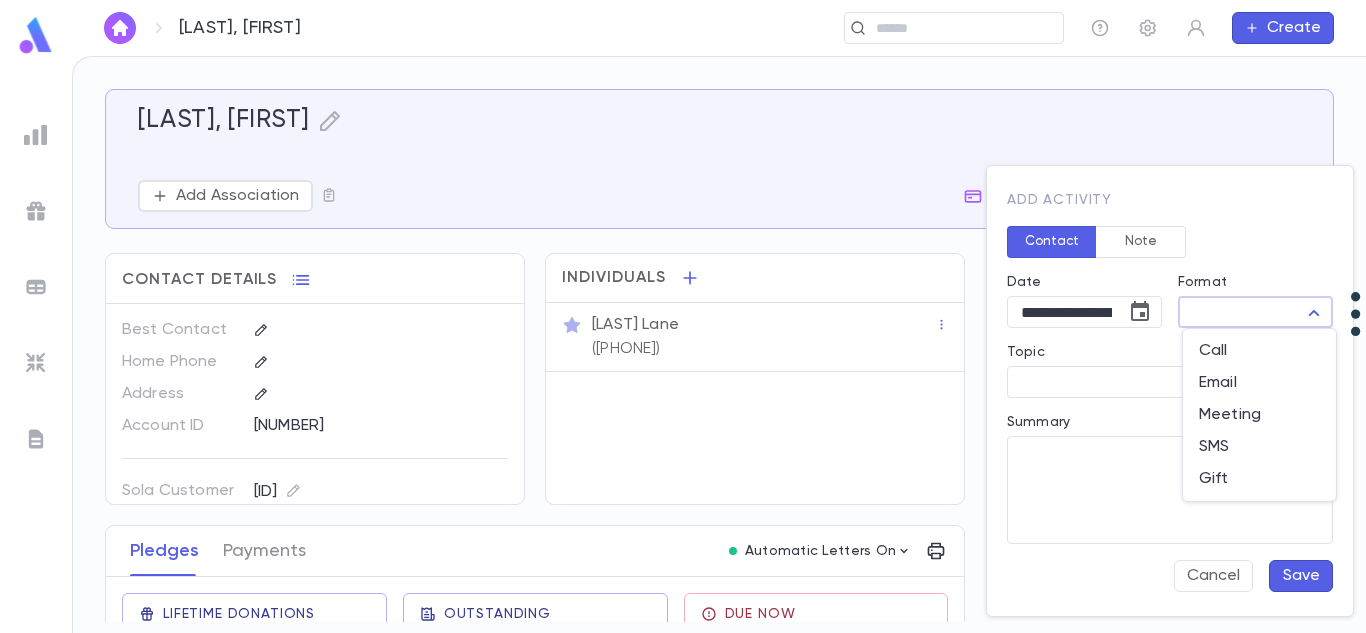 click on "Lane, Shalom ​  Create   Lane, Shalom Add Association Create Pledge Create Payment Contact Details Best Contact Home Phone Address Account ID 327316 Sola Customer ID c112057914 Notes 1 an gave name continue payment & daven till he stops it
???? ???? ?? ????? ??? ??????? Notes 2 Individuals Shalom Lane (845) 659-2942 Pledges Payments  Automatic Letters On Lifetime Donations $20.00 Outstanding $5.00 Due Now $5.00 Recurring Monthly $43.33 This Year $150.00 Date Amount Campaign Group Paid Outstanding Installments Notes 7/3/2025 $5.00 GENERAL DONATION LSP SHABBOS PROJECT PAID $0.00 1 6/29/2025 $5.00 GENERAL DONATION LSP SHABBOS PROJECT $0.00  +  $5.00   scheduled Payment  Declined $0.00 1 6/22/2025 $5.00 GENERAL DONATION LSP SHABBOS PROJECT $0.00 $5.00 1 6/8/2025 $5.00 GENERAL DONATION LSP SHABBOS PROJECT PAID $0.00 1 weeks Activity ​ Type User This Week Pledge & Payment  • $5.00 to GENERAL DONATION LSP on Visa ****7750 7/3/2025 Declined Transaction  • $5.00 to GENERAL DONATION LSP on Visa ****7750 Pledge" at bounding box center (683, 344) 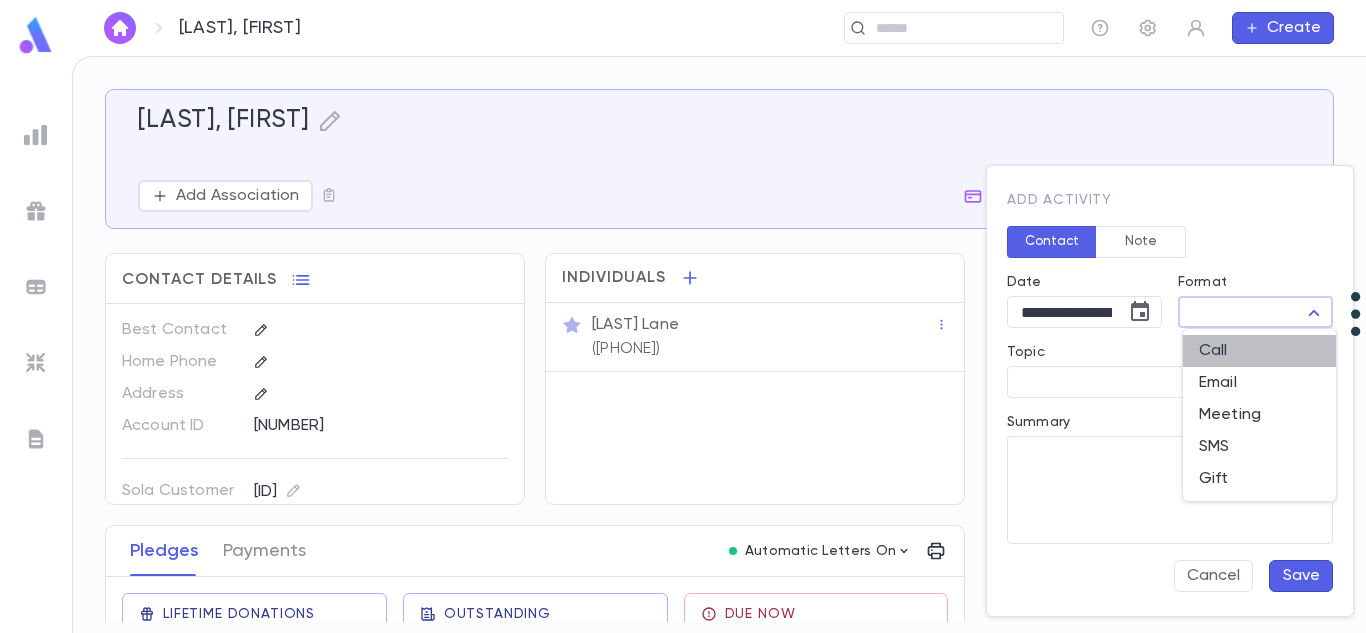 click on "Call" at bounding box center [1259, 351] 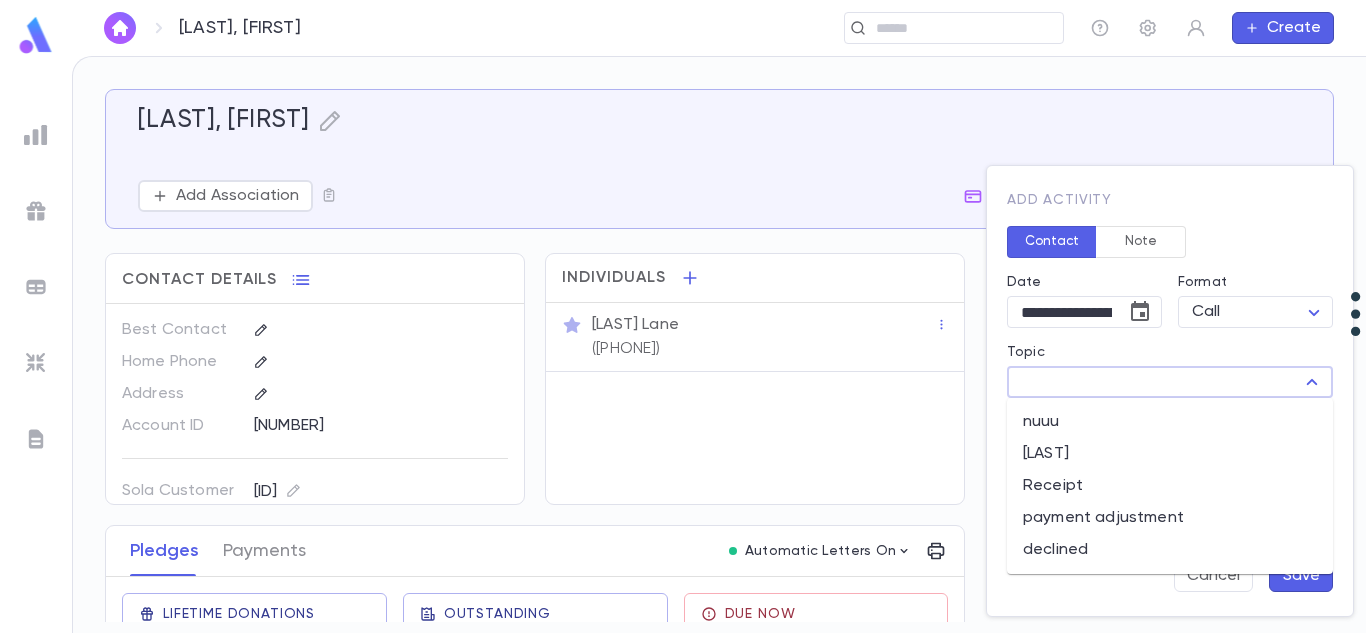 click on "Topic" at bounding box center [1153, 382] 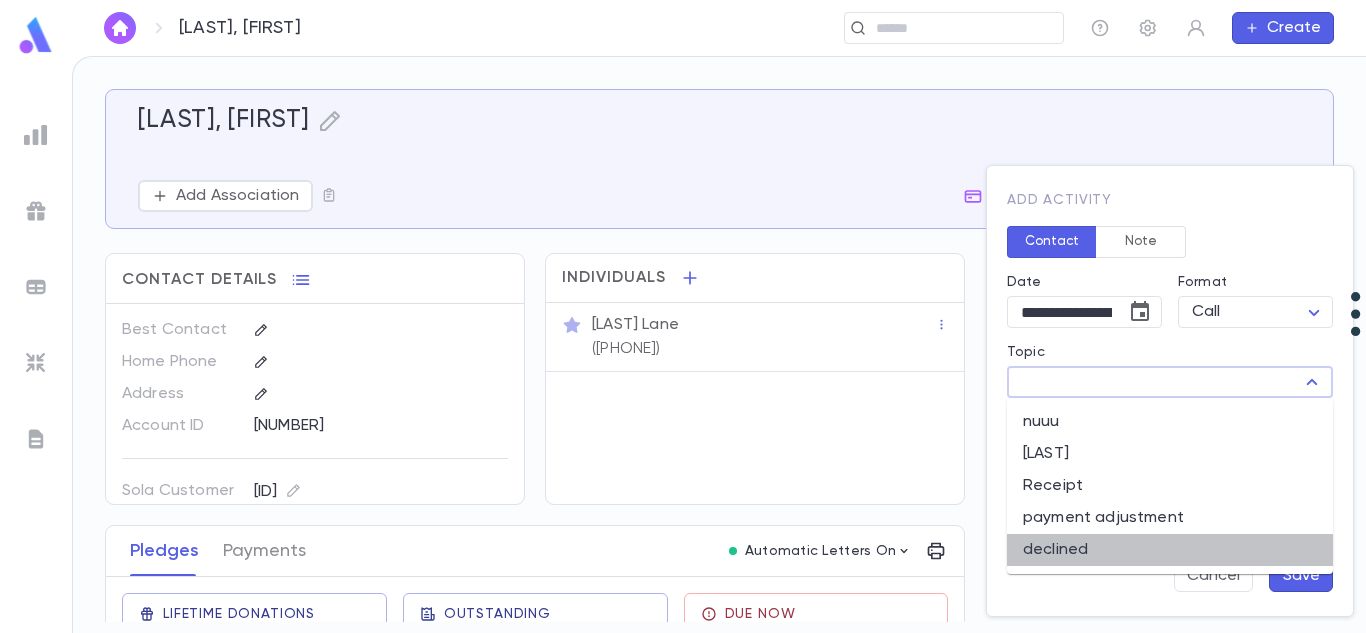click on "declined" at bounding box center (1170, 550) 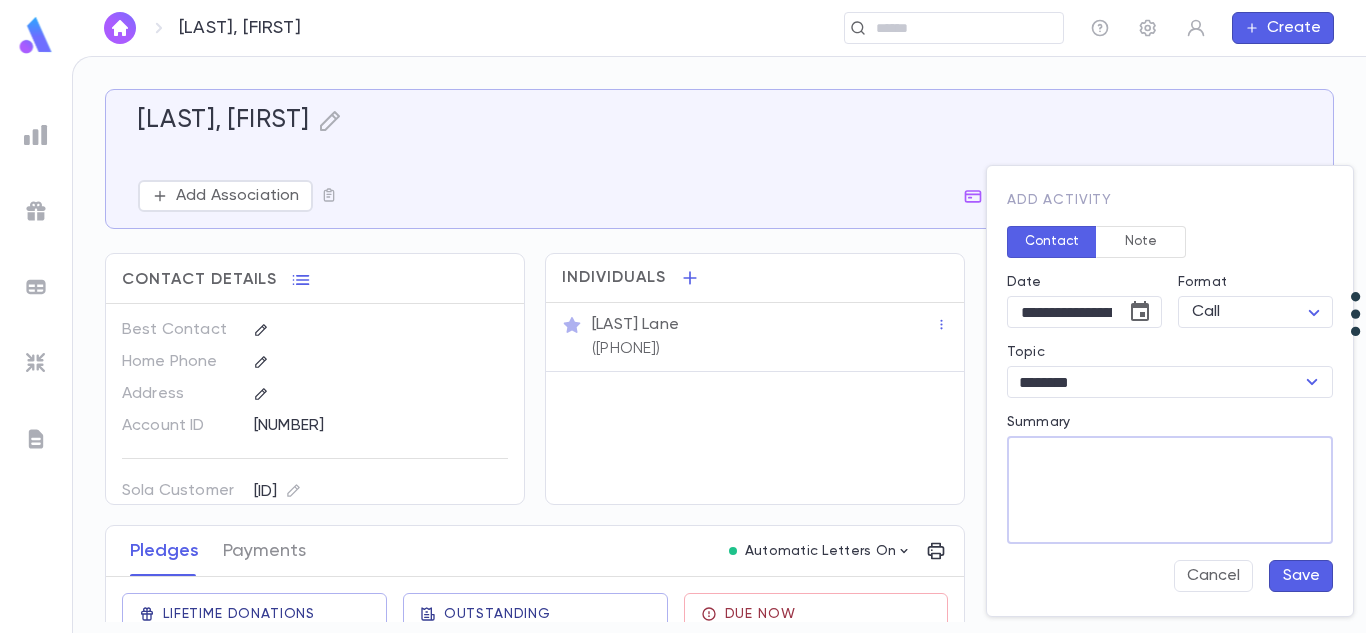 click on "Summary" at bounding box center (1170, 490) 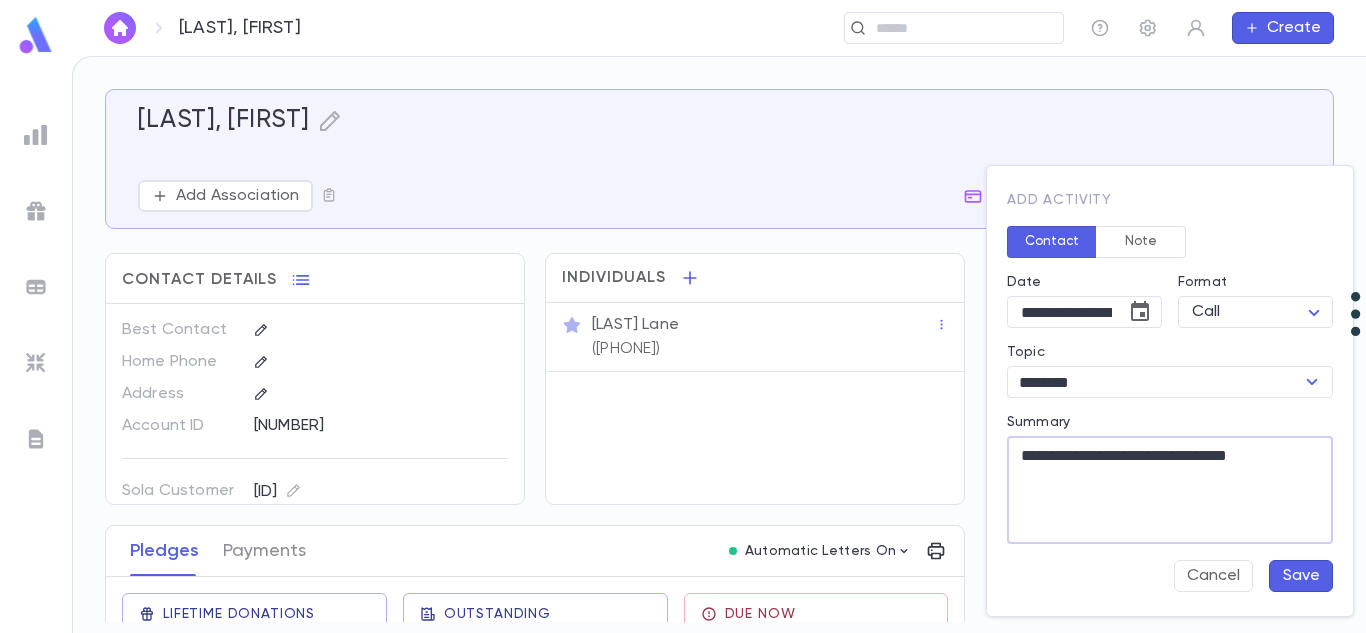 type on "**********" 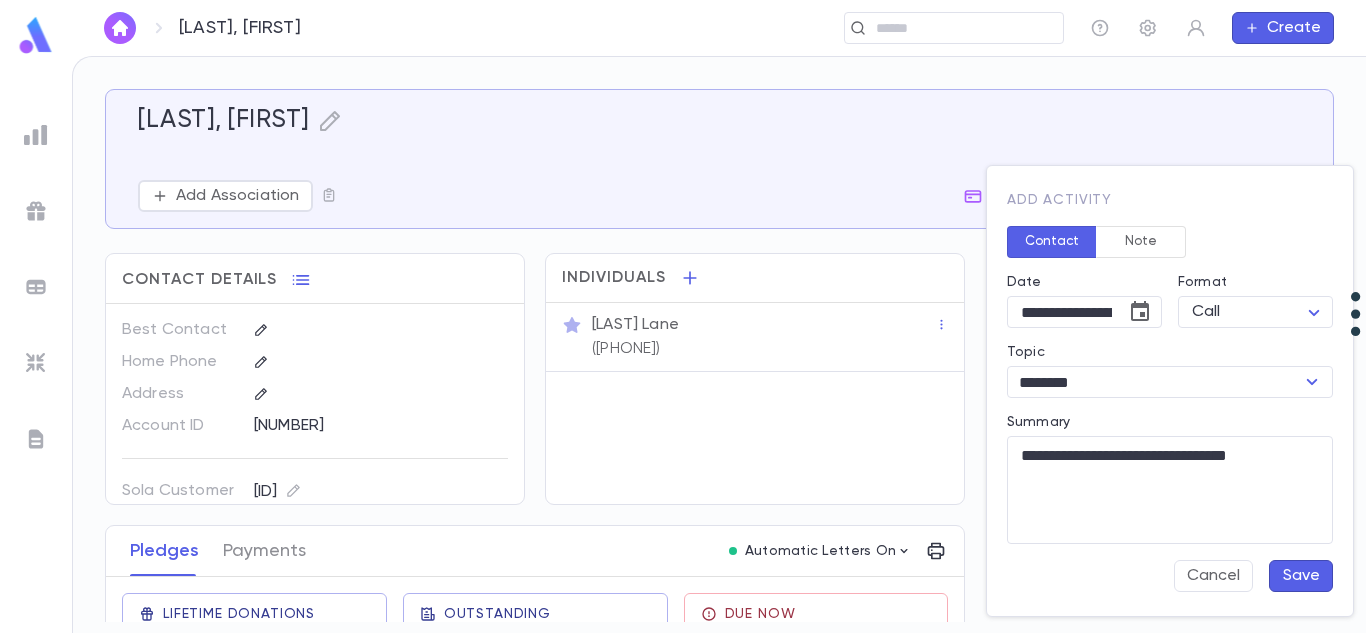 click on "Save" at bounding box center (1301, 576) 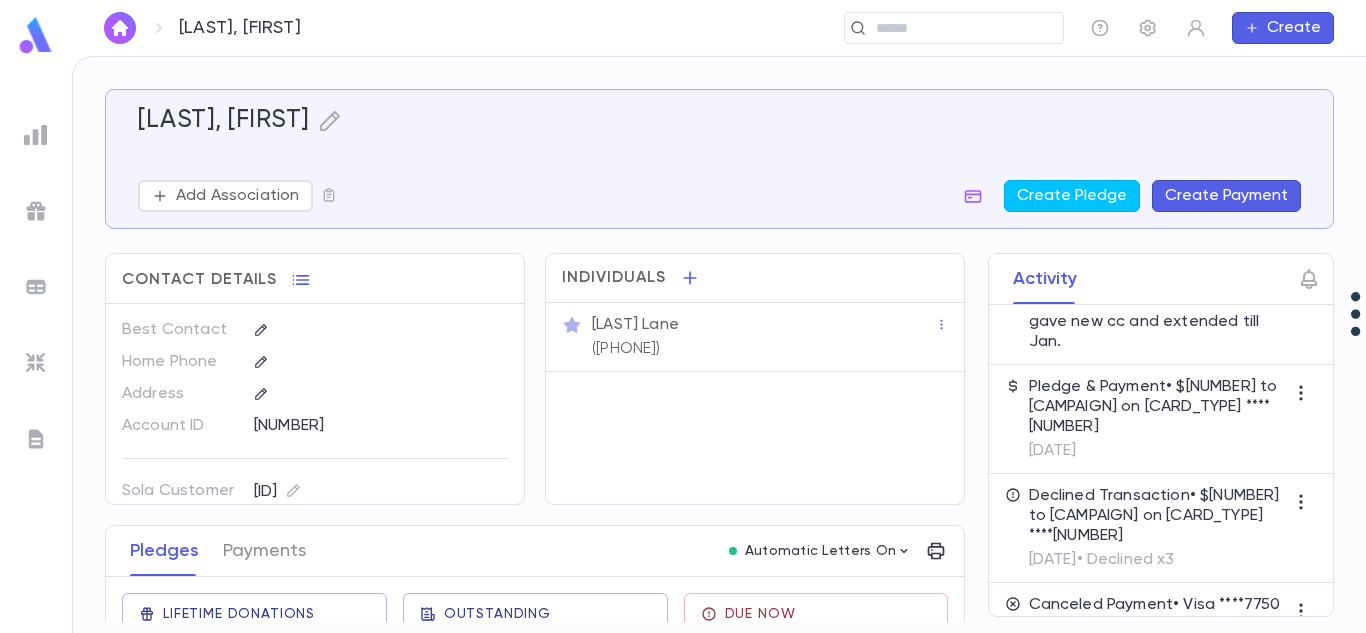 scroll, scrollTop: 272, scrollLeft: 0, axis: vertical 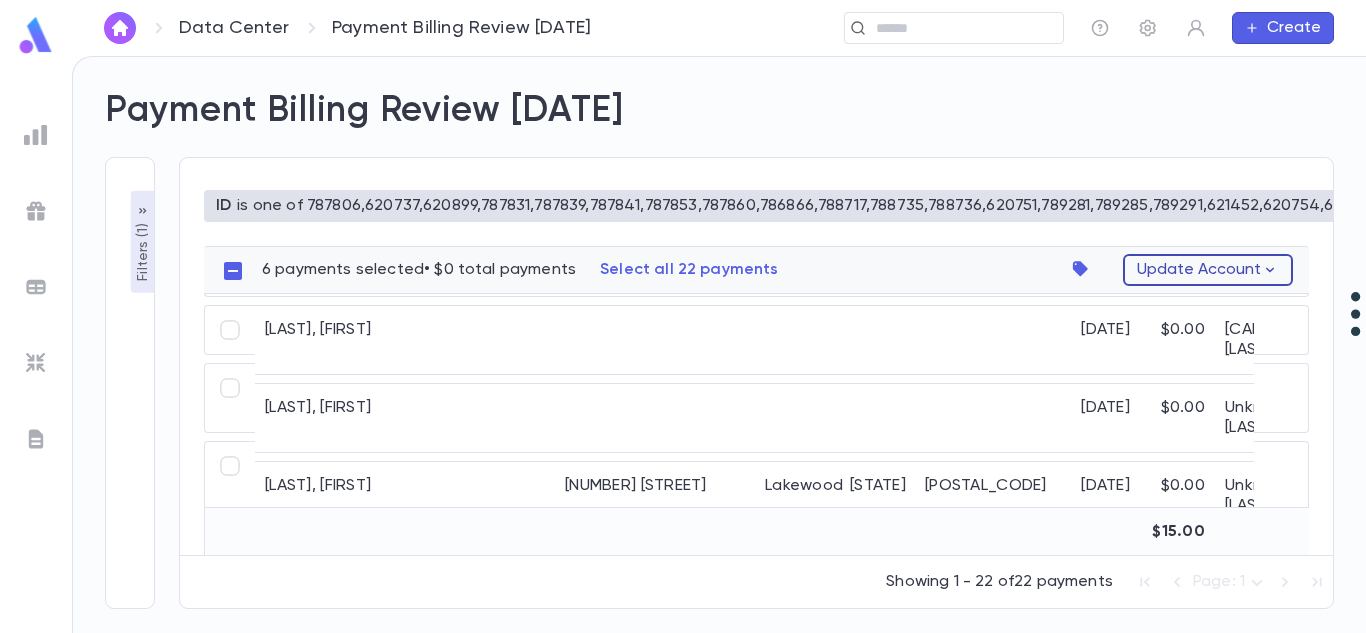 click on "Update Account" at bounding box center (1208, 270) 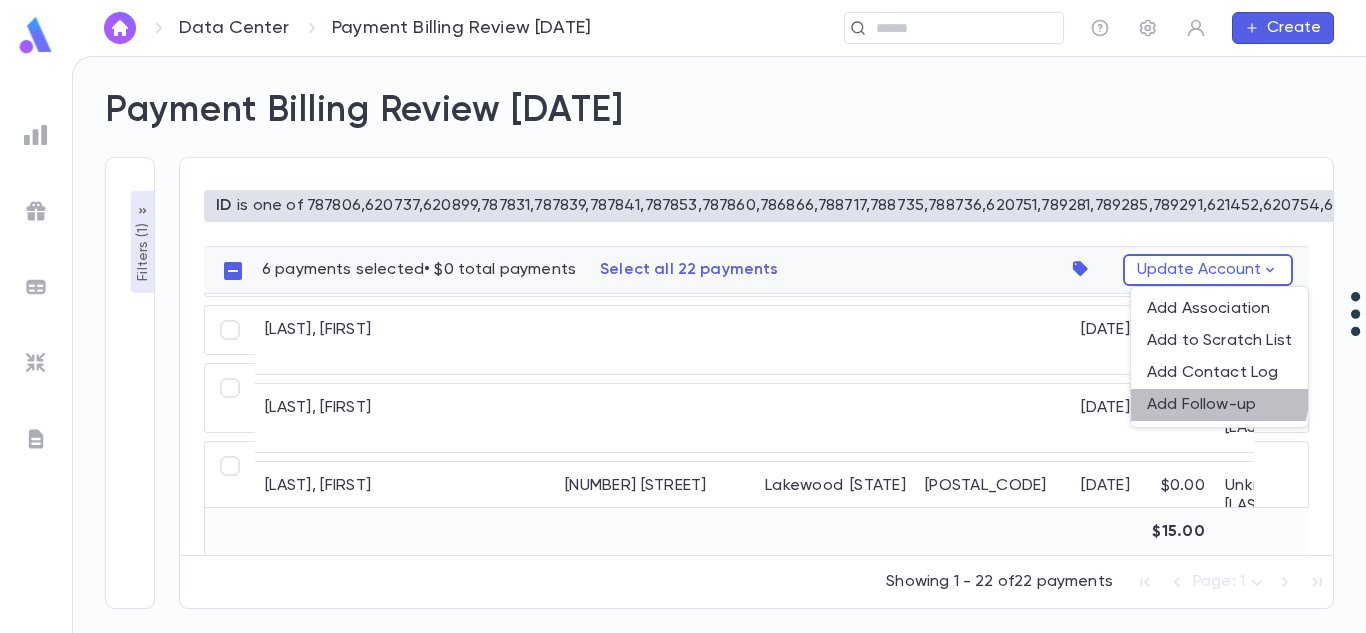 click on "Add Follow-up" at bounding box center (1219, 405) 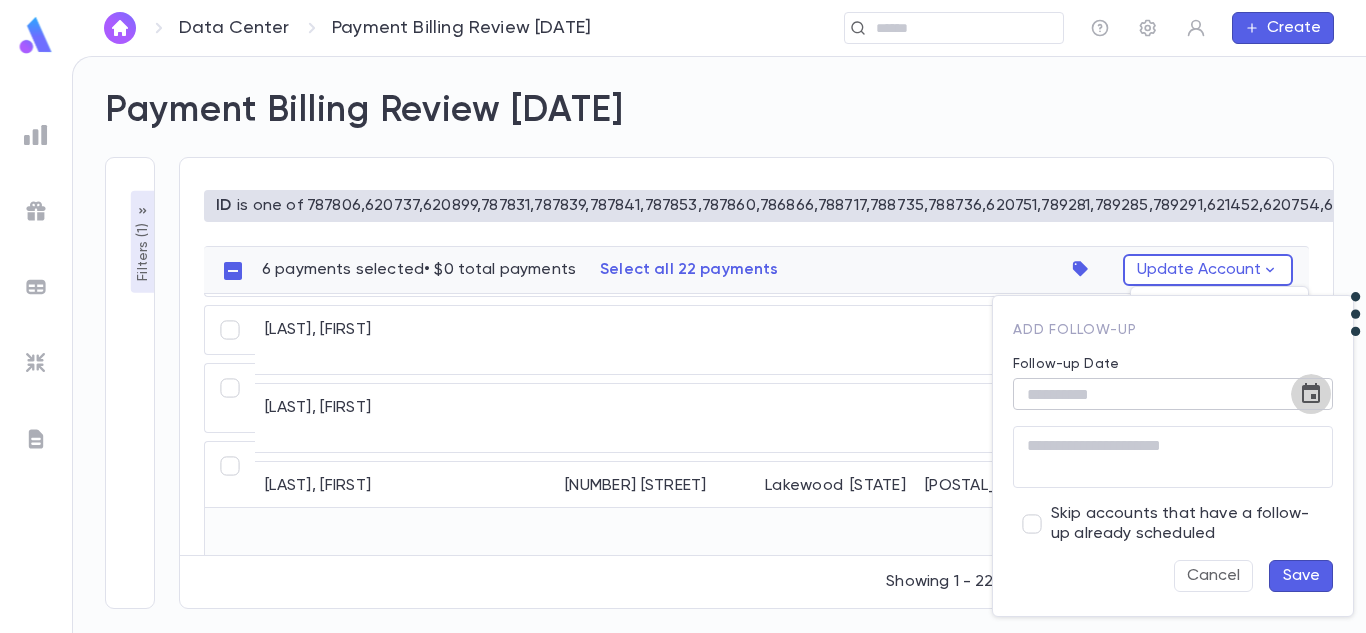 click at bounding box center [1311, 393] 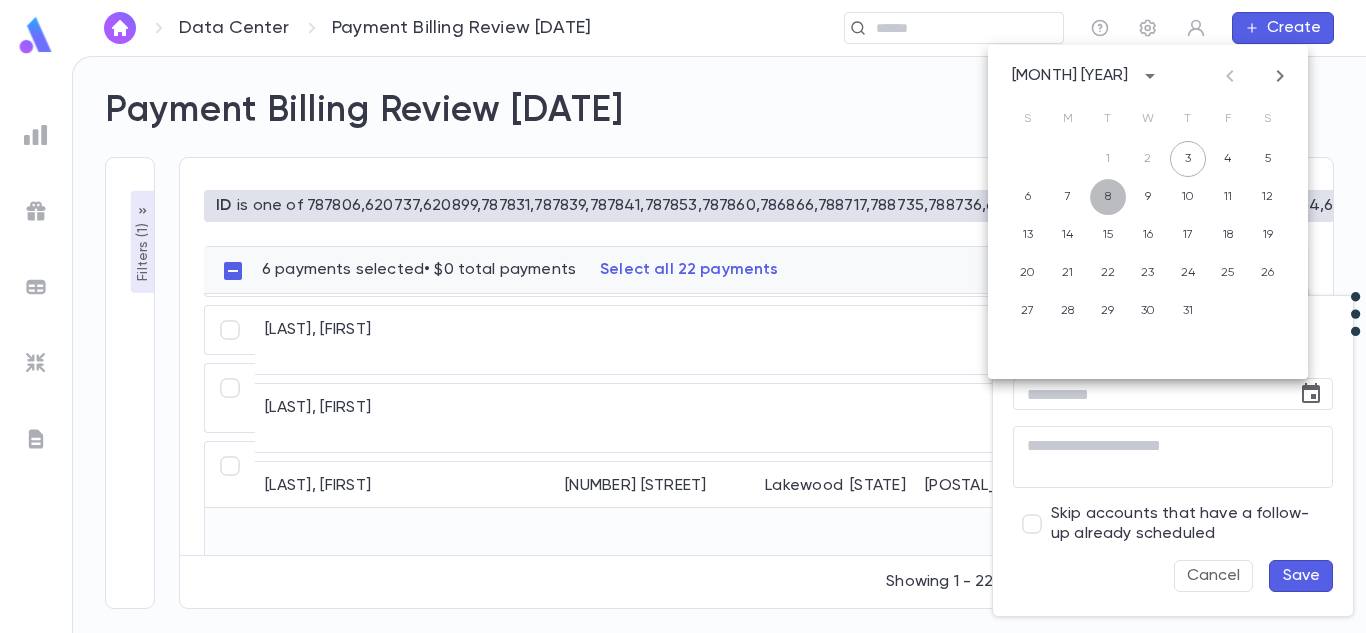 click on "8" at bounding box center (1108, 159) 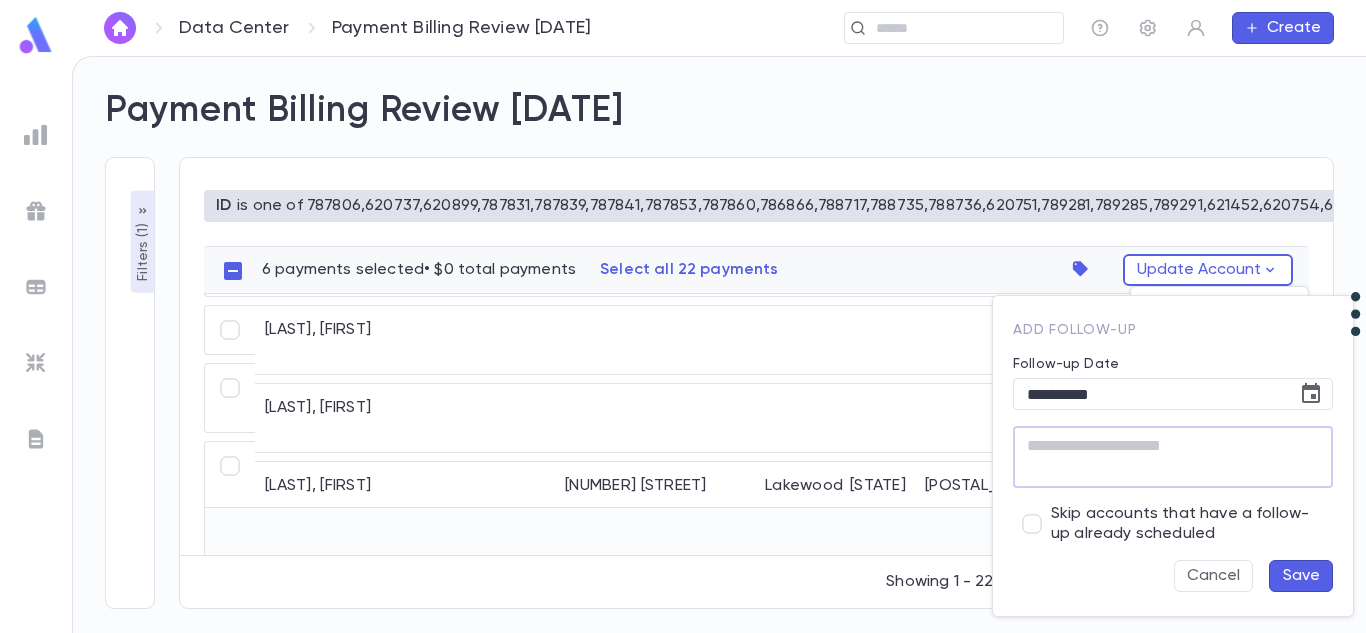 click at bounding box center (1173, 457) 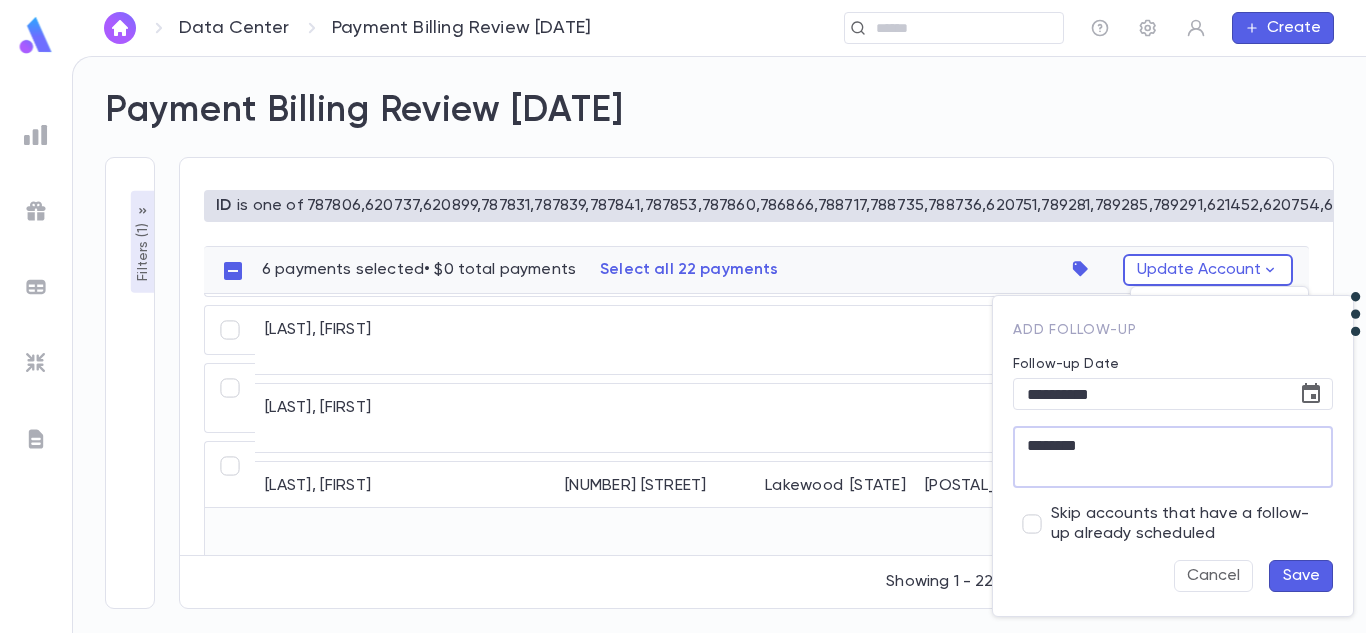 type on "********" 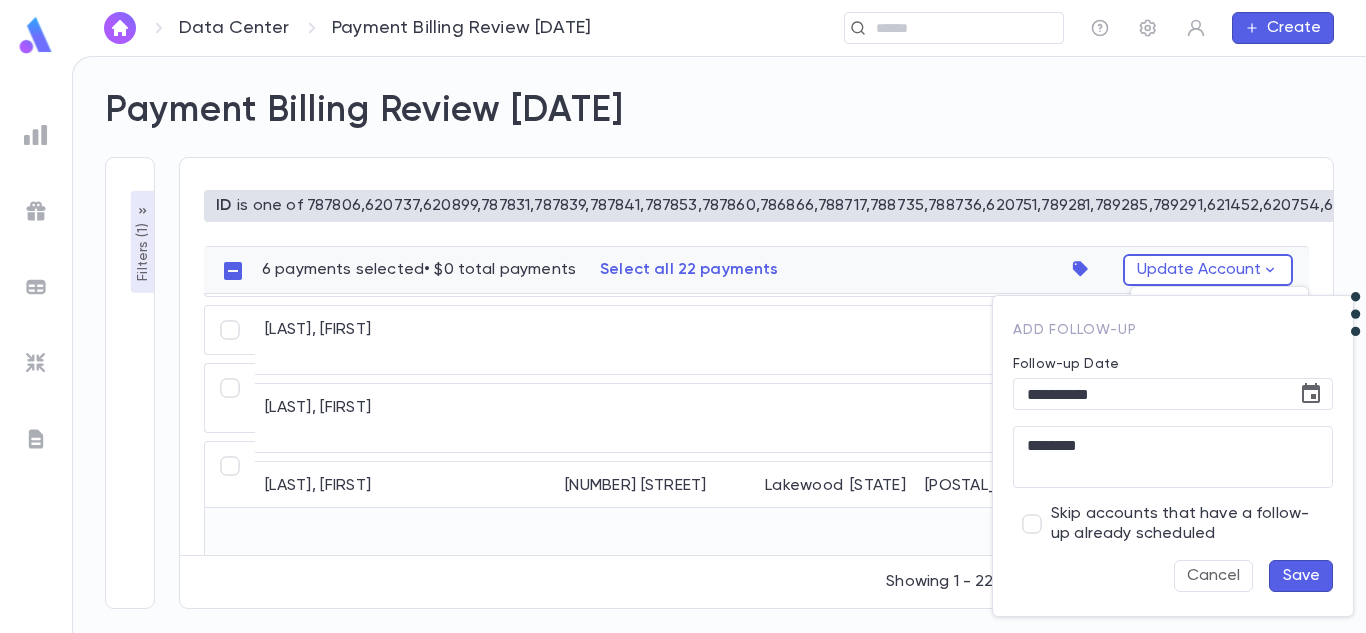 click on "Save" at bounding box center (1301, 576) 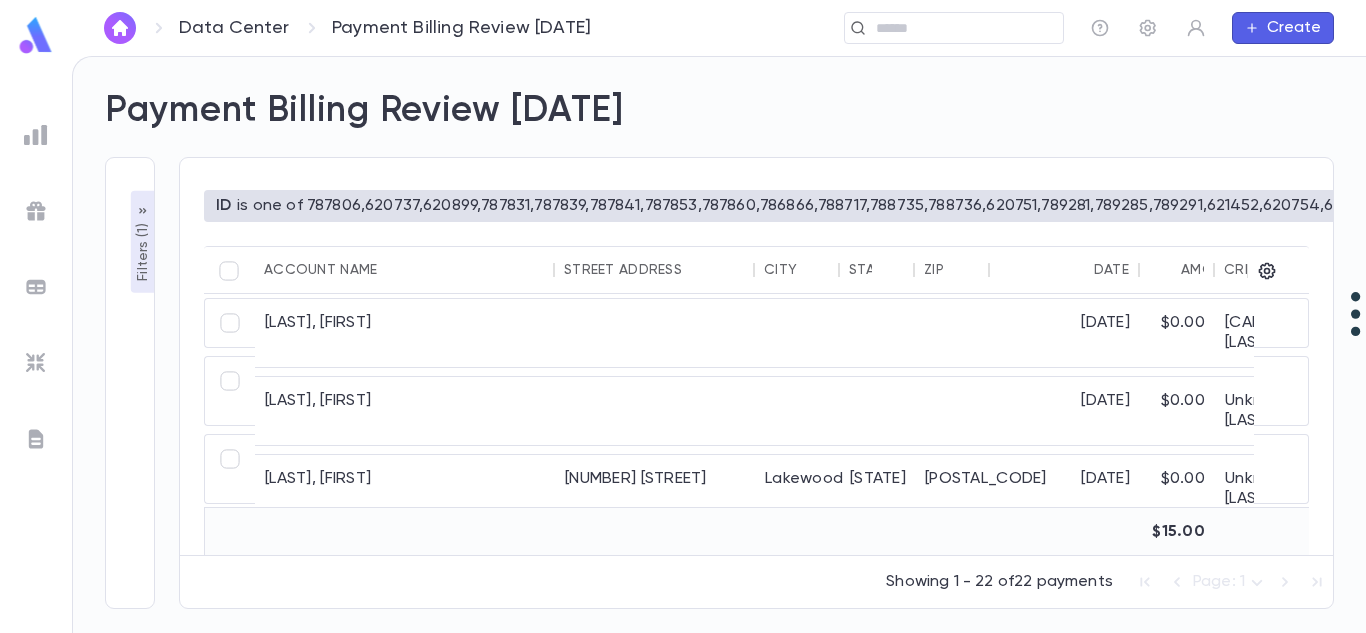 scroll, scrollTop: 761, scrollLeft: 0, axis: vertical 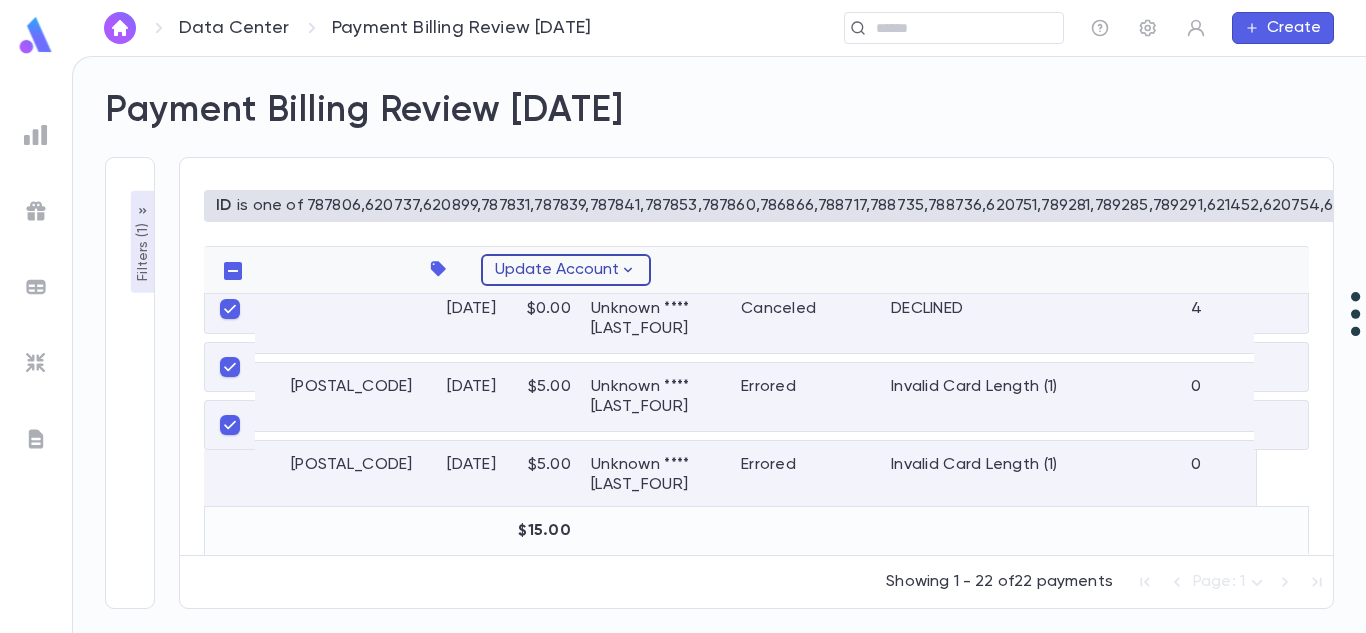 click on "Update Account" at bounding box center [566, 270] 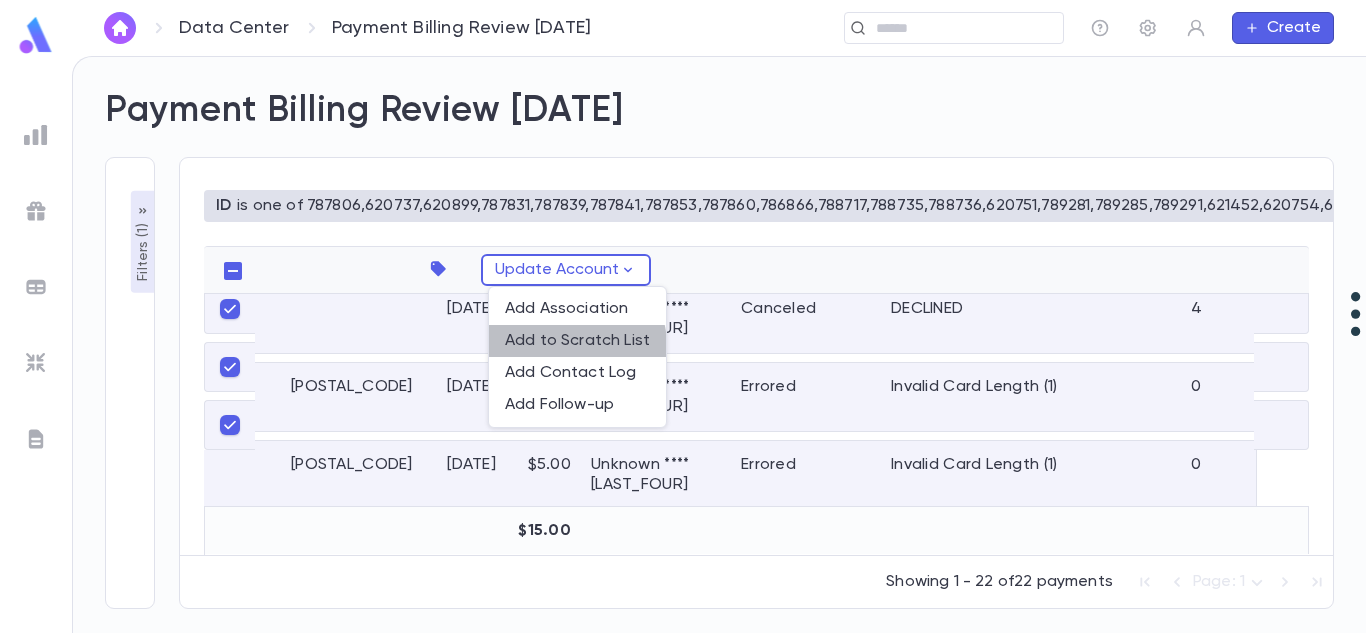 click on "Add to Scratch List" at bounding box center [577, 341] 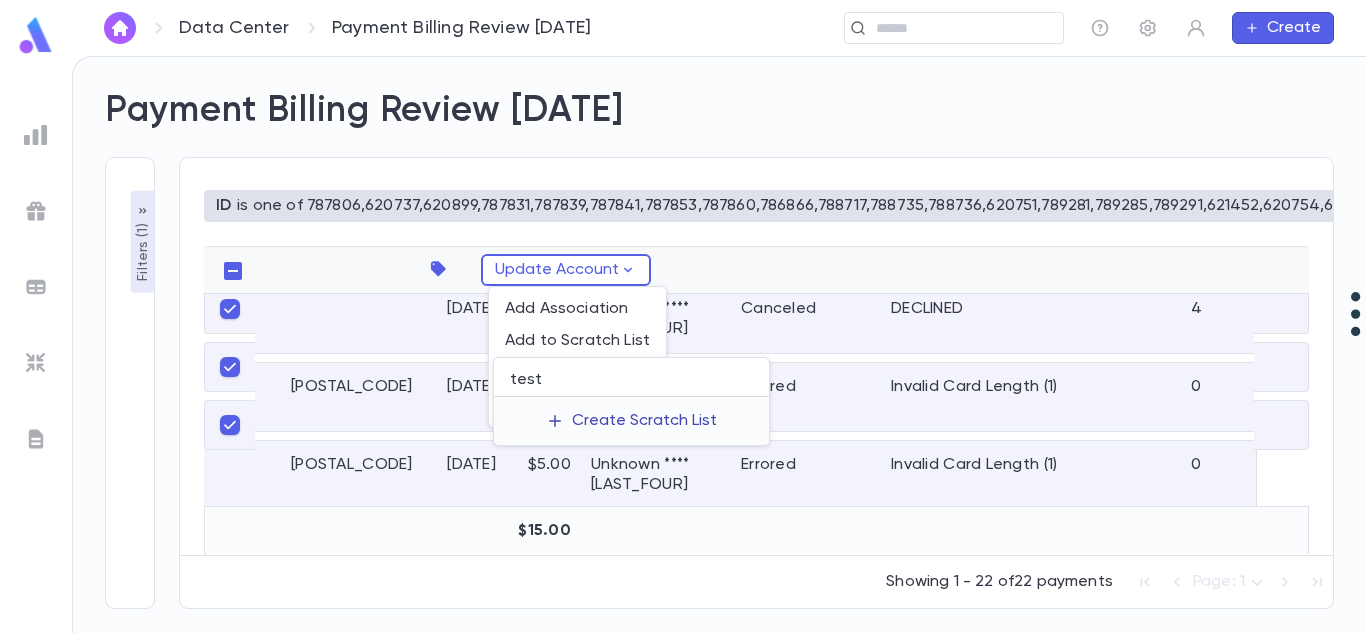 click on "Create Scratch List" at bounding box center [644, 421] 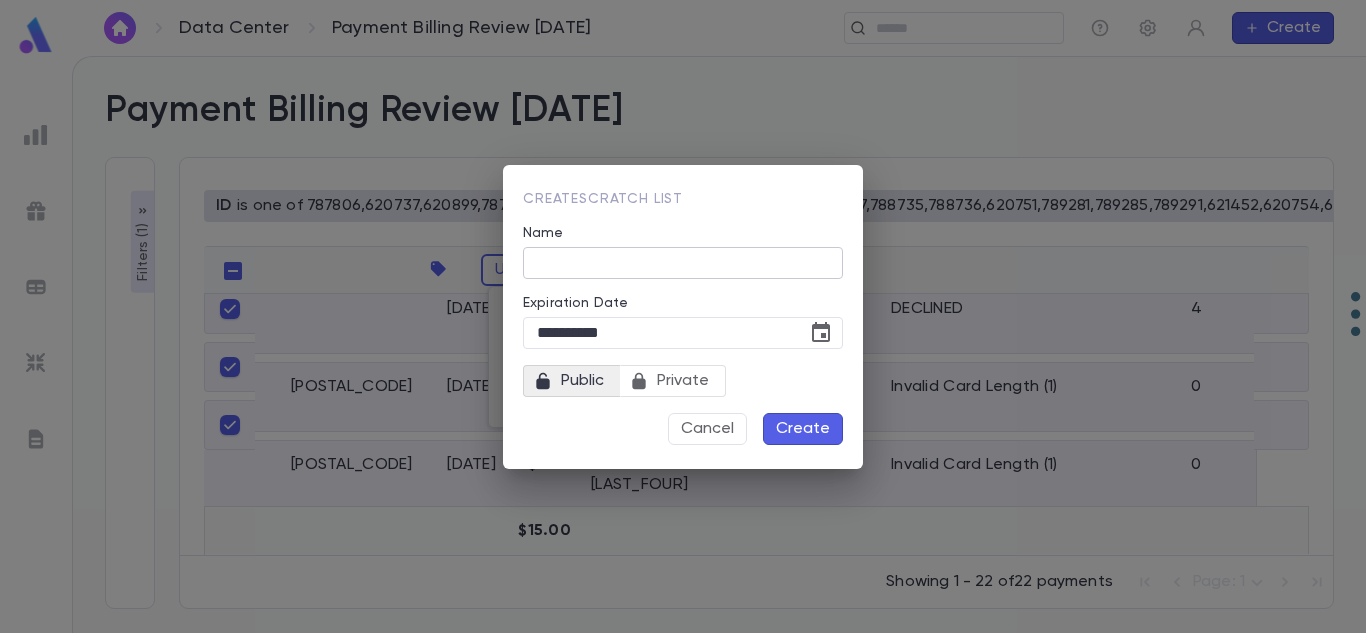 click on "Name" at bounding box center [683, 262] 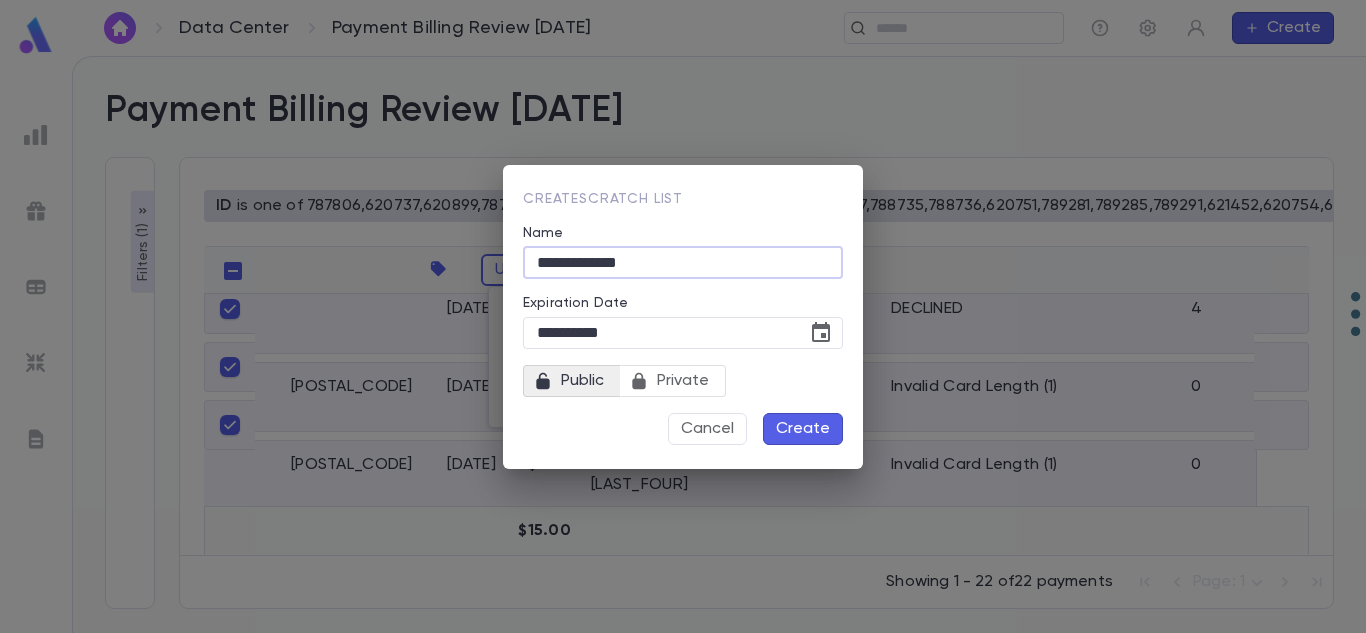 type on "**********" 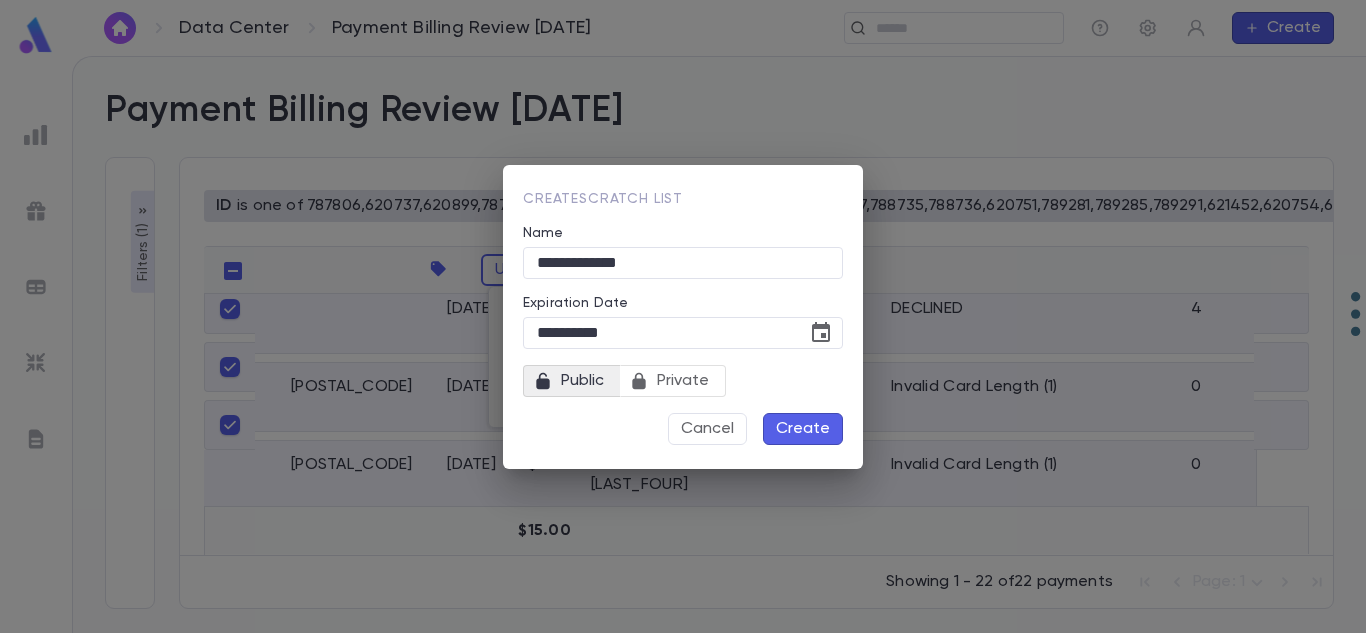 click on "Create" at bounding box center (803, 429) 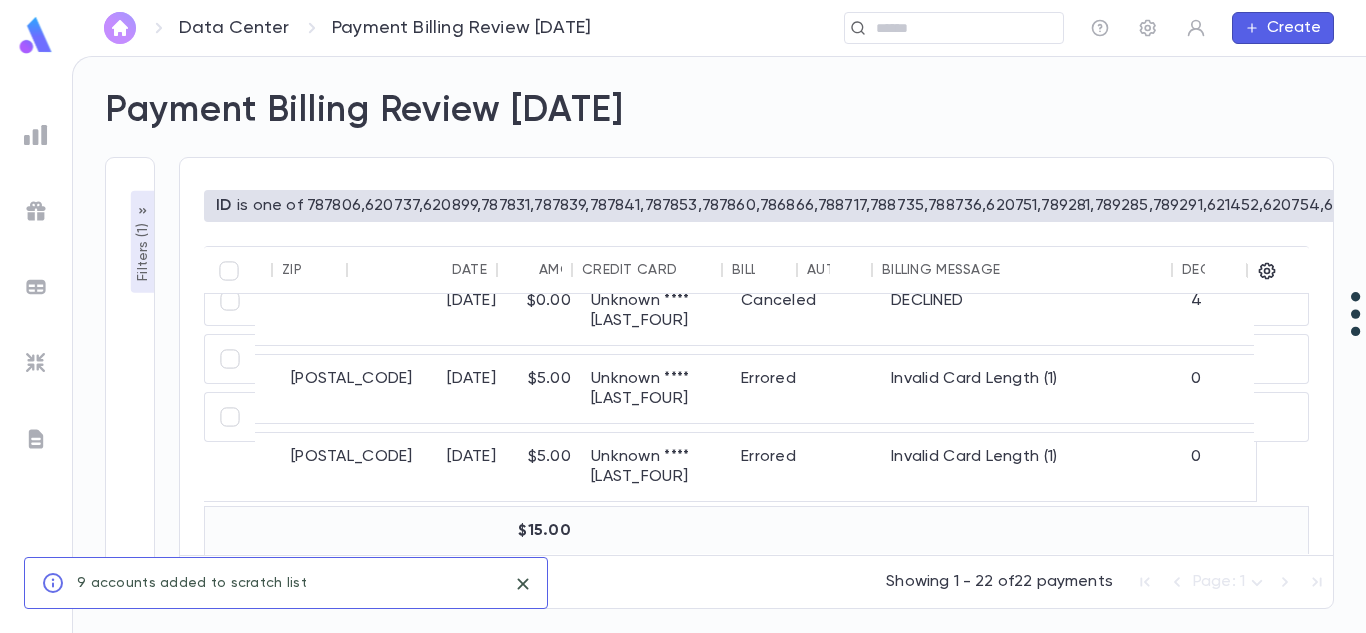 click at bounding box center (120, 28) 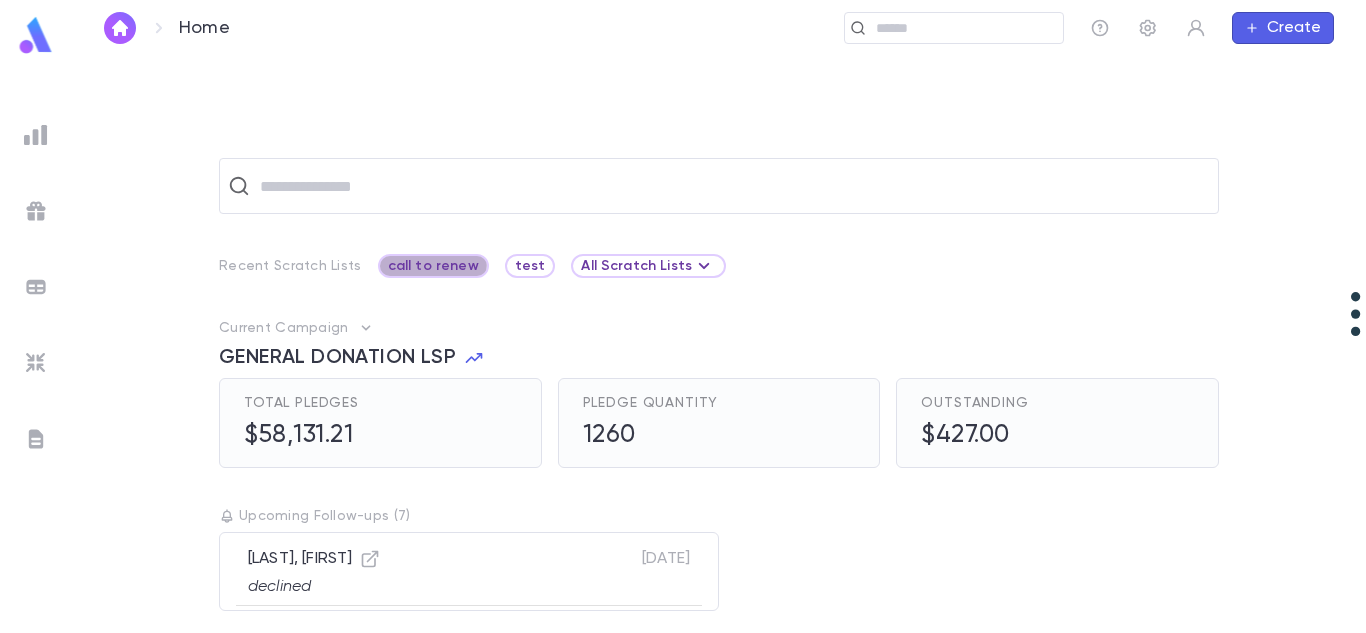 click on "call to renew" at bounding box center [433, 266] 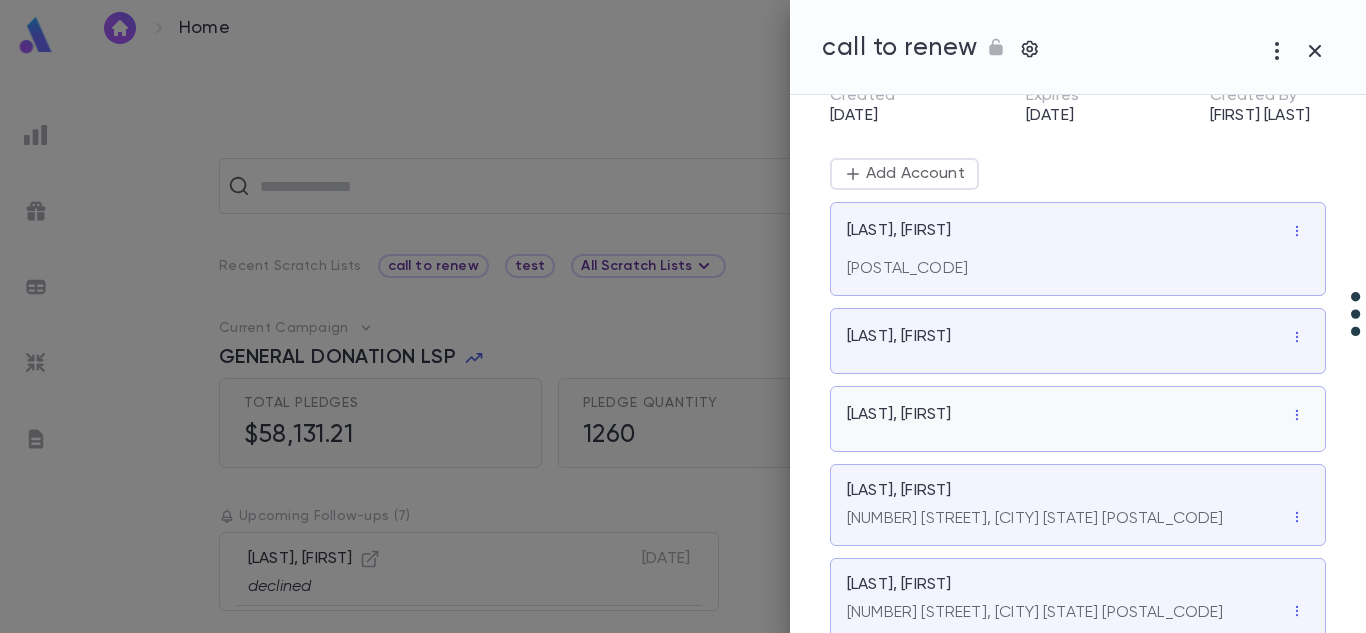 scroll, scrollTop: 0, scrollLeft: 0, axis: both 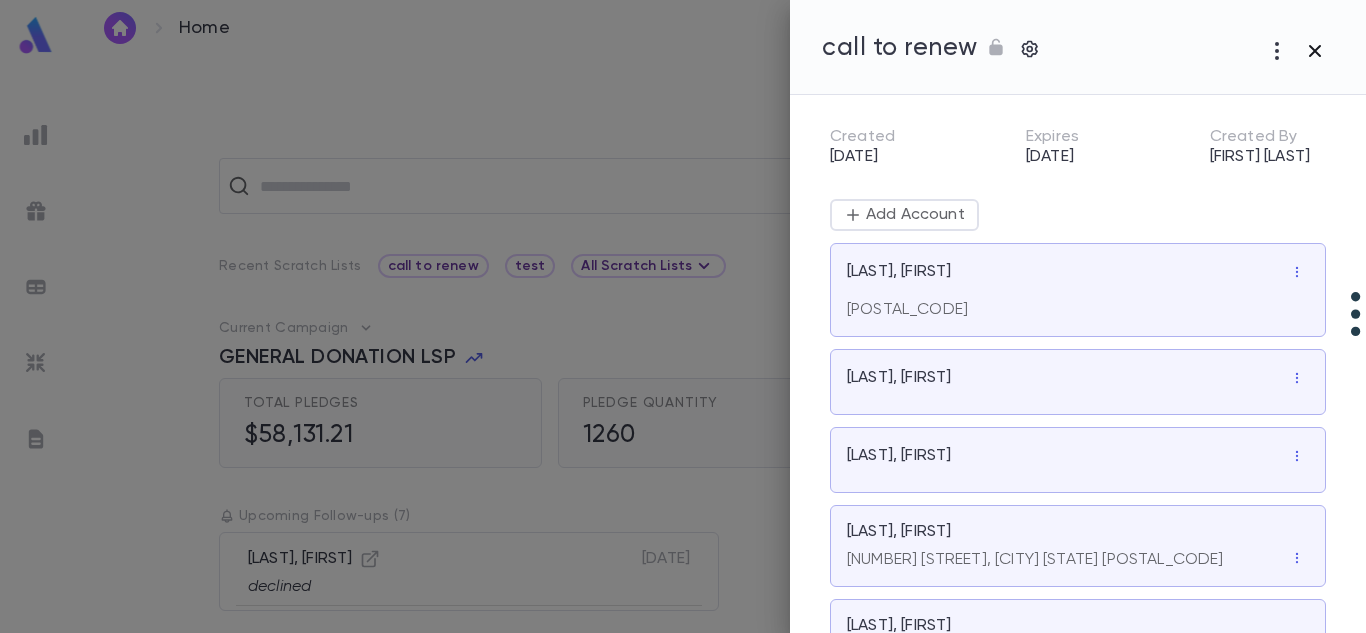 click at bounding box center [1277, 51] 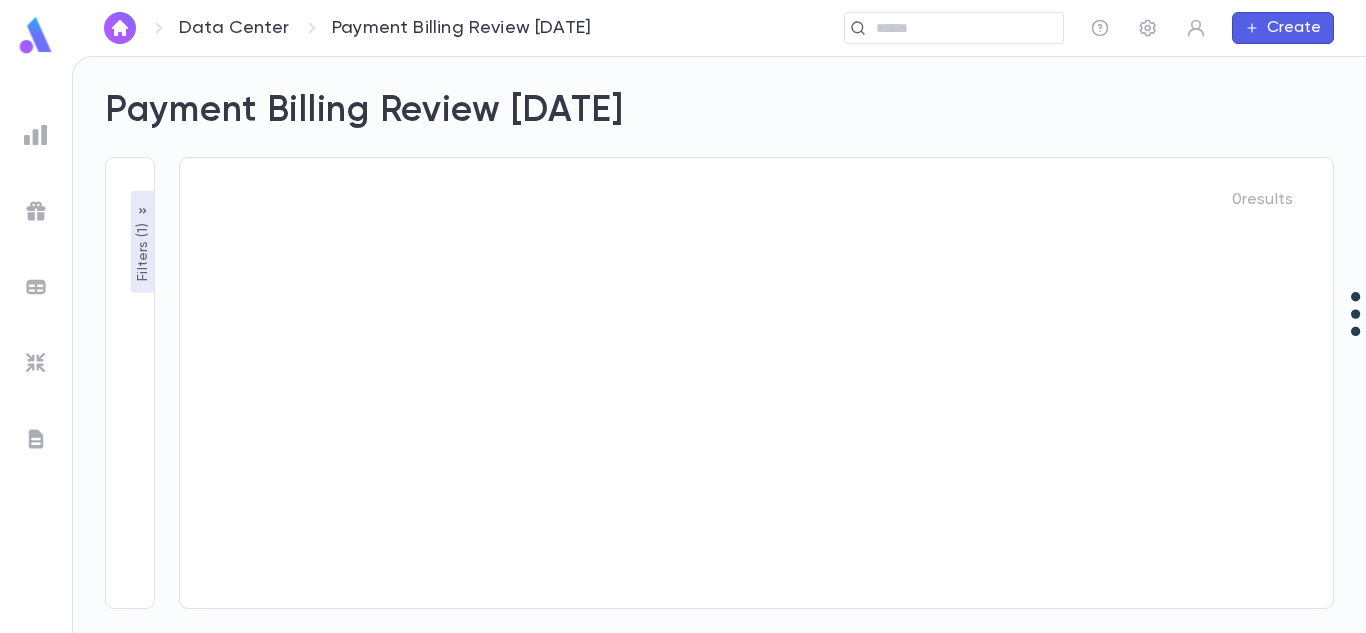 scroll, scrollTop: 0, scrollLeft: 0, axis: both 